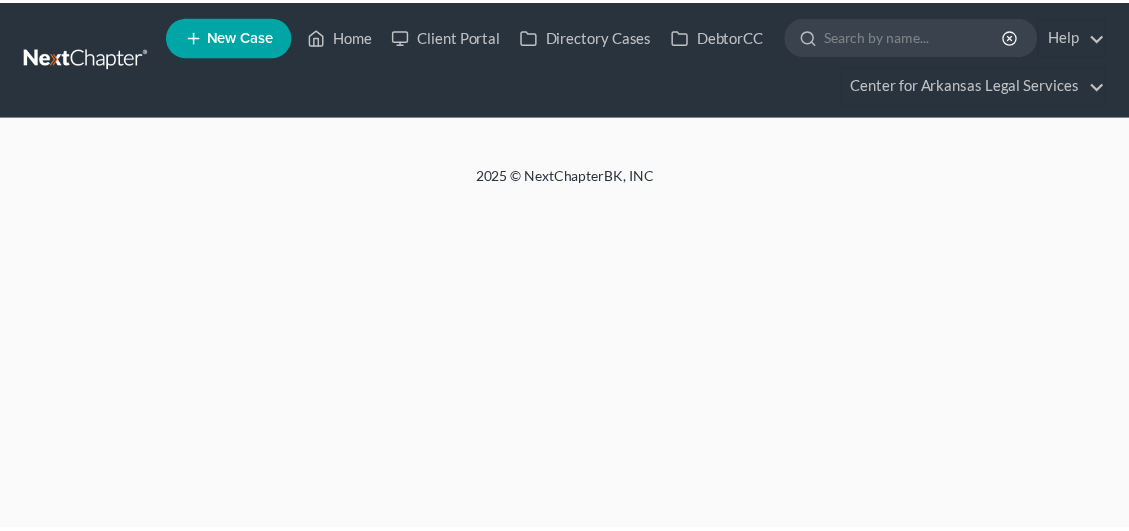 scroll, scrollTop: 0, scrollLeft: 0, axis: both 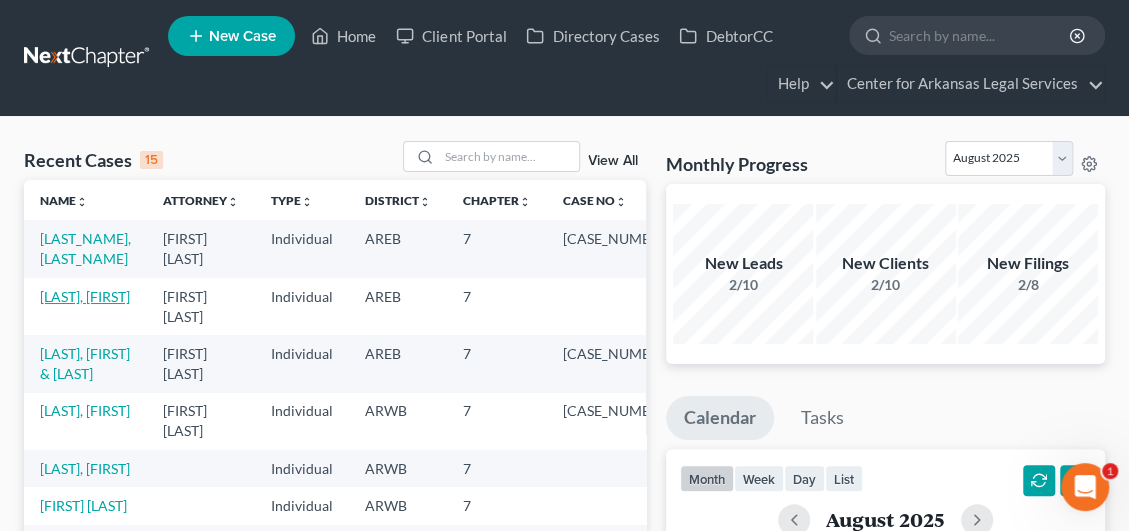 click on "[LAST], [FIRST]" at bounding box center [85, 296] 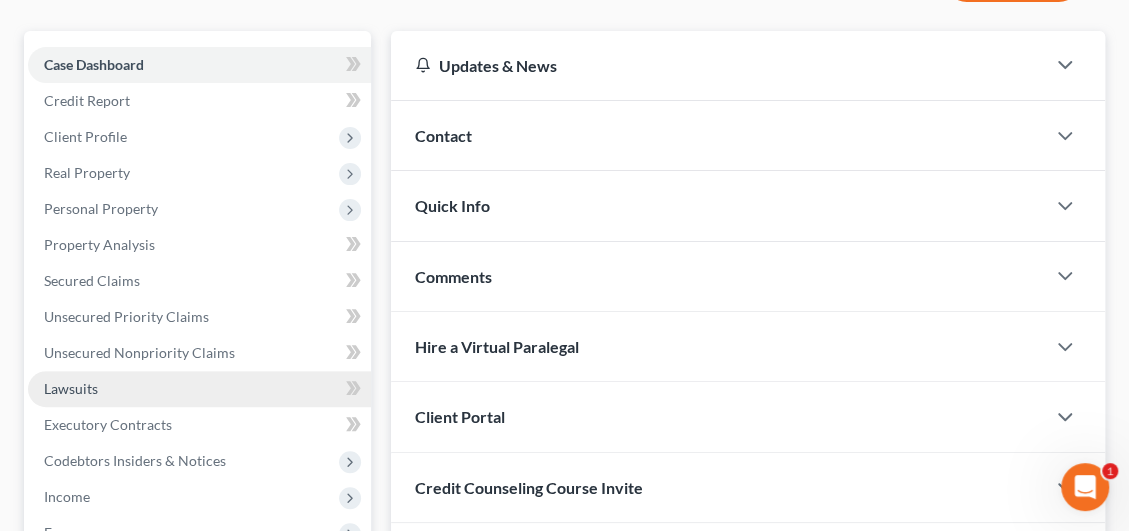 scroll, scrollTop: 200, scrollLeft: 0, axis: vertical 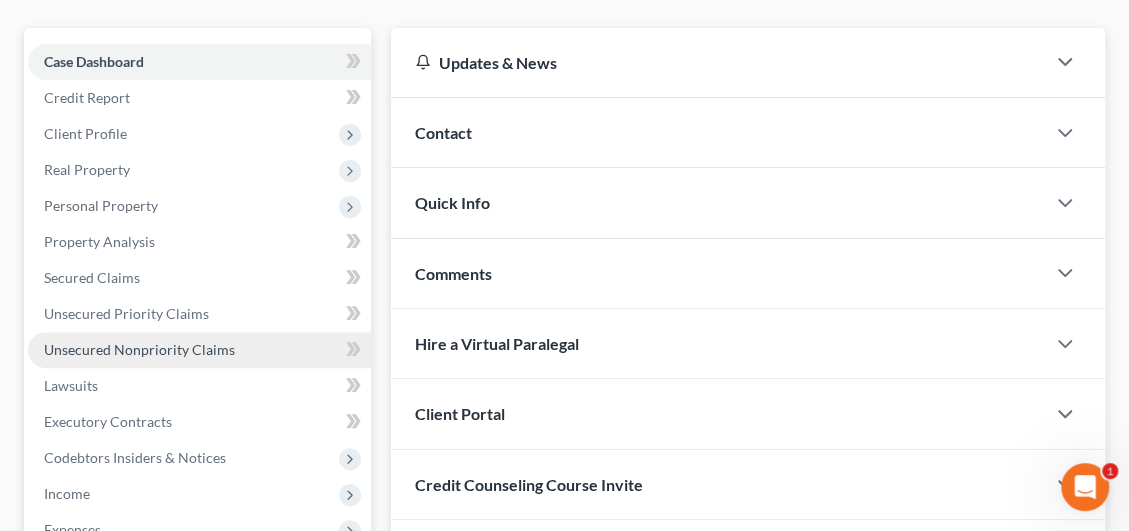 click on "Unsecured Nonpriority Claims" at bounding box center (139, 349) 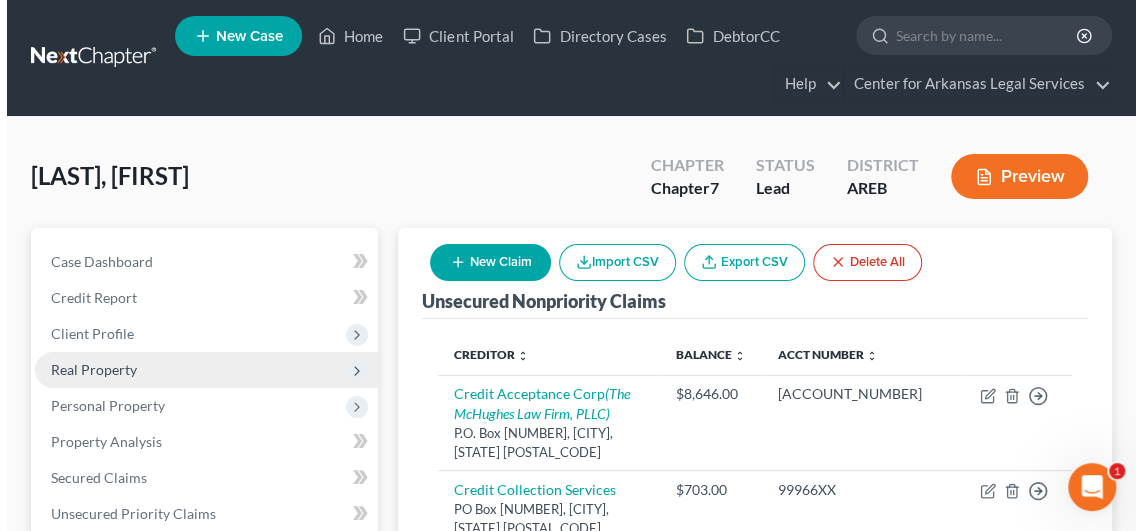 scroll, scrollTop: 200, scrollLeft: 0, axis: vertical 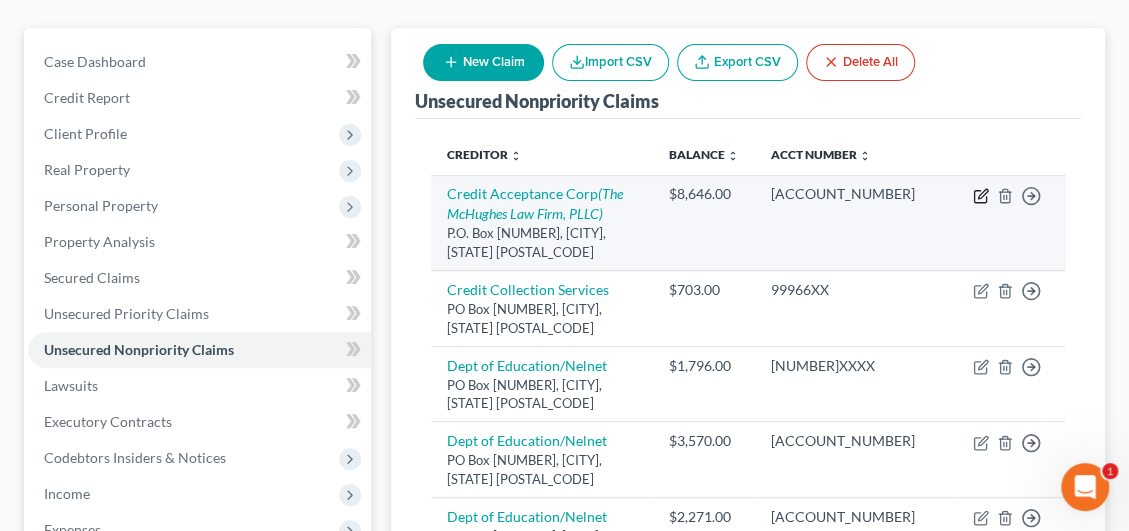 click 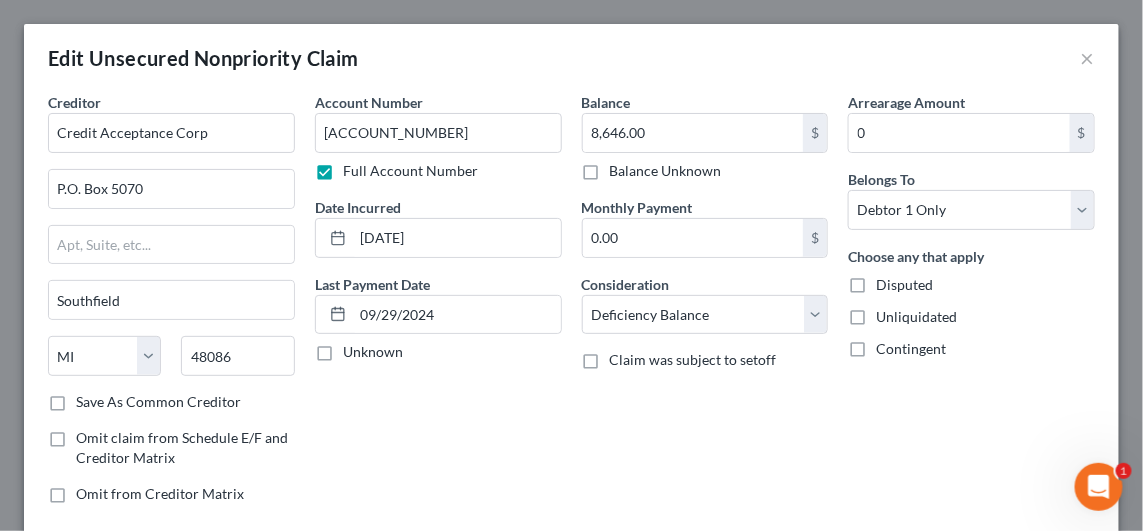 scroll, scrollTop: 275, scrollLeft: 0, axis: vertical 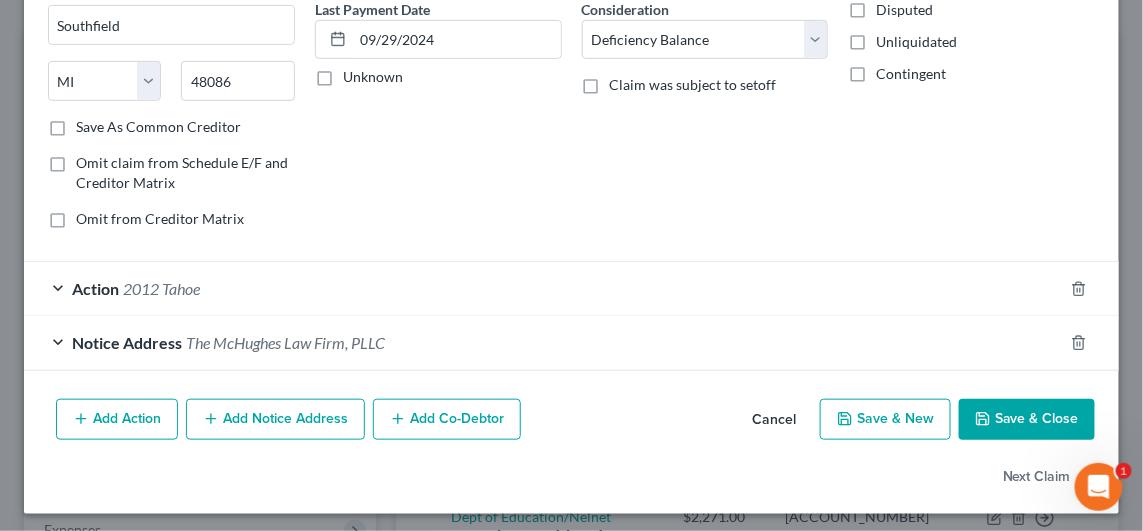 click on "2012 Tahoe" at bounding box center [161, 288] 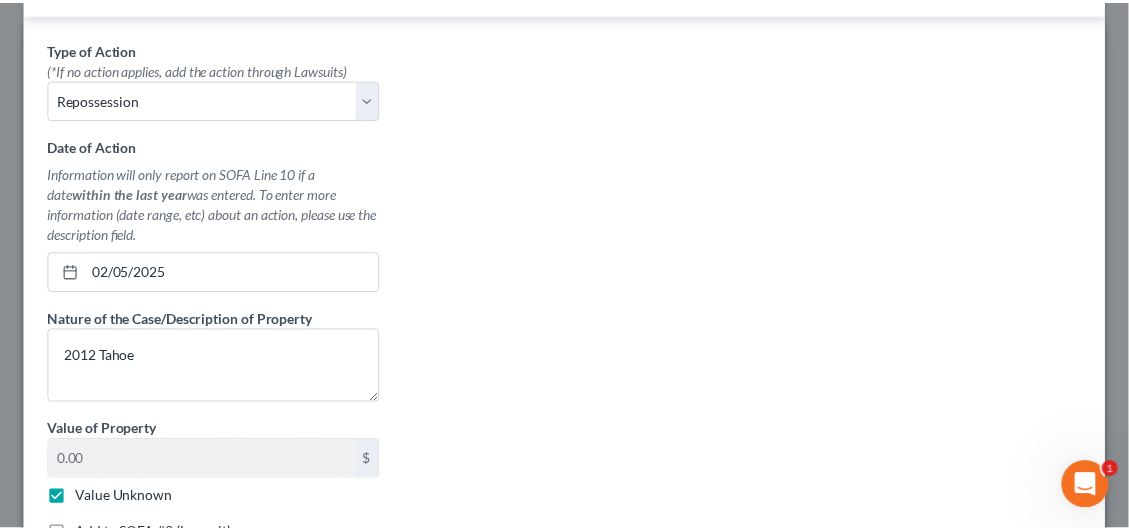 scroll, scrollTop: 835, scrollLeft: 0, axis: vertical 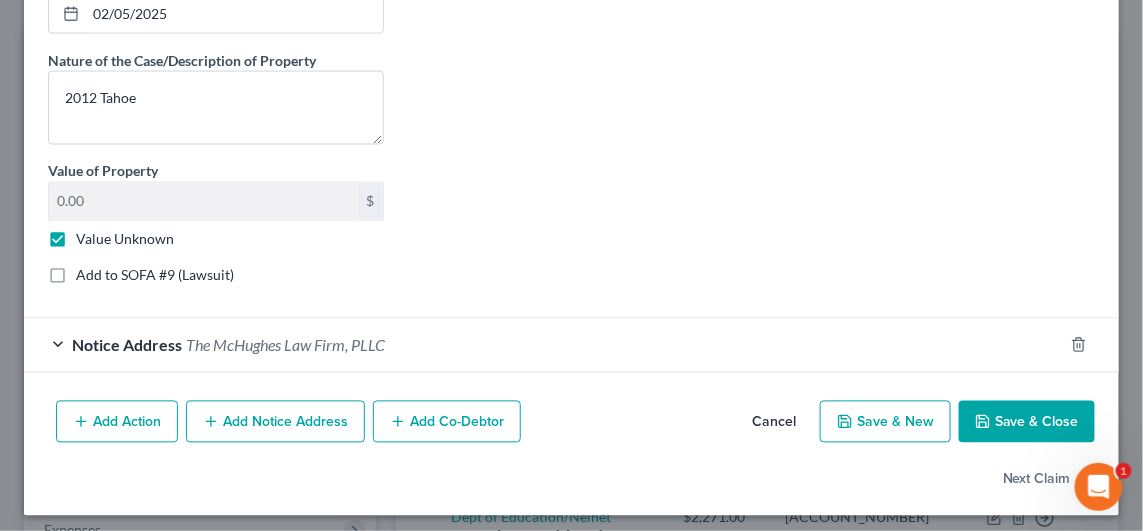 drag, startPoint x: 989, startPoint y: 416, endPoint x: 1000, endPoint y: 412, distance: 11.7046995 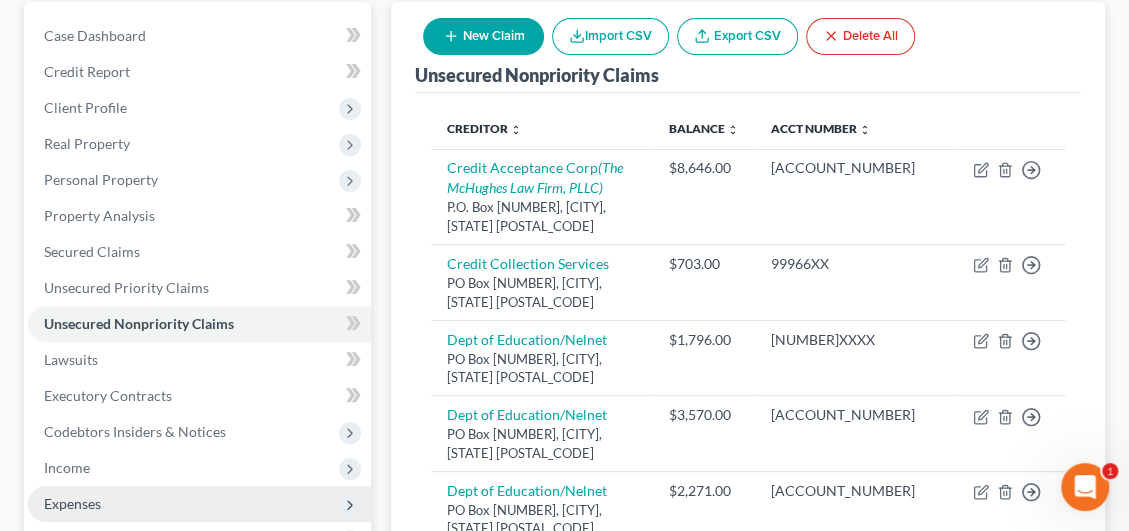 scroll, scrollTop: 400, scrollLeft: 0, axis: vertical 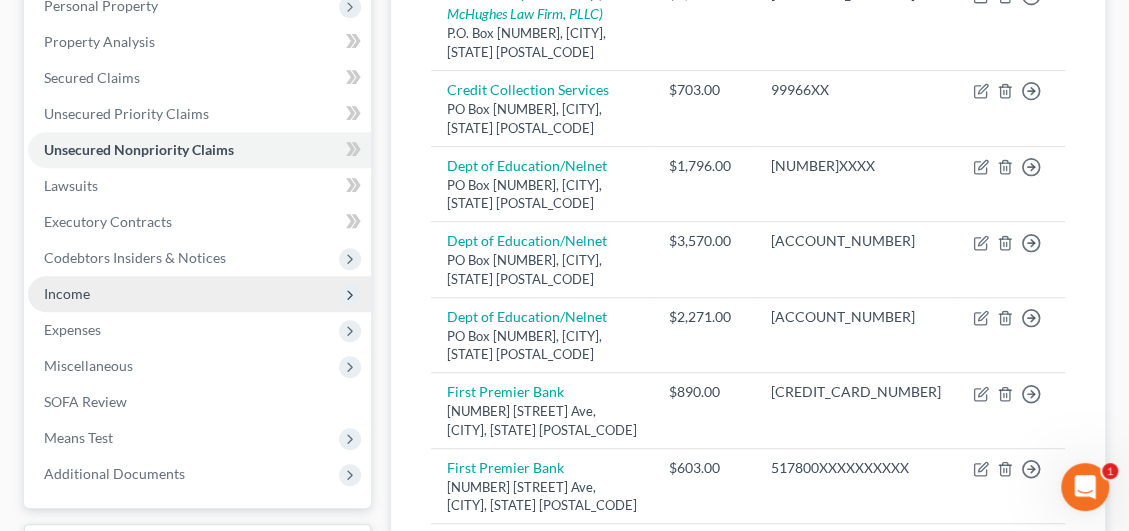 click on "Income" at bounding box center [199, 294] 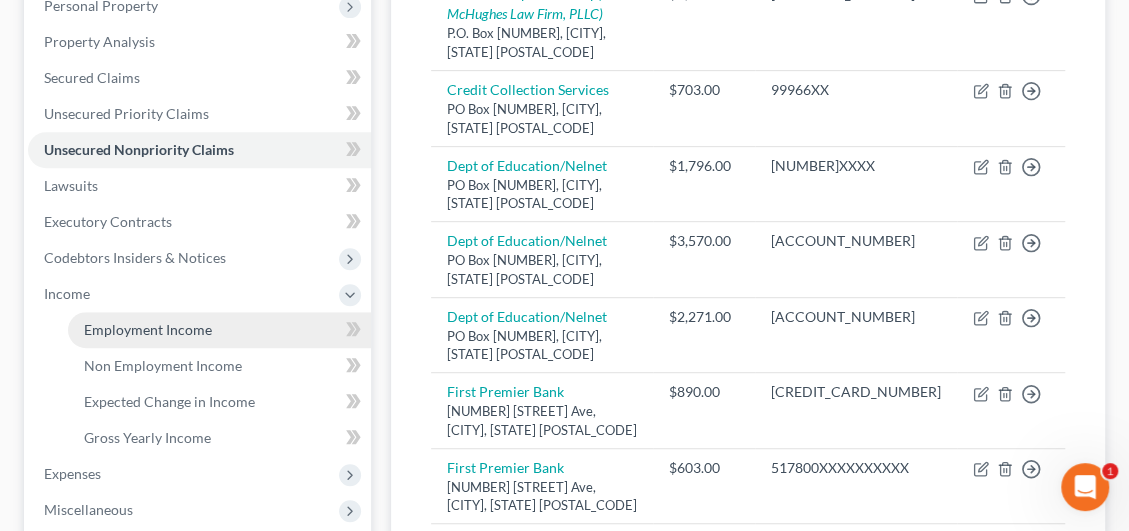 click on "Employment Income" at bounding box center [148, 329] 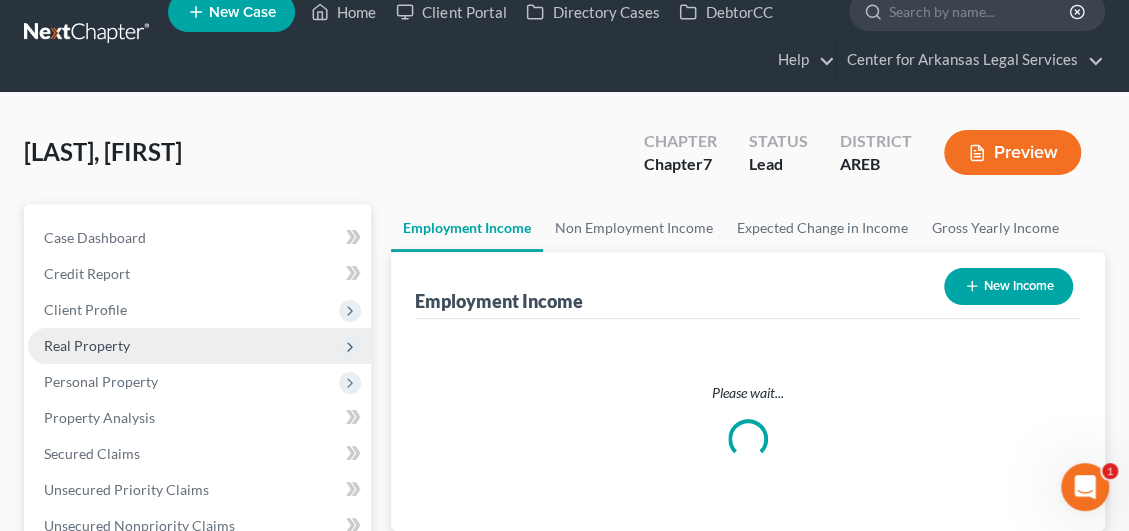 scroll, scrollTop: 0, scrollLeft: 0, axis: both 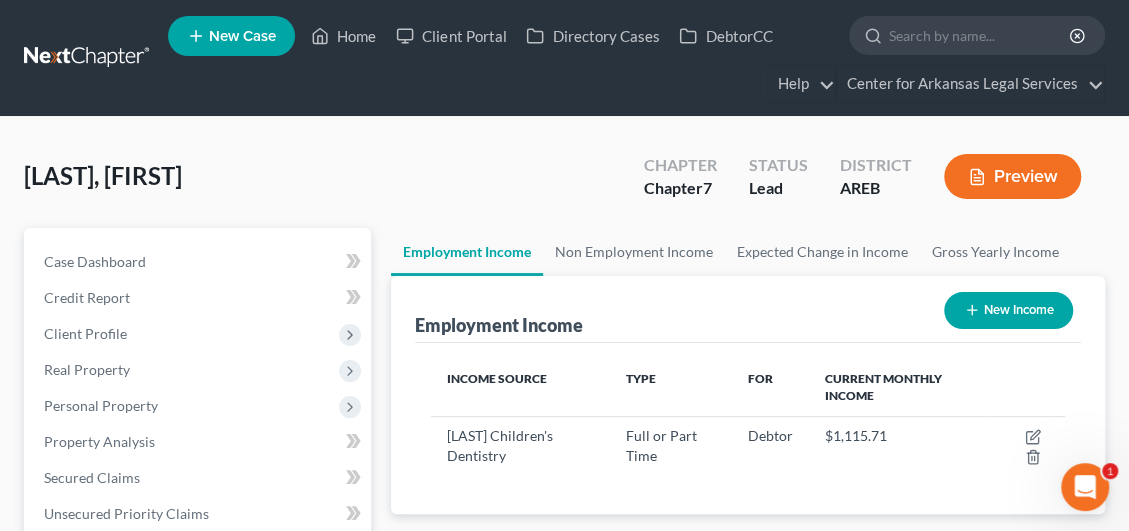 click on "Preview" at bounding box center (1012, 176) 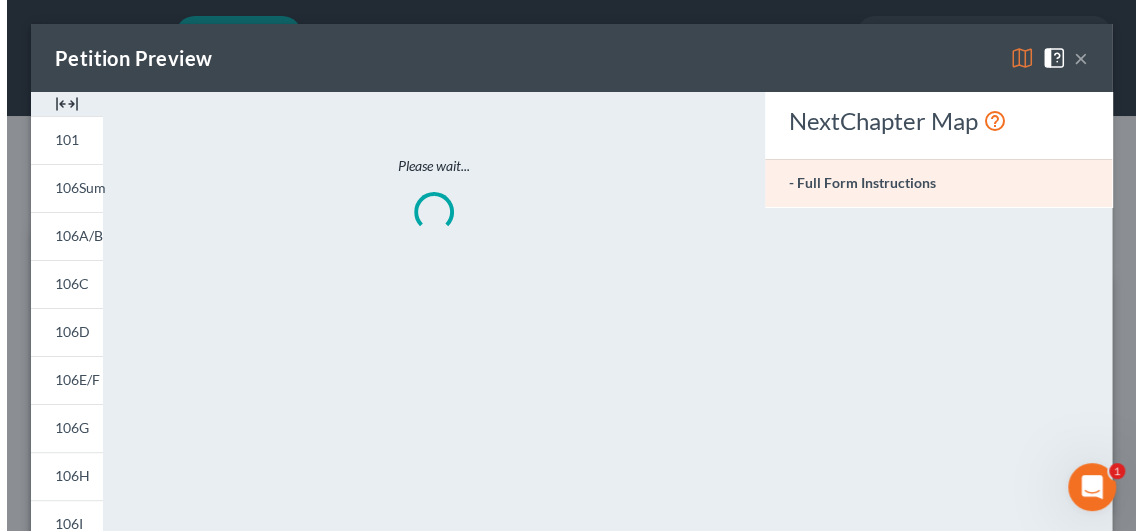 scroll, scrollTop: 999678, scrollLeft: 999316, axis: both 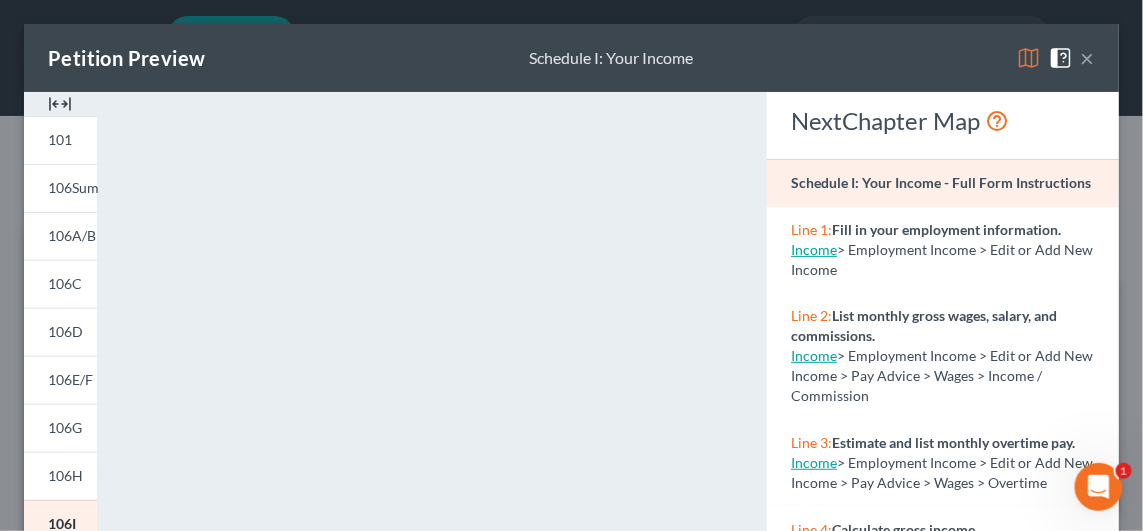 click on "×" at bounding box center (1088, 58) 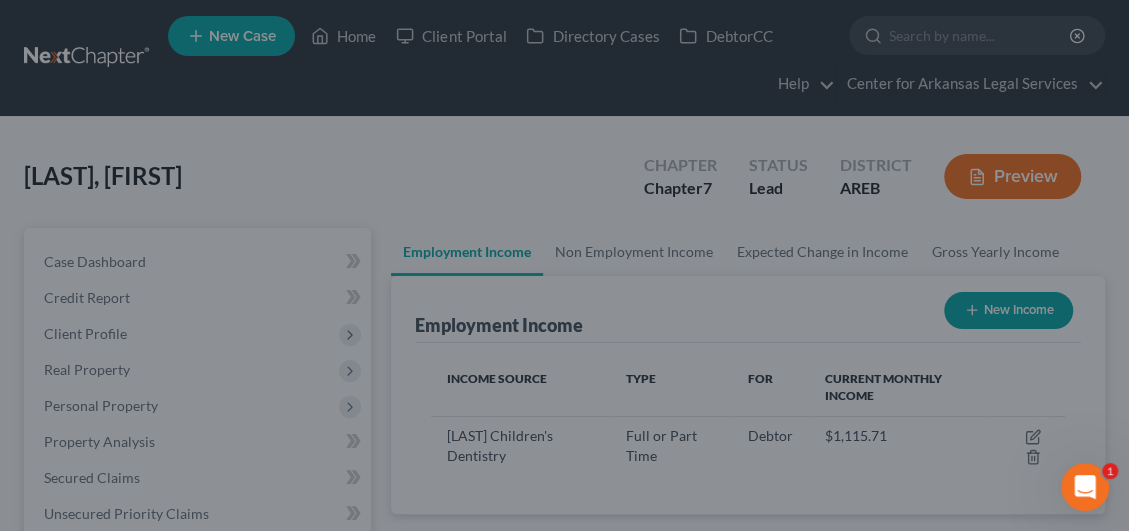scroll, scrollTop: 316, scrollLeft: 673, axis: both 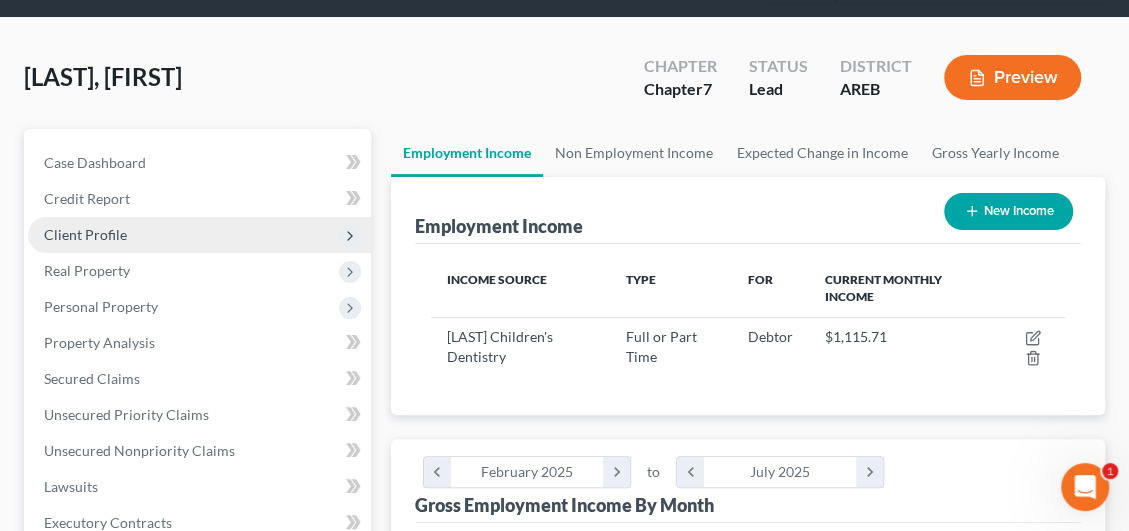 click on "Client Profile" at bounding box center [85, 234] 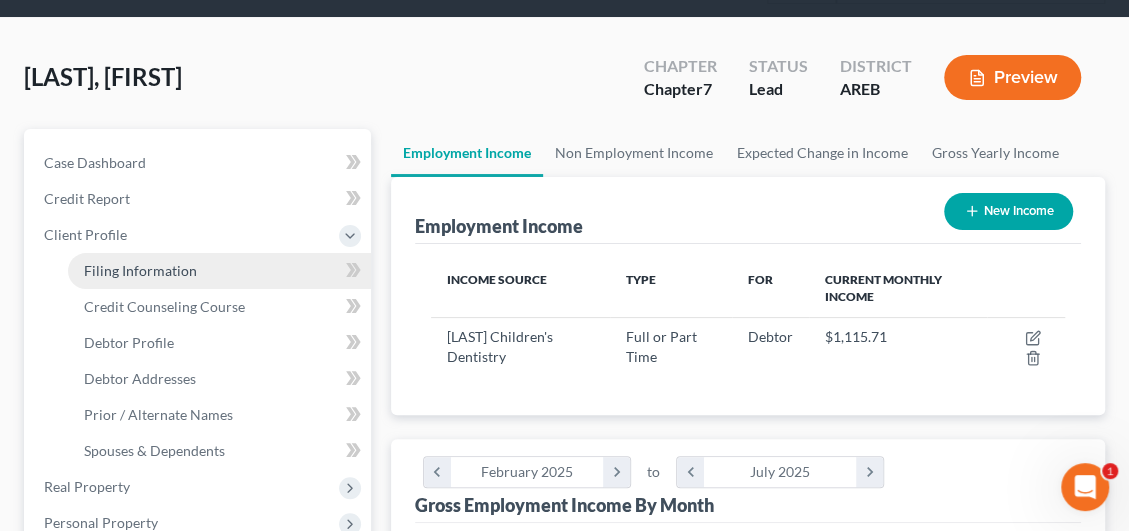 click on "Filing Information" at bounding box center (219, 271) 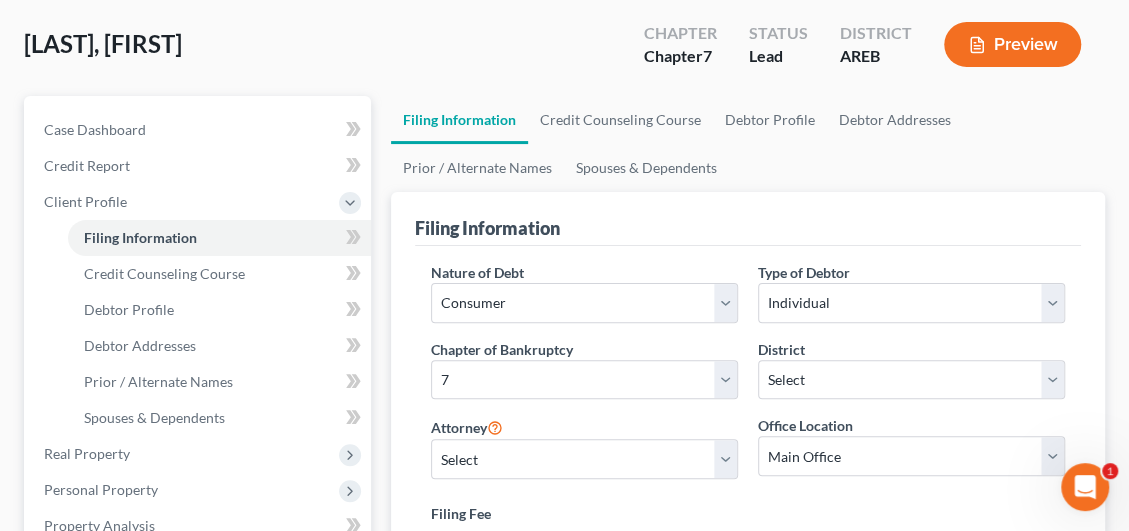 scroll, scrollTop: 200, scrollLeft: 0, axis: vertical 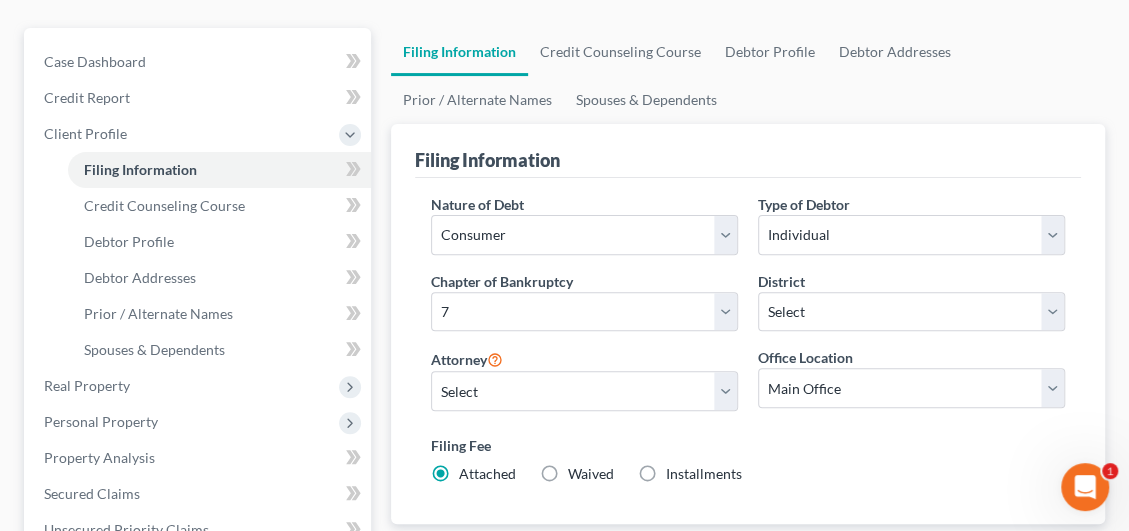 click on "Waived Waived" at bounding box center [591, 474] 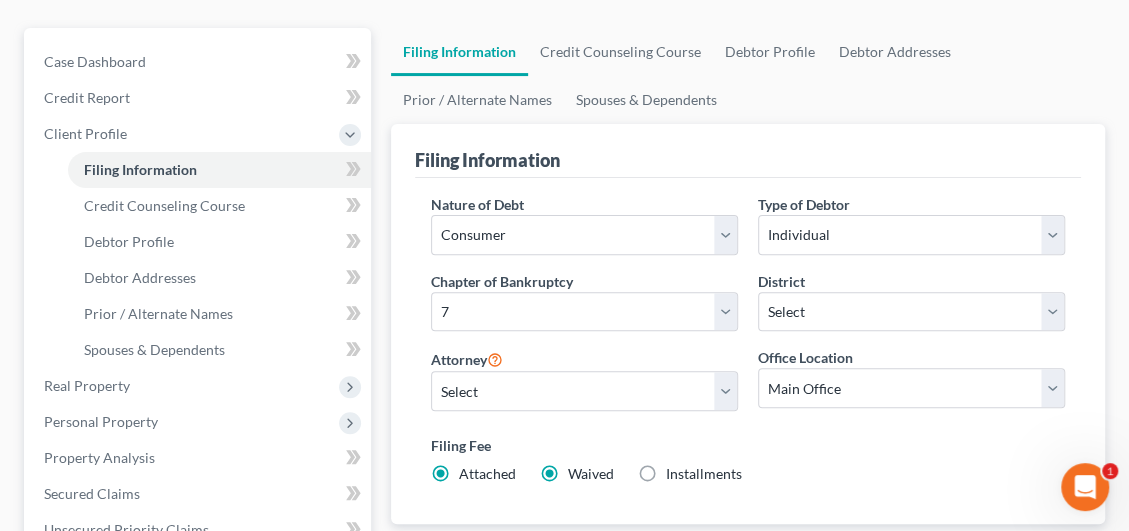 radio on "false" 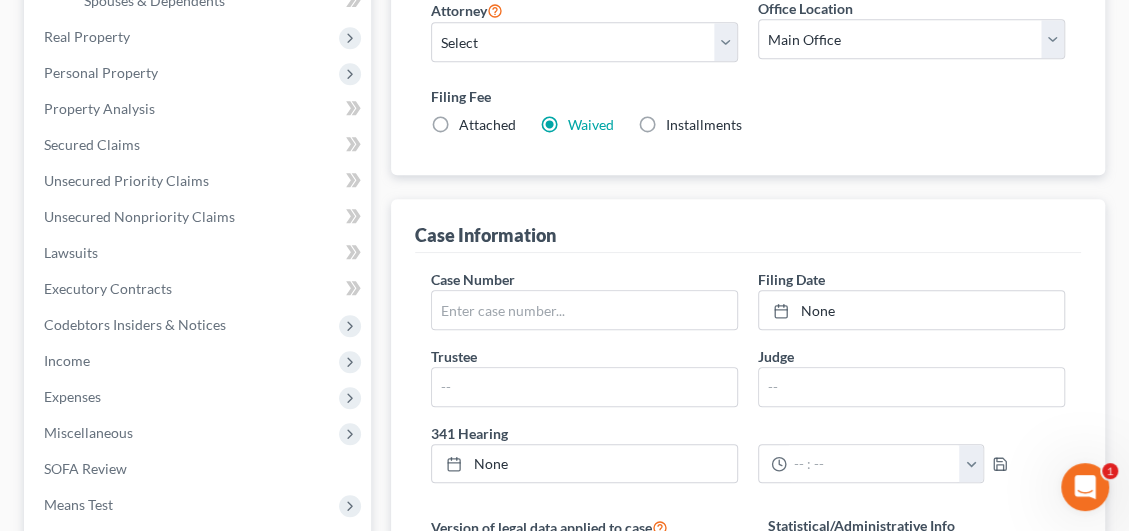 scroll, scrollTop: 300, scrollLeft: 0, axis: vertical 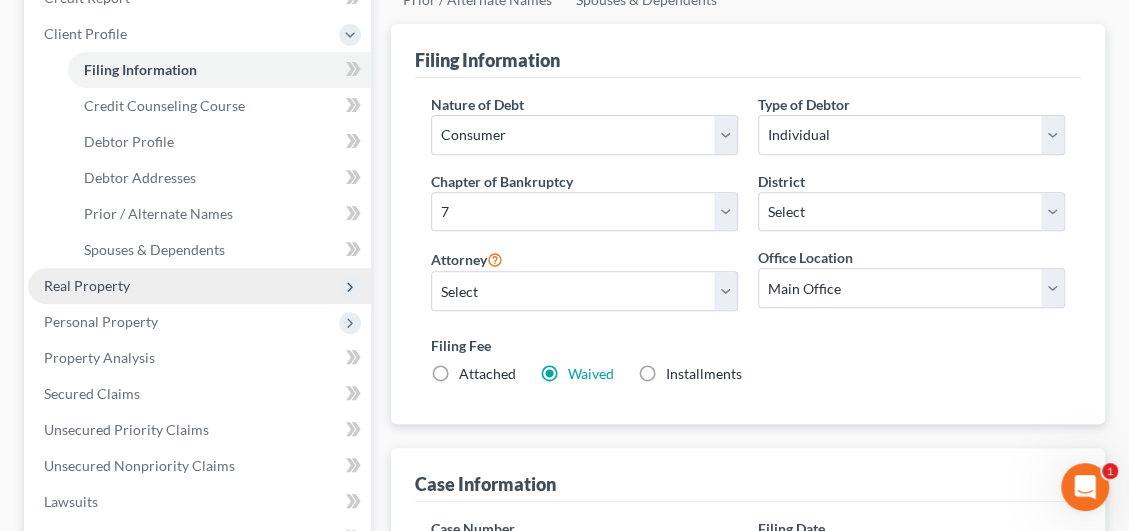 click on "Real Property" at bounding box center [199, 286] 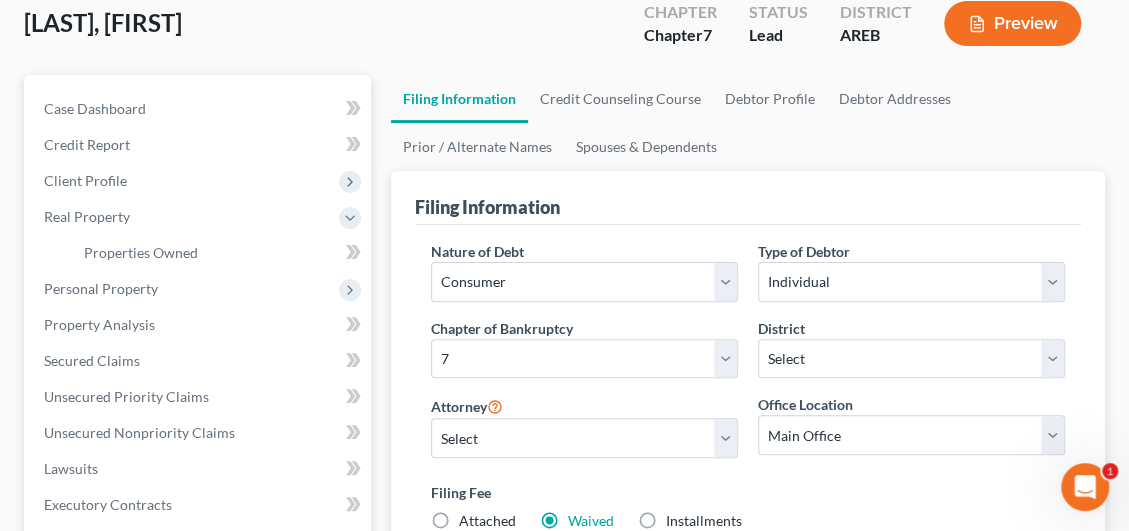 scroll, scrollTop: 0, scrollLeft: 0, axis: both 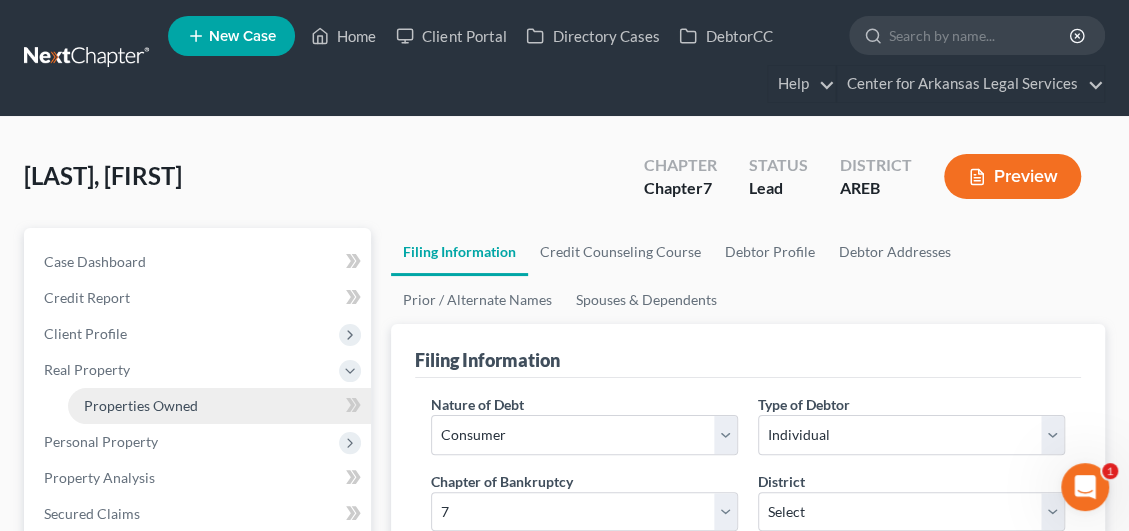 click on "Properties Owned" at bounding box center [219, 406] 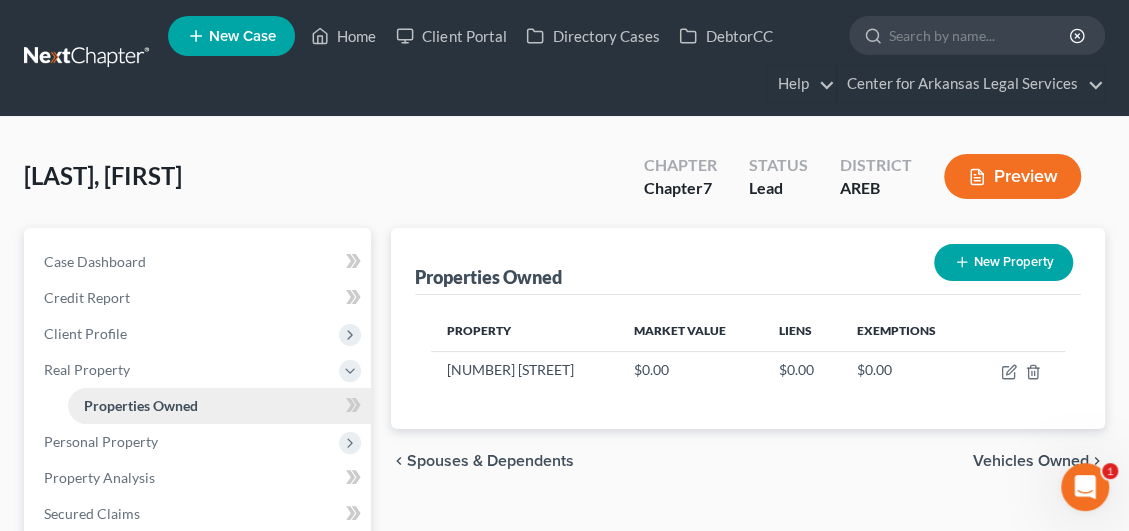 scroll, scrollTop: 300, scrollLeft: 0, axis: vertical 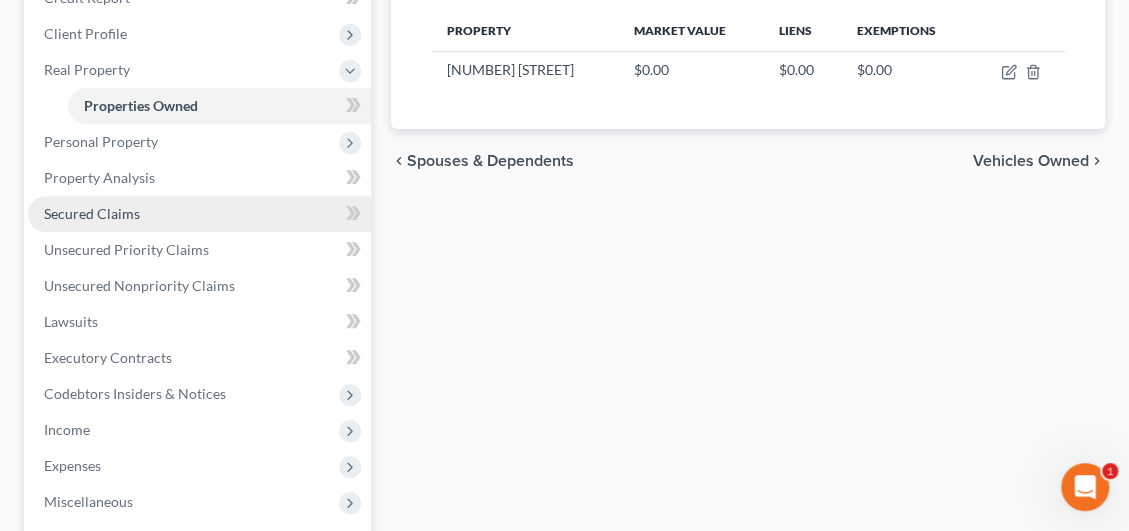 click on "Secured Claims" at bounding box center (92, 213) 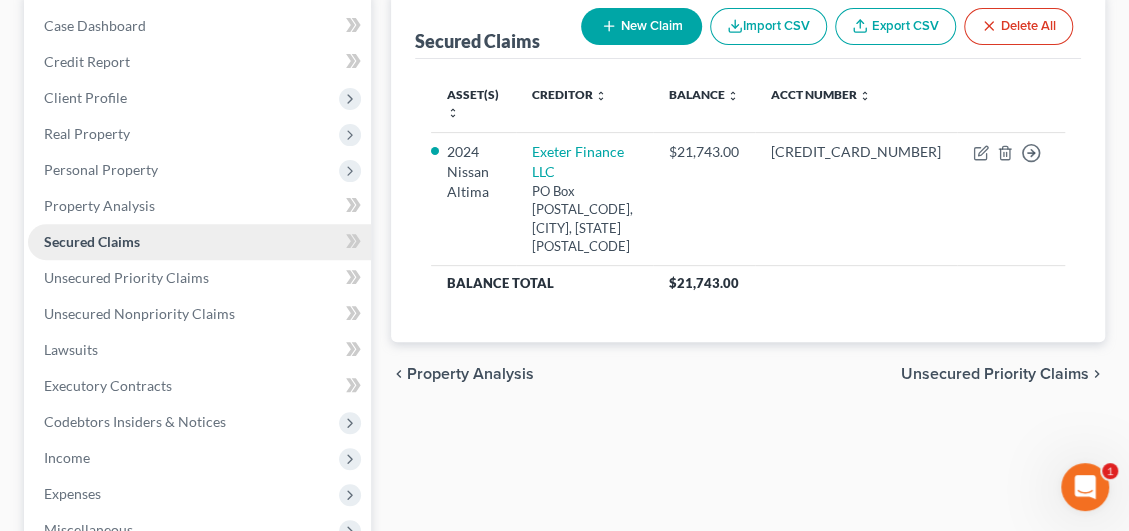 scroll, scrollTop: 0, scrollLeft: 0, axis: both 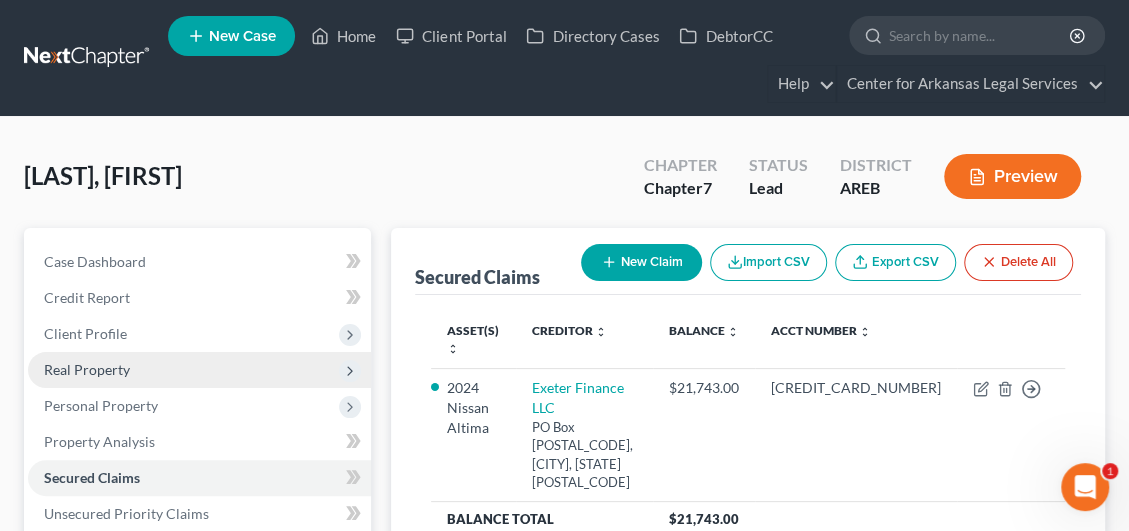 click on "Real Property" at bounding box center (87, 369) 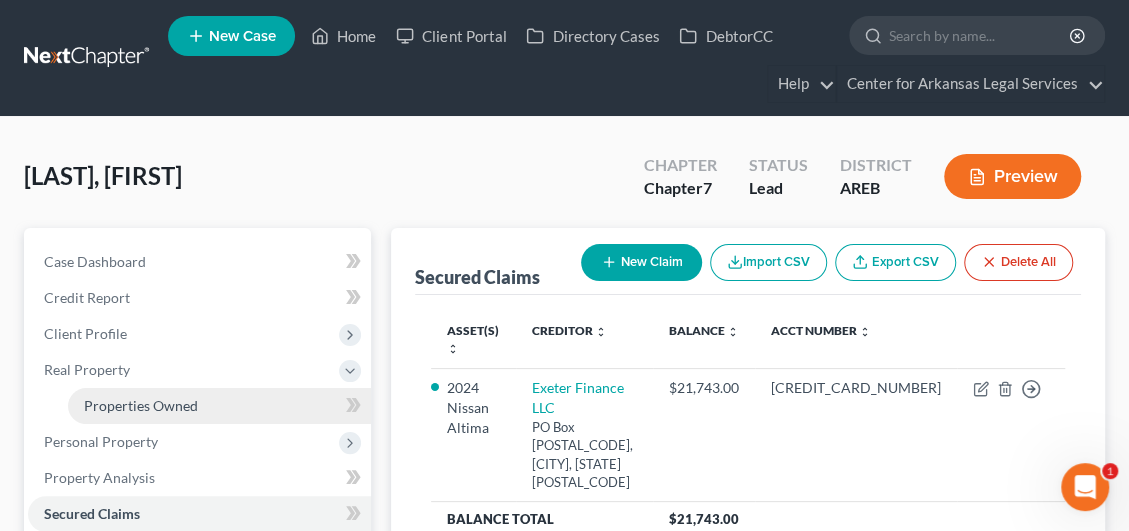 click on "Properties Owned" at bounding box center [141, 405] 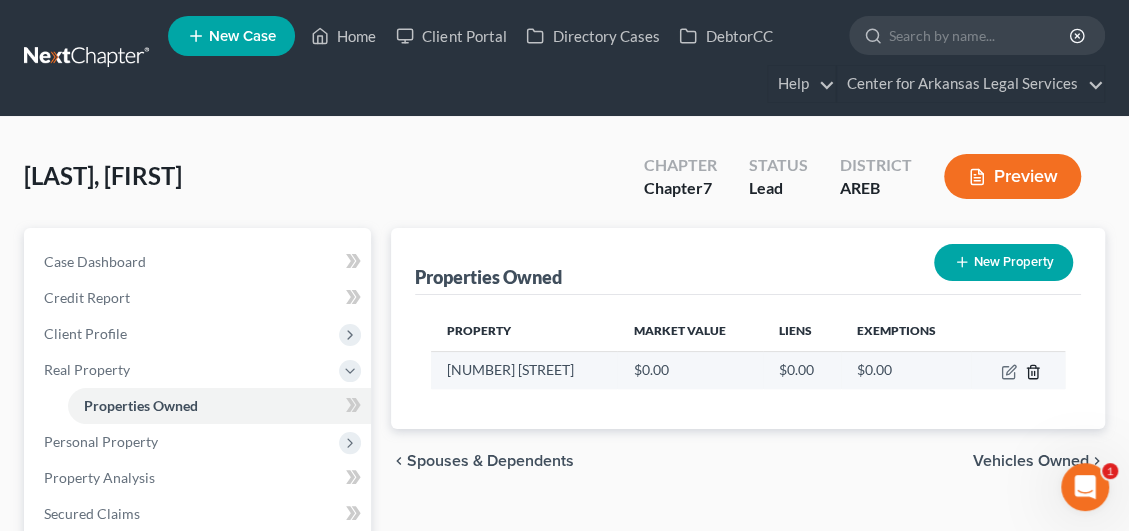 click 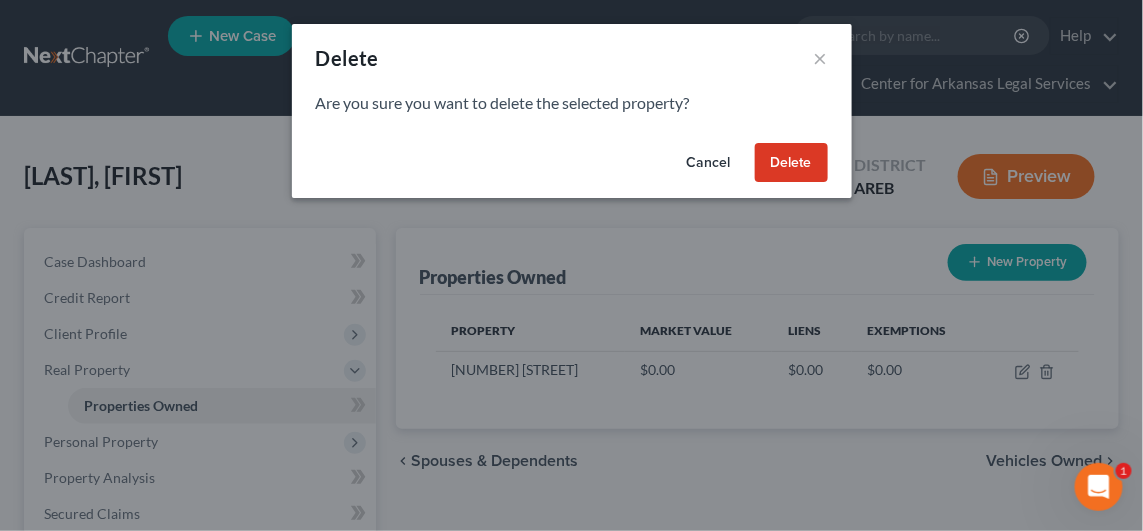 click on "Delete" at bounding box center (791, 163) 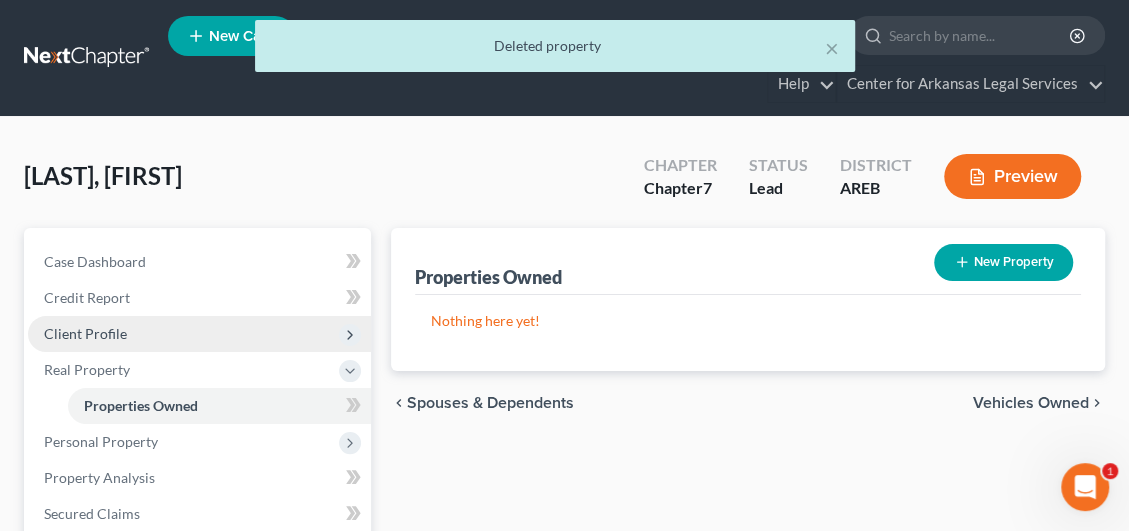 click on "Client Profile" at bounding box center [85, 333] 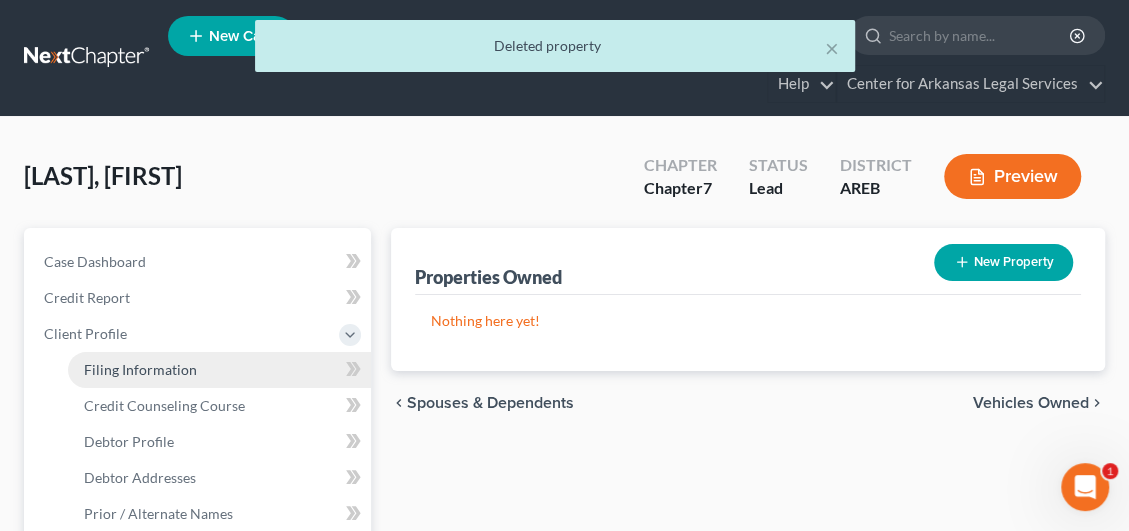 click on "Filing Information" at bounding box center [219, 370] 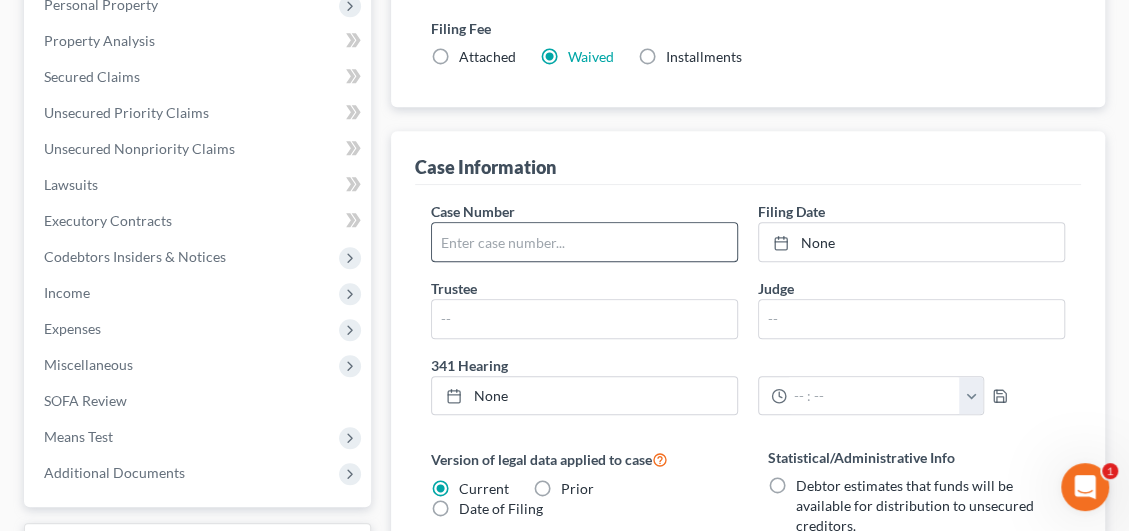 scroll, scrollTop: 499, scrollLeft: 0, axis: vertical 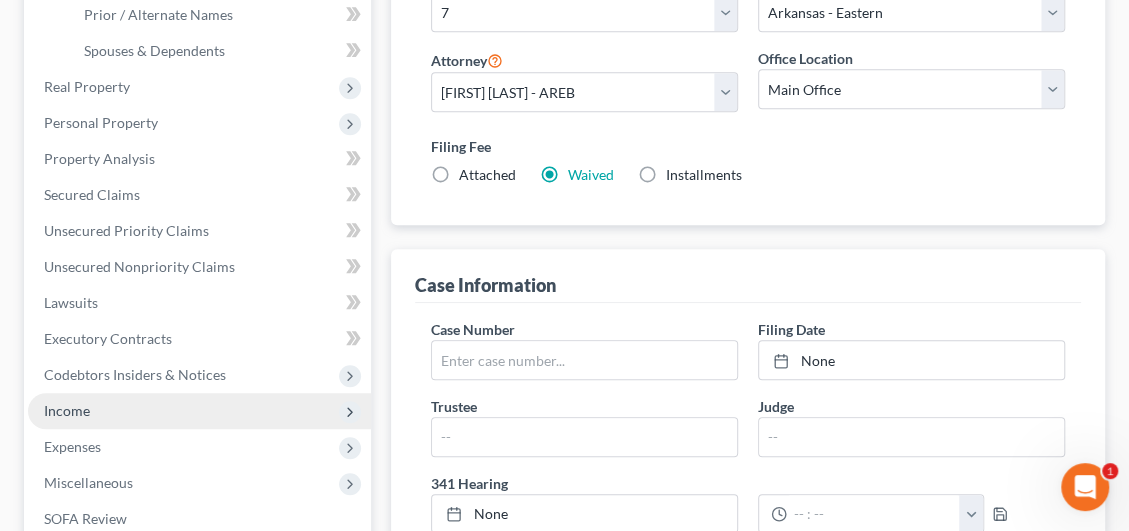 click on "Income" at bounding box center (67, 410) 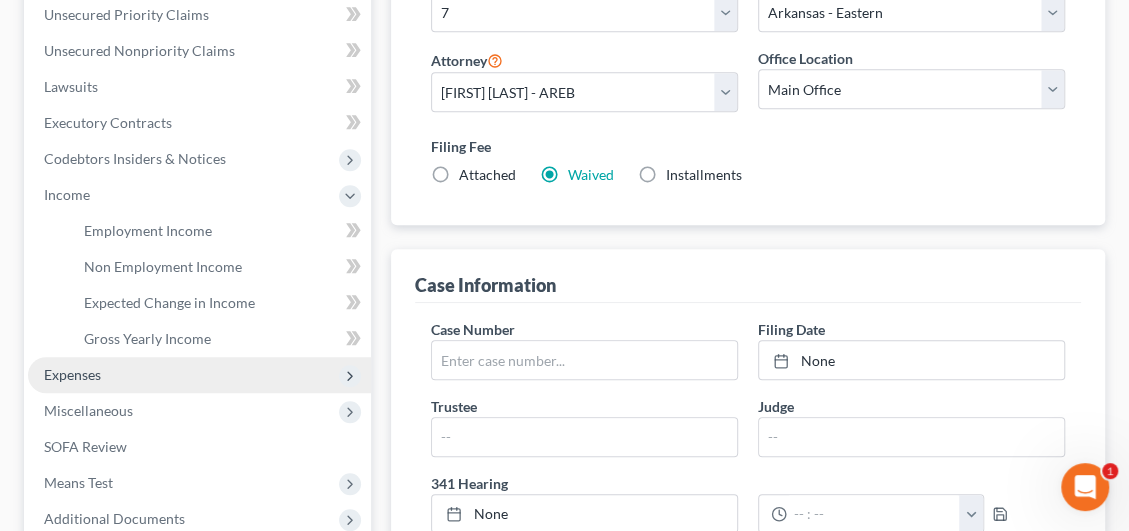 click on "Expenses" at bounding box center (72, 374) 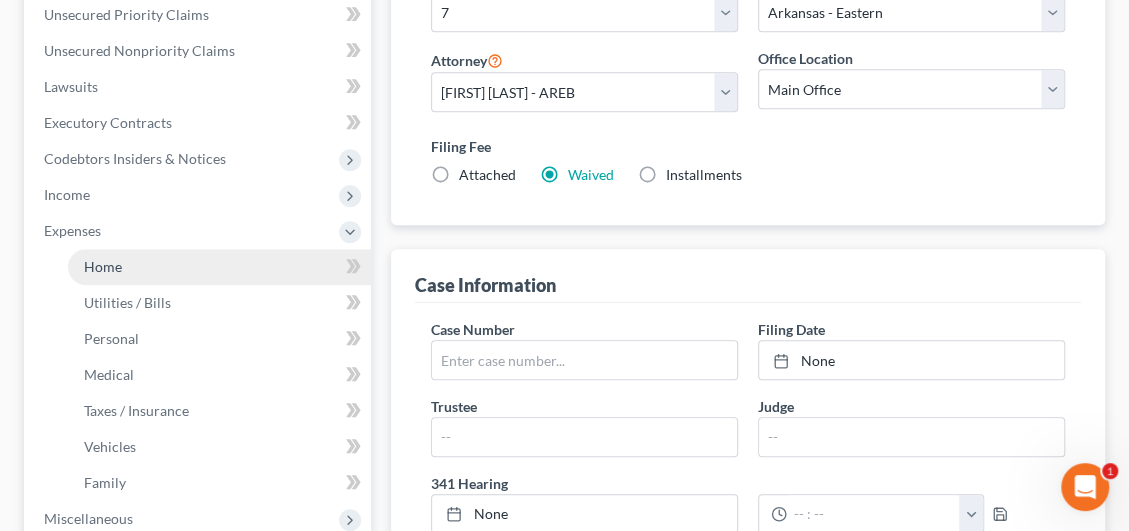 click on "Home" at bounding box center [219, 267] 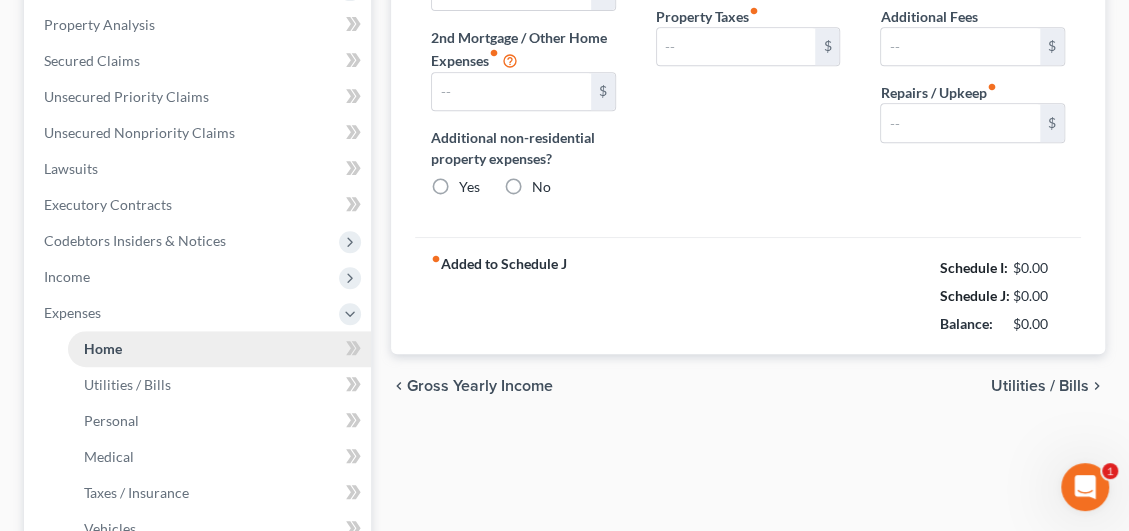 type on "1,300.00" 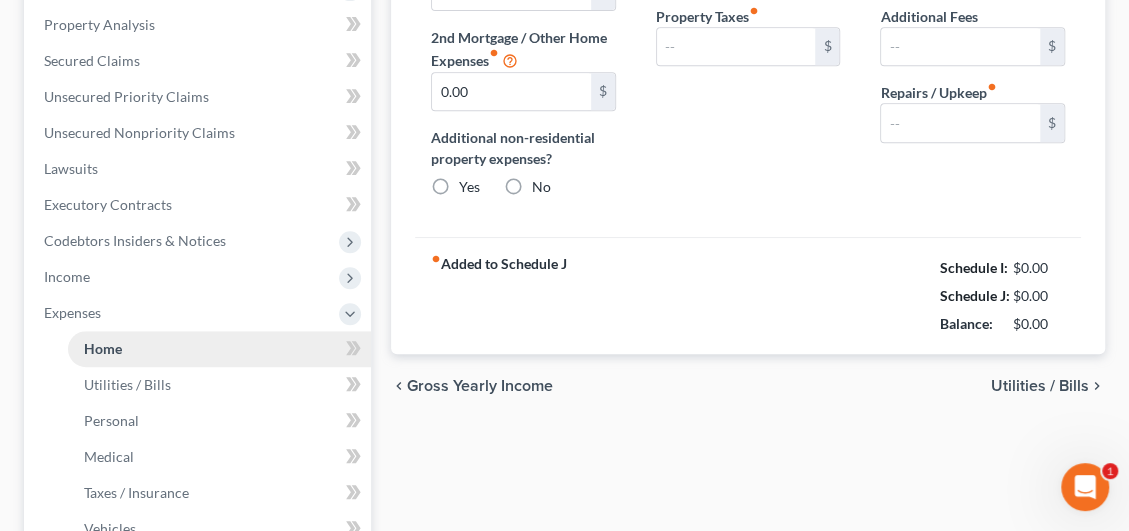radio on "true" 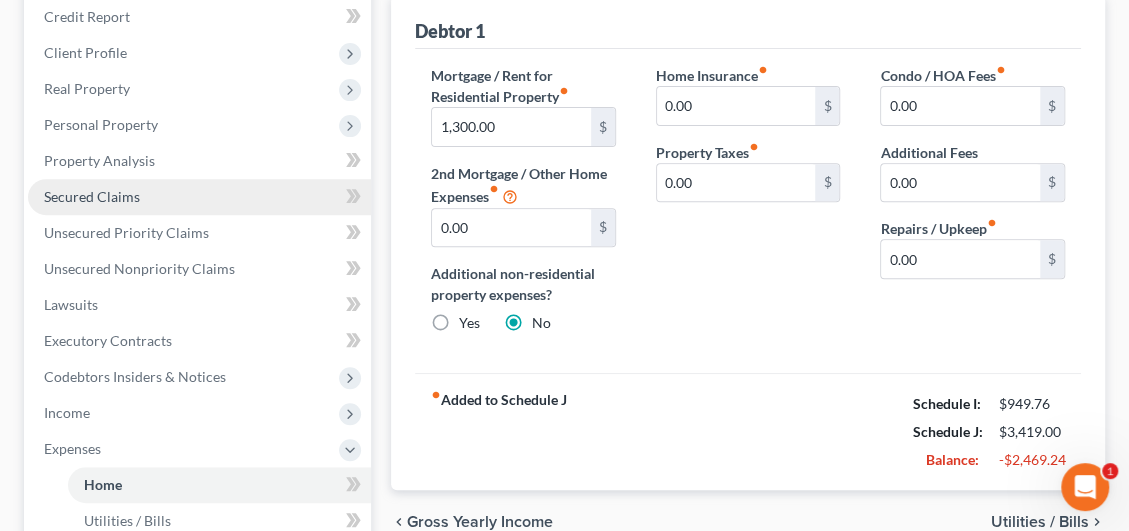 scroll, scrollTop: 200, scrollLeft: 0, axis: vertical 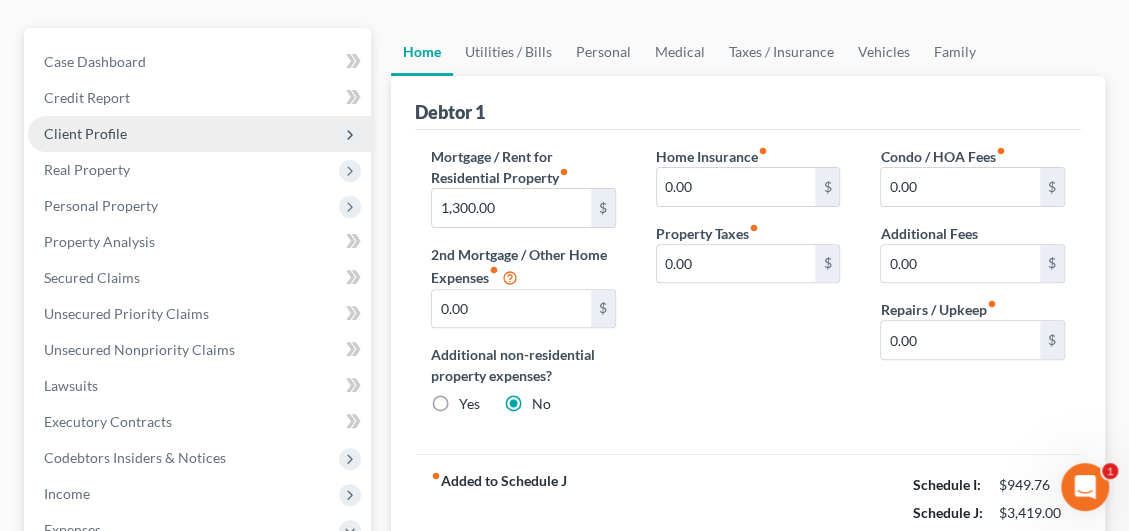 click on "Client Profile" at bounding box center [85, 133] 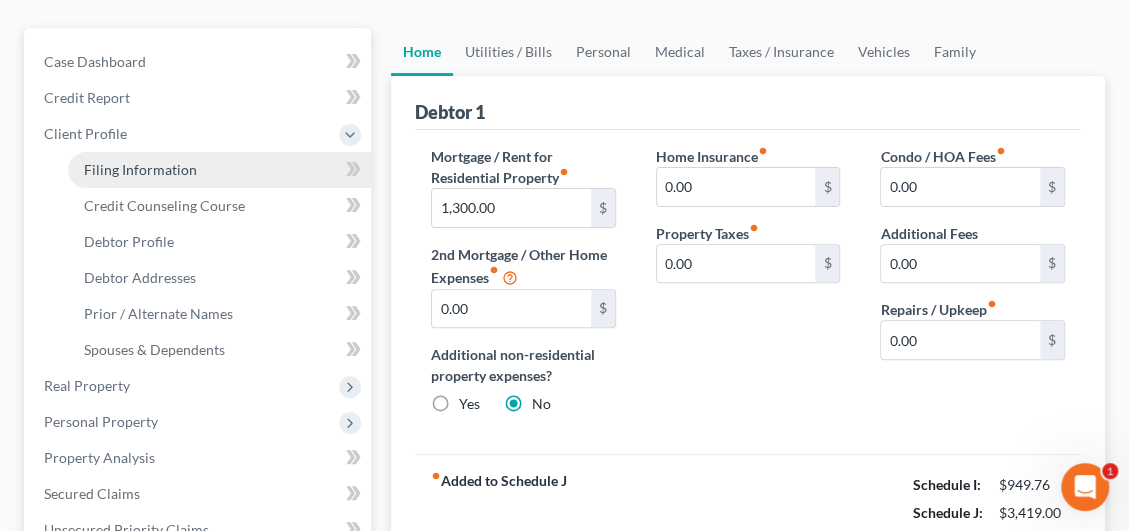 click on "Filing Information" at bounding box center [140, 169] 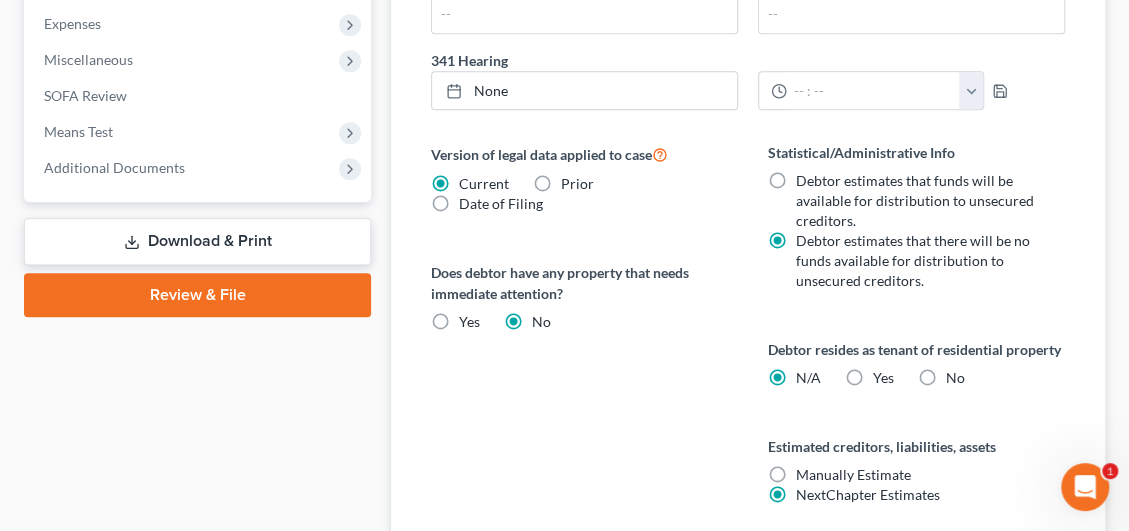 scroll, scrollTop: 1000, scrollLeft: 0, axis: vertical 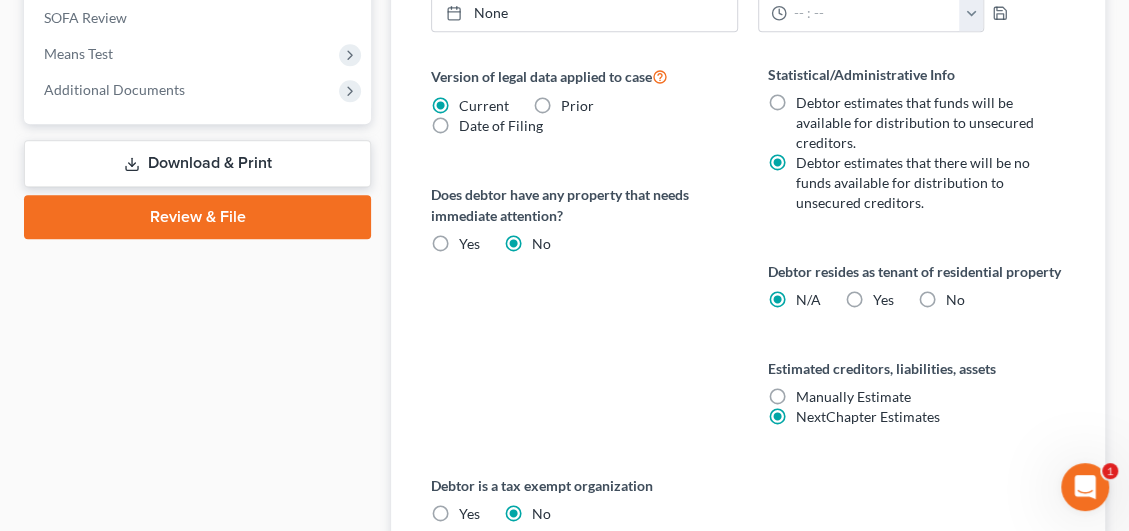 click on "Yes Yes" at bounding box center [883, 300] 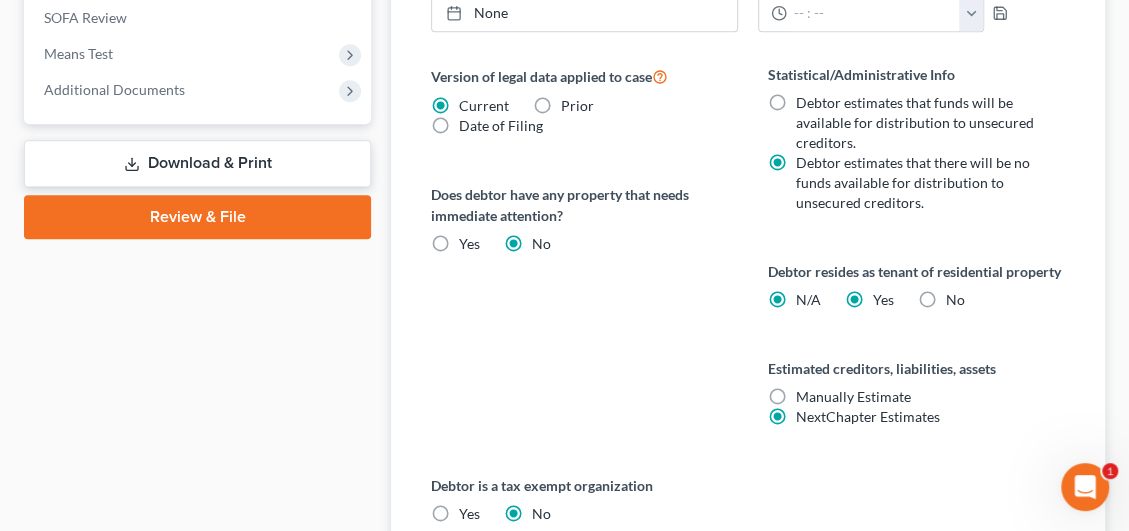 radio on "false" 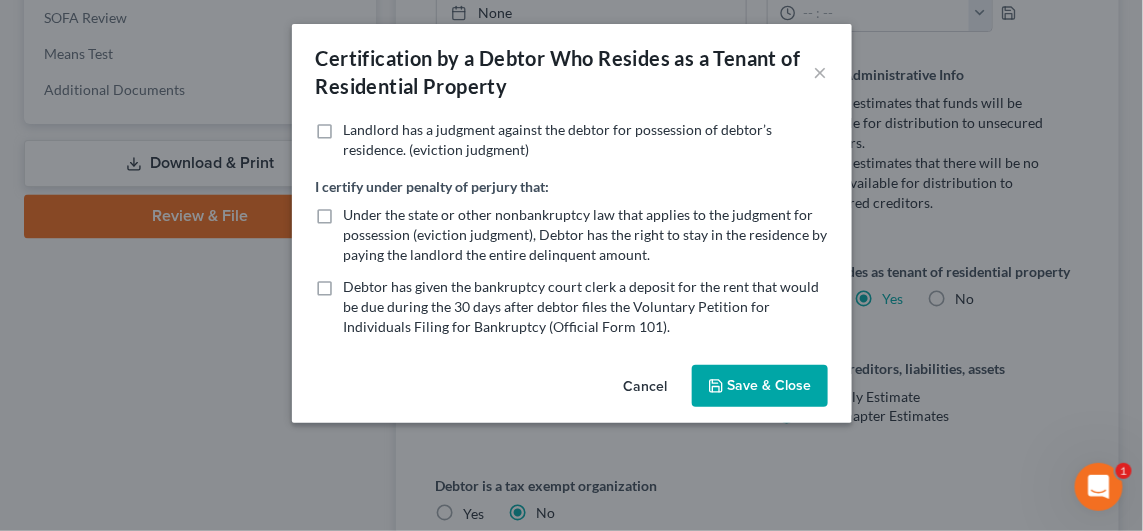 click on "Save & Close" at bounding box center (760, 386) 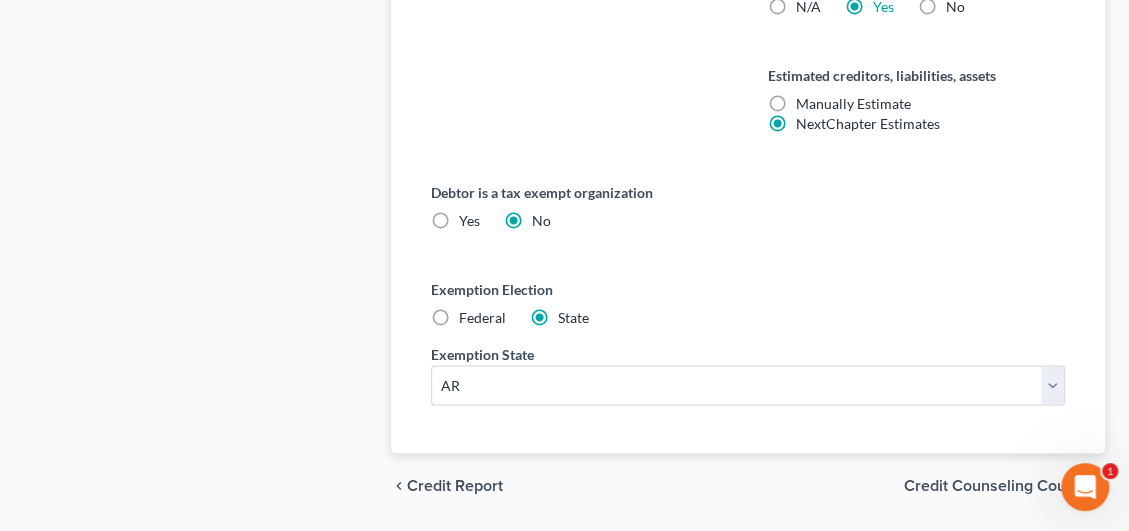 scroll, scrollTop: 1299, scrollLeft: 0, axis: vertical 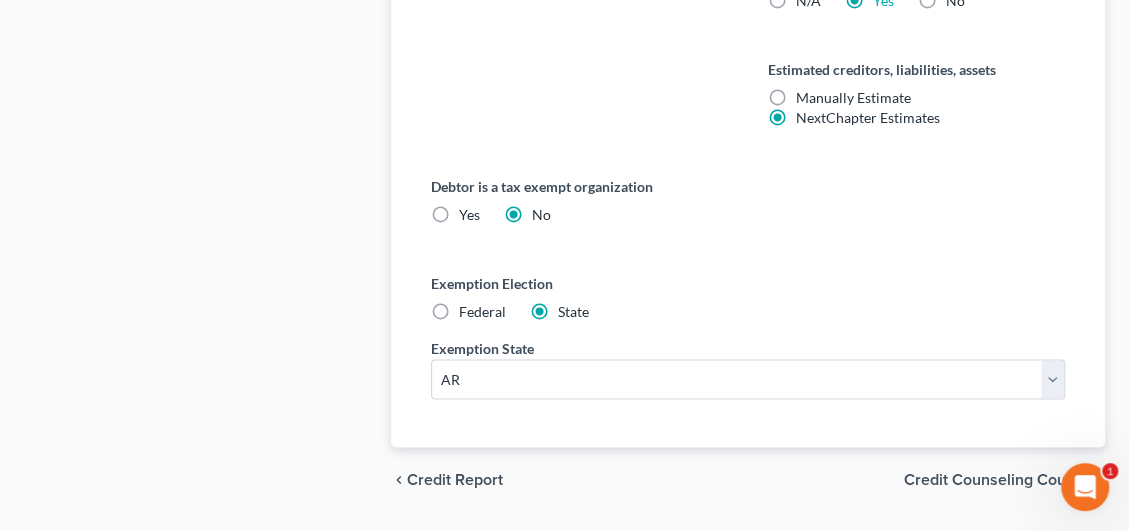 click on "Federal" at bounding box center (482, 312) 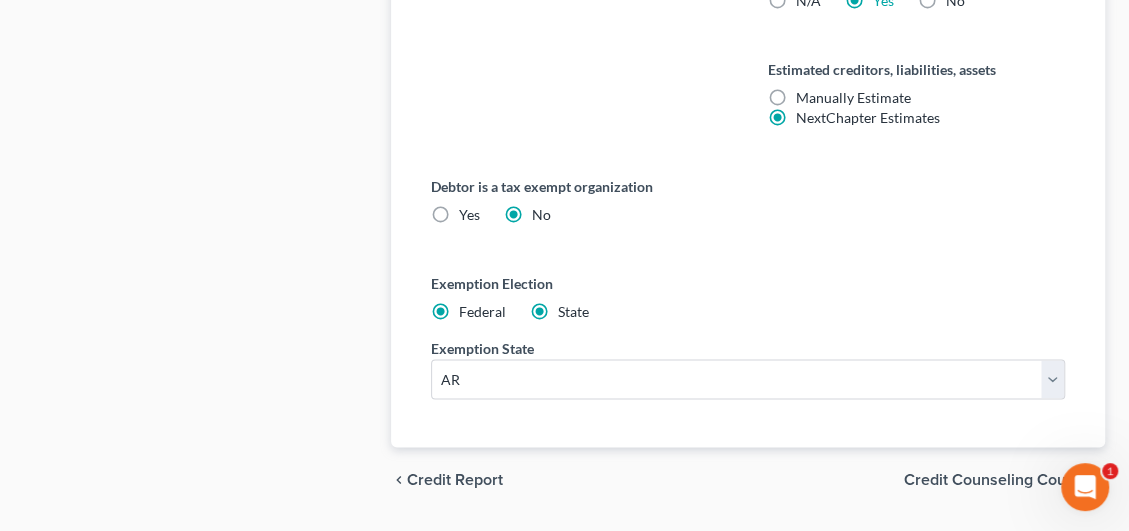 radio on "false" 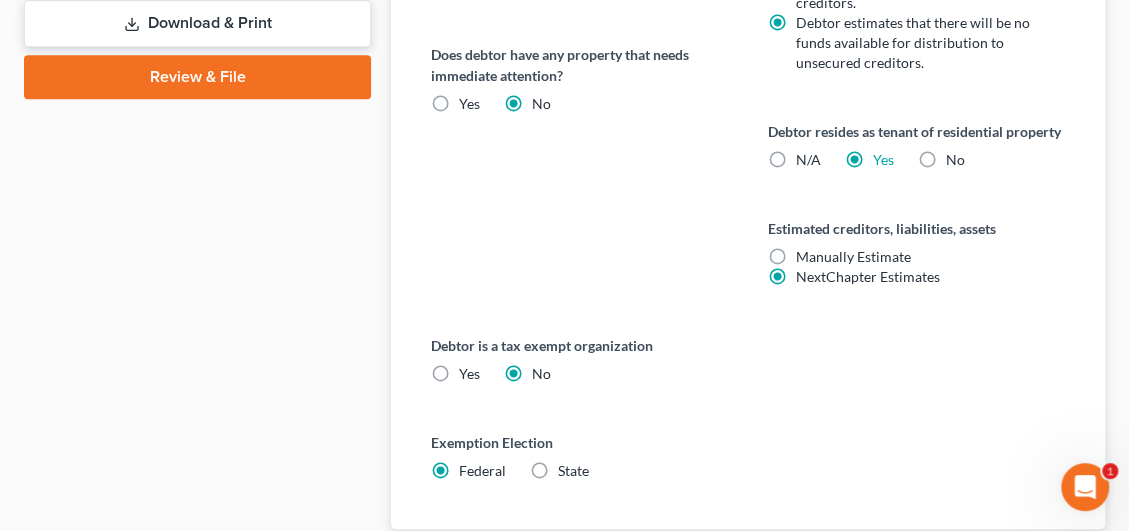 scroll, scrollTop: 1271, scrollLeft: 0, axis: vertical 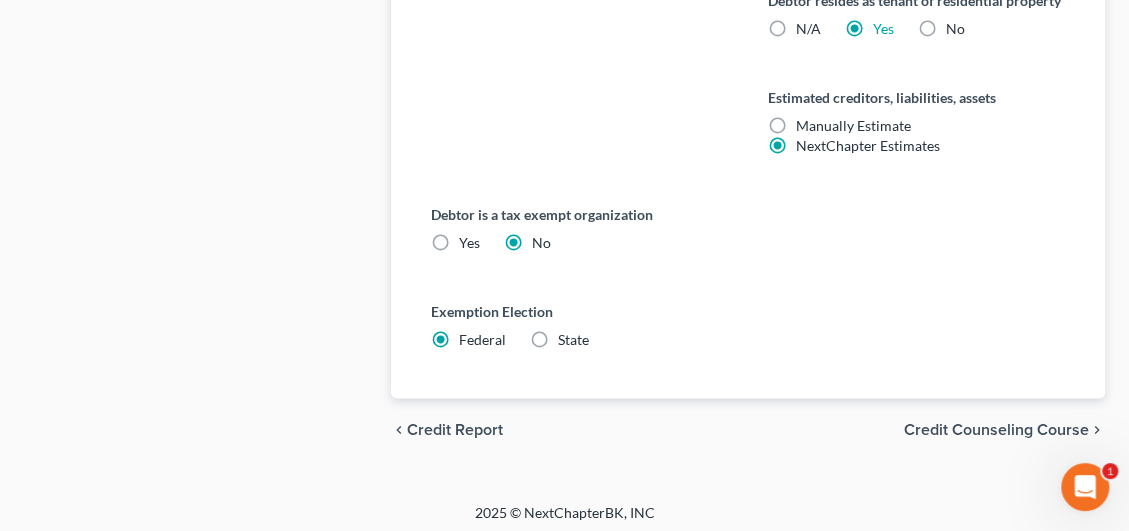 click on "Credit Counseling Course" at bounding box center [996, 430] 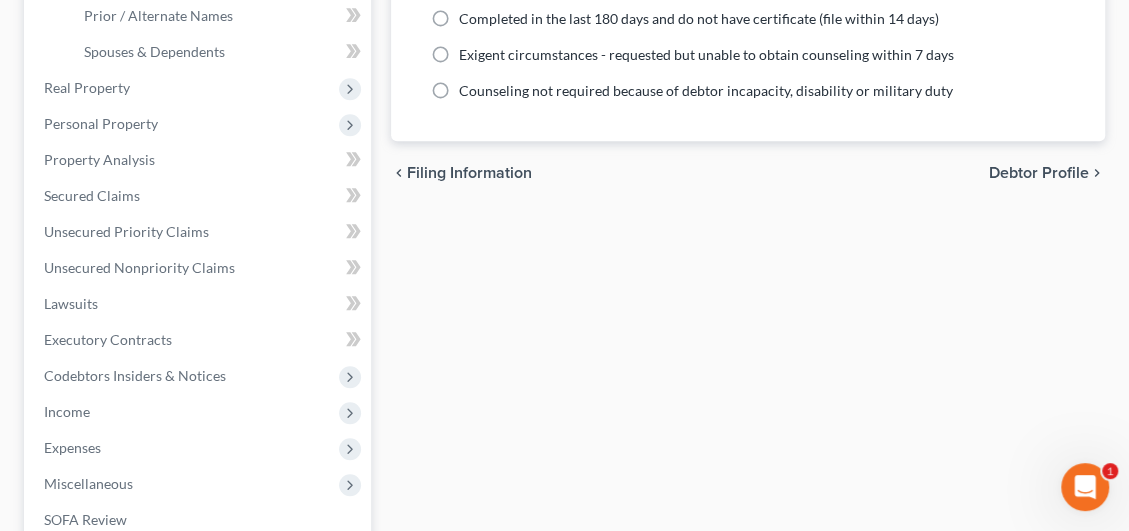 scroll, scrollTop: 499, scrollLeft: 0, axis: vertical 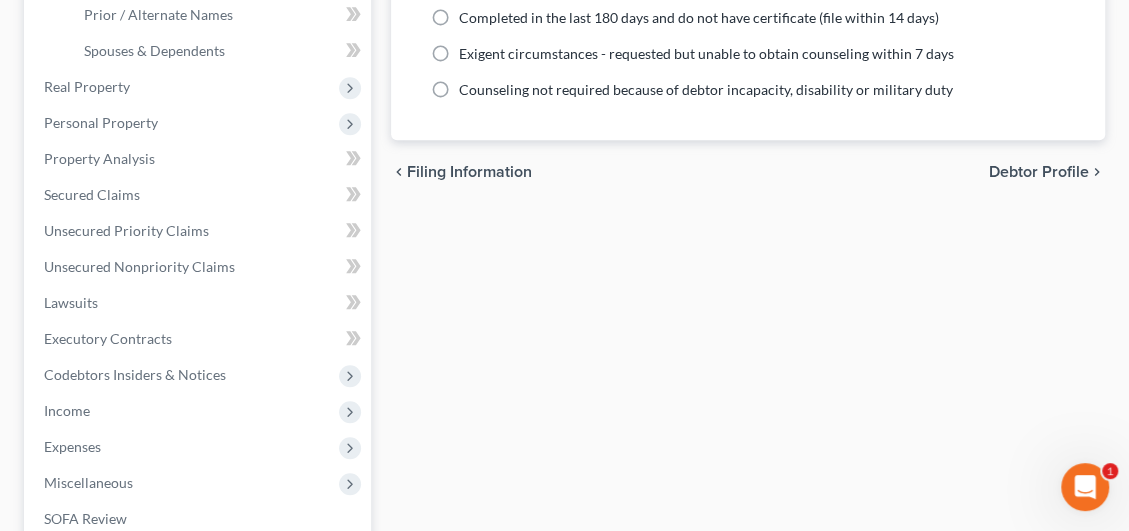 click on "chevron_left
Filing Information
Debtor Profile
chevron_right" at bounding box center [748, 172] 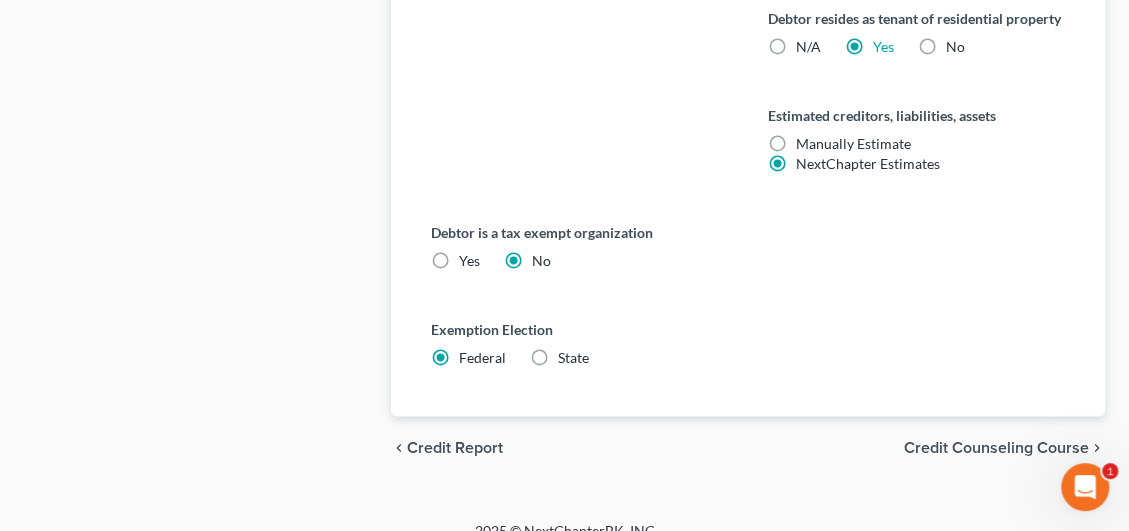 scroll, scrollTop: 1271, scrollLeft: 0, axis: vertical 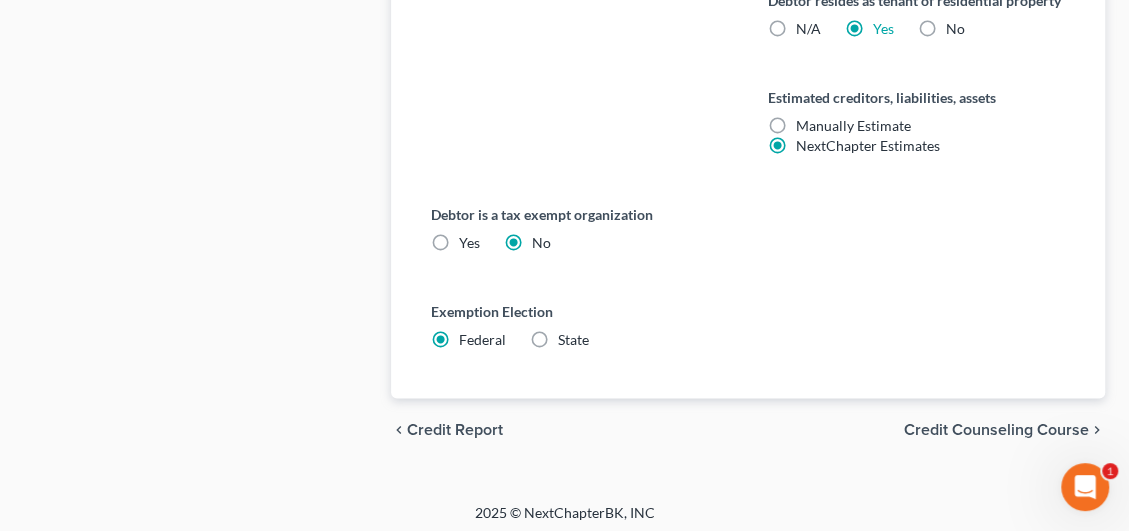 click on "Credit Counseling Course" at bounding box center [996, 430] 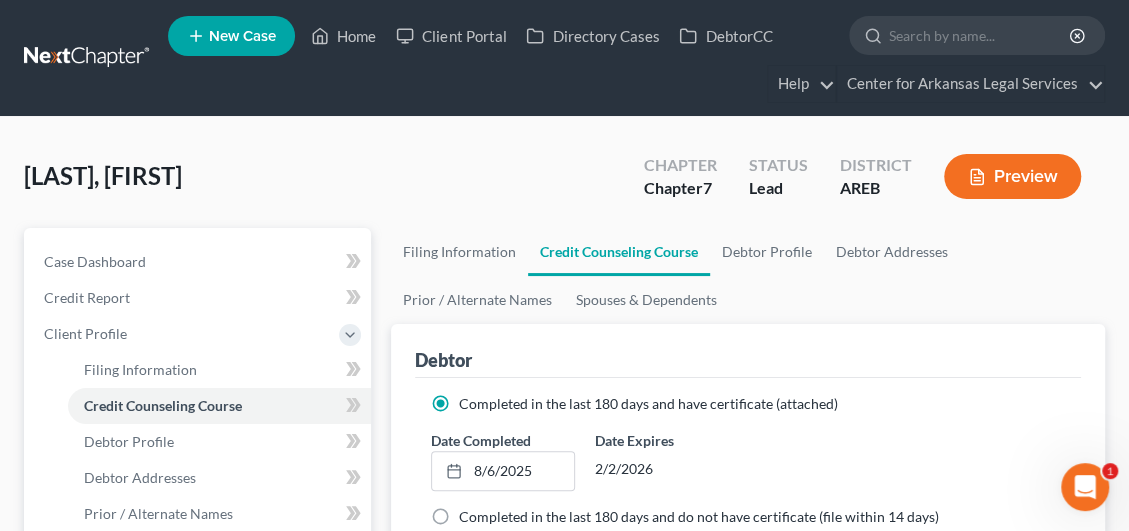 scroll, scrollTop: 600, scrollLeft: 0, axis: vertical 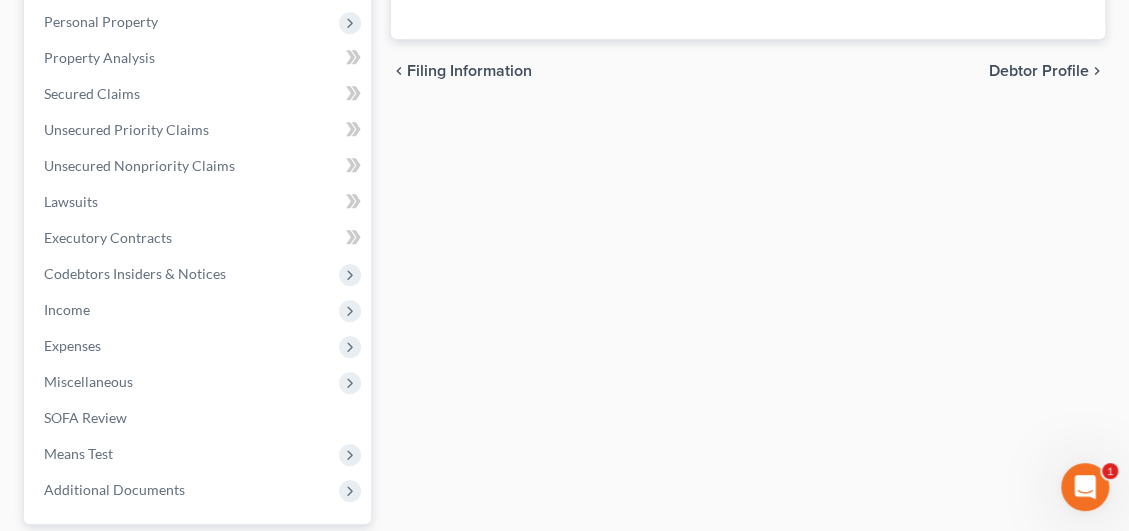 click on "Debtor Profile" at bounding box center (1039, 71) 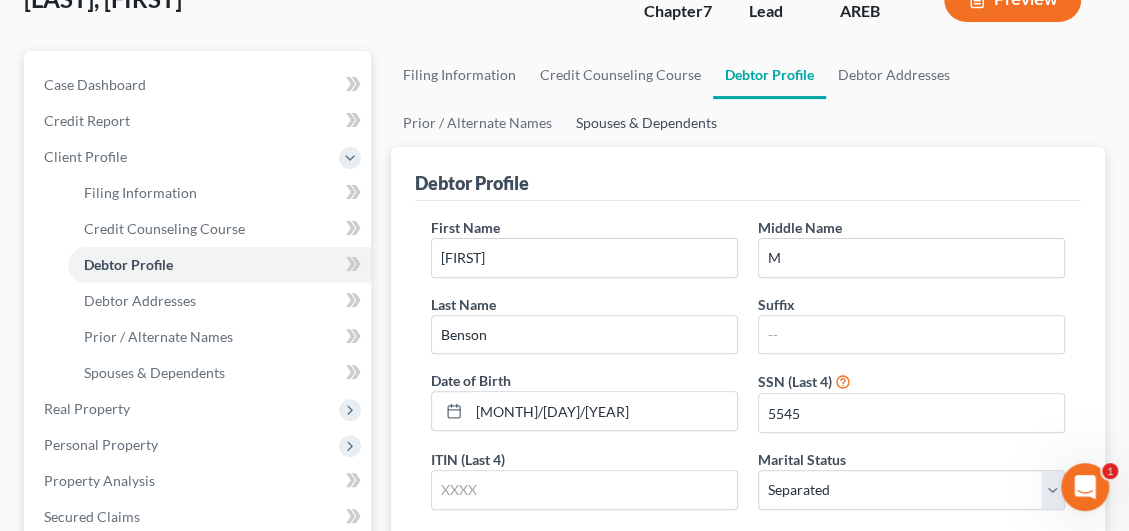 scroll, scrollTop: 300, scrollLeft: 0, axis: vertical 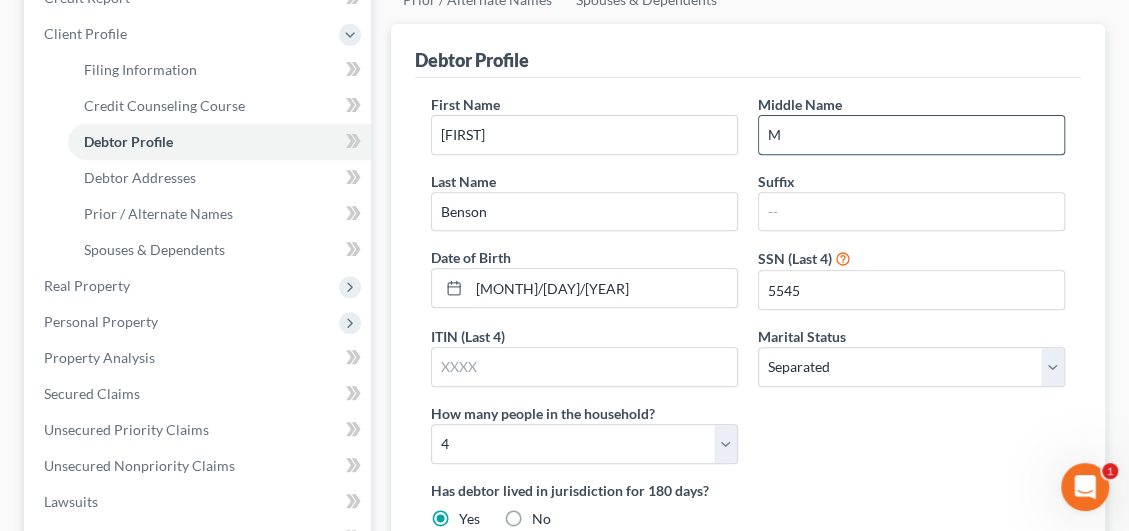 click on "M" at bounding box center [911, 135] 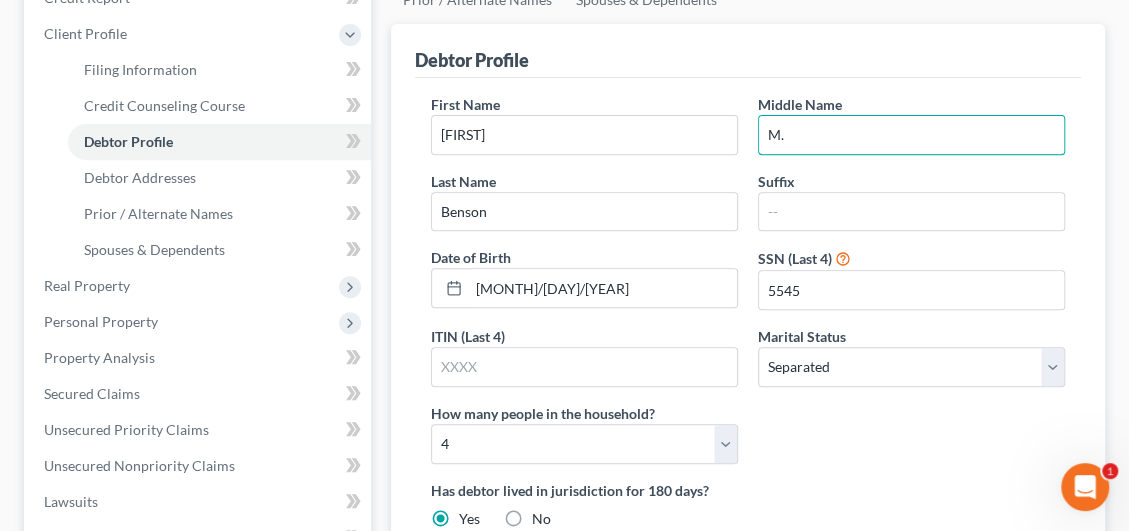 type on "M." 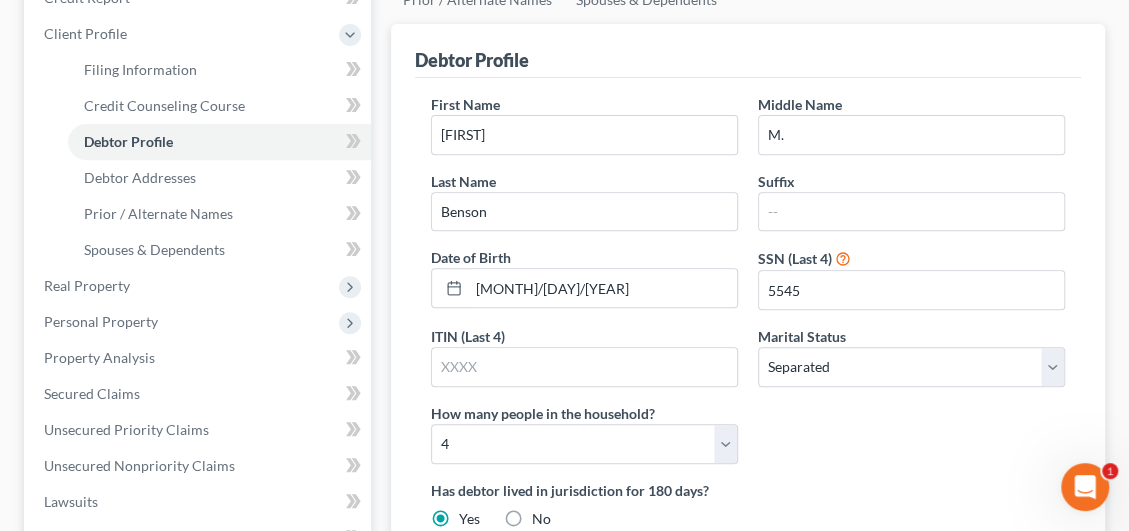 click on "First Name [FIRST] Middle Name [MIDDLE] Last Name [LAST] Suffix Date of Birth [DATE] SSN (Last 4) [SSN] ITIN (Last 4) Marital Status Select Single Married Separated Divorced Widowed How many people in the household? Select 1 2 3 4 5 6 7 8 9 10 11 12 13 14 15 16 17 18 19 20" at bounding box center (748, 287) 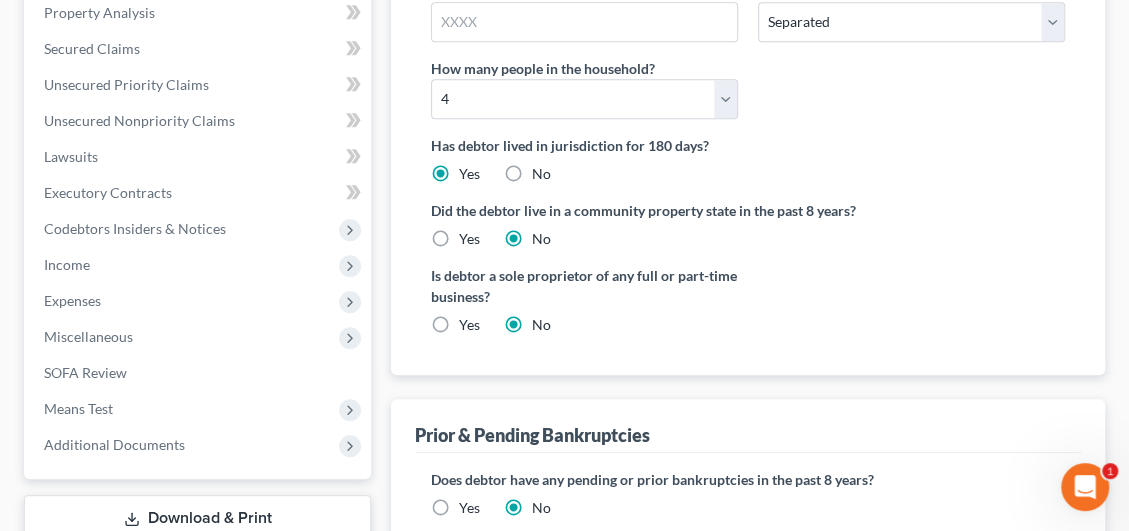 scroll, scrollTop: 788, scrollLeft: 0, axis: vertical 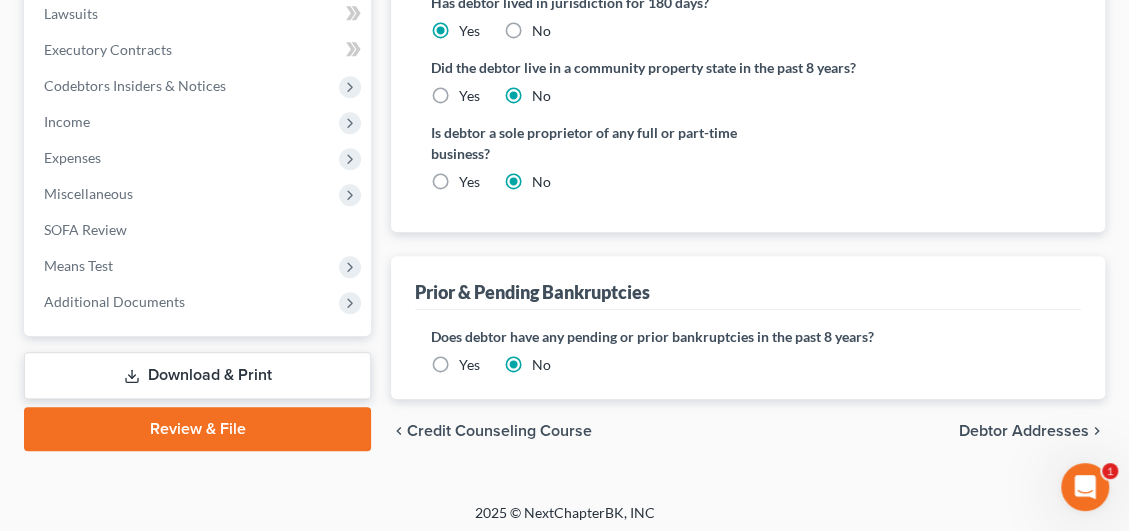 click on "Yes" at bounding box center [469, 365] 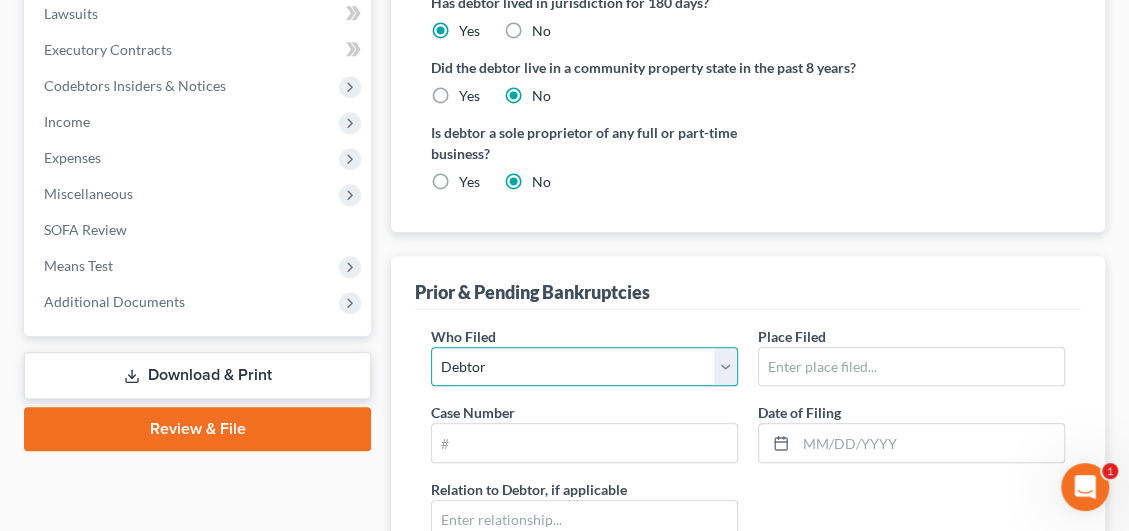 click on "Debtor Other" at bounding box center (584, 367) 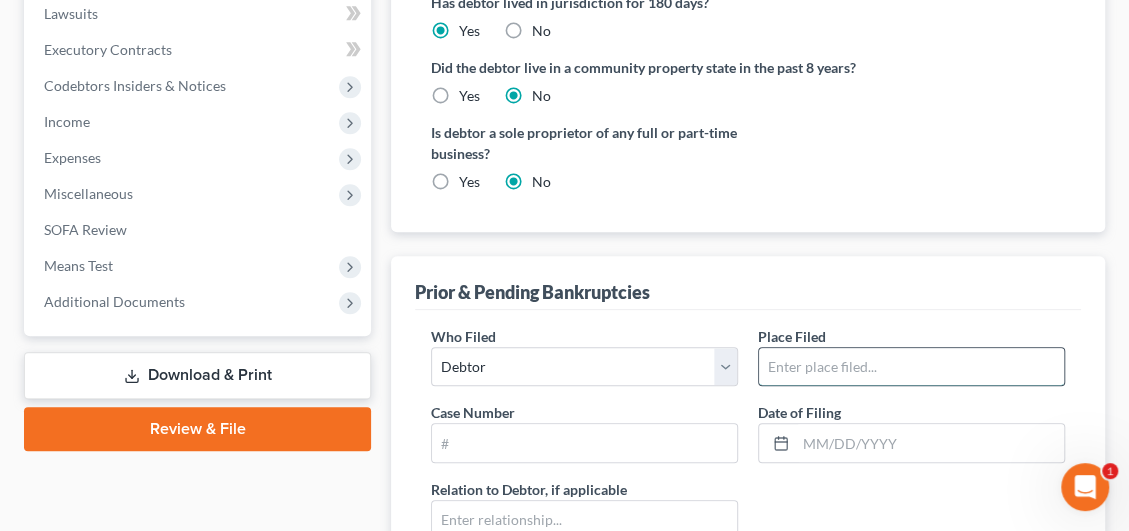 click at bounding box center [911, 367] 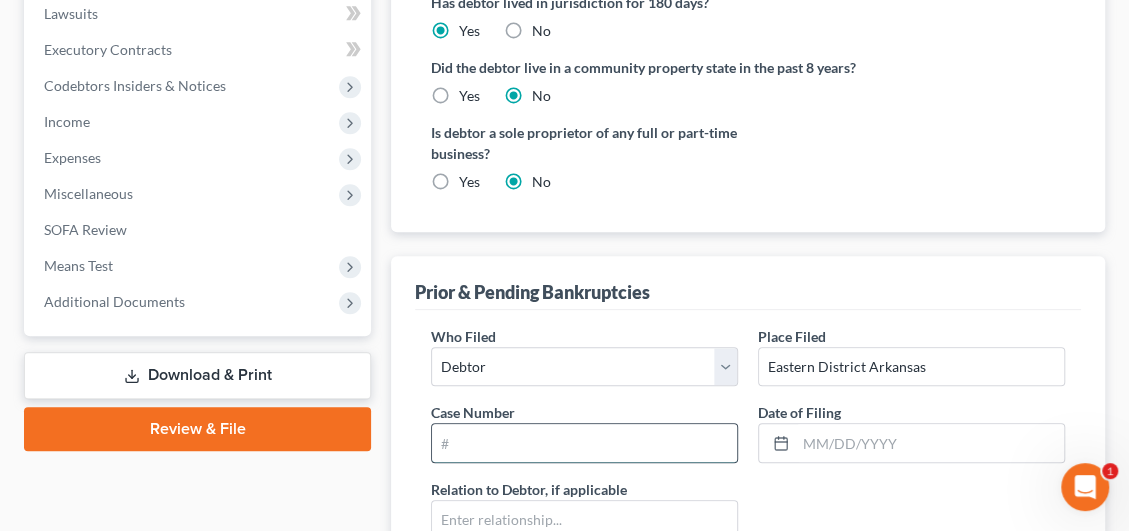 click at bounding box center [584, 443] 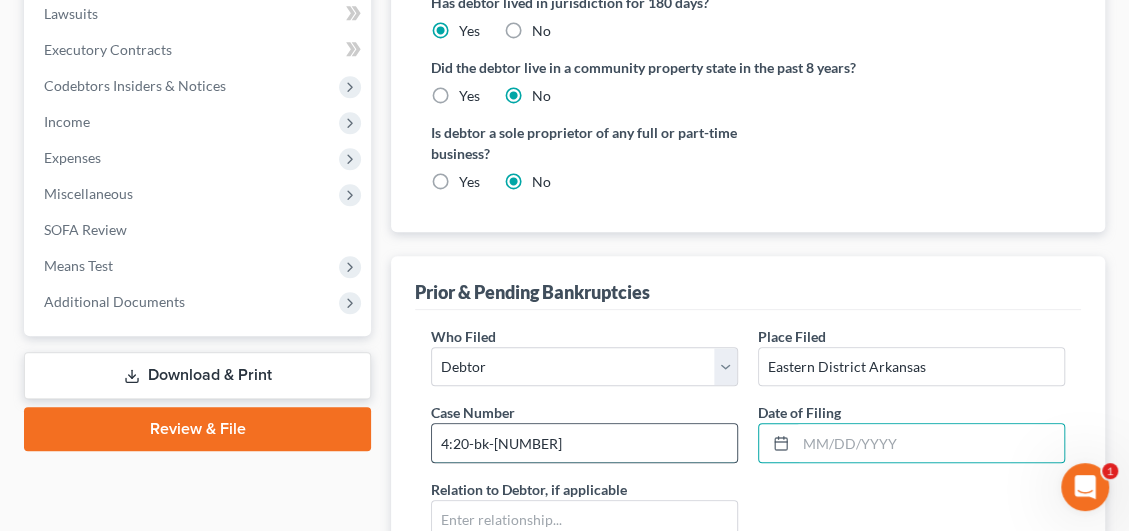 click on "4:20-bk-[NUMBER]" at bounding box center [584, 443] 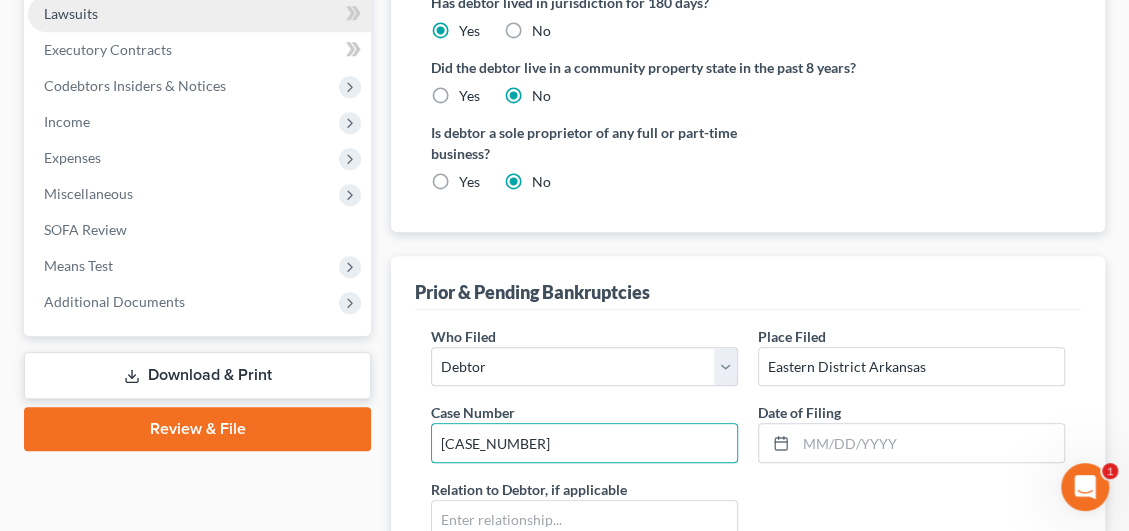 type on "[CASE_NUMBER]" 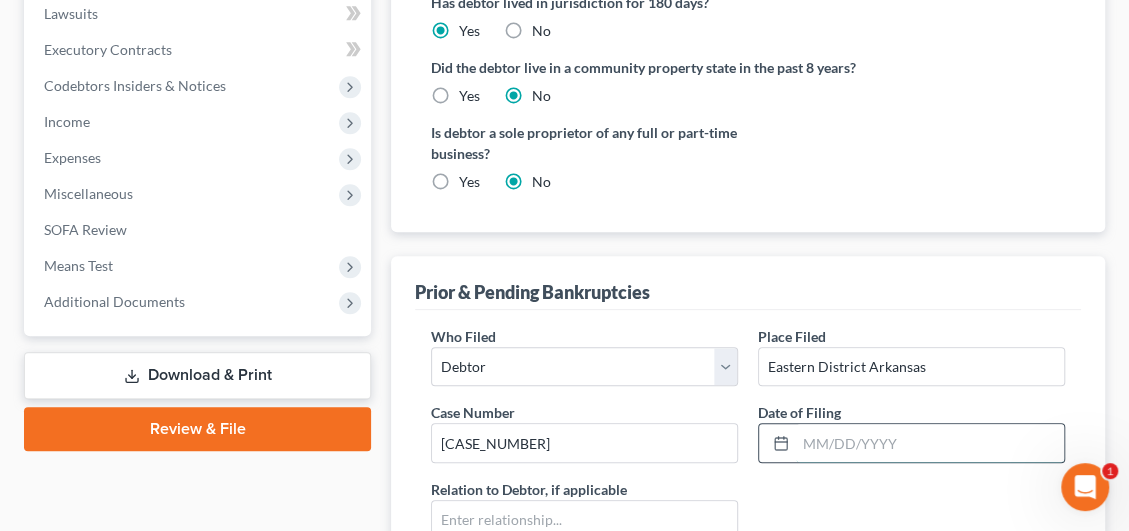 click at bounding box center [930, 443] 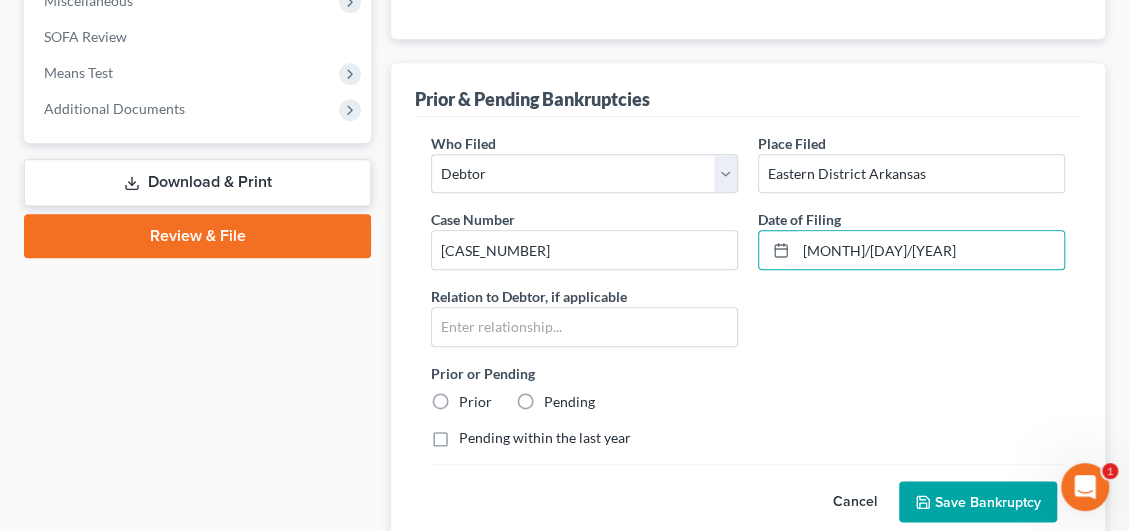 scroll, scrollTop: 989, scrollLeft: 0, axis: vertical 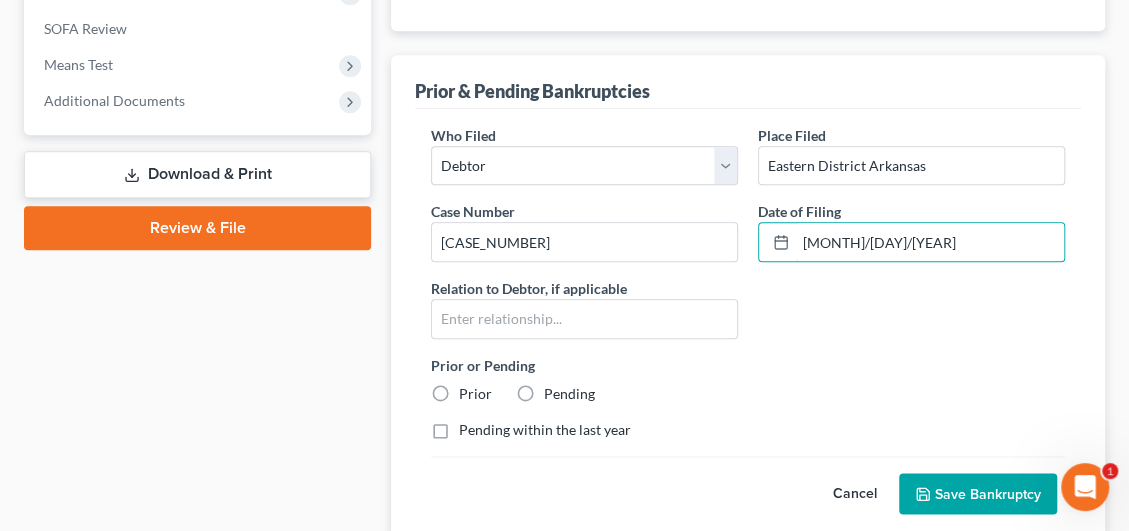 type on "[MONTH]/[DAY]/[YEAR]" 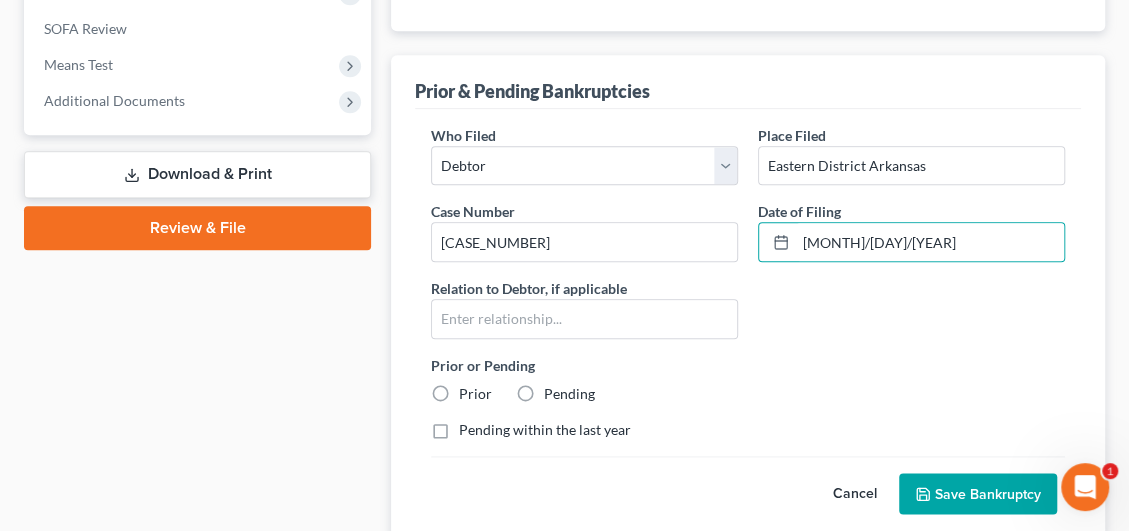 click on "Prior" at bounding box center [475, 394] 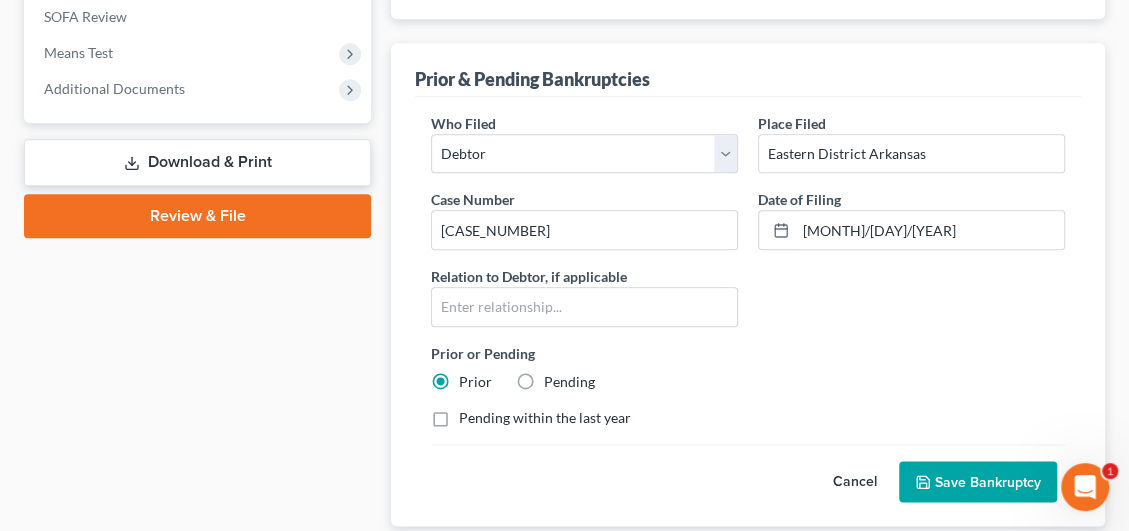 scroll, scrollTop: 1088, scrollLeft: 0, axis: vertical 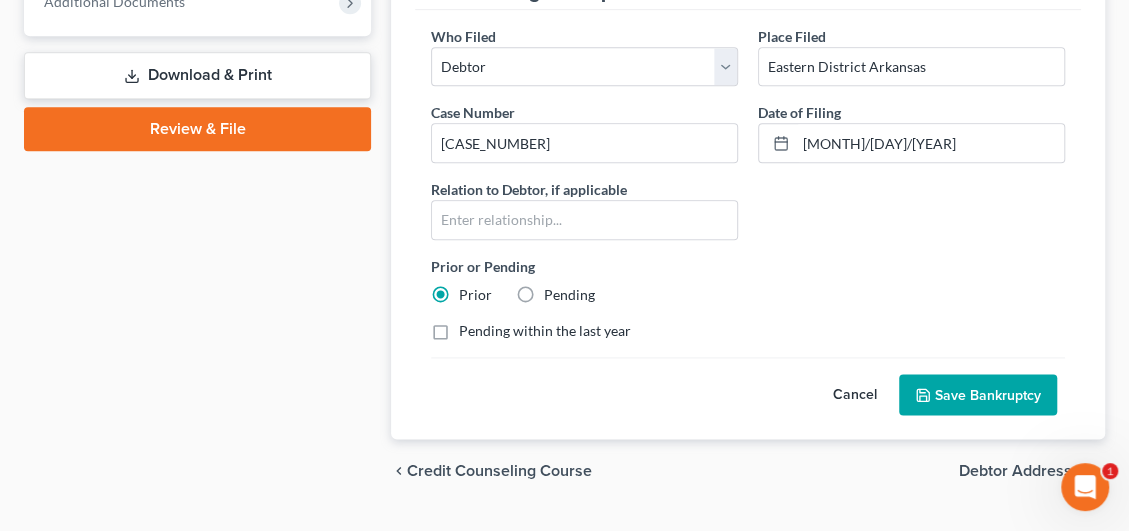 click on "Save Bankruptcy" at bounding box center [978, 395] 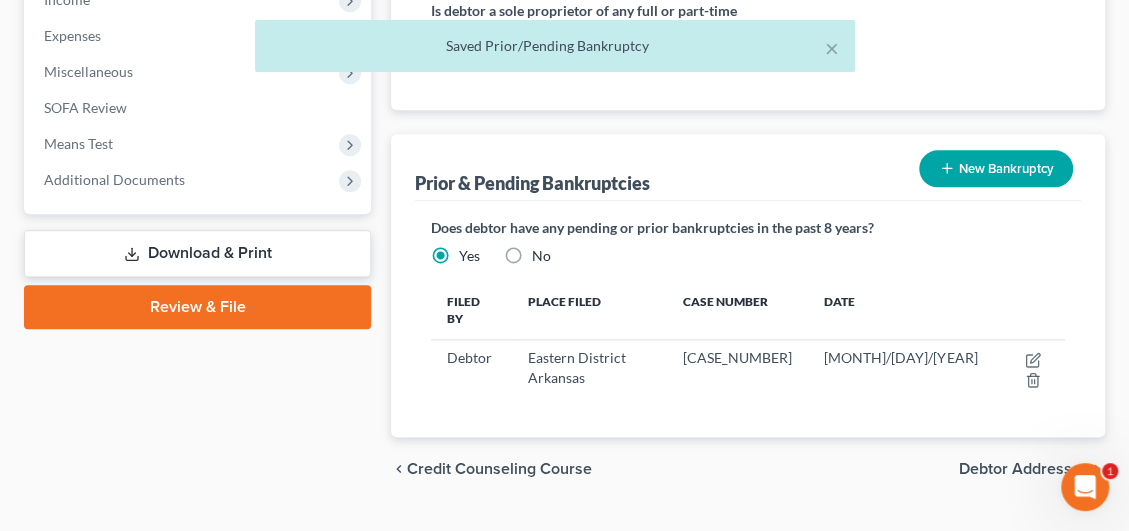 scroll, scrollTop: 912, scrollLeft: 0, axis: vertical 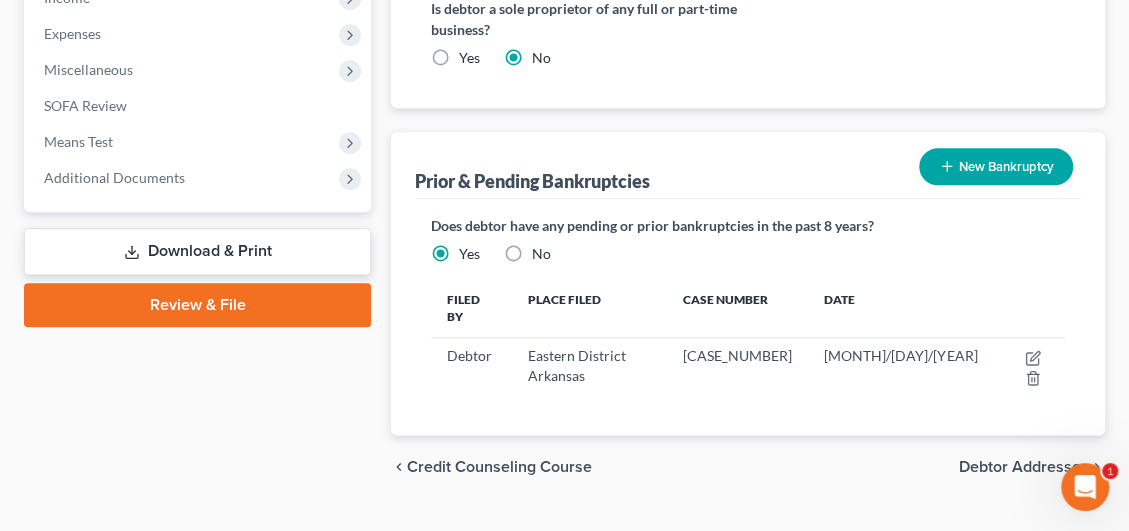 click on "Debtor Addresses" at bounding box center [1024, 467] 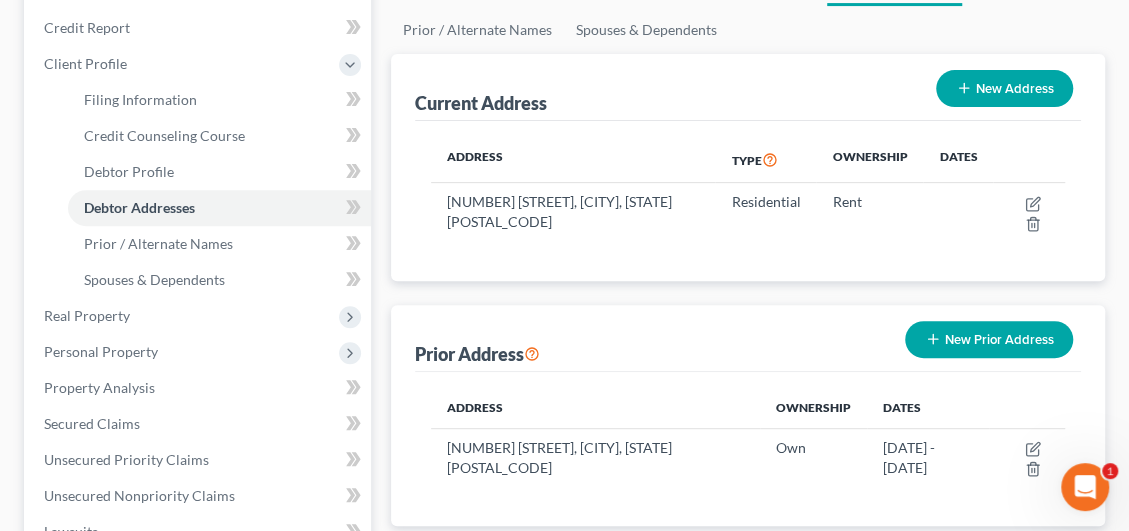 scroll, scrollTop: 300, scrollLeft: 0, axis: vertical 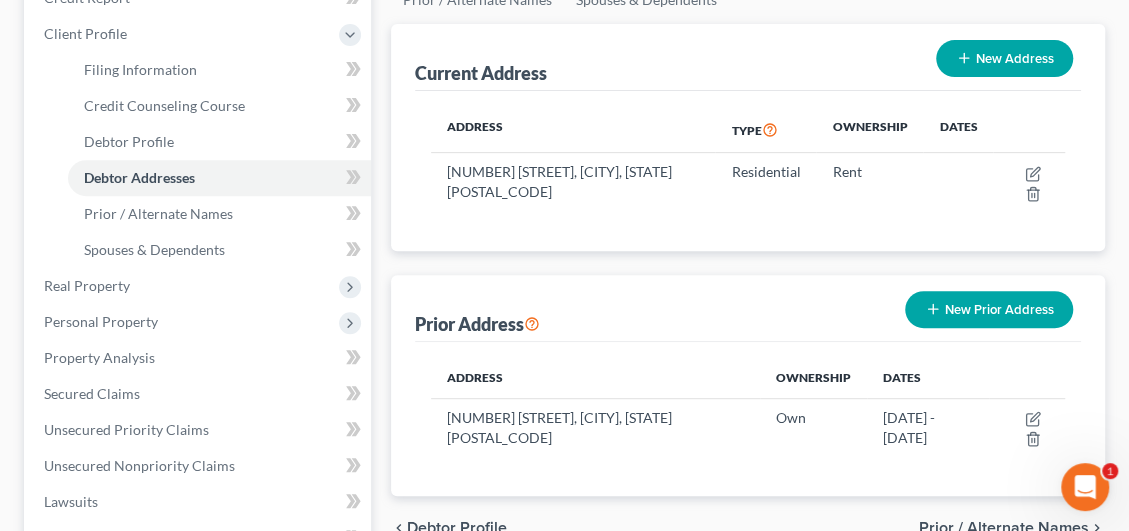 click on "Prior / Alternate Names" at bounding box center [1004, 528] 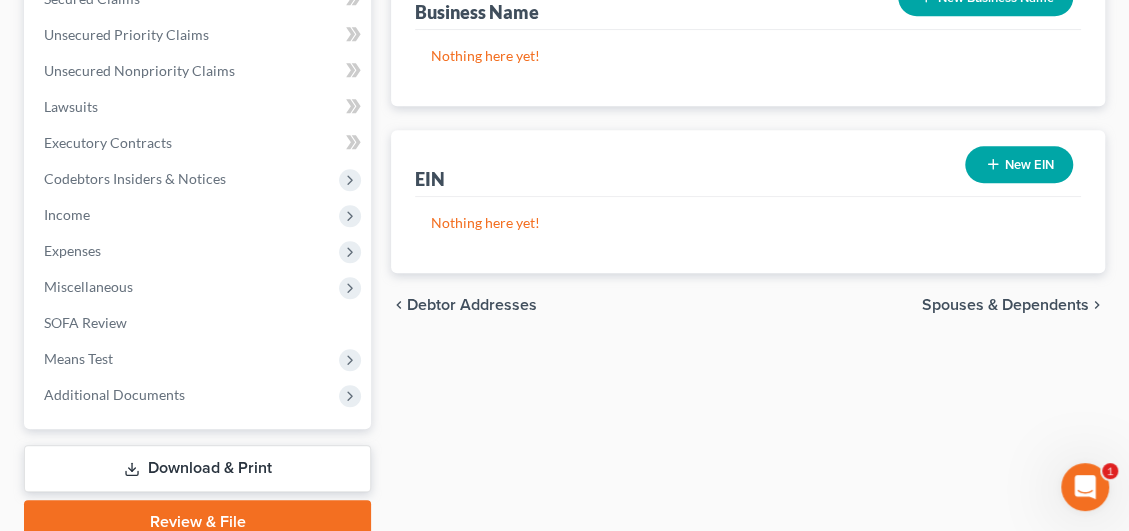 scroll, scrollTop: 700, scrollLeft: 0, axis: vertical 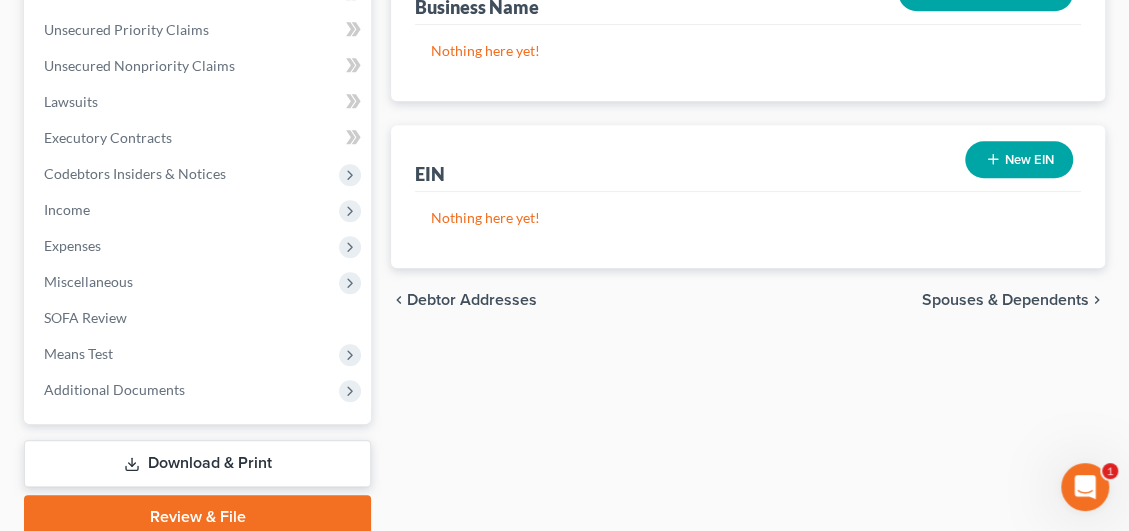click on "Spouses & Dependents" at bounding box center [1005, 300] 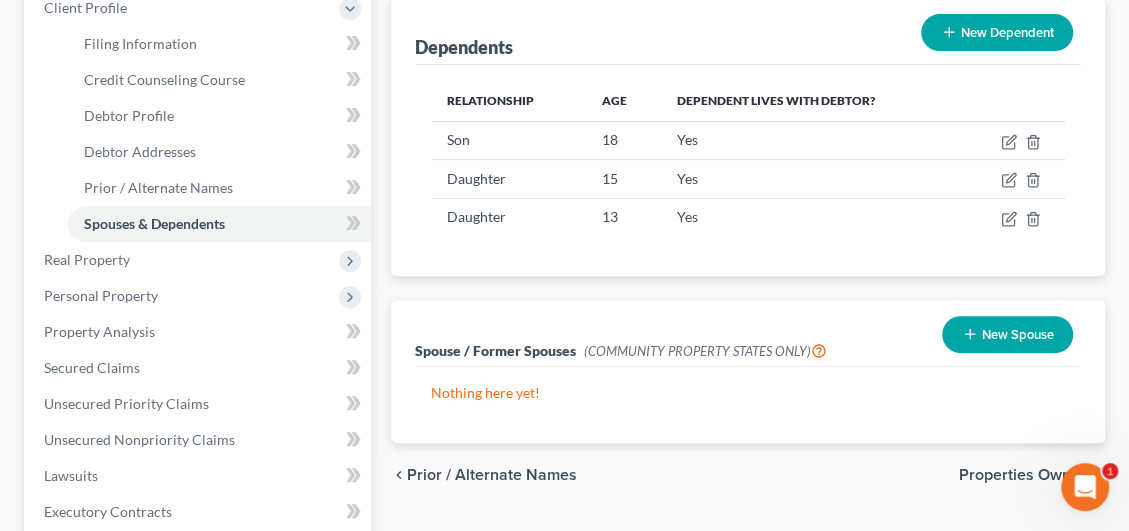 scroll, scrollTop: 400, scrollLeft: 0, axis: vertical 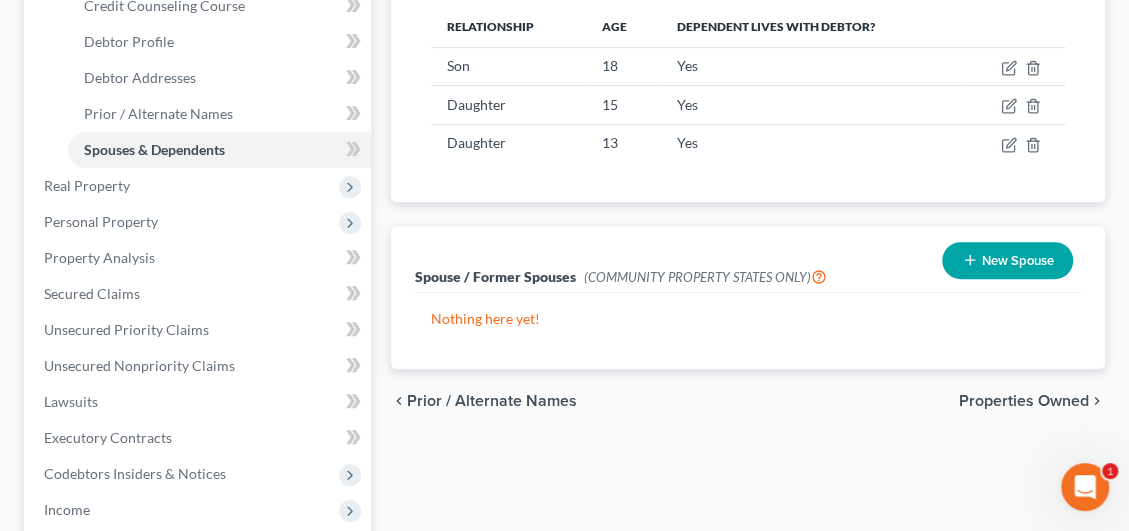 click on "Properties Owned" at bounding box center (1024, 401) 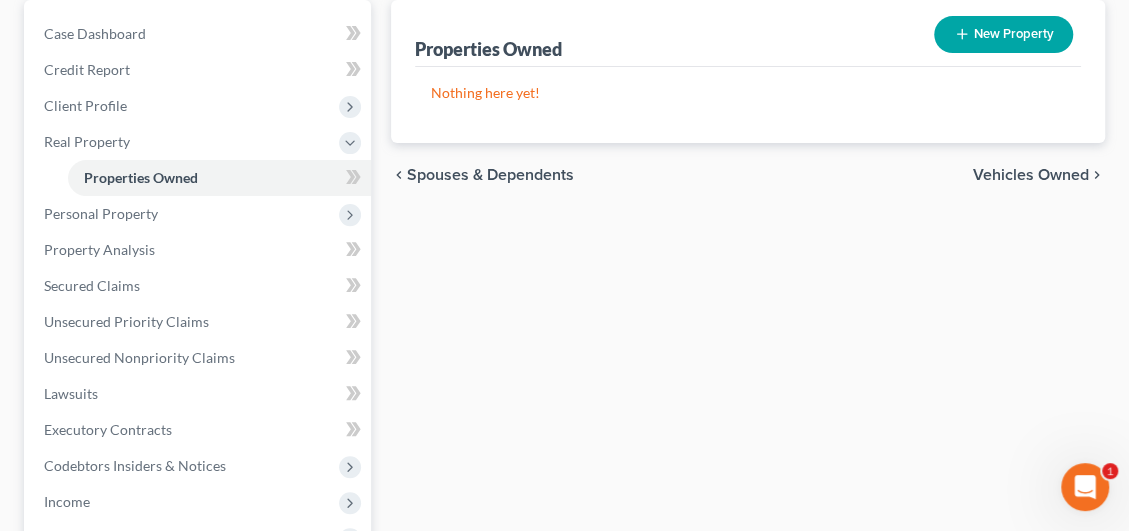 scroll, scrollTop: 200, scrollLeft: 0, axis: vertical 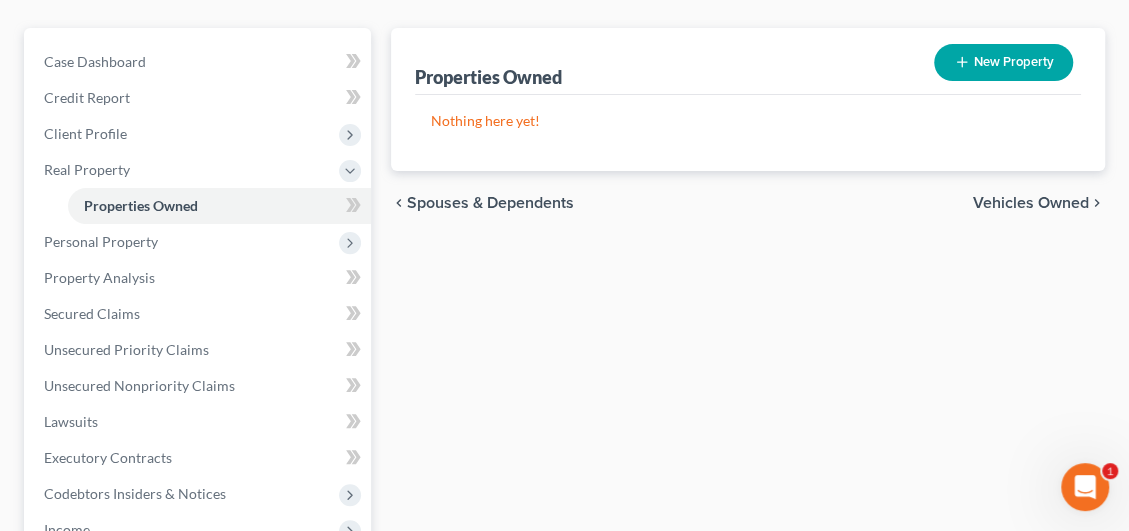 click on "Vehicles Owned" at bounding box center (1031, 203) 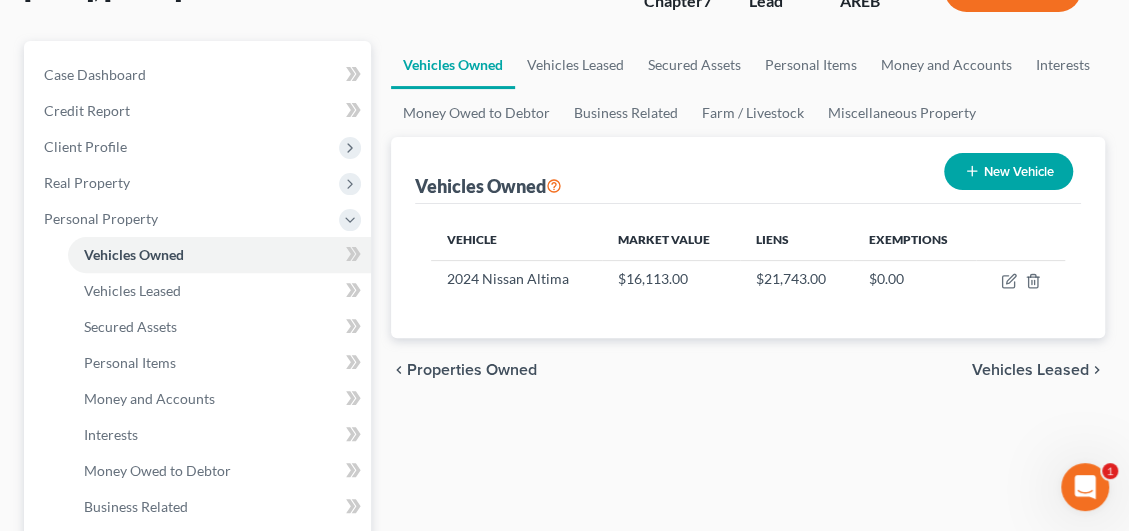 scroll, scrollTop: 200, scrollLeft: 0, axis: vertical 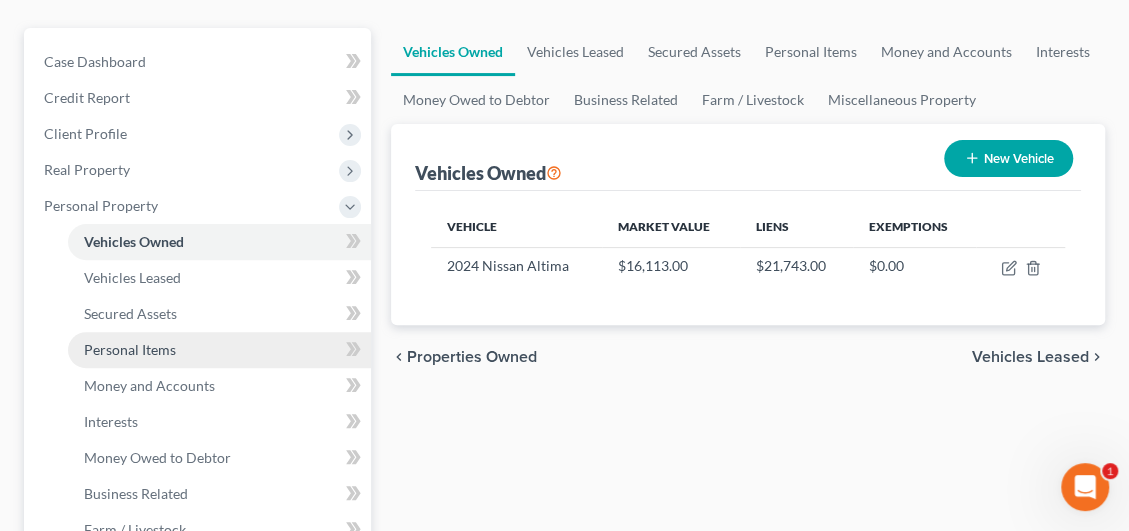 click on "Personal Items" at bounding box center [130, 349] 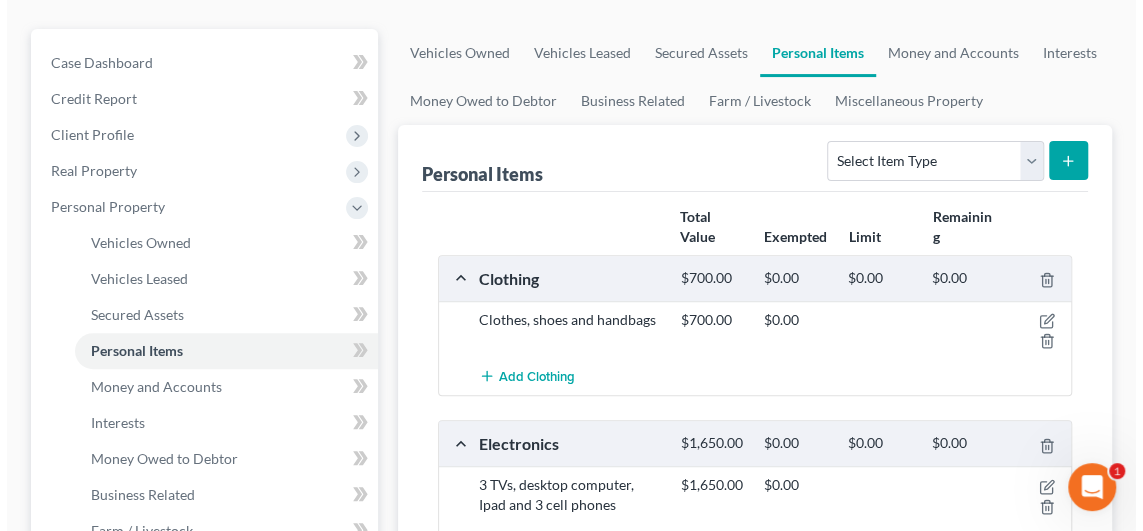 scroll, scrollTop: 200, scrollLeft: 0, axis: vertical 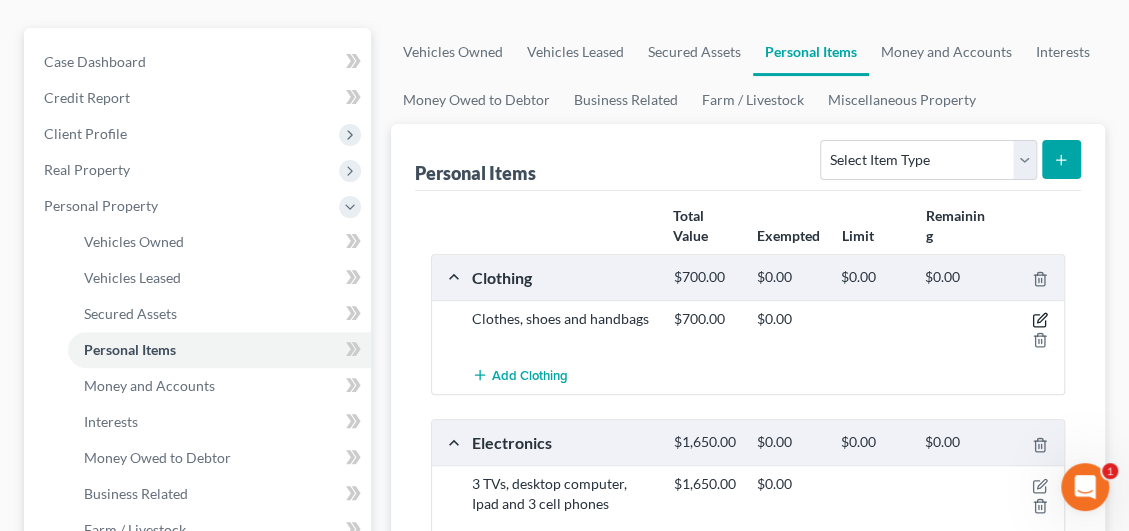 click 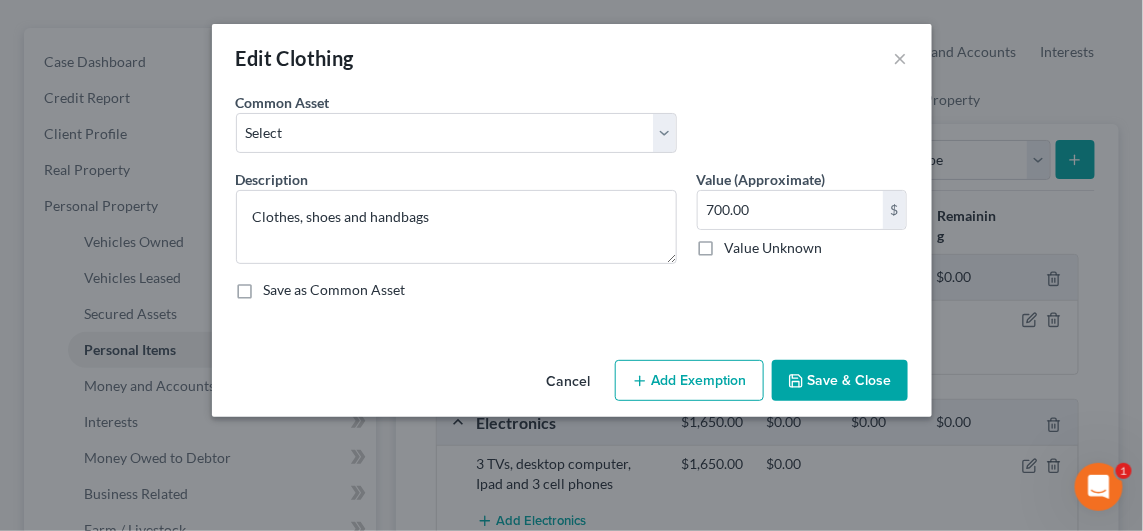 click on "Cancel" at bounding box center (569, 382) 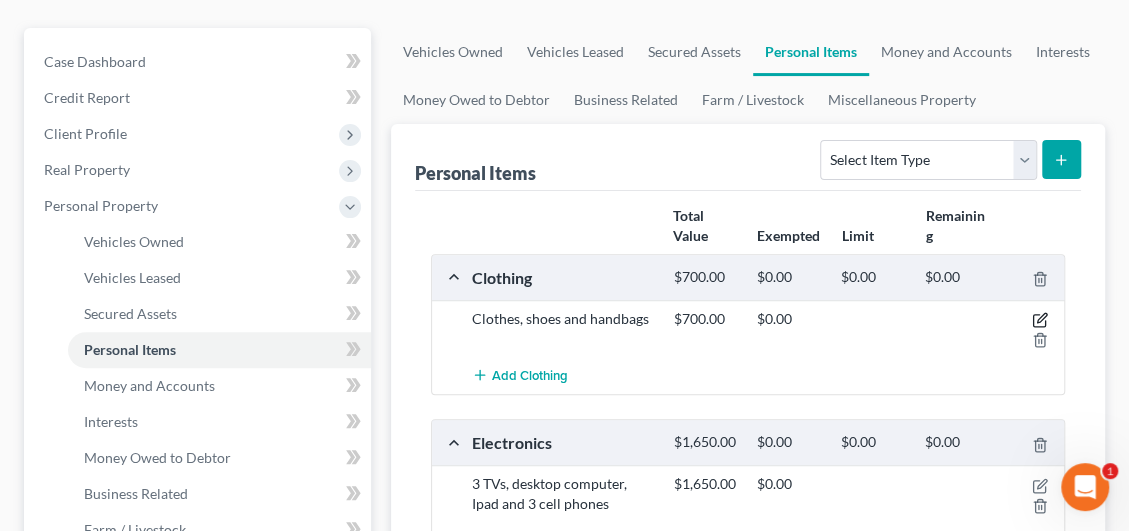 click 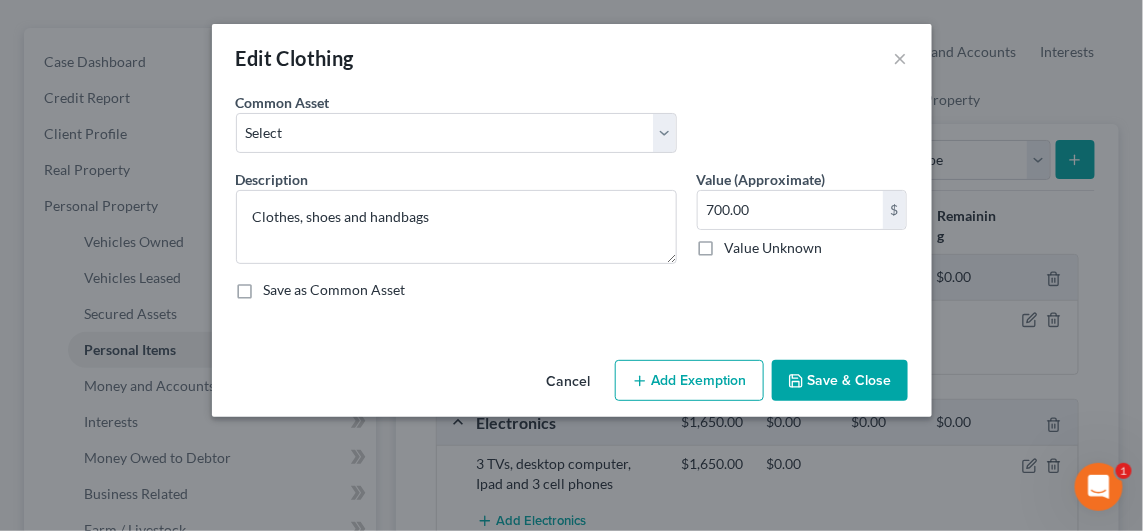 click on "Add Exemption" at bounding box center (689, 381) 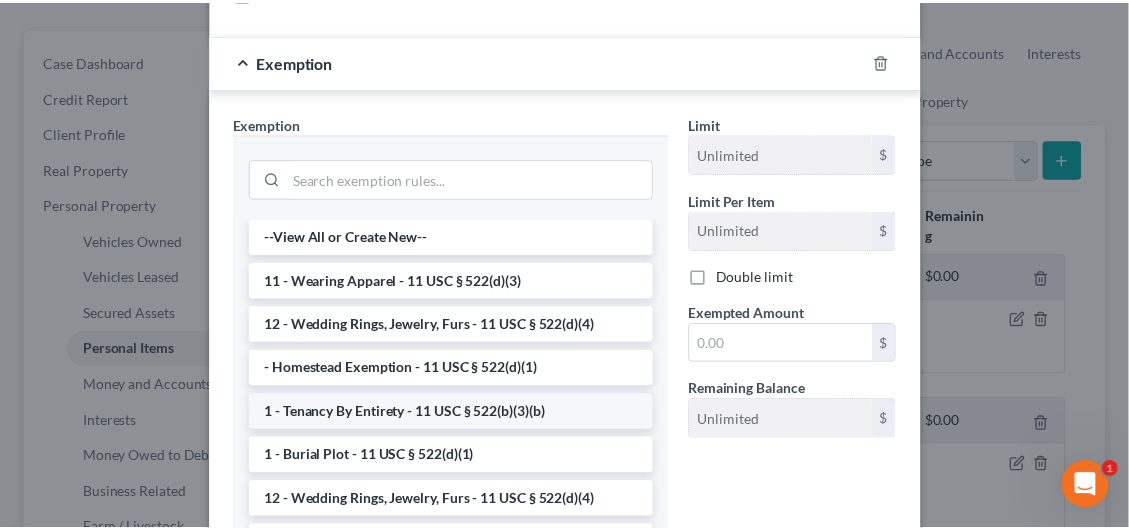 scroll, scrollTop: 300, scrollLeft: 0, axis: vertical 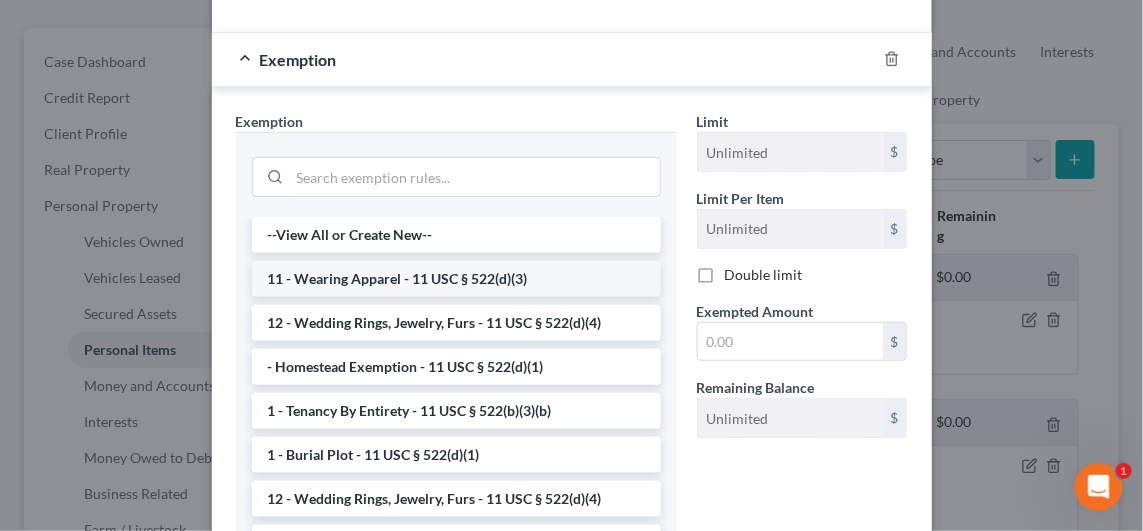 click on "11 - Wearing Apparel - 11 USC § 522(d)(3)" at bounding box center [456, 279] 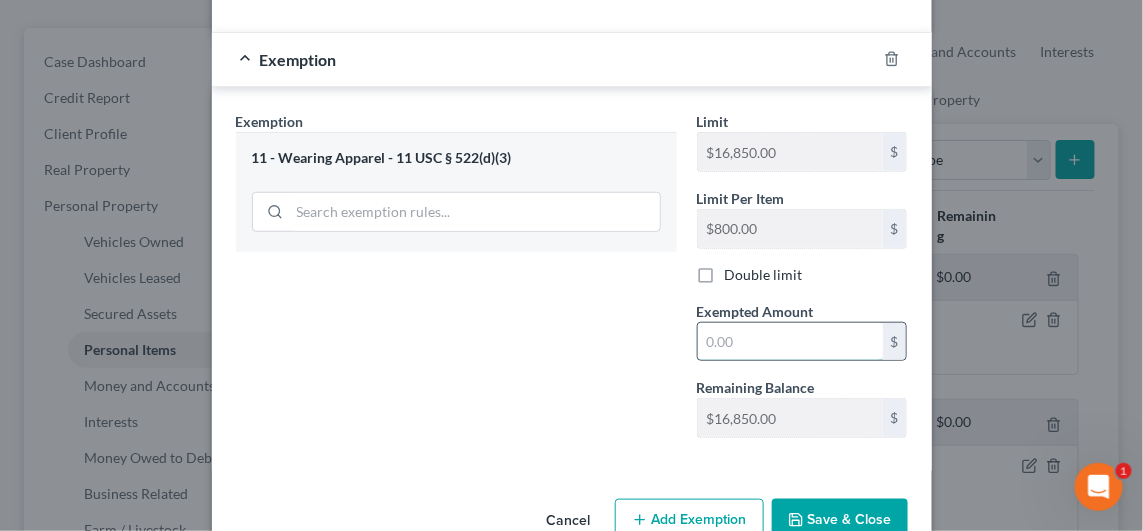 click at bounding box center [790, 342] 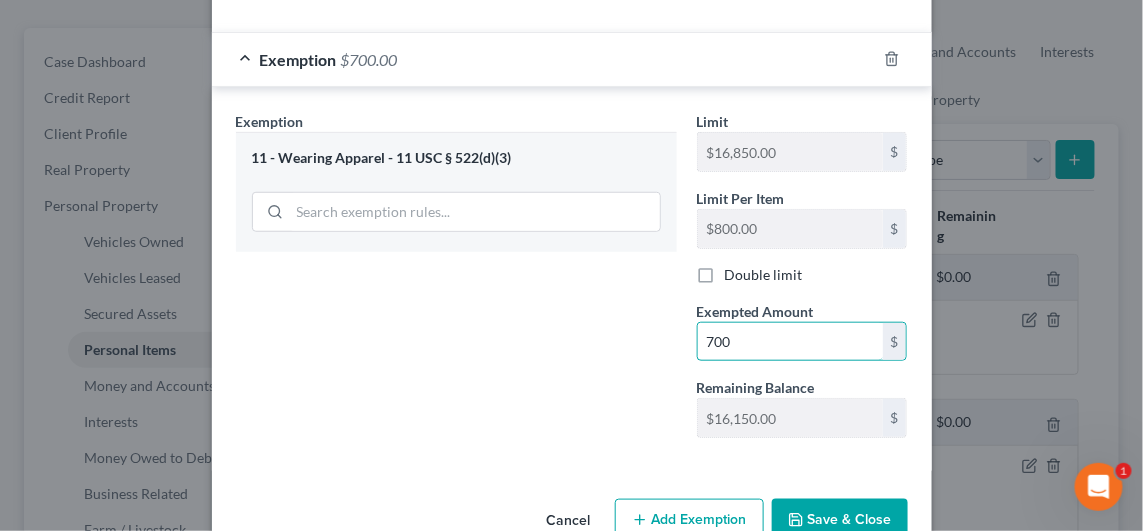 type on "700" 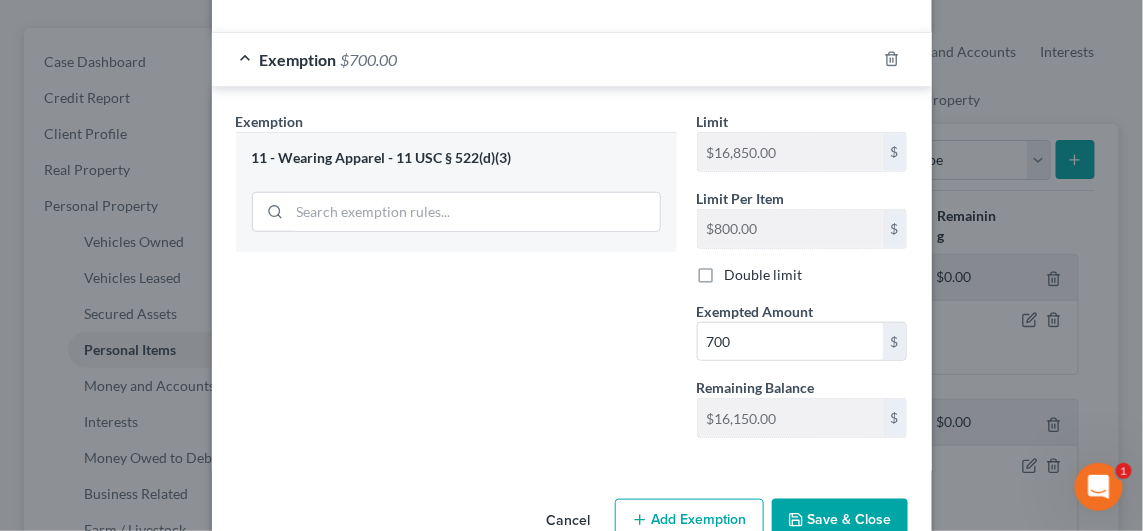 click on "Exemption Set must be selected for CA.
Exemption
*
11 - Wearing Apparel - 11 USC § 522(d)(3)" at bounding box center [456, 282] 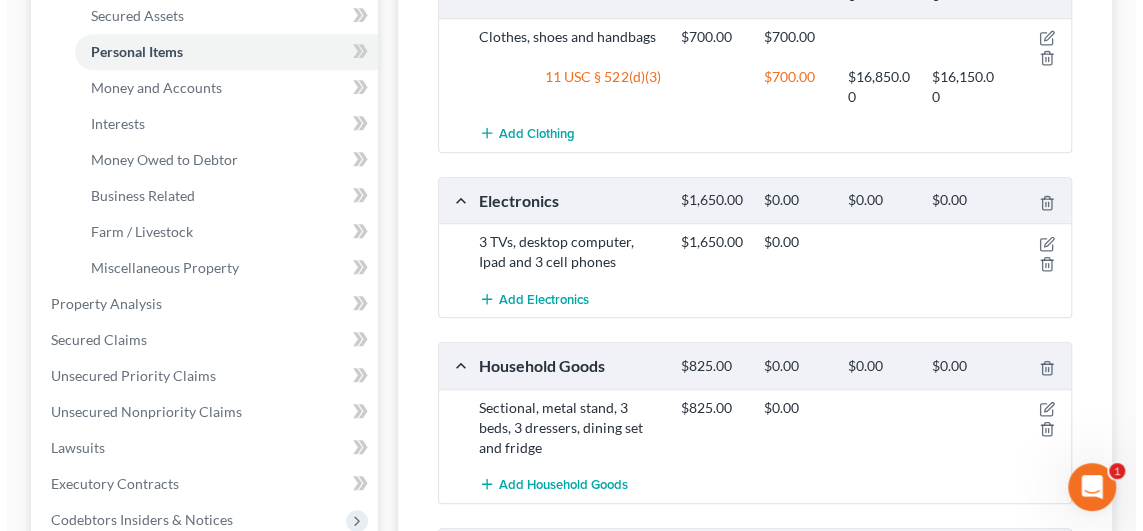 scroll, scrollTop: 499, scrollLeft: 0, axis: vertical 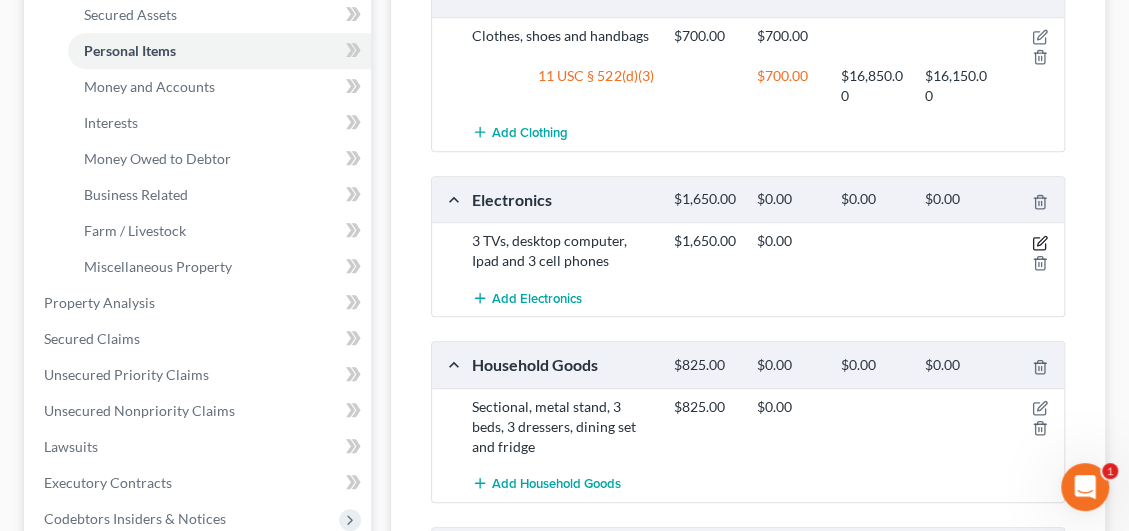 click 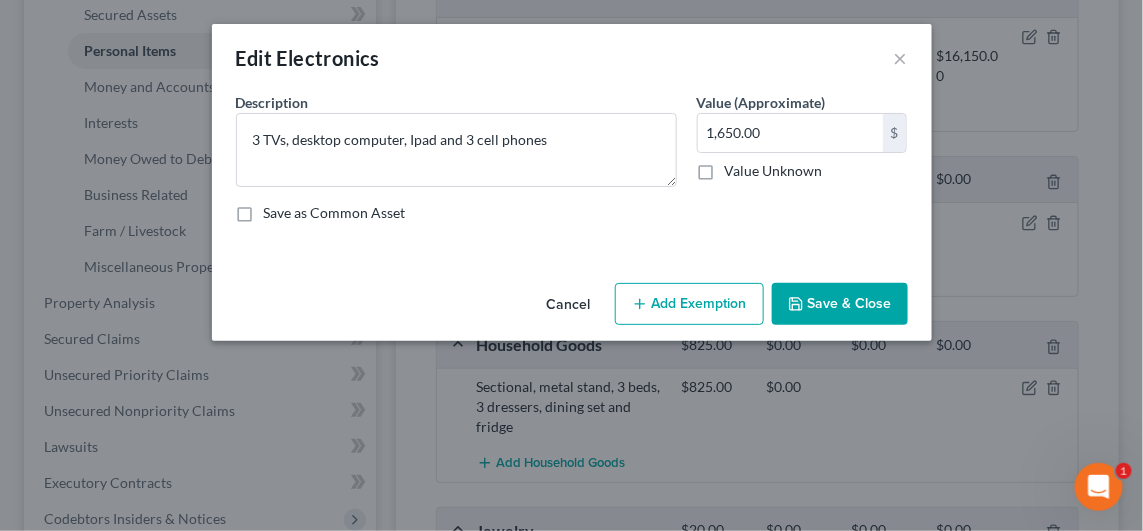 click on "Add Exemption" at bounding box center (689, 304) 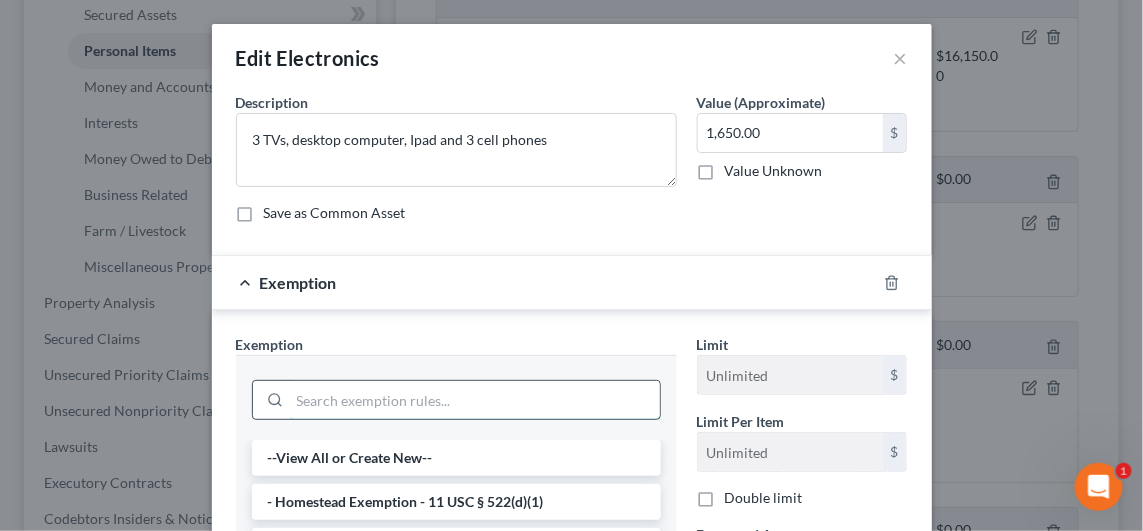 click at bounding box center (475, 400) 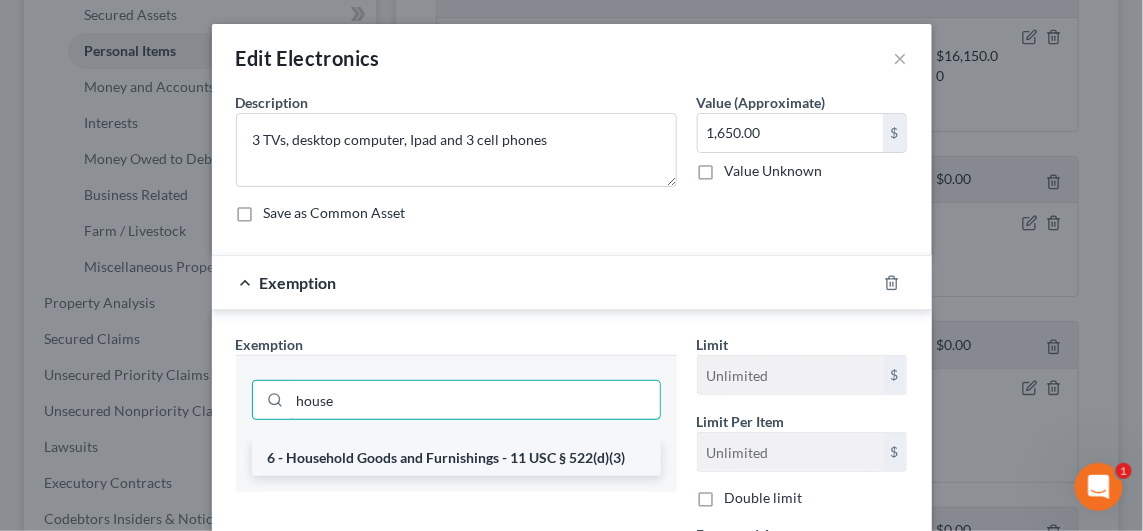 type on "house" 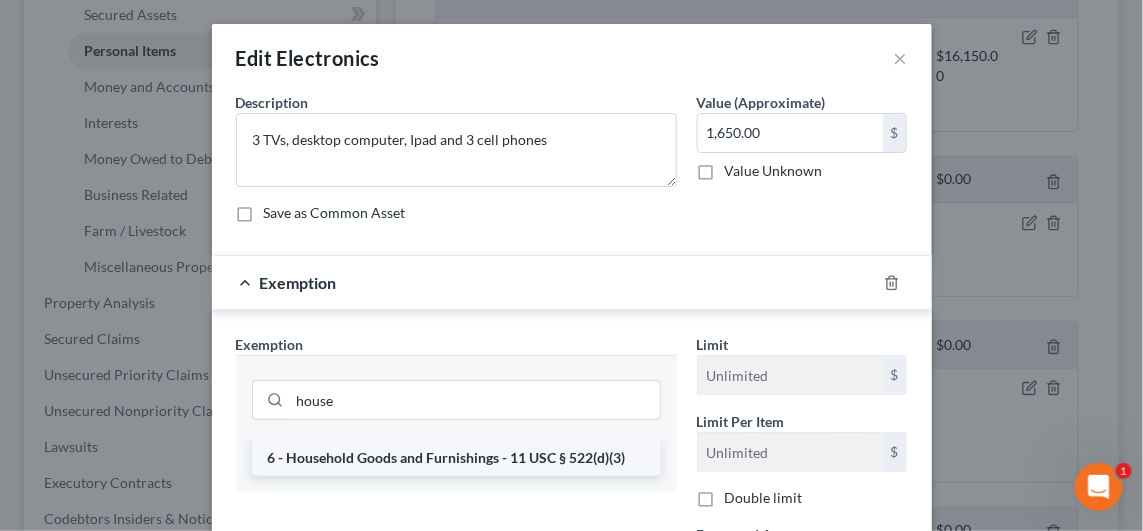 click on "6 - Household Goods and Furnishings - 11 USC § 522(d)(3)" at bounding box center (456, 458) 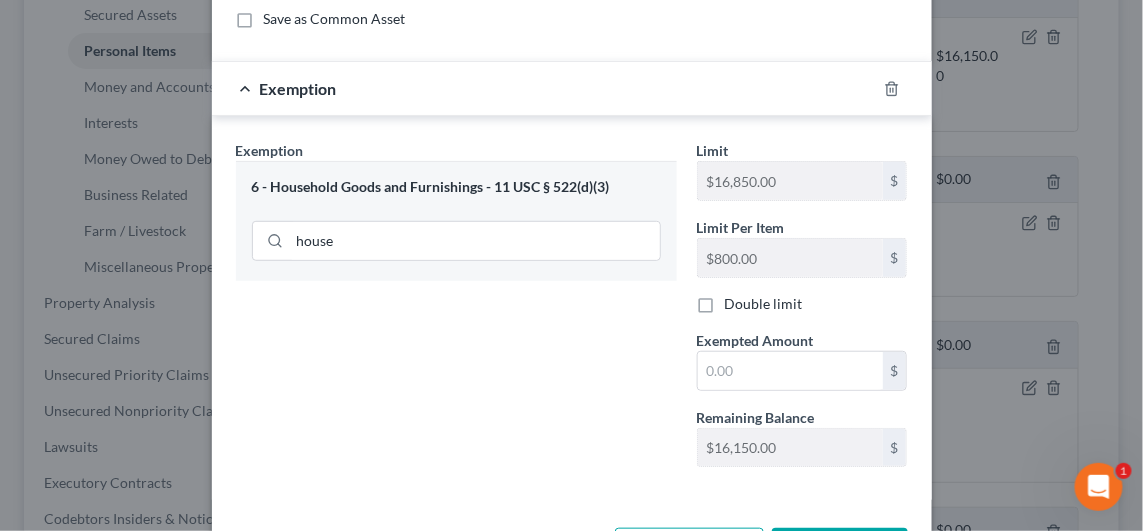 scroll, scrollTop: 200, scrollLeft: 0, axis: vertical 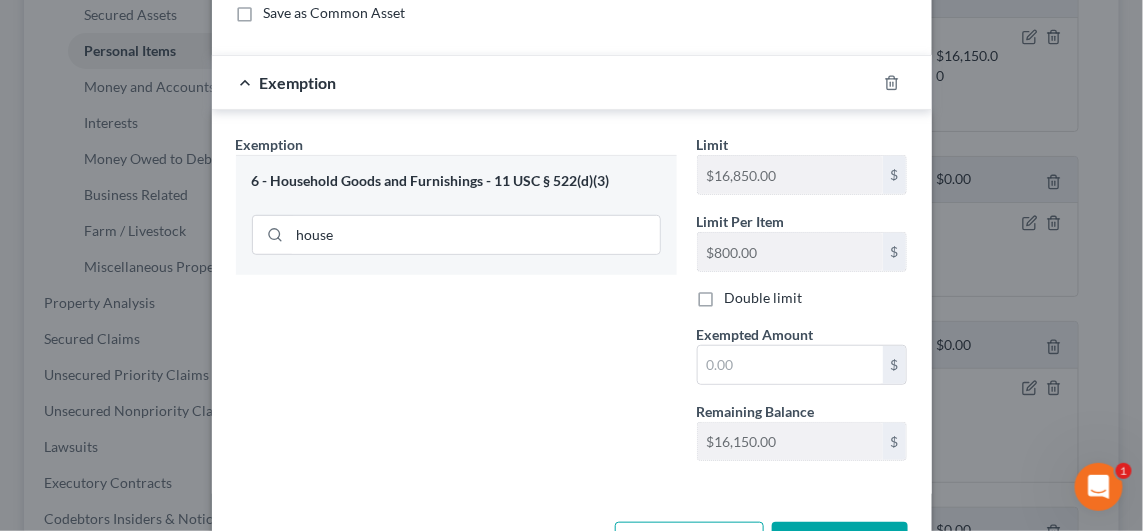 click on "$" at bounding box center (802, 365) 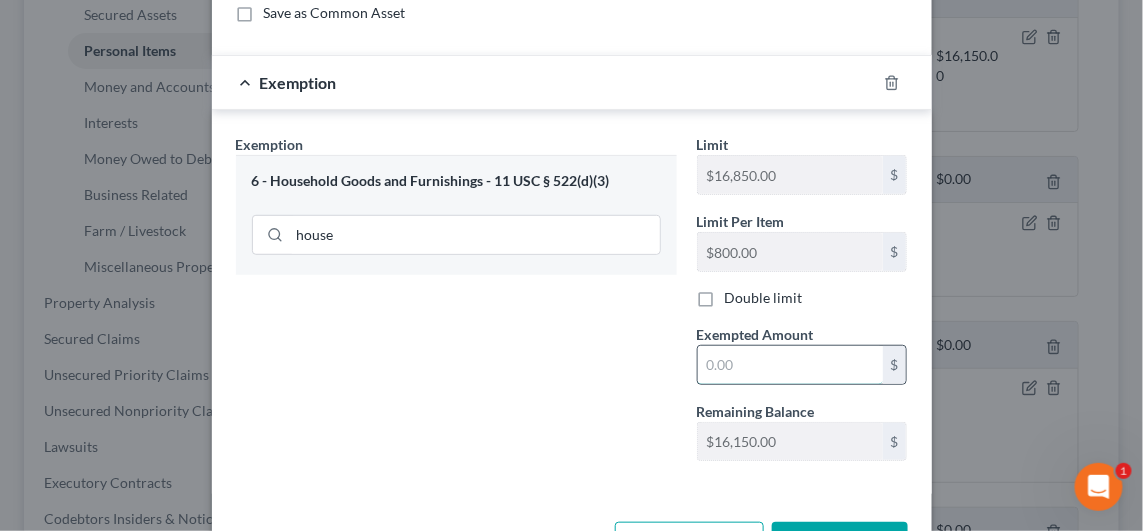 click at bounding box center [790, 365] 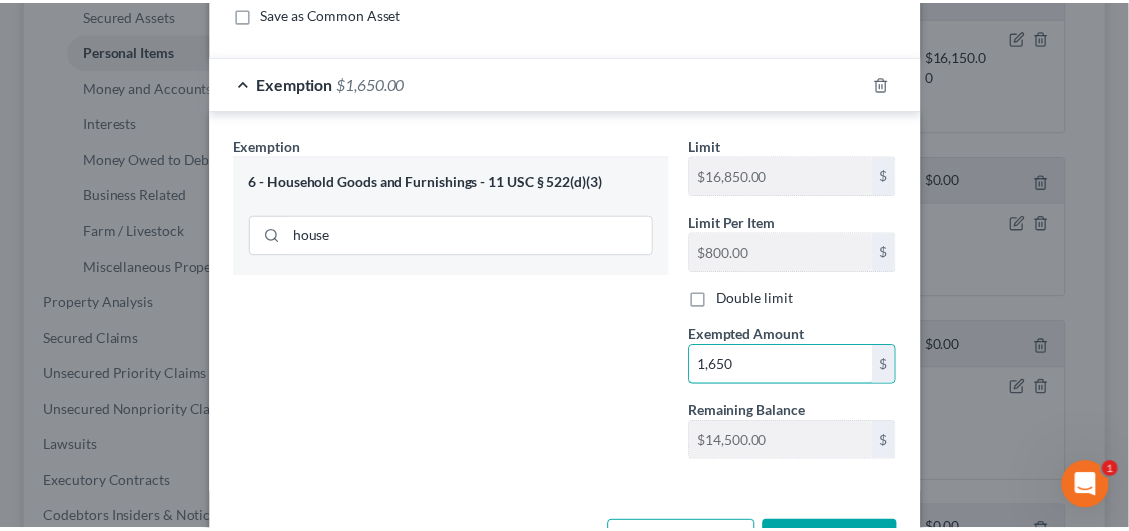 scroll, scrollTop: 267, scrollLeft: 0, axis: vertical 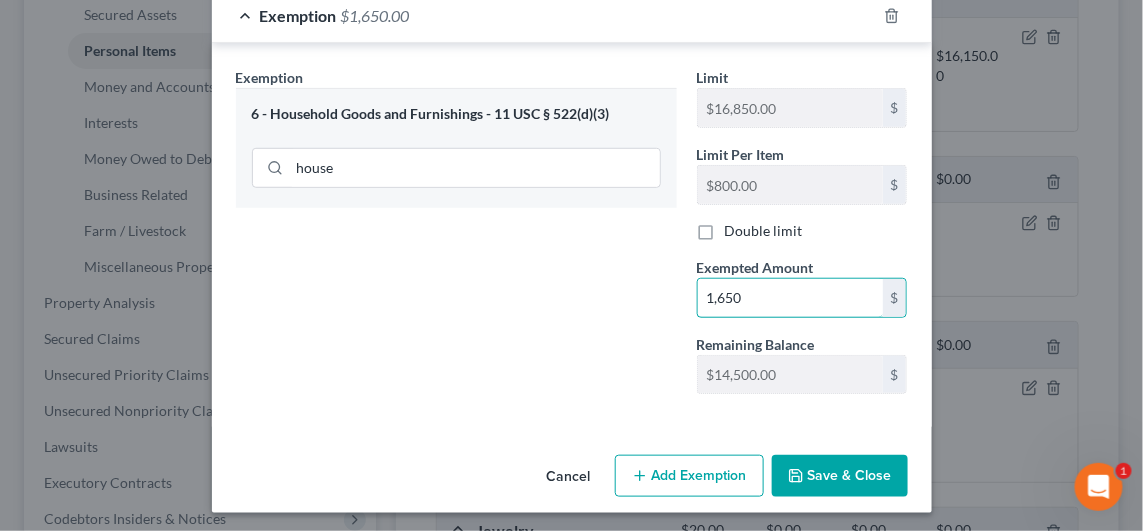 type on "1,650" 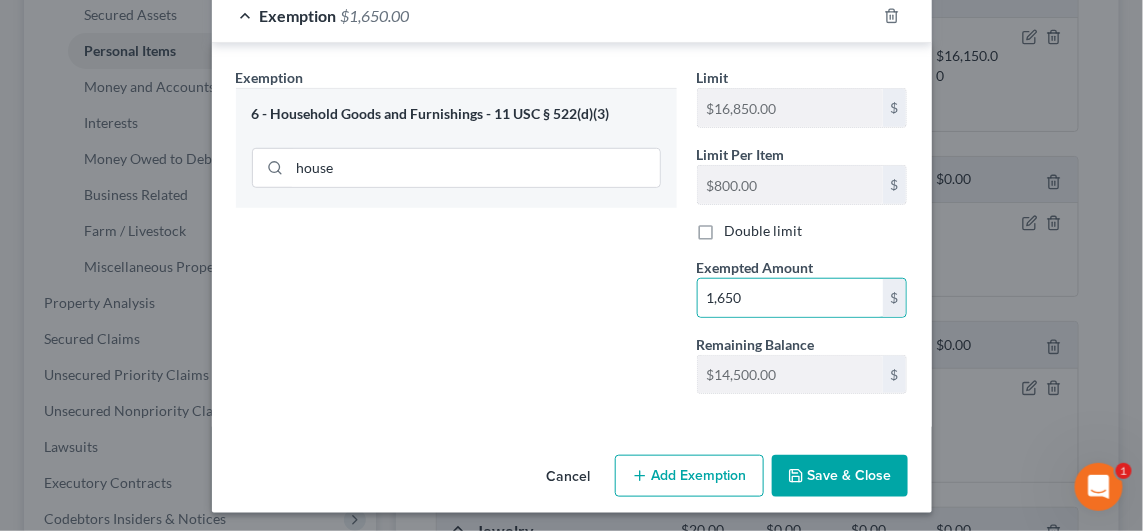 click on "Save & Close" at bounding box center [840, 476] 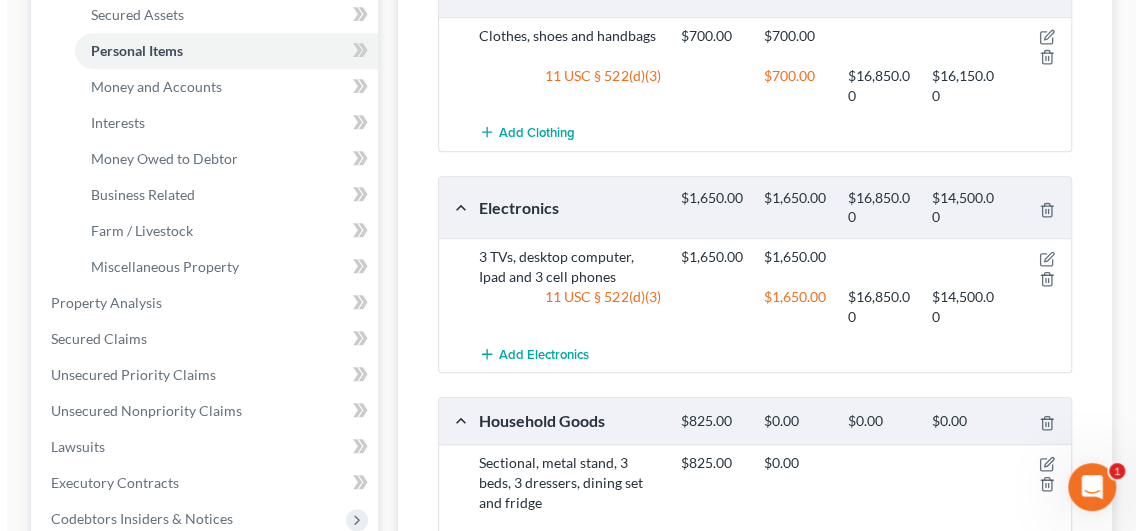scroll, scrollTop: 600, scrollLeft: 0, axis: vertical 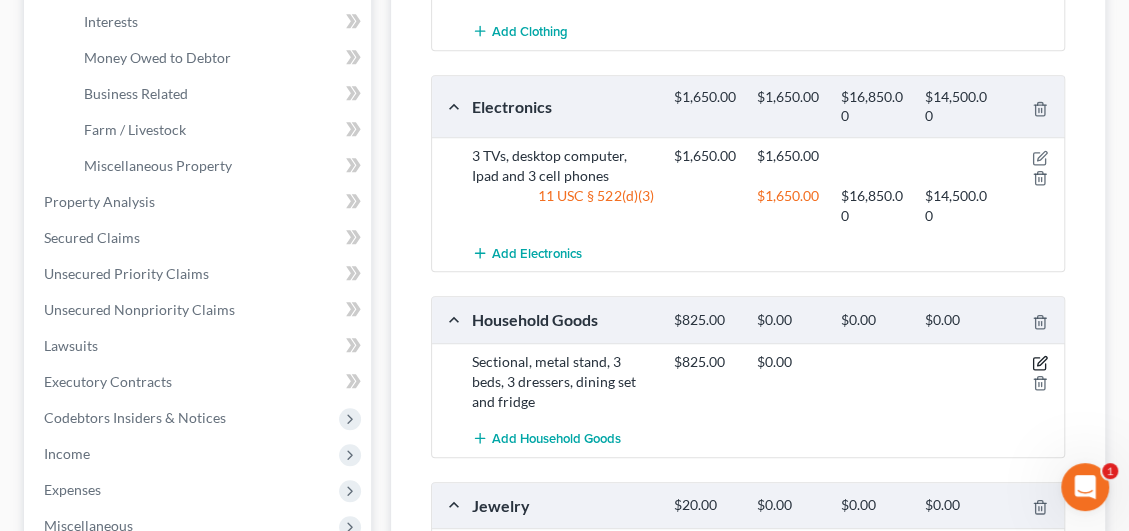 click 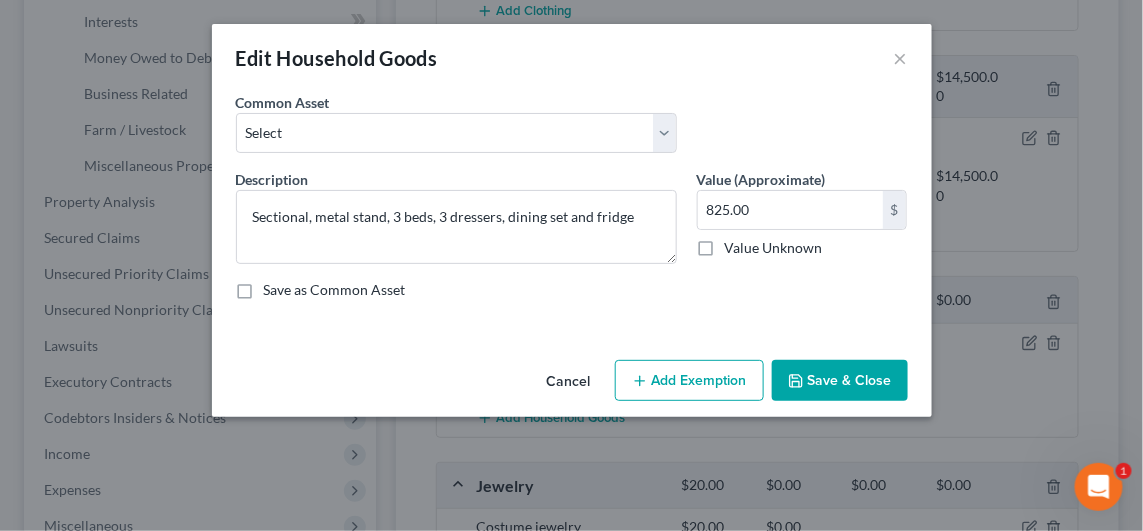 click on "Add Exemption" at bounding box center (689, 381) 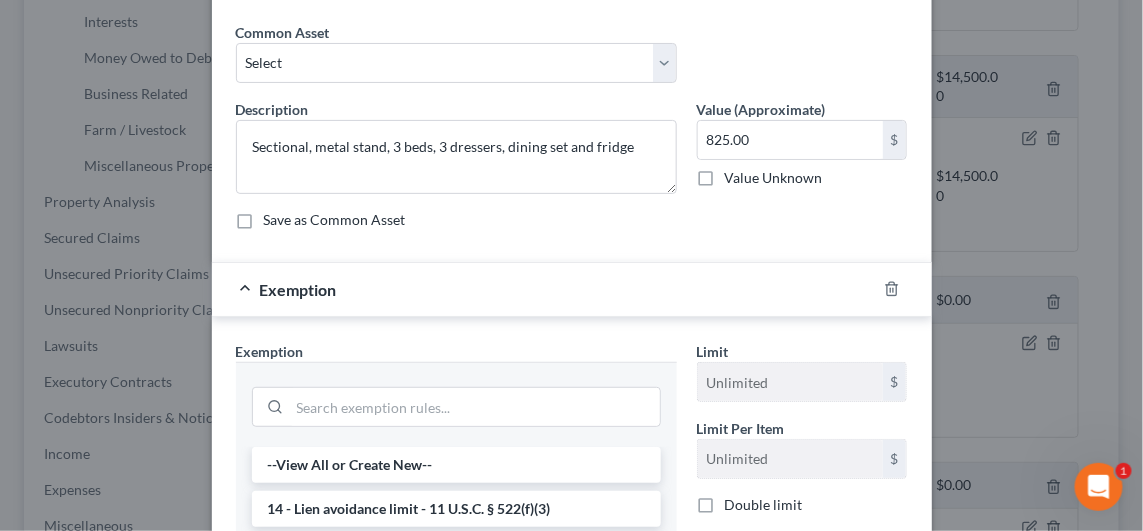 scroll, scrollTop: 99, scrollLeft: 0, axis: vertical 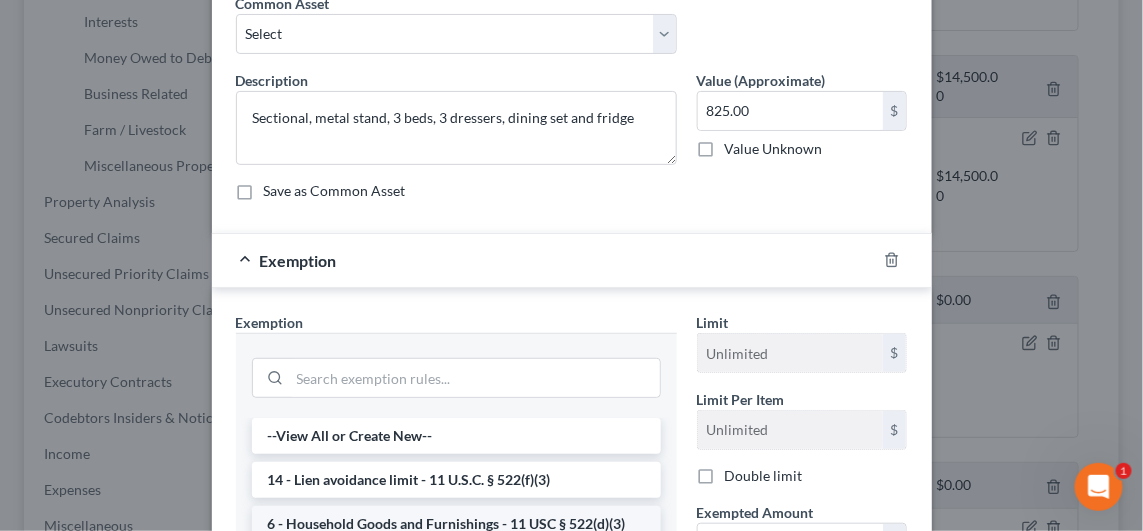 click on "6 - Household Goods and Furnishings - 11 USC § 522(d)(3)" at bounding box center [456, 524] 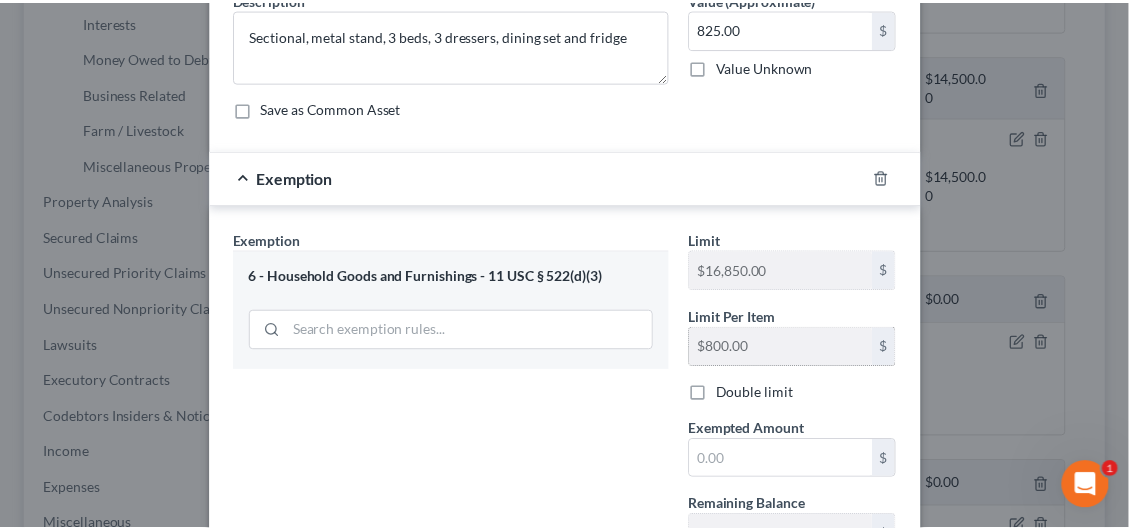 scroll, scrollTop: 300, scrollLeft: 0, axis: vertical 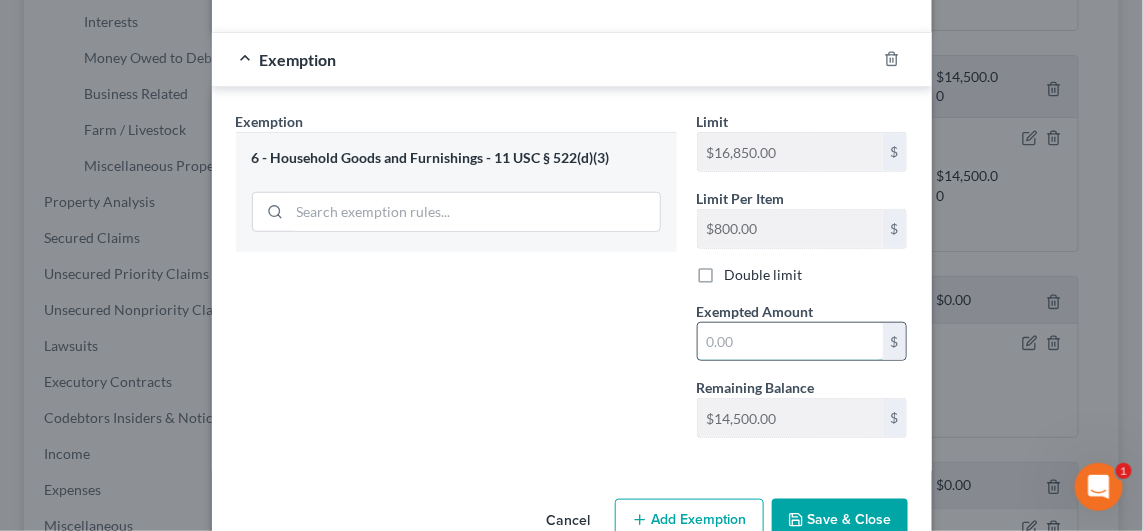 click at bounding box center (790, 342) 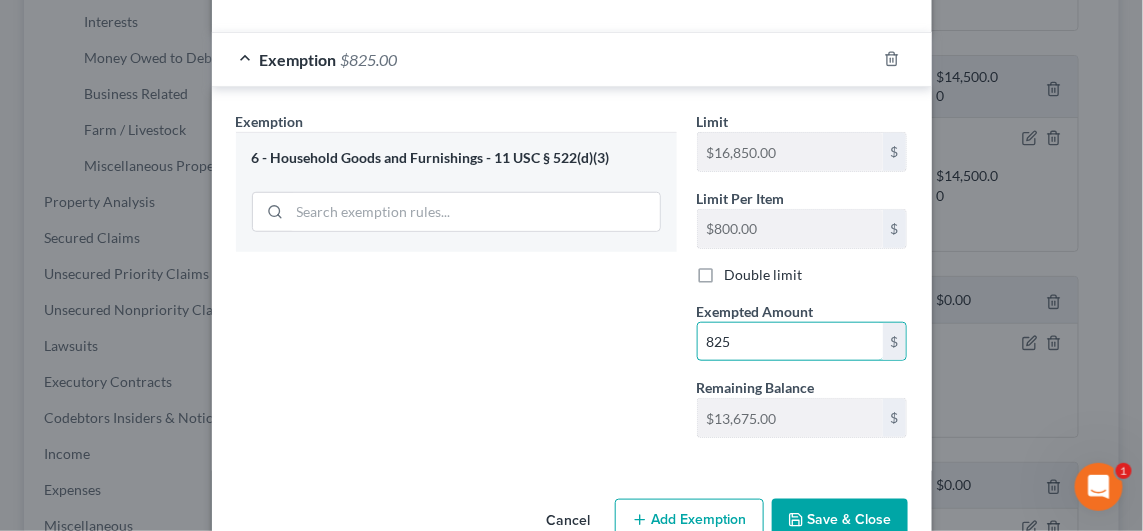 type on "825" 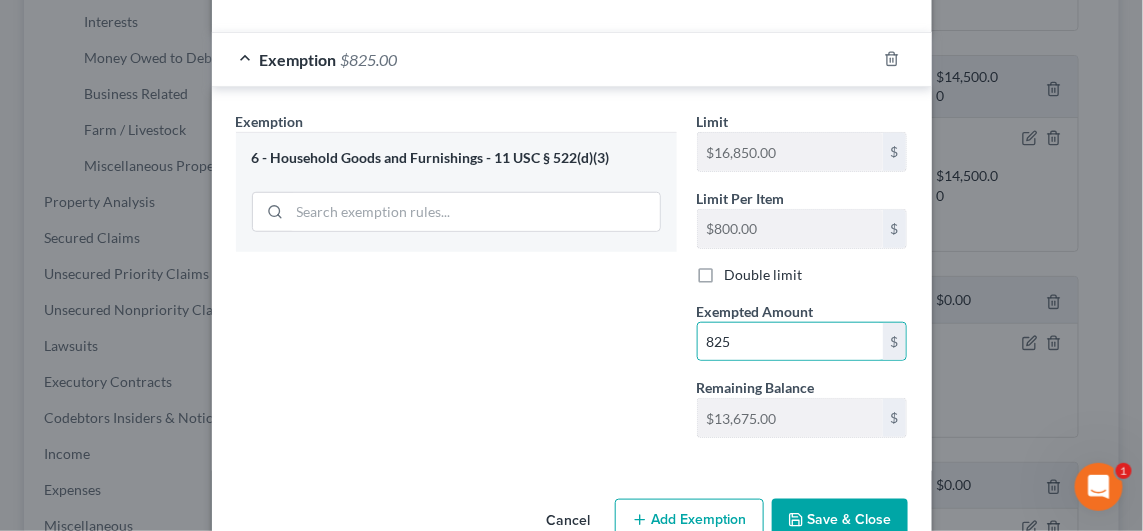 click on "Save & Close" at bounding box center [840, 520] 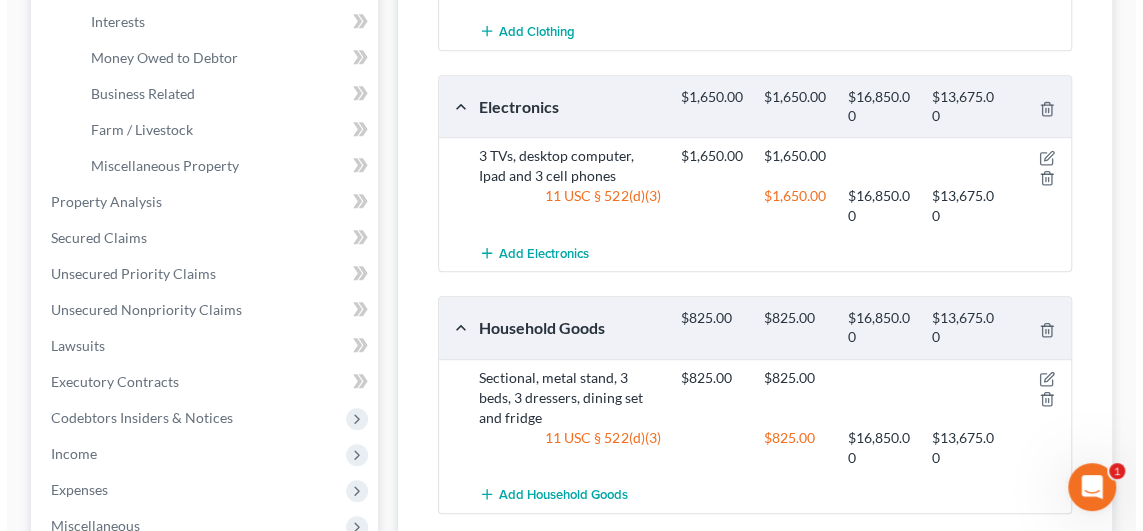 scroll, scrollTop: 800, scrollLeft: 0, axis: vertical 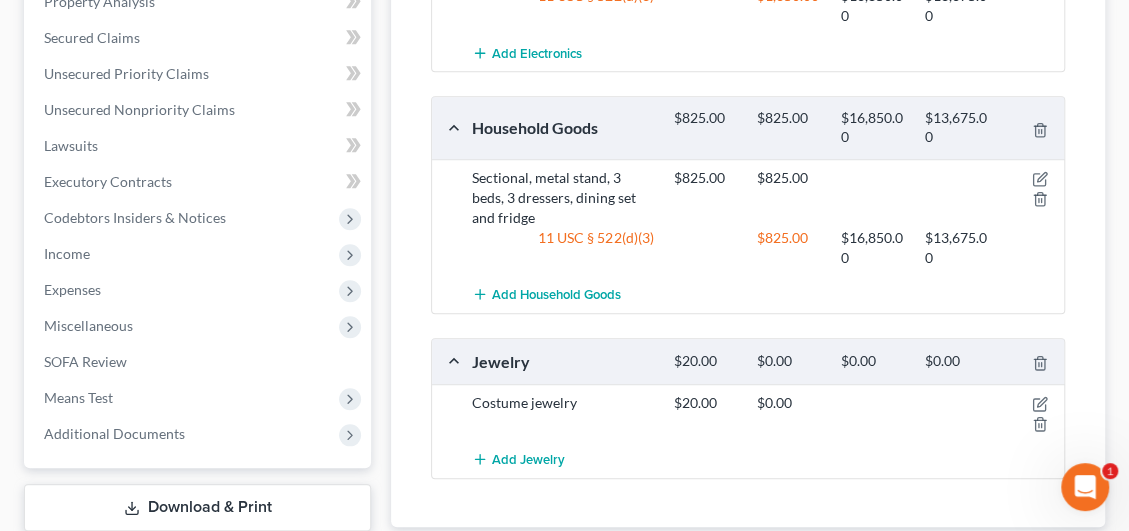 click at bounding box center (1032, 413) 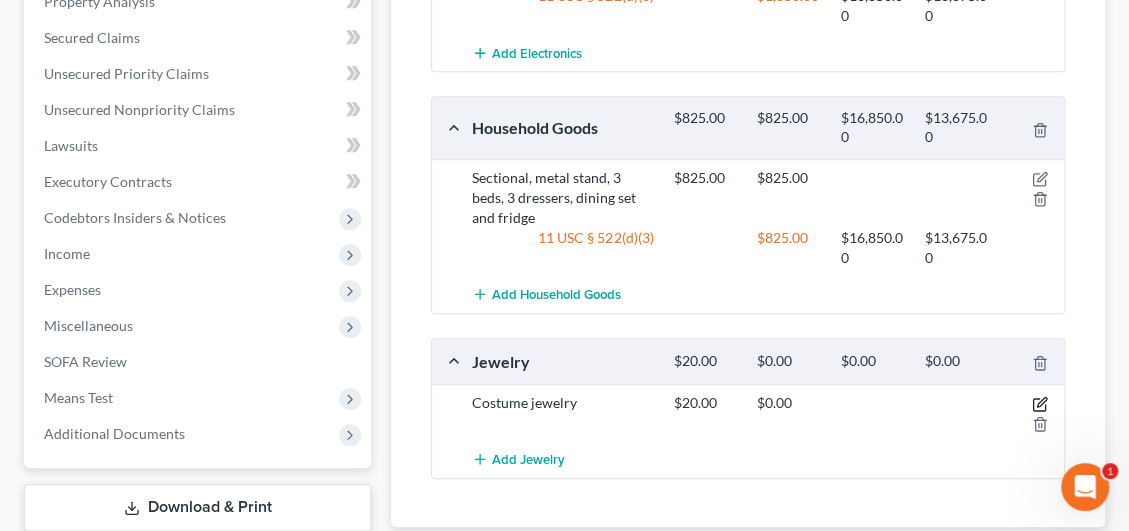 click at bounding box center (1032, 413) 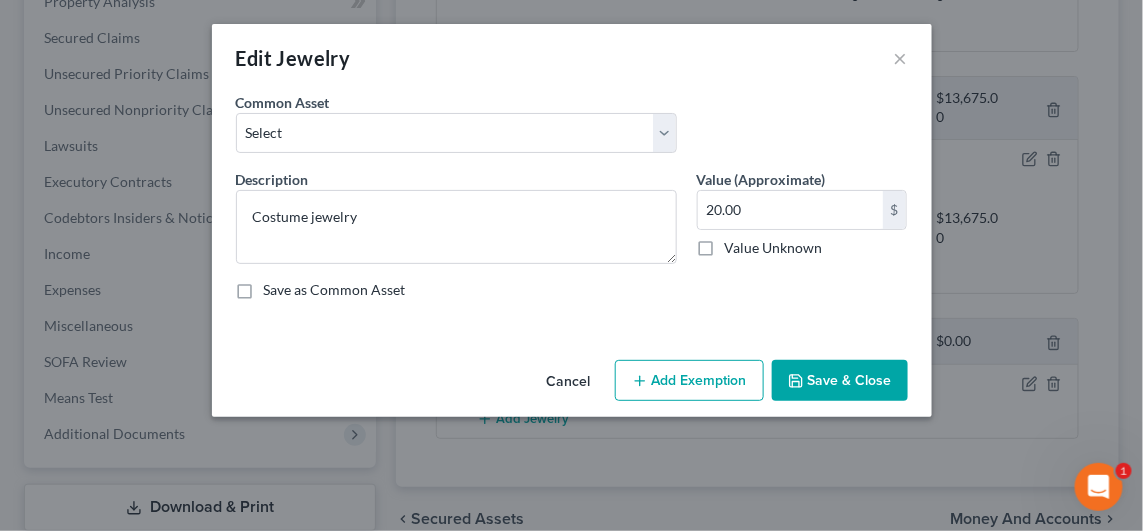 click on "Add Exemption" at bounding box center [689, 381] 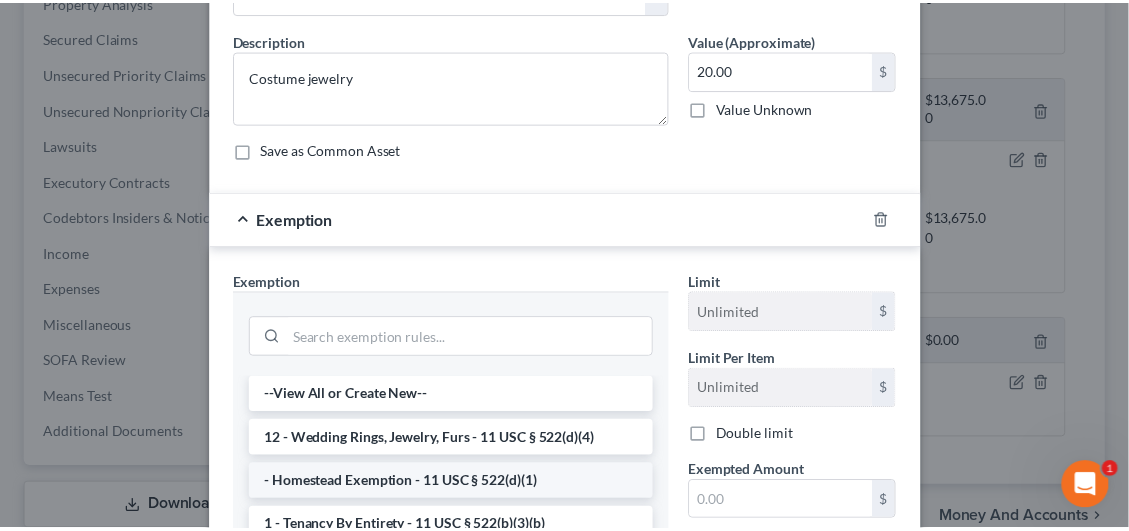 scroll, scrollTop: 300, scrollLeft: 0, axis: vertical 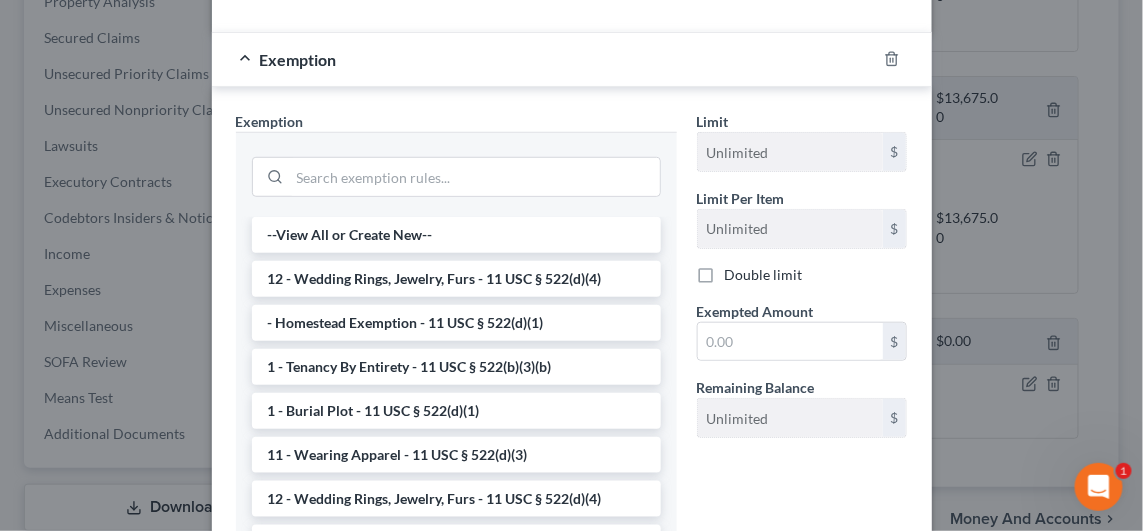 click on "12 - Wedding Rings, Jewelry, Furs - 11 USC § 522(d)(4)" at bounding box center (456, 279) 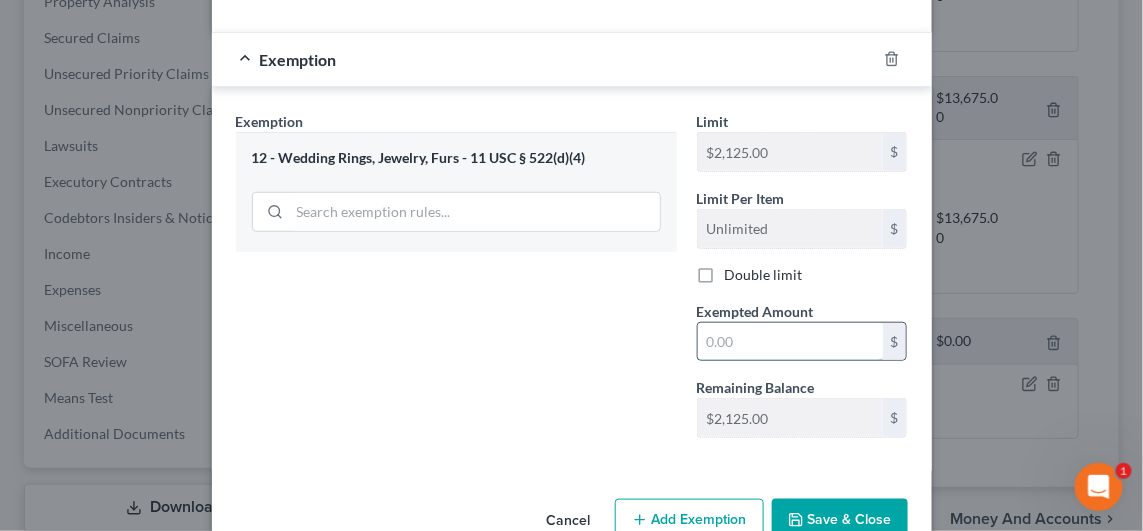 click at bounding box center [790, 342] 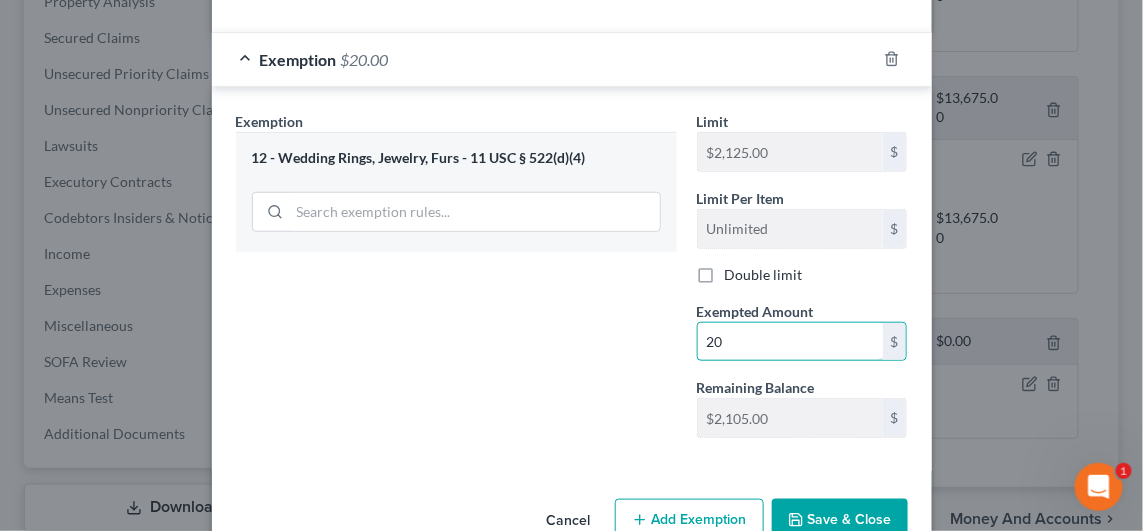 type on "20" 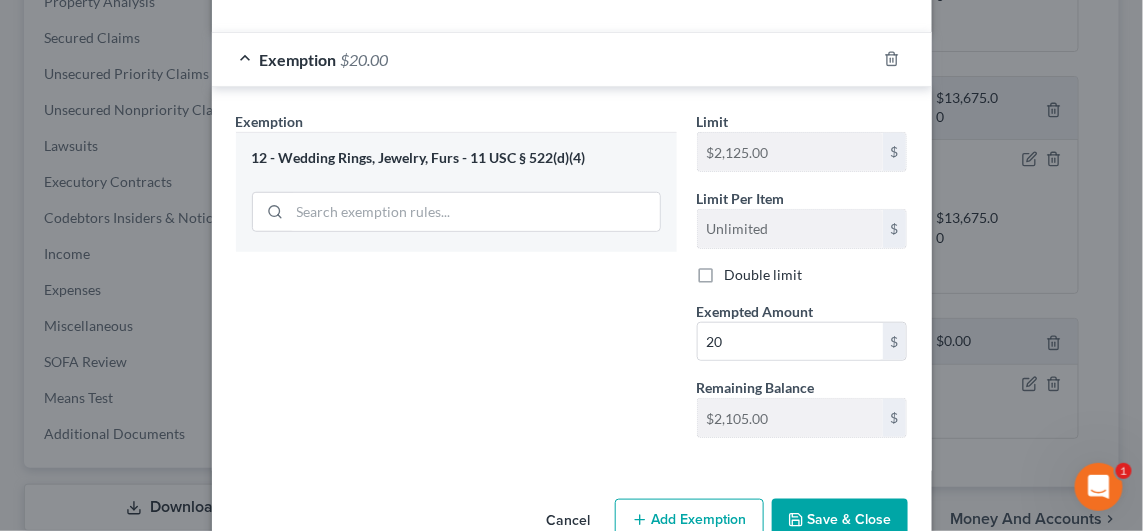 drag, startPoint x: 500, startPoint y: 411, endPoint x: 548, endPoint y: 420, distance: 48.83646 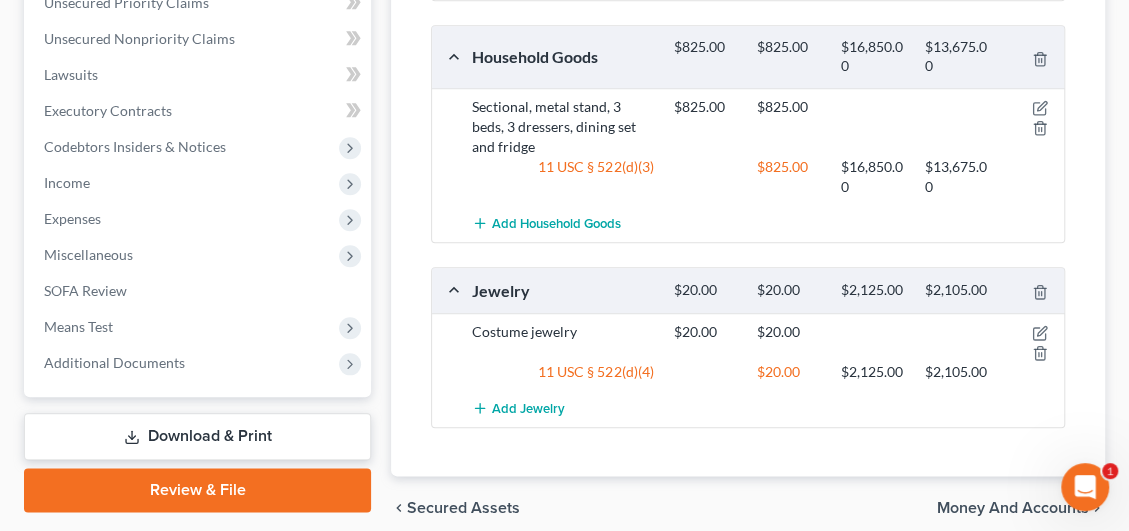 scroll, scrollTop: 948, scrollLeft: 0, axis: vertical 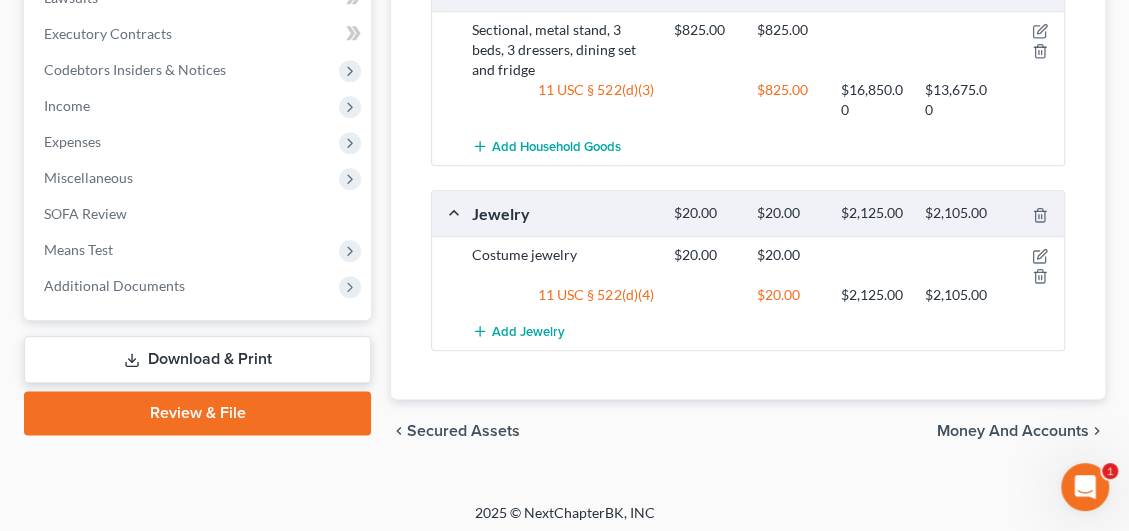 click on "Money and Accounts" at bounding box center (1013, 431) 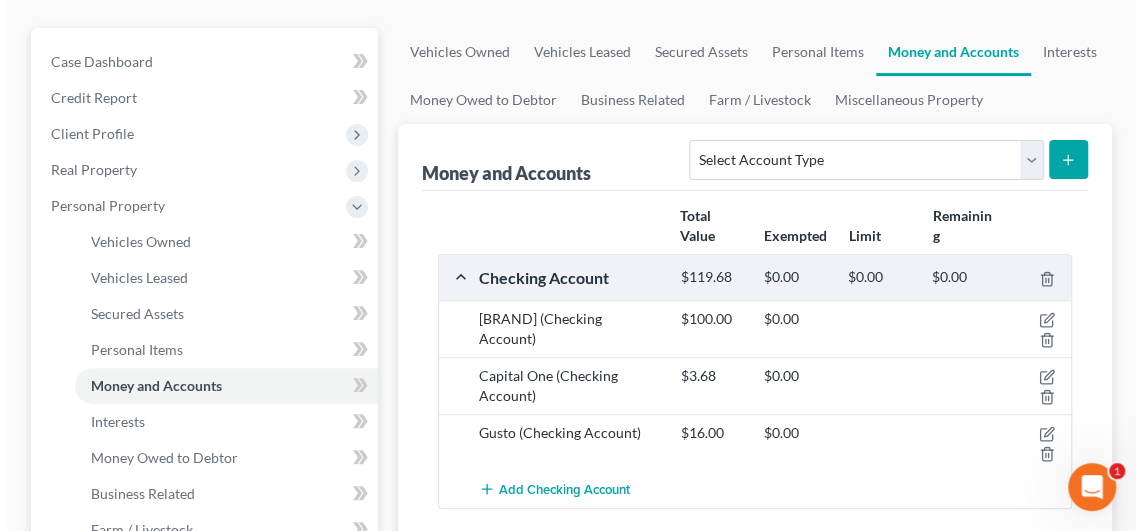 scroll, scrollTop: 300, scrollLeft: 0, axis: vertical 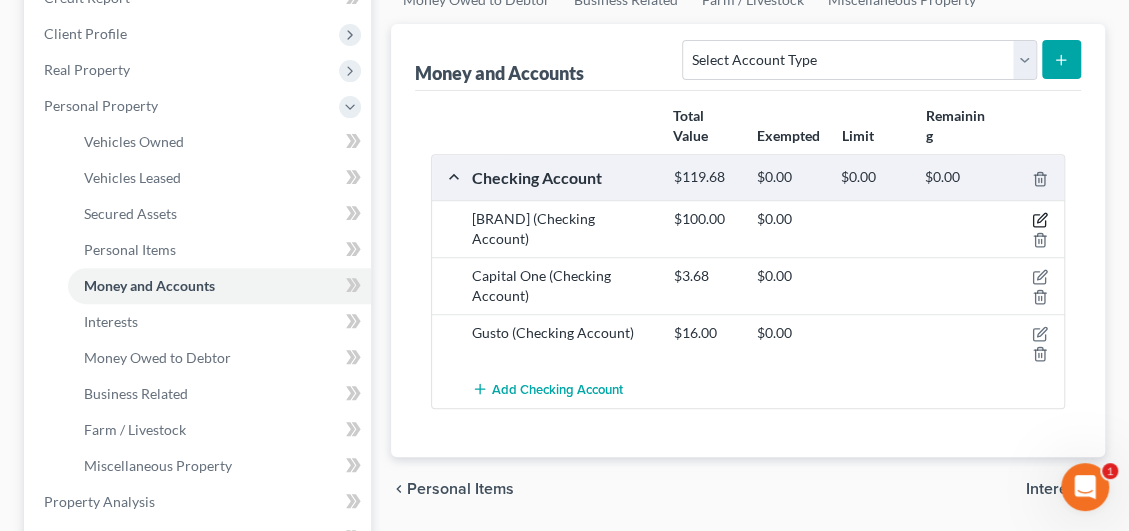click 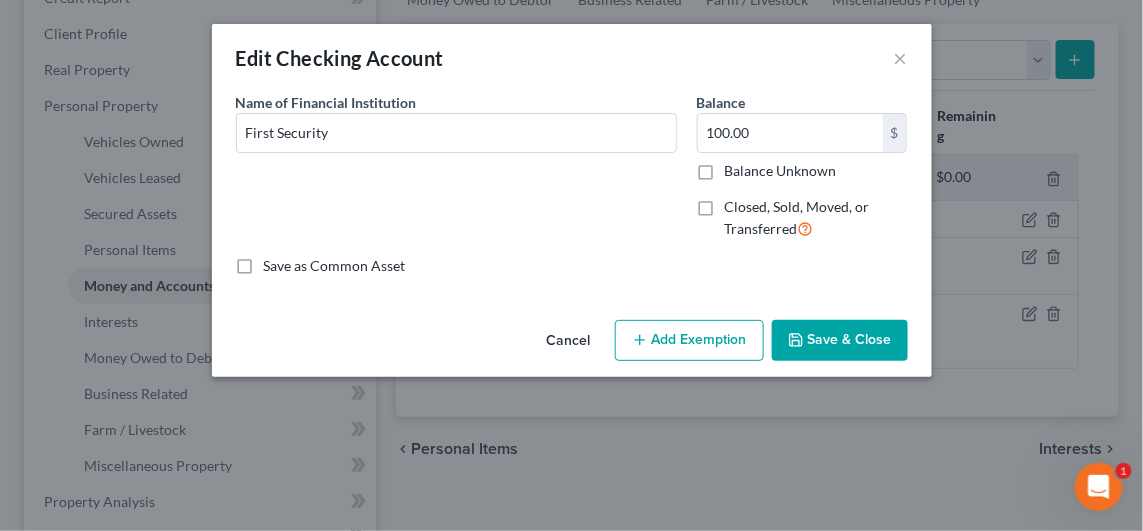 click on "Add Exemption" at bounding box center (689, 341) 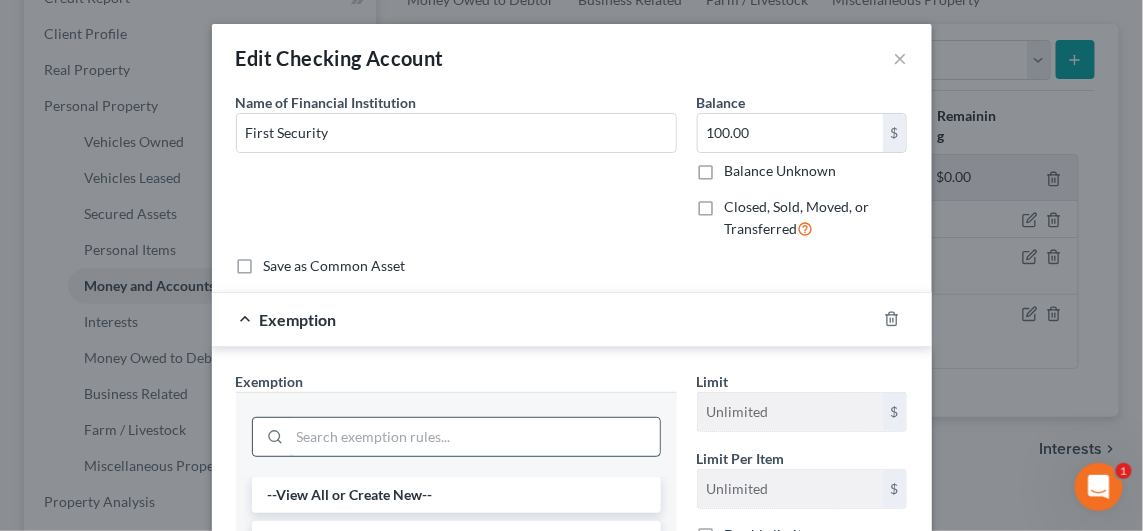 click at bounding box center (475, 437) 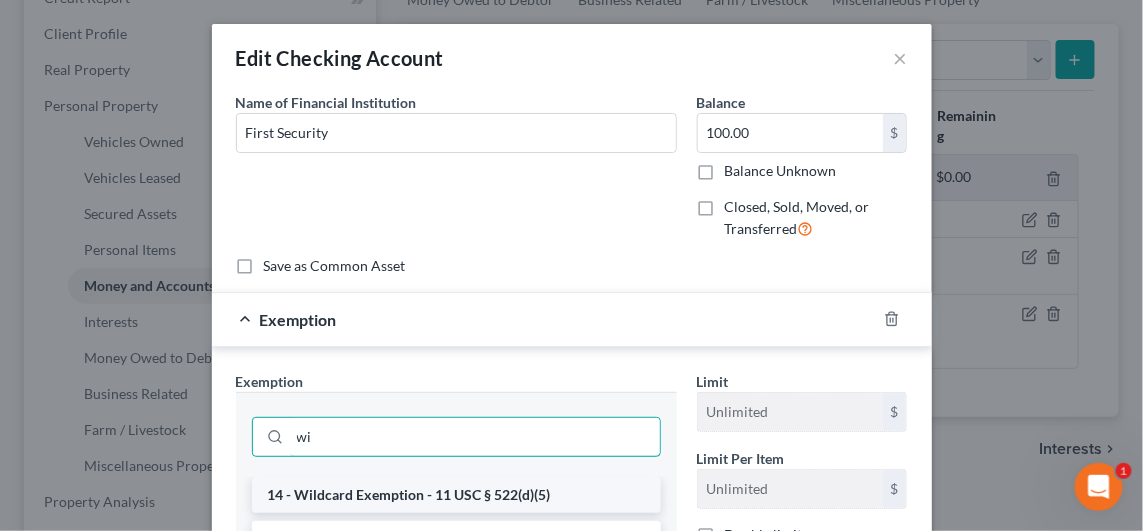 type on "wi" 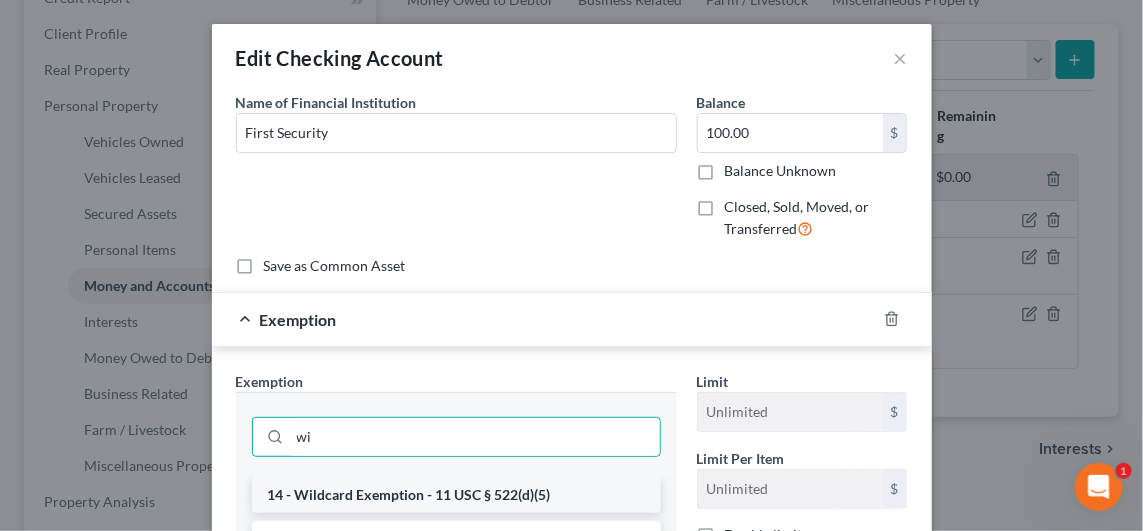 click on "14 - Wildcard Exemption - 11 USC § 522(d)(5)" at bounding box center [456, 495] 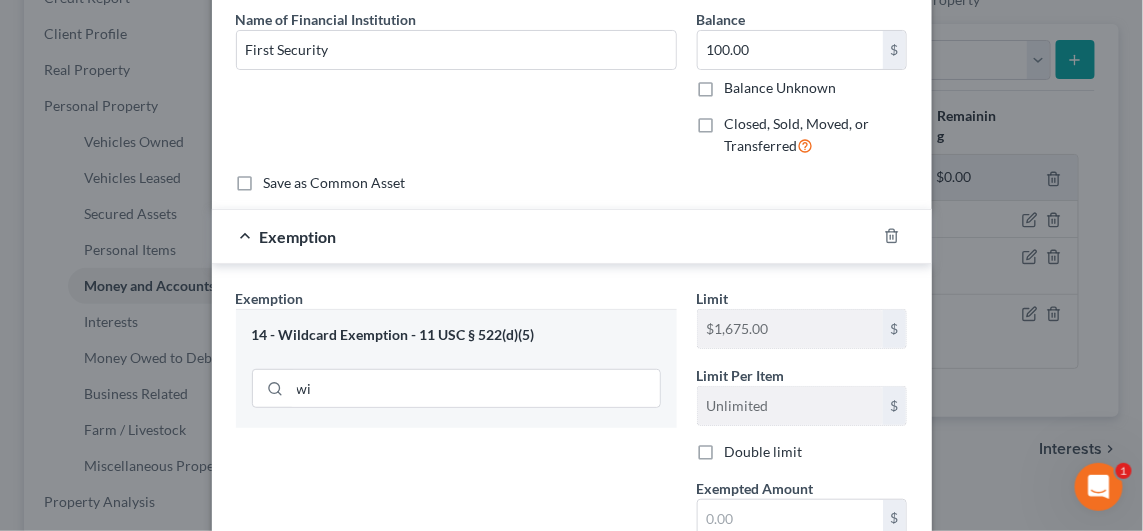 scroll, scrollTop: 99, scrollLeft: 0, axis: vertical 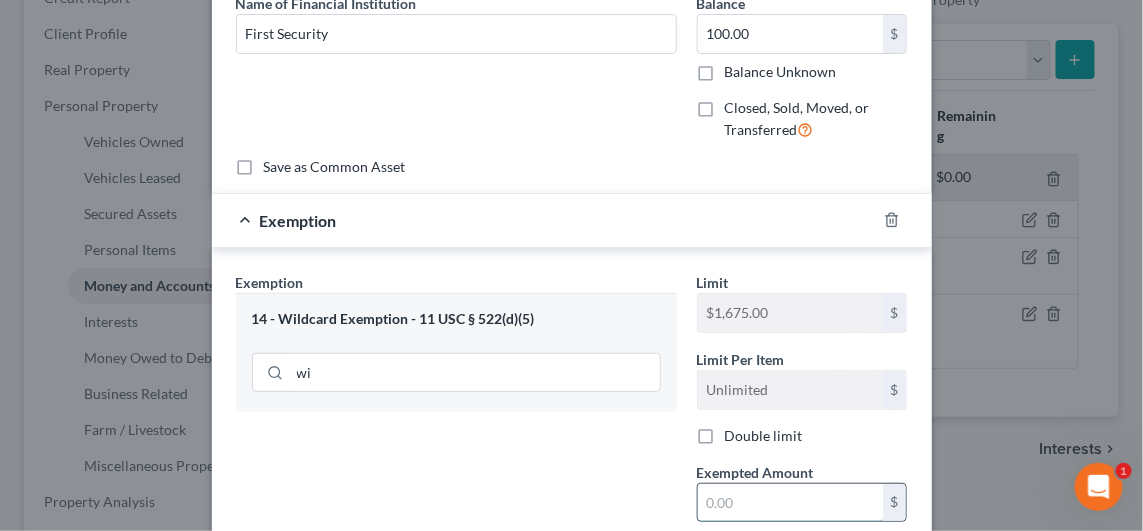 click at bounding box center (790, 503) 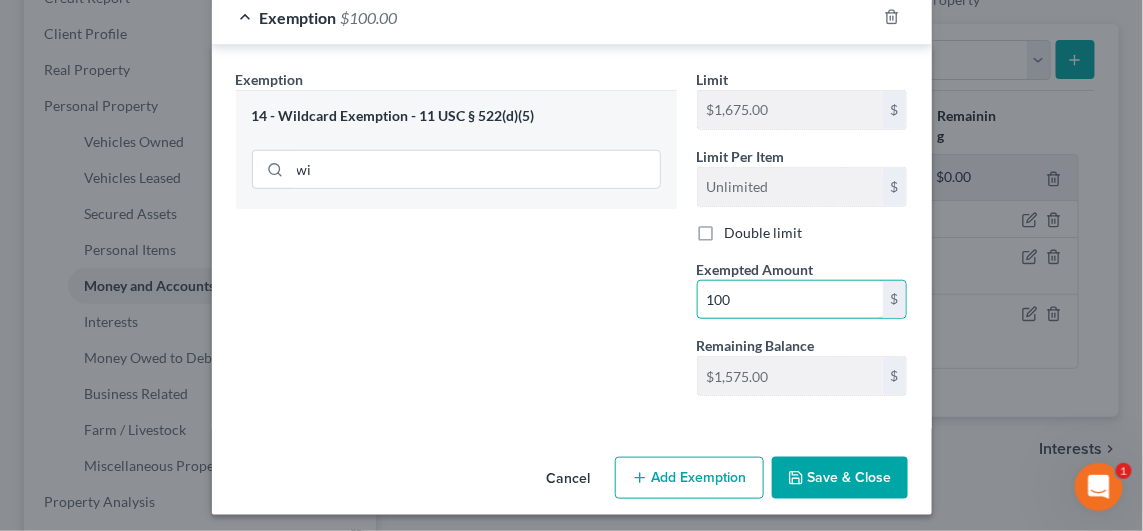 scroll, scrollTop: 304, scrollLeft: 0, axis: vertical 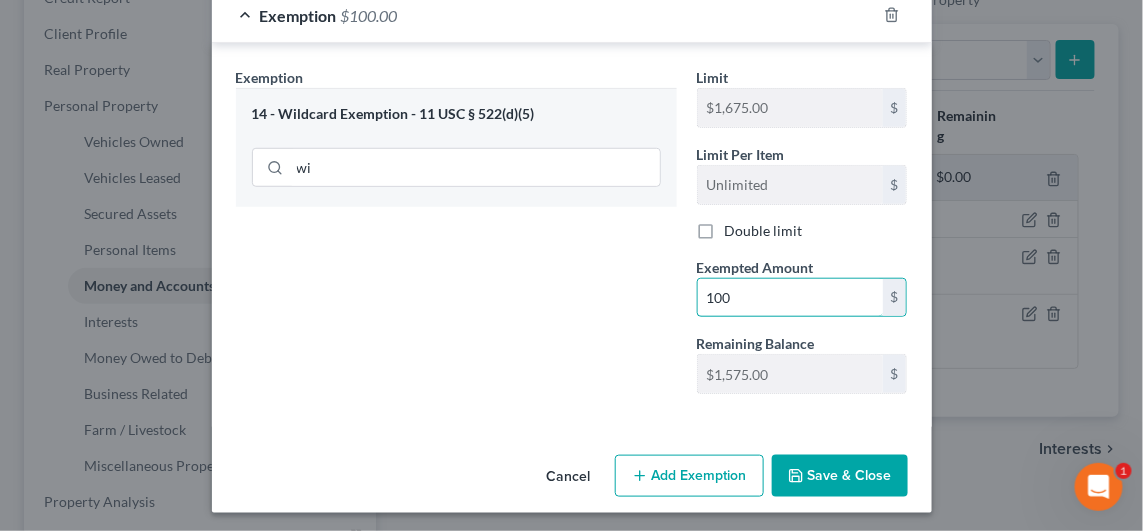 type on "100" 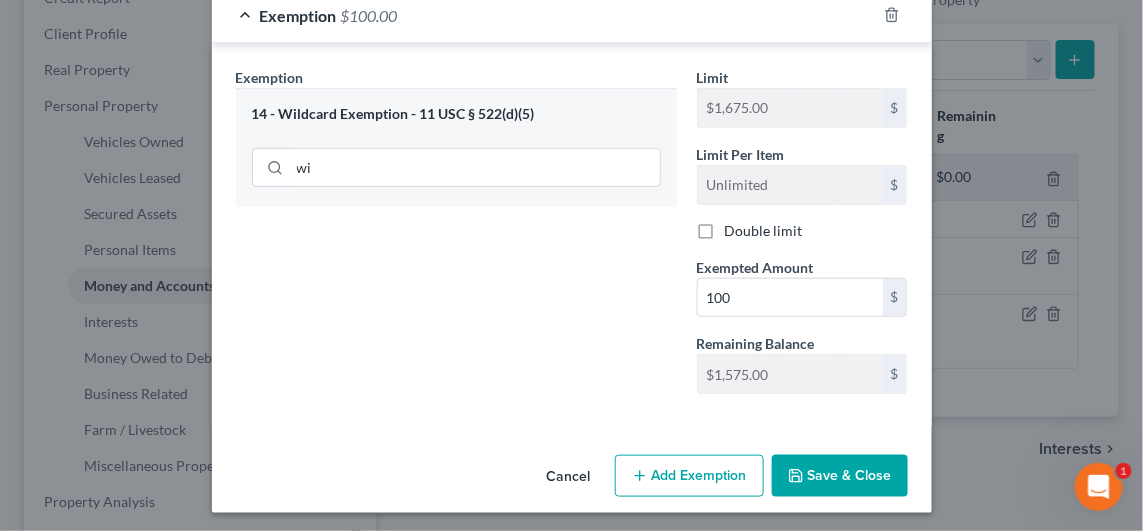 click on "Save & Close" at bounding box center (840, 476) 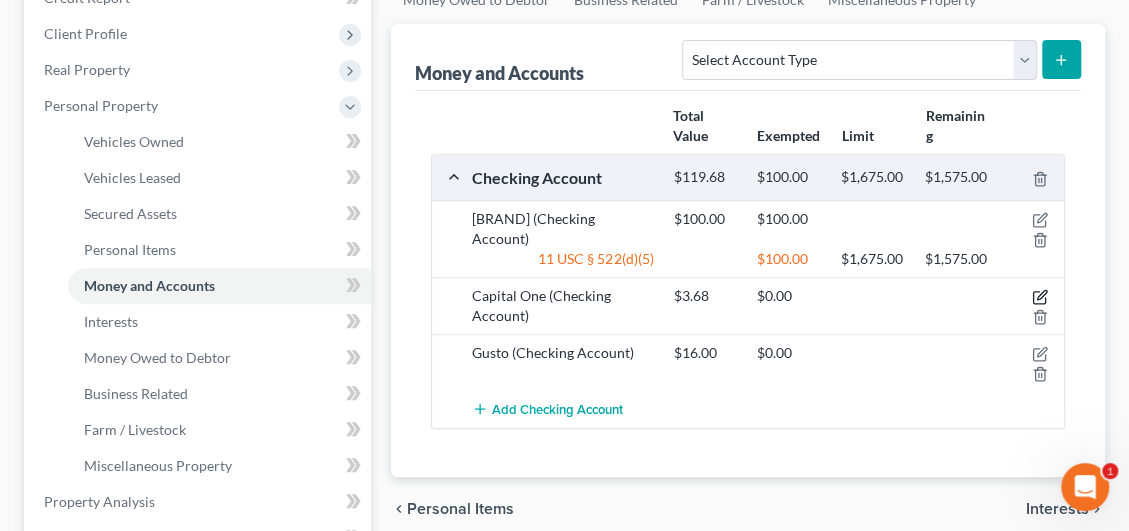 click 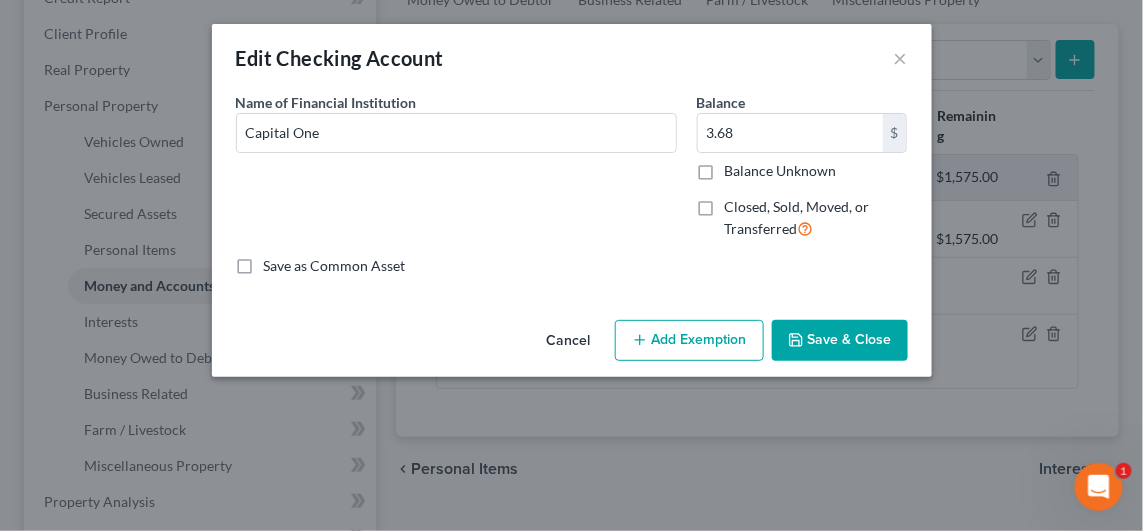 click on "Add Exemption" at bounding box center (689, 341) 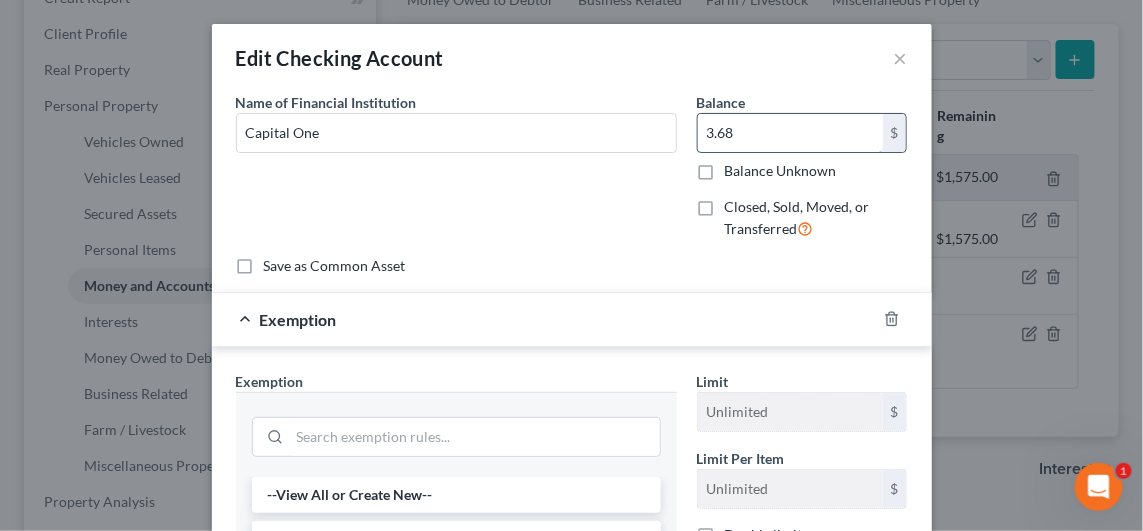 type 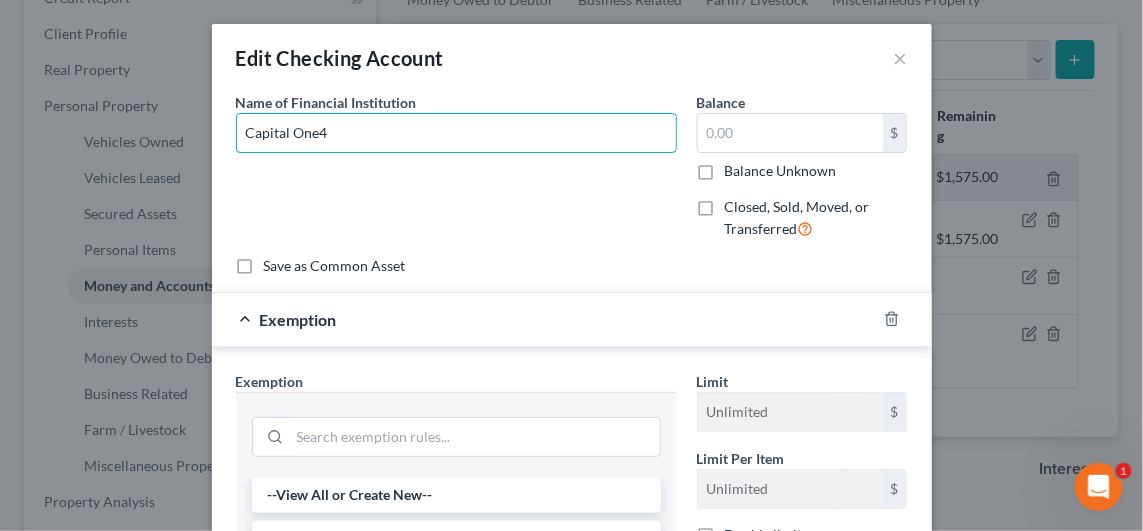 type on "Capital One" 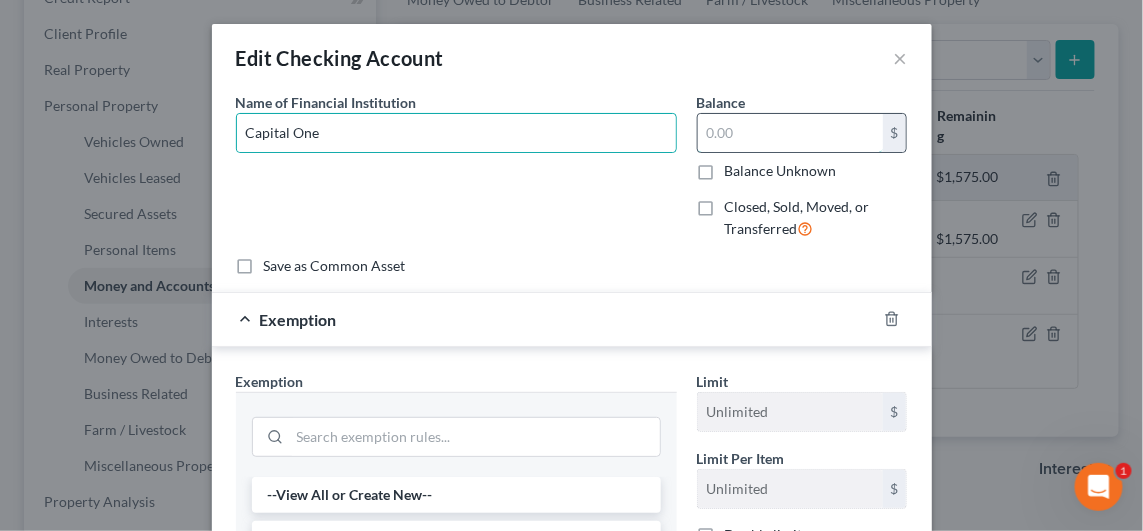 click at bounding box center (790, 133) 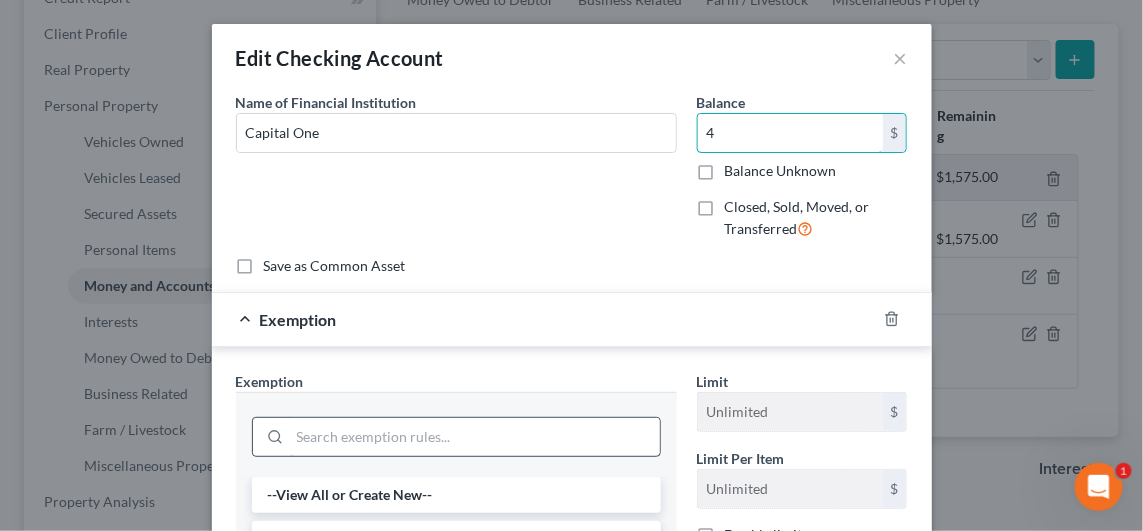 type on "4" 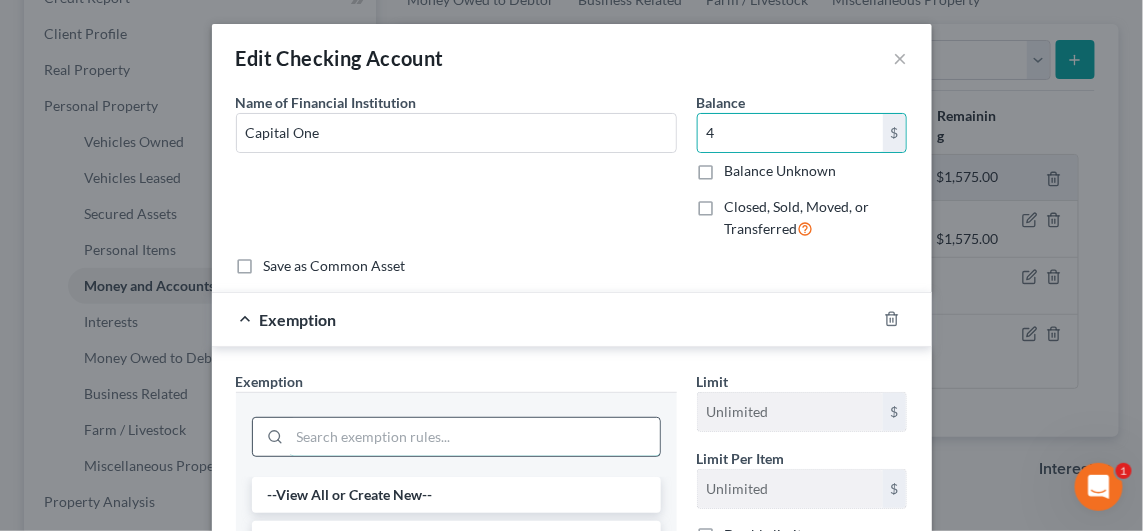 click at bounding box center [475, 437] 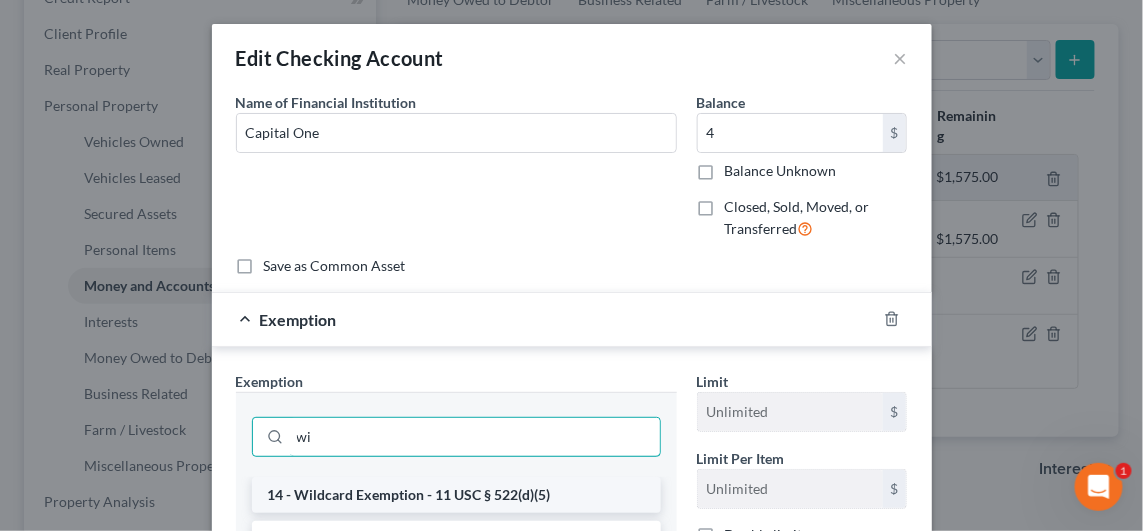 type on "wi" 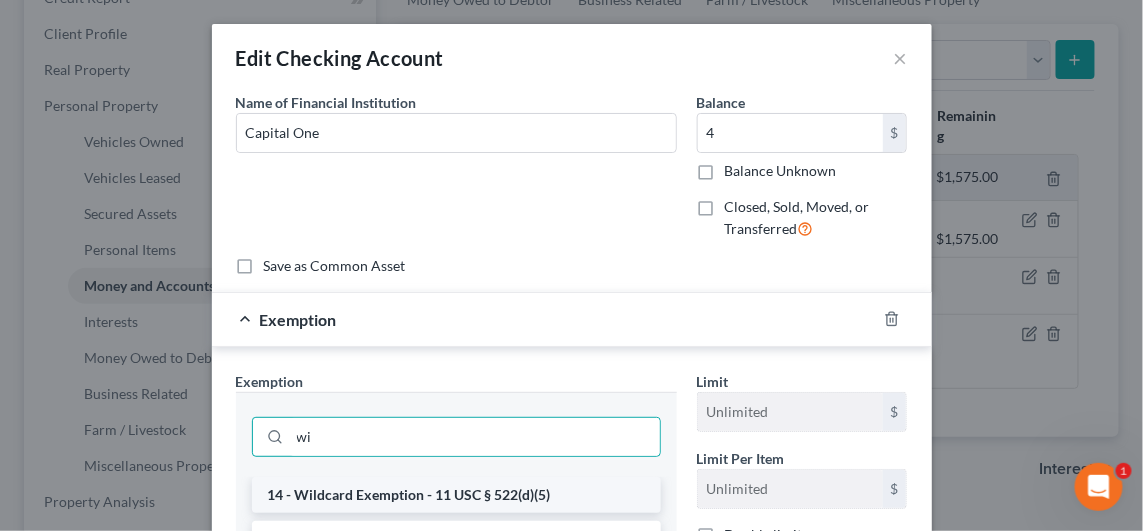 click on "14 - Wildcard Exemption - 11 USC § 522(d)(5)" at bounding box center [456, 495] 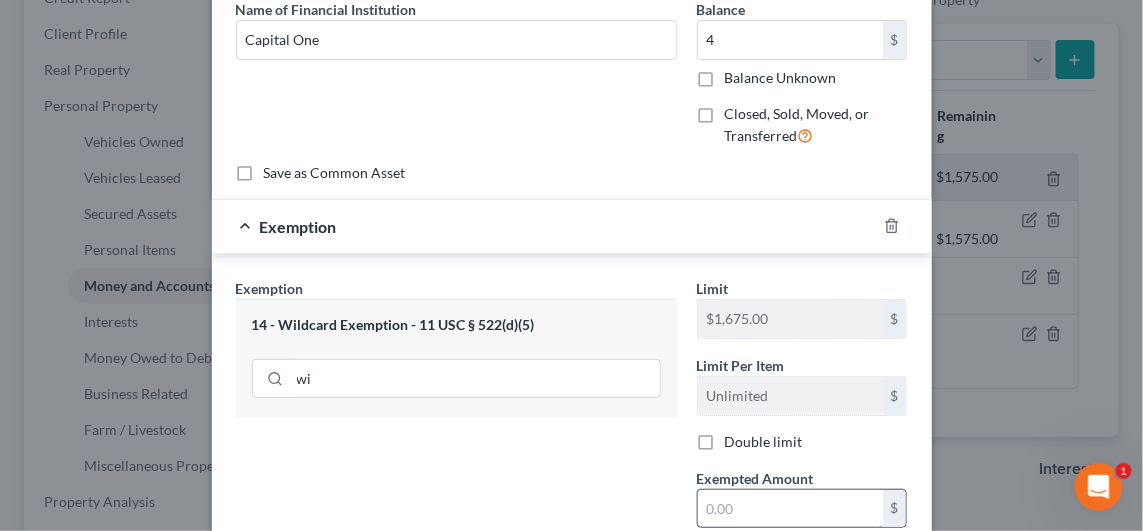 scroll, scrollTop: 200, scrollLeft: 0, axis: vertical 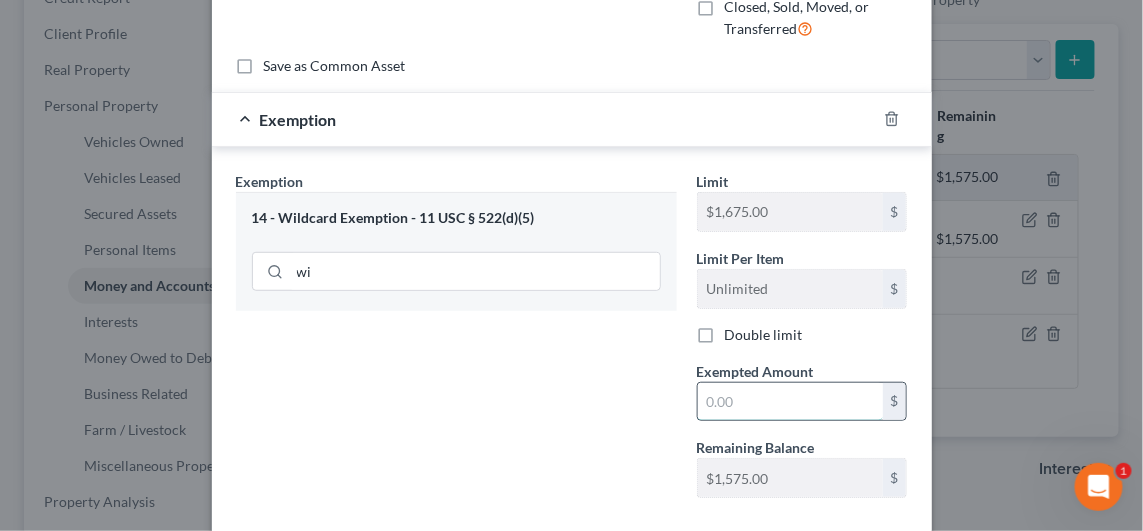click at bounding box center [790, 402] 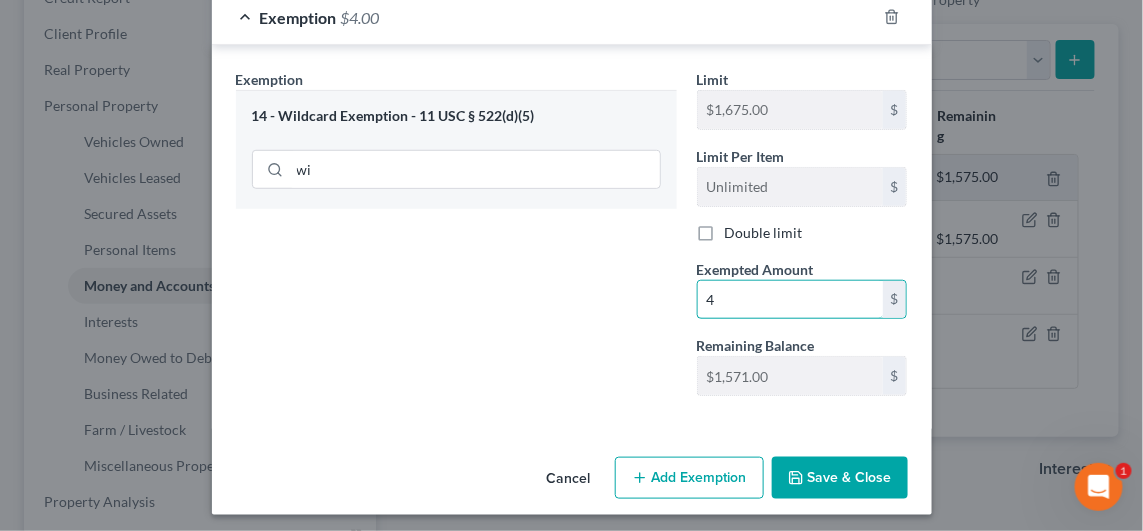 scroll, scrollTop: 304, scrollLeft: 0, axis: vertical 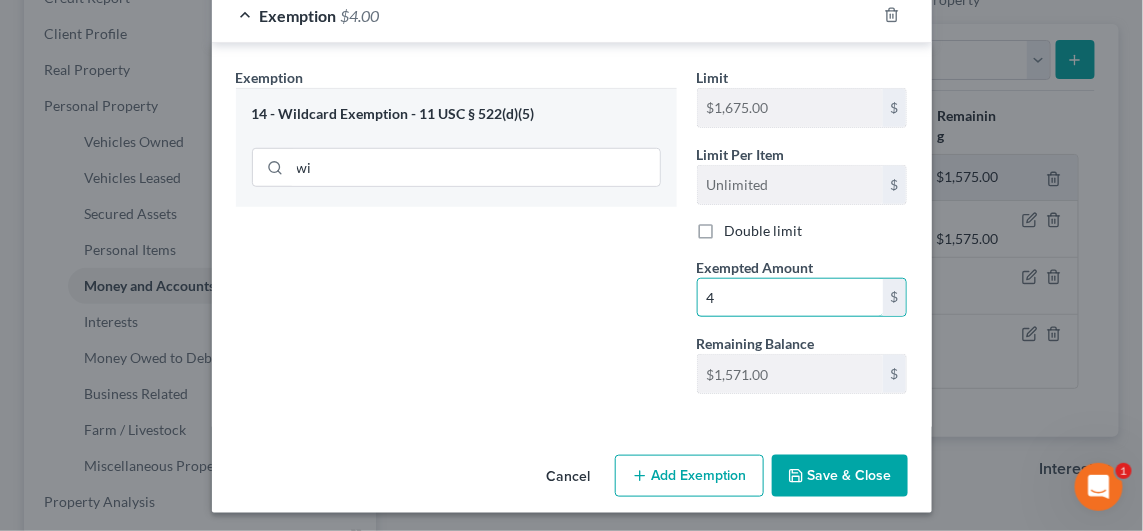 type on "4" 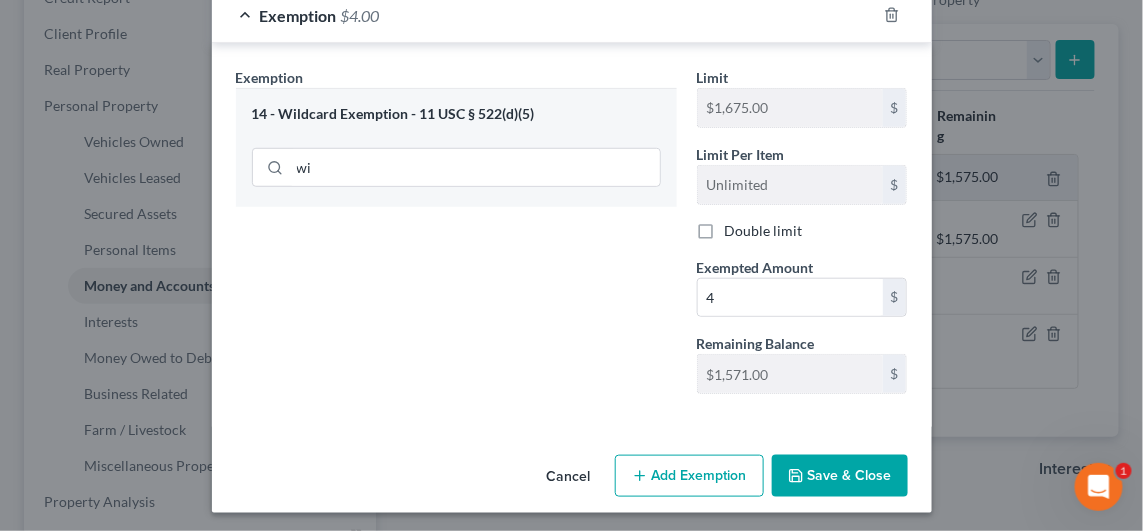 click on "Save & Close" at bounding box center (840, 476) 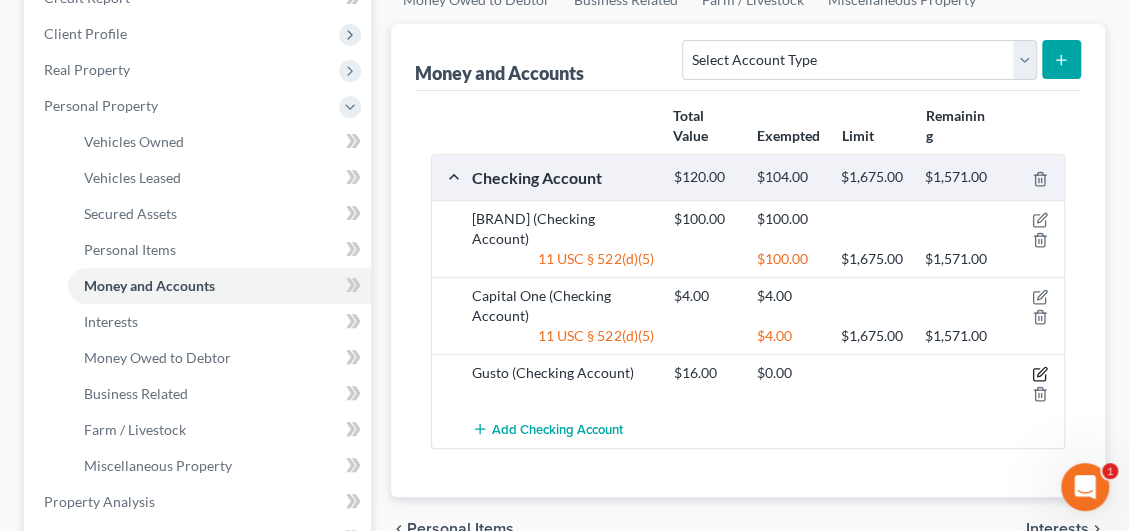 click 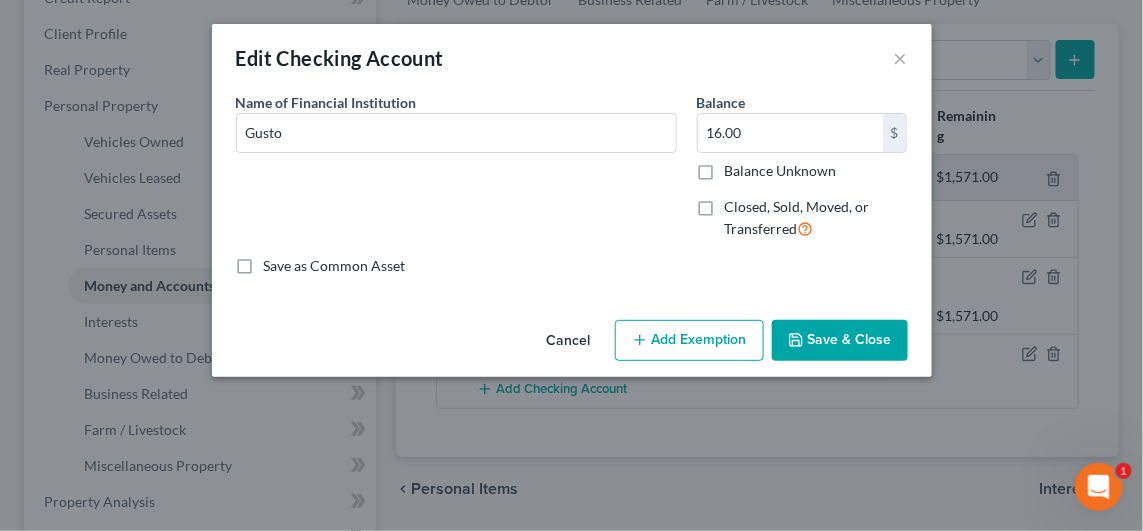click on "Add Exemption" at bounding box center (689, 341) 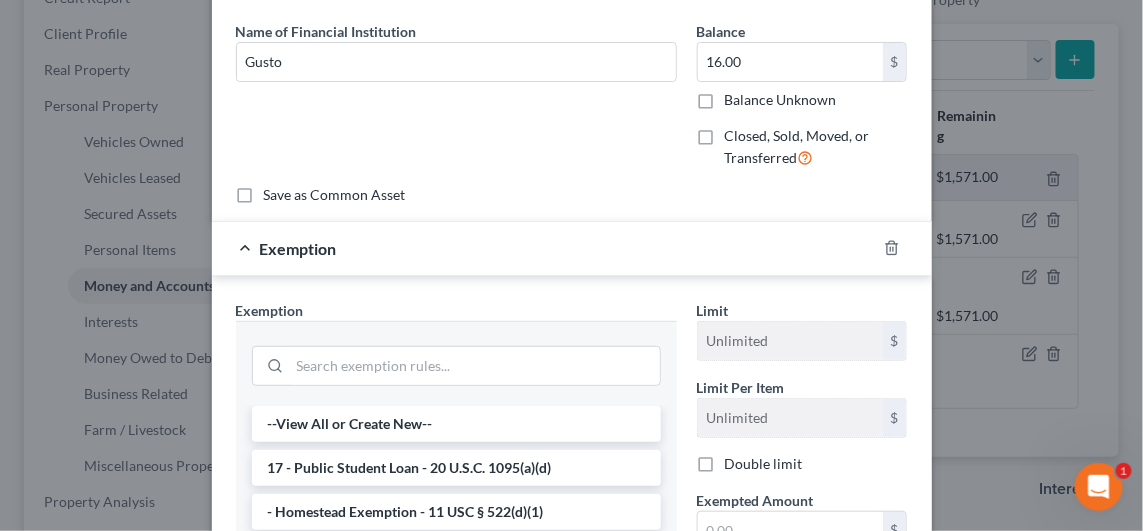 scroll, scrollTop: 99, scrollLeft: 0, axis: vertical 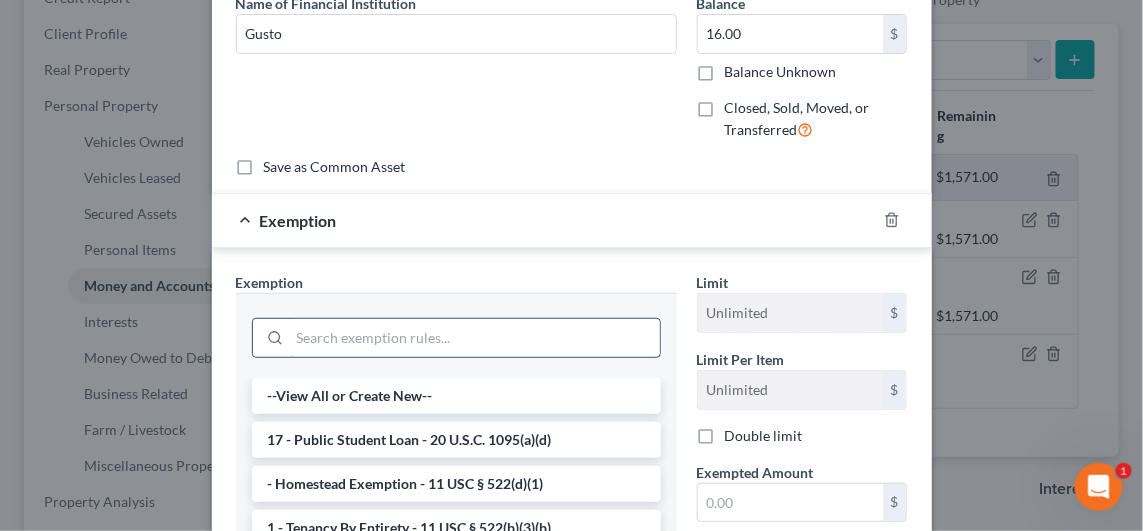 click at bounding box center [475, 338] 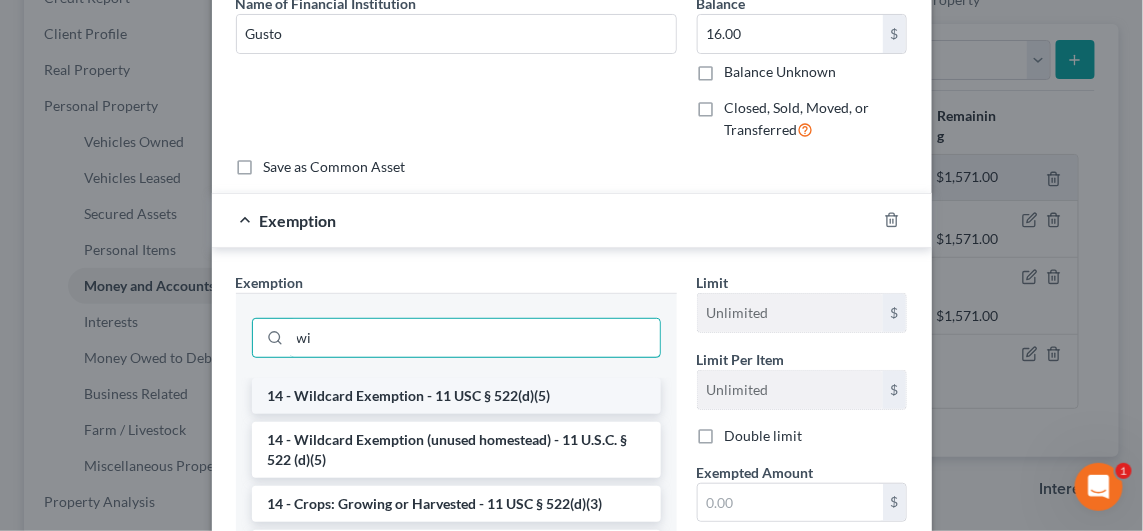 type on "wi" 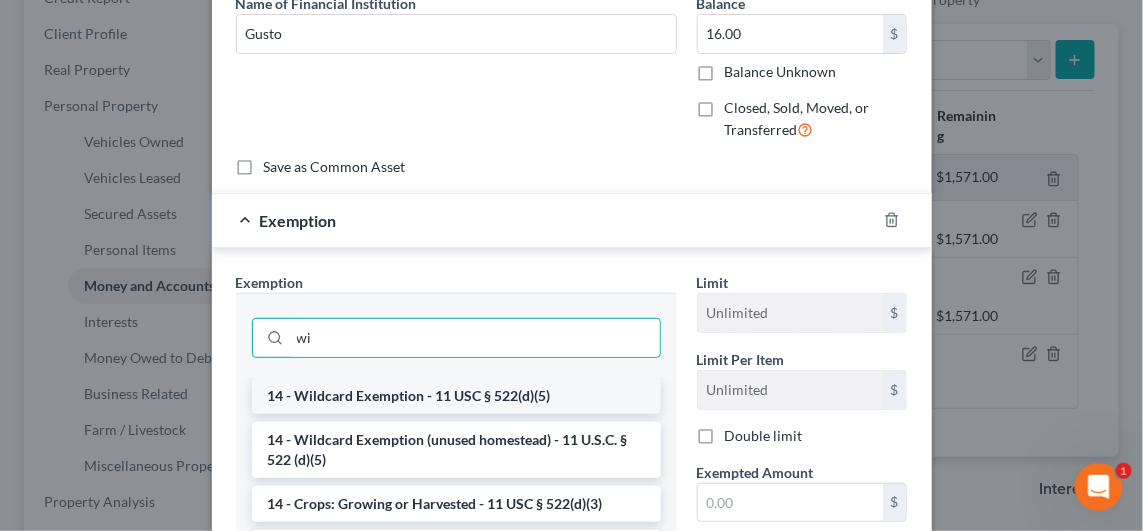 click on "14 - Wildcard Exemption - 11 USC § 522(d)(5)" at bounding box center (456, 396) 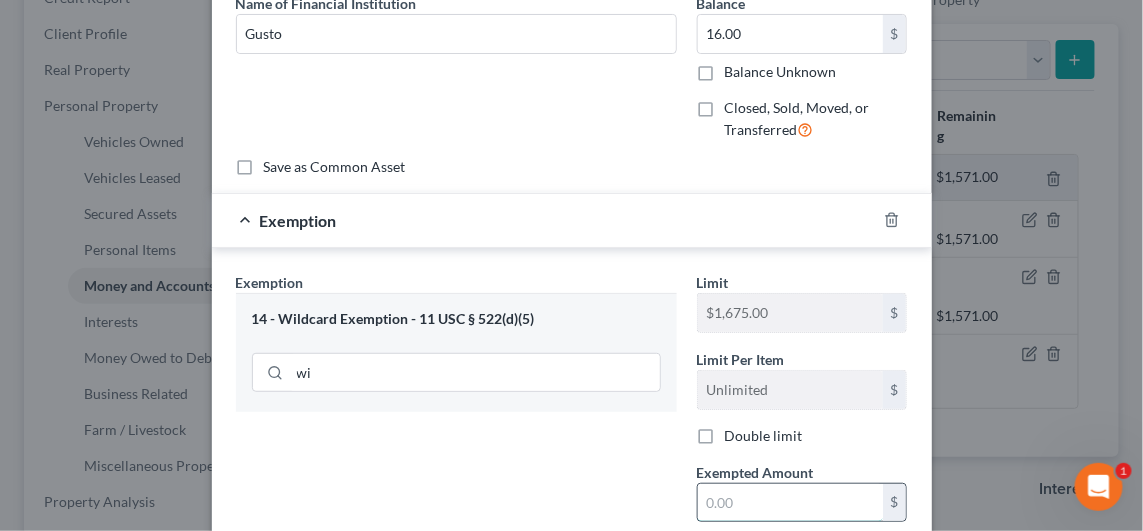 click at bounding box center [790, 503] 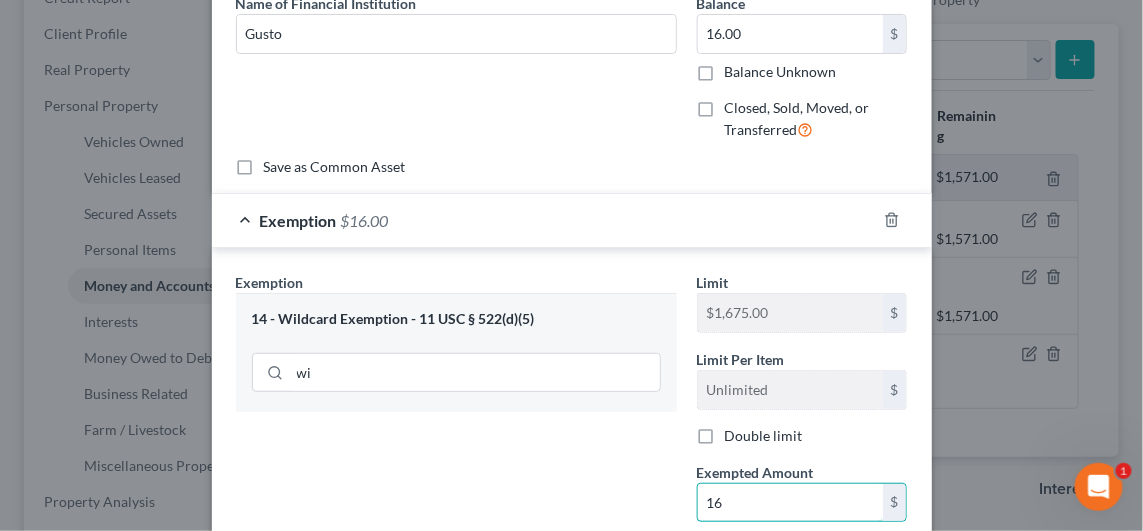 type on "16" 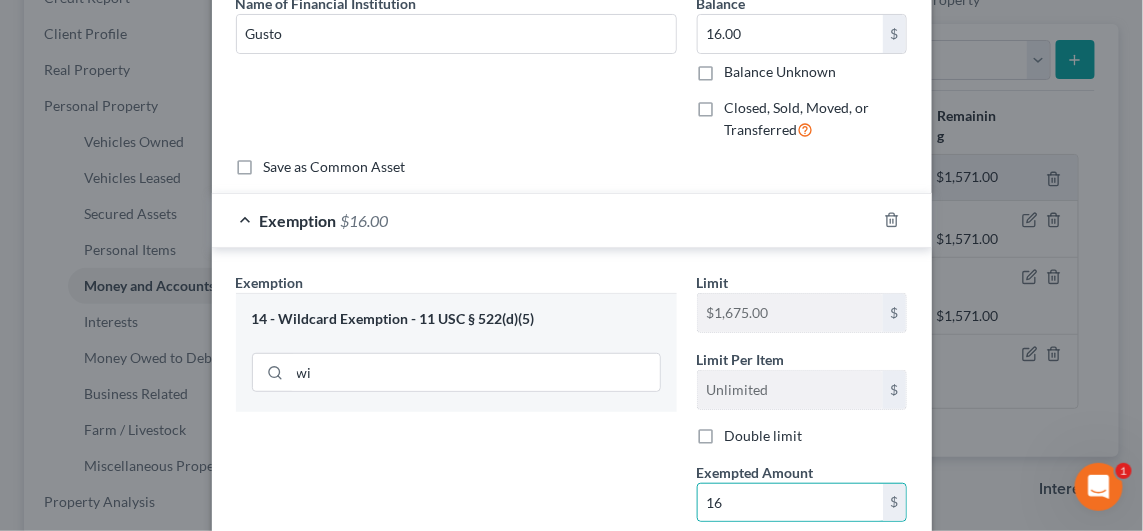 drag, startPoint x: 528, startPoint y: 475, endPoint x: 549, endPoint y: 470, distance: 21.587032 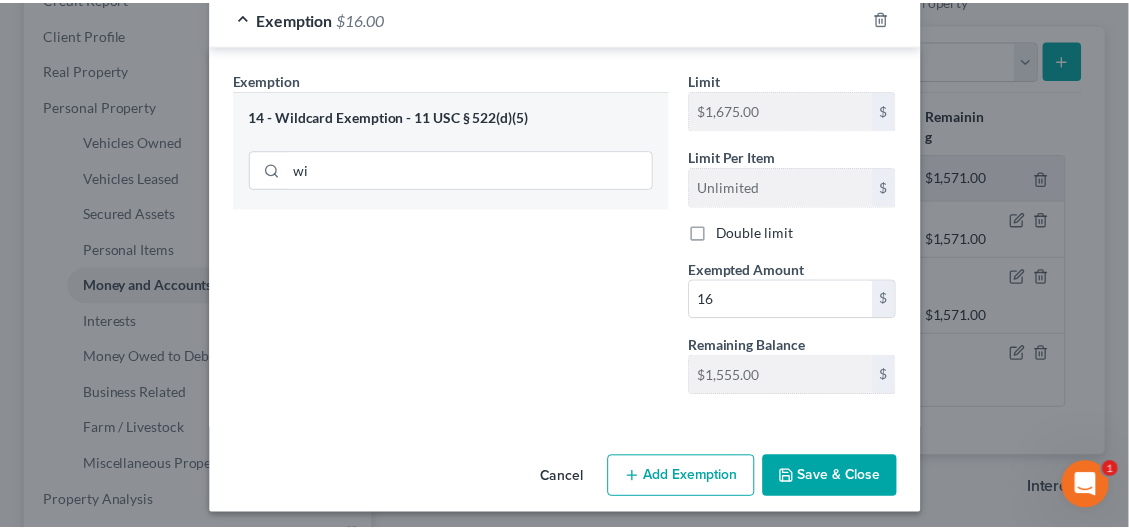 scroll, scrollTop: 304, scrollLeft: 0, axis: vertical 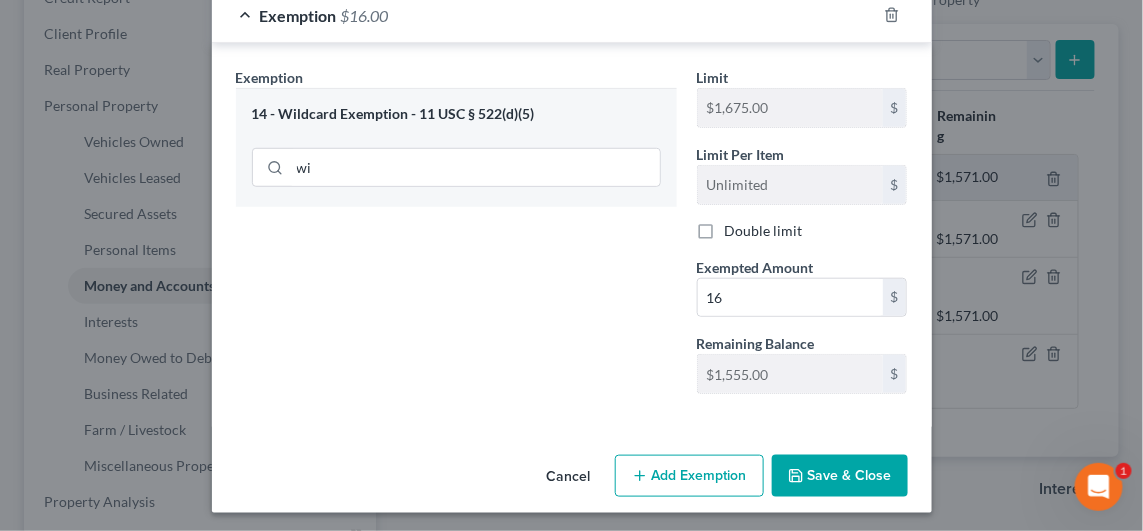 click on "Save & Close" at bounding box center (840, 476) 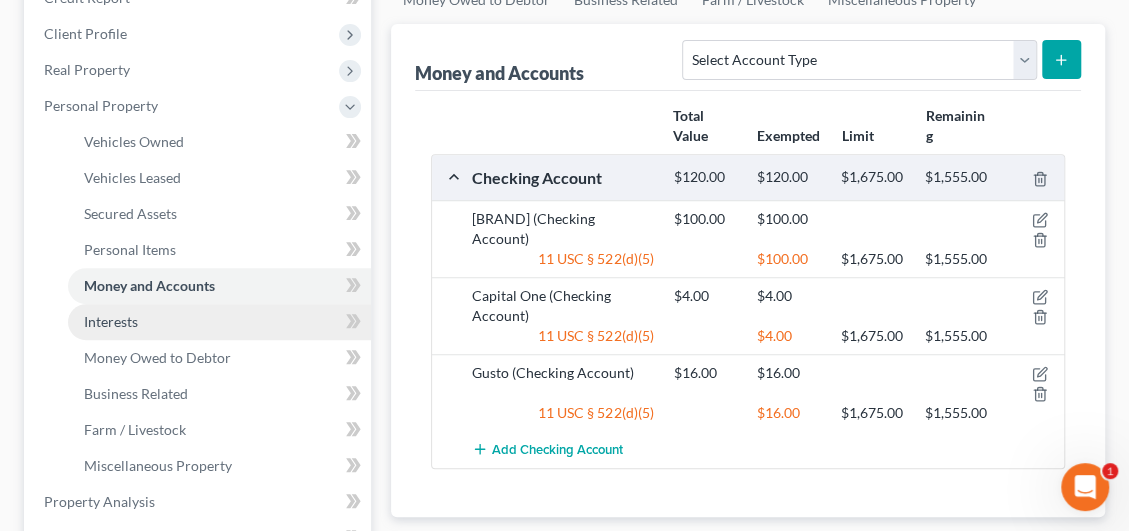 click on "Interests" at bounding box center (111, 321) 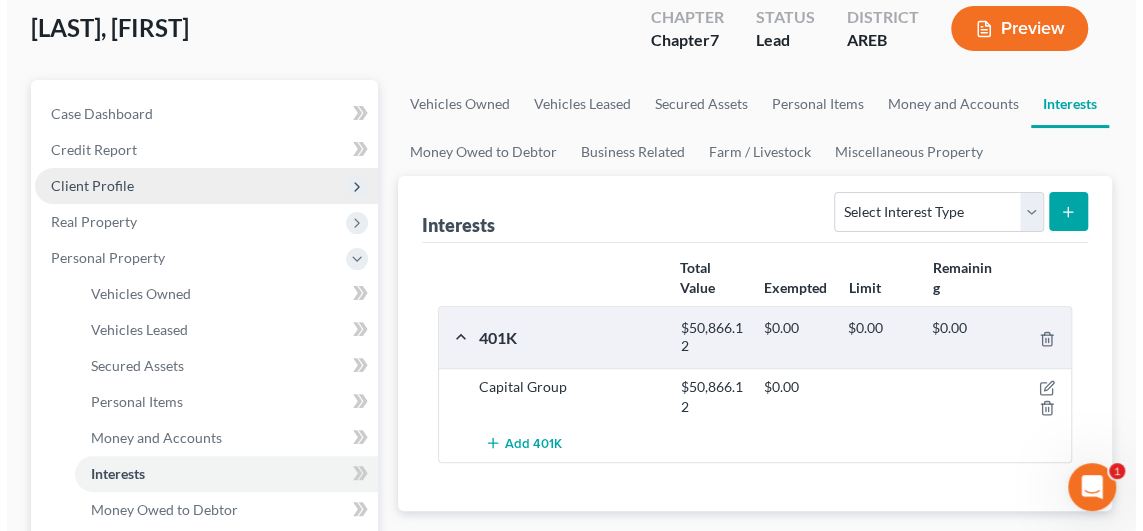 scroll, scrollTop: 200, scrollLeft: 0, axis: vertical 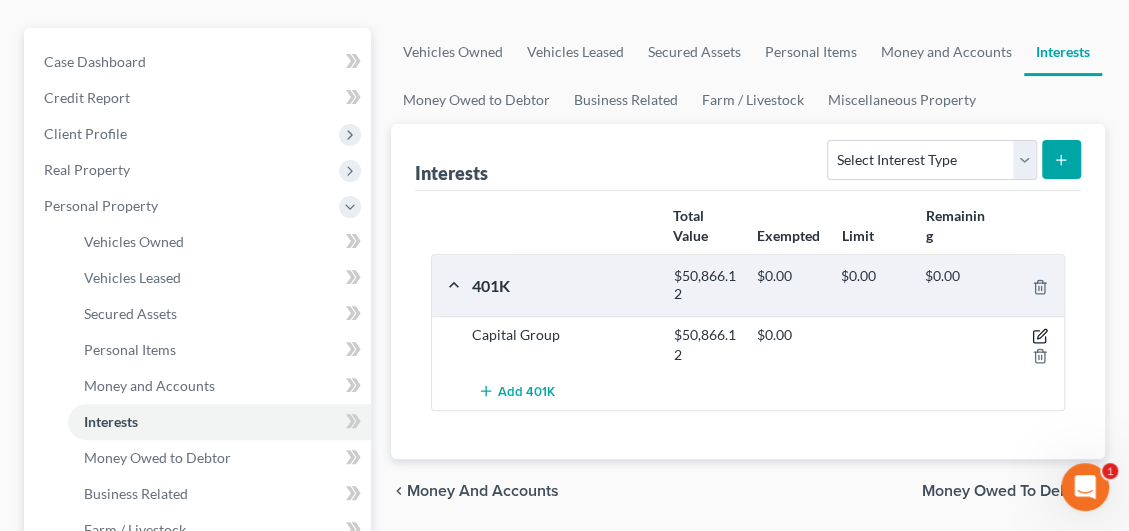 click 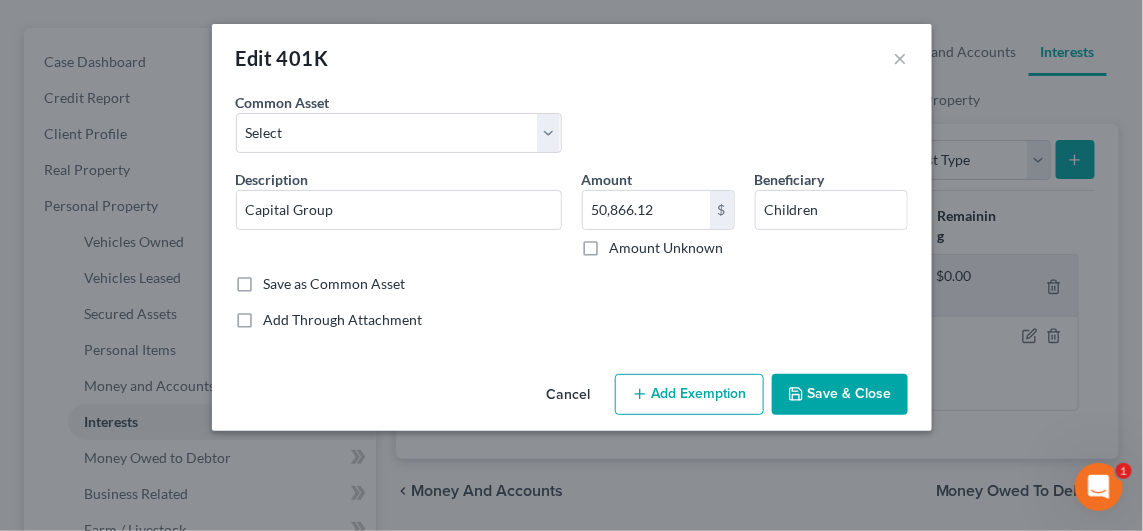 click on "Add Exemption" at bounding box center (689, 395) 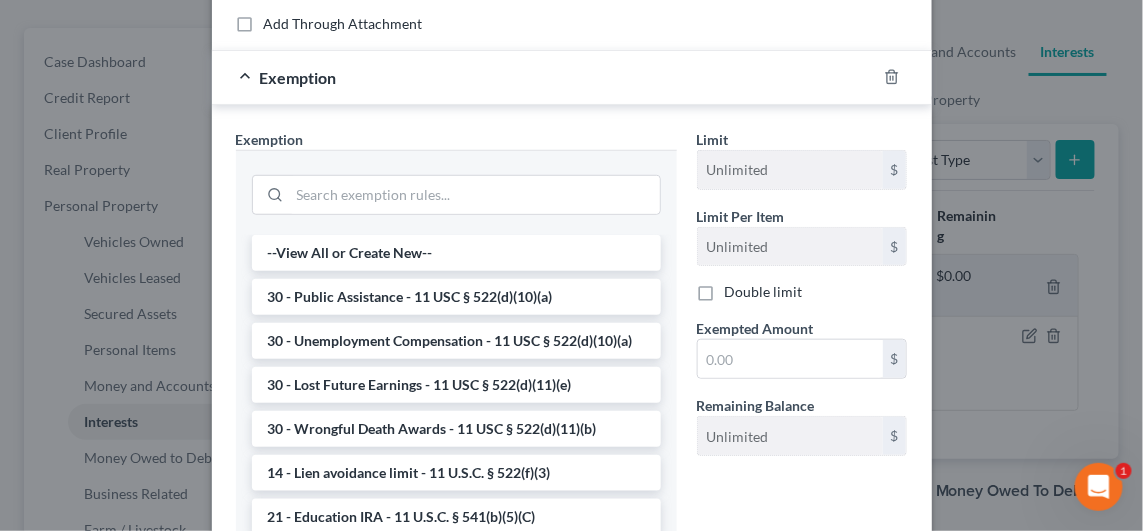 scroll, scrollTop: 300, scrollLeft: 0, axis: vertical 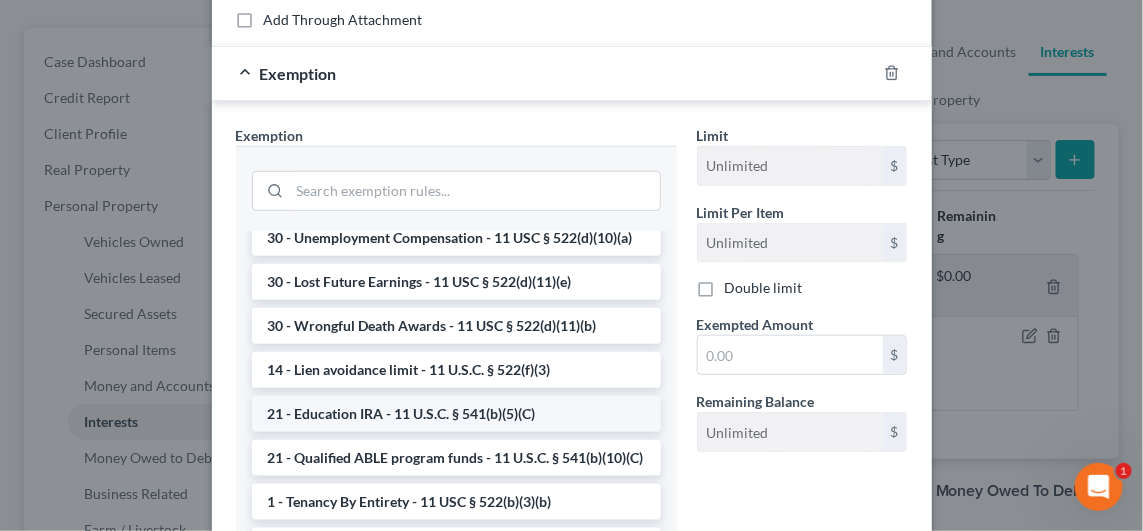 click on "21 - Education IRA  - 11 U.S.C. § 541(b)(5)(C)" at bounding box center (456, 414) 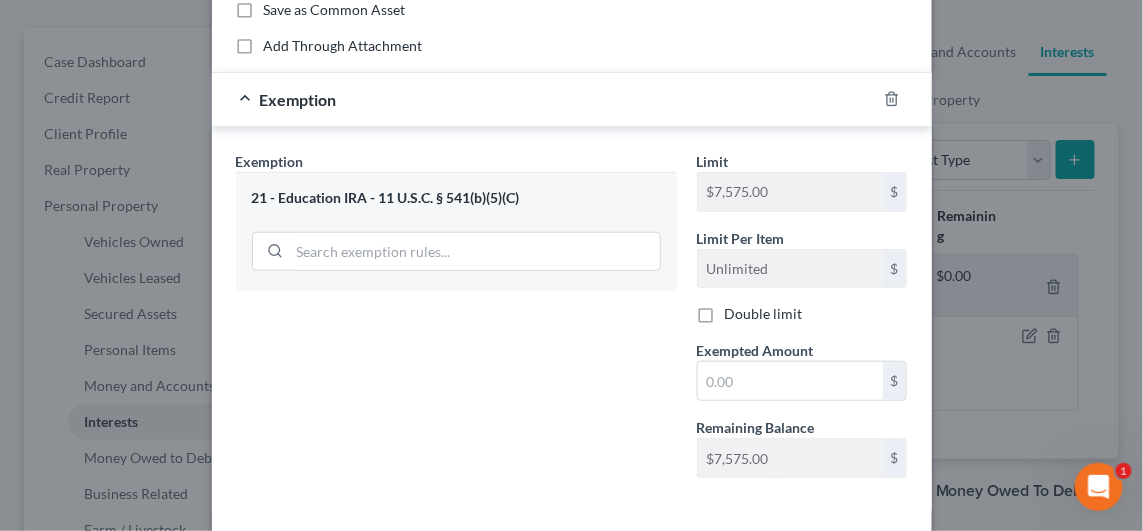 scroll, scrollTop: 300, scrollLeft: 0, axis: vertical 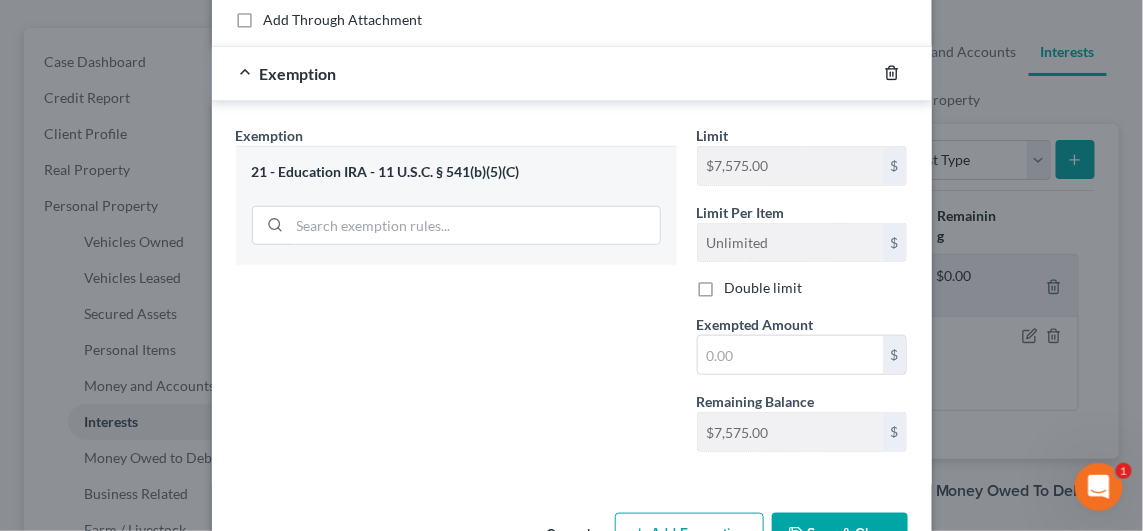 click 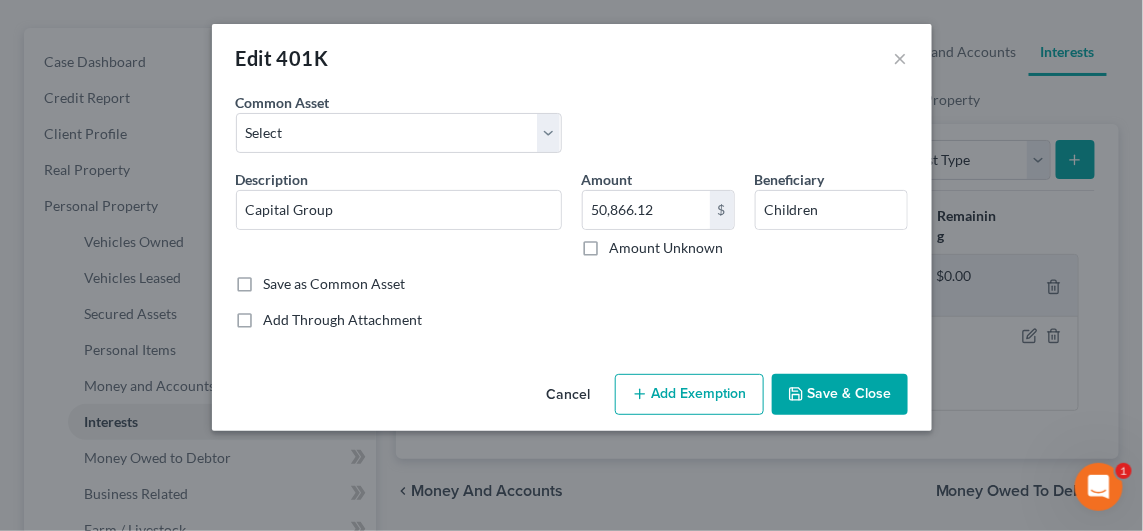 scroll, scrollTop: 0, scrollLeft: 0, axis: both 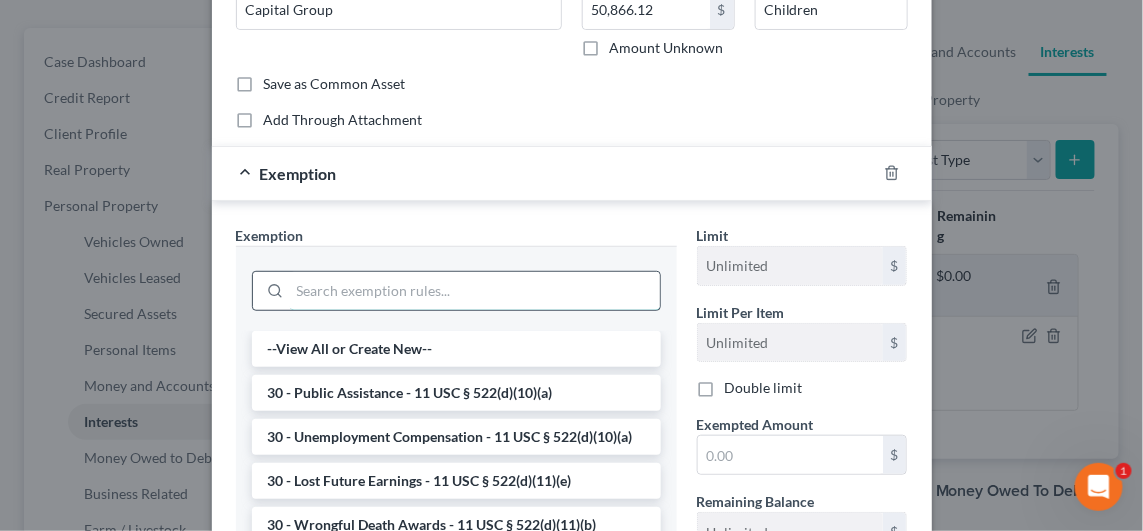click at bounding box center [475, 291] 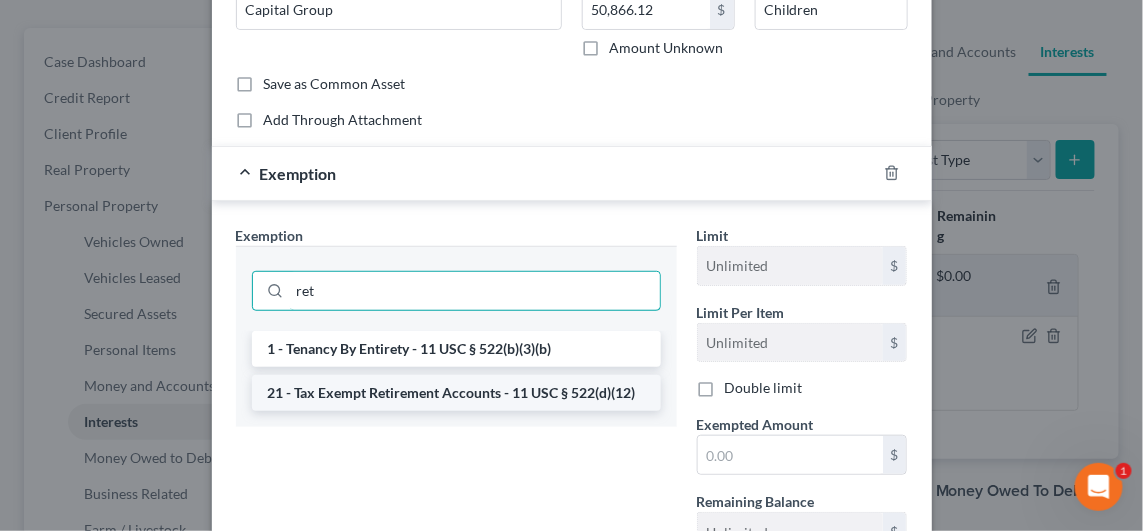 type on "ret" 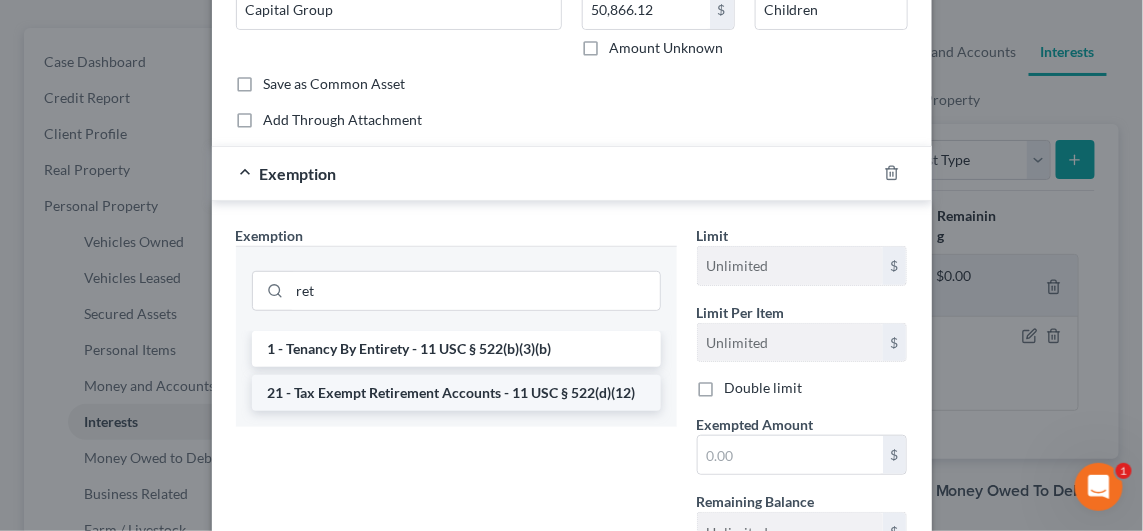 click on "21 - Tax Exempt Retirement Accounts - 11 USC § 522(d)(12)" at bounding box center [456, 393] 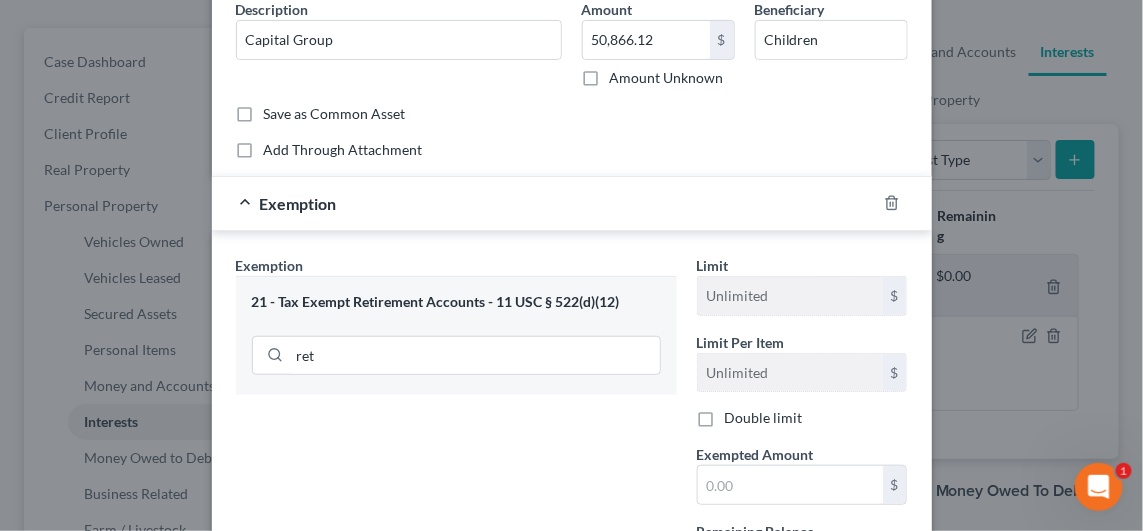 scroll, scrollTop: 200, scrollLeft: 0, axis: vertical 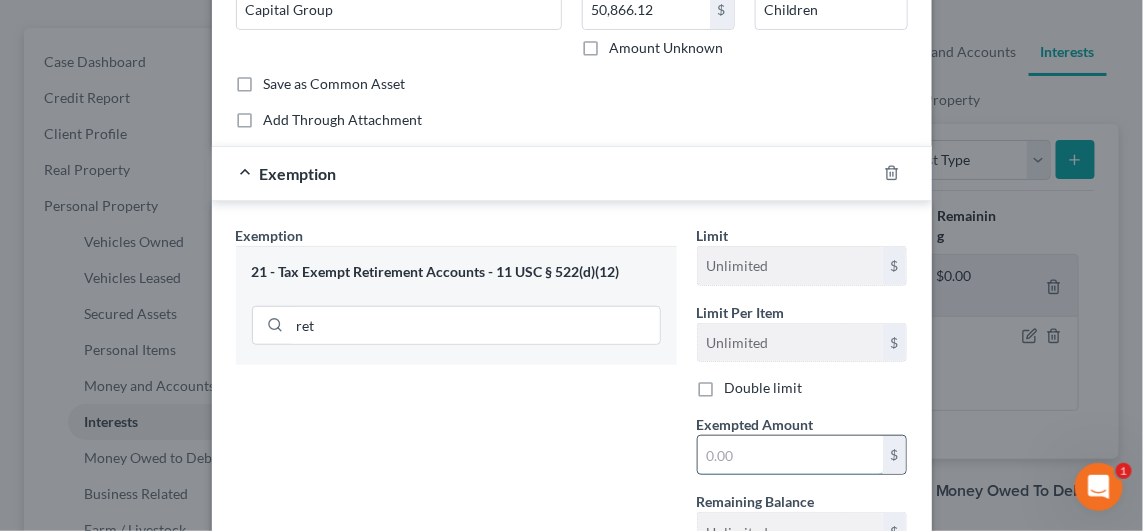 click at bounding box center (790, 455) 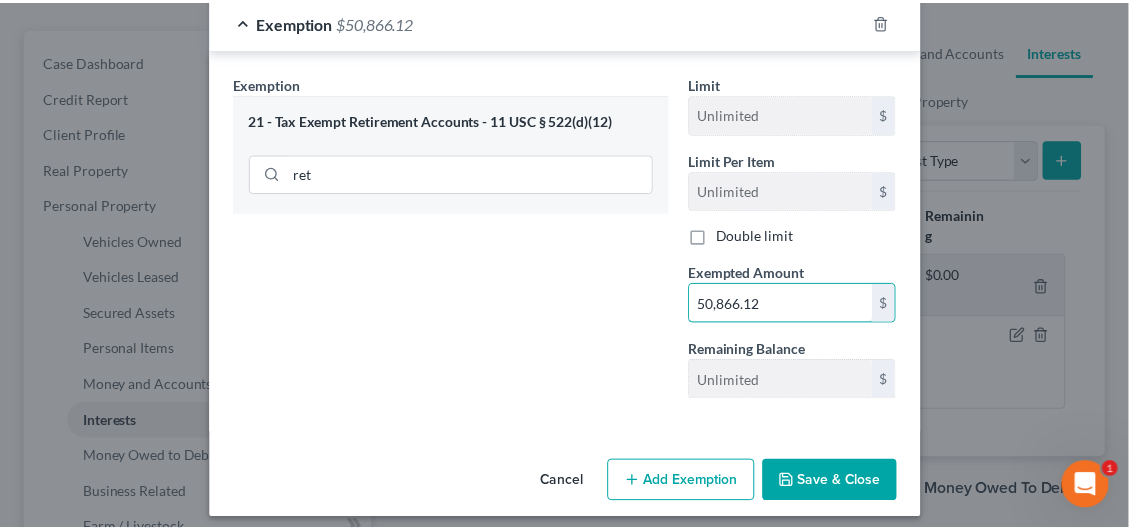 scroll, scrollTop: 357, scrollLeft: 0, axis: vertical 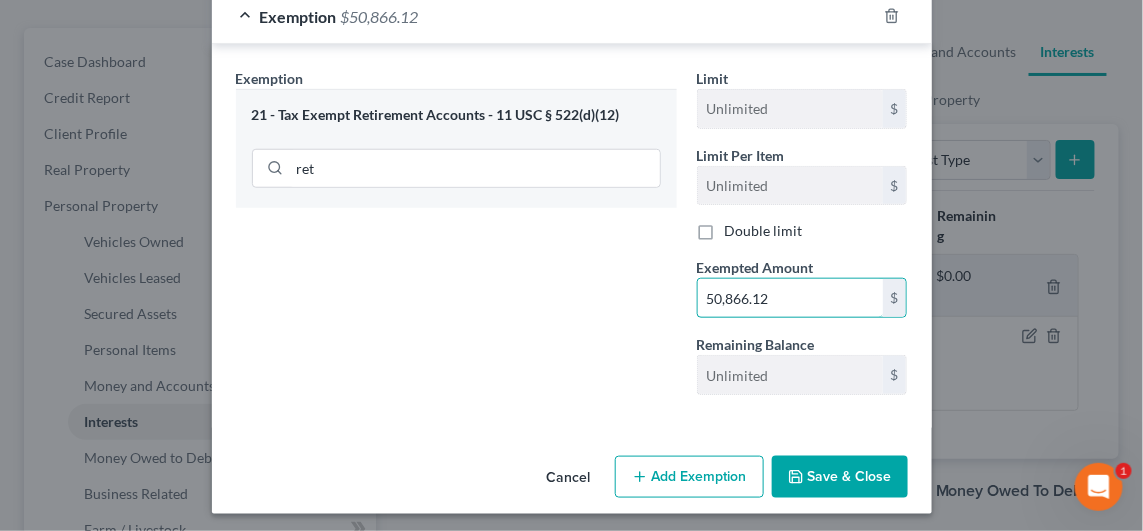 type on "50,866.12" 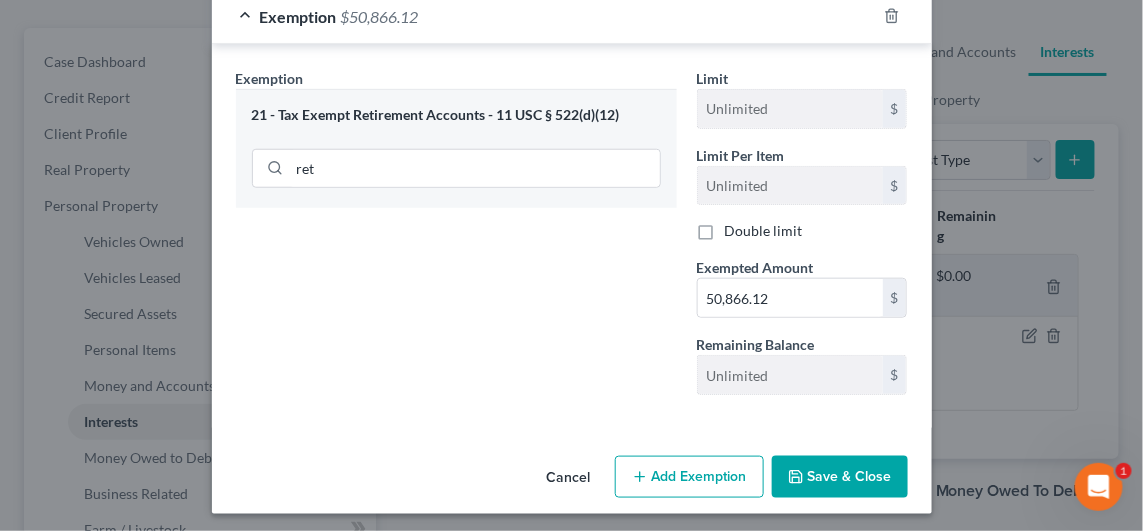click on "Save & Close" at bounding box center (840, 477) 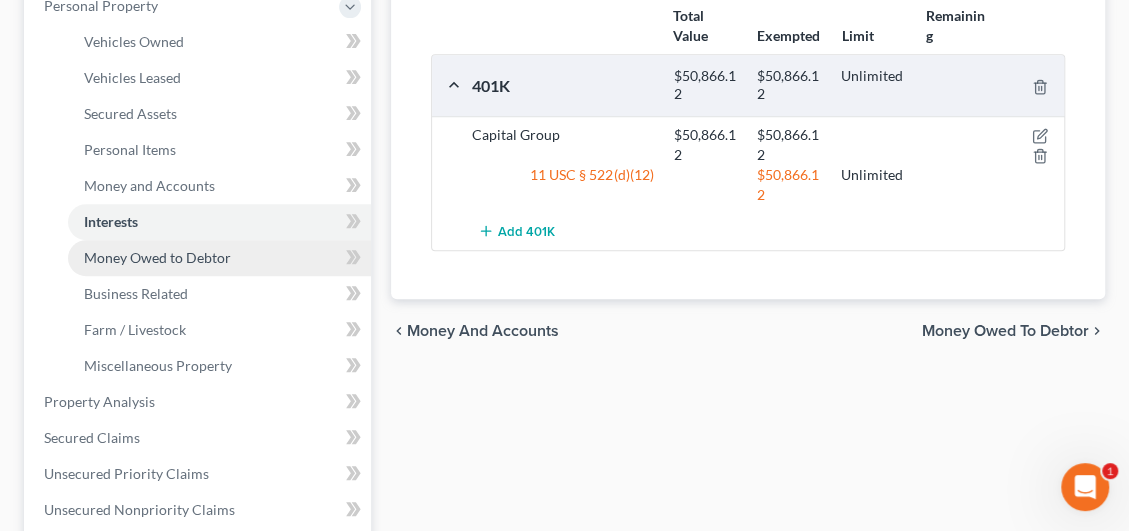 click on "Money Owed to Debtor" at bounding box center [157, 257] 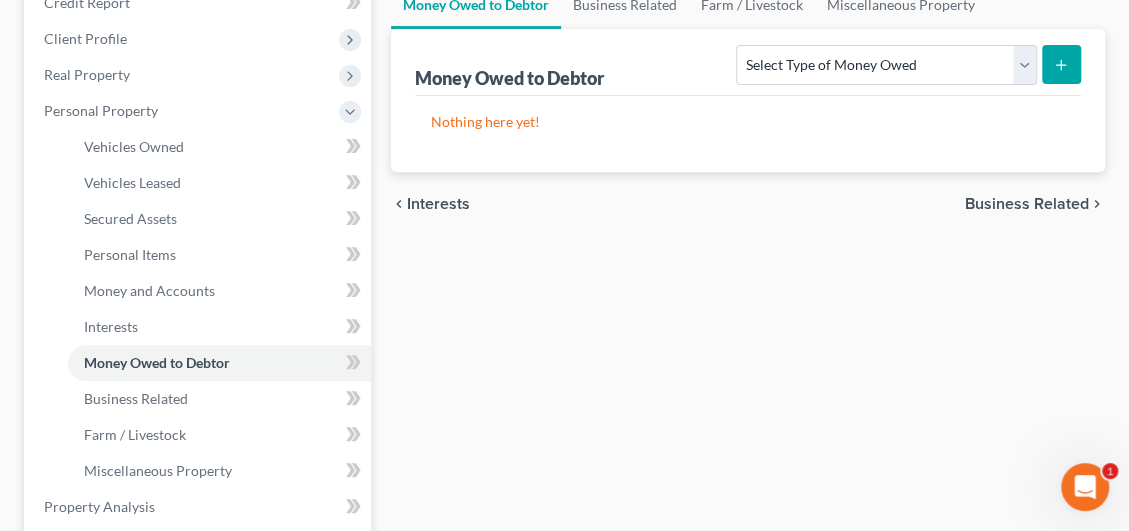 scroll, scrollTop: 300, scrollLeft: 0, axis: vertical 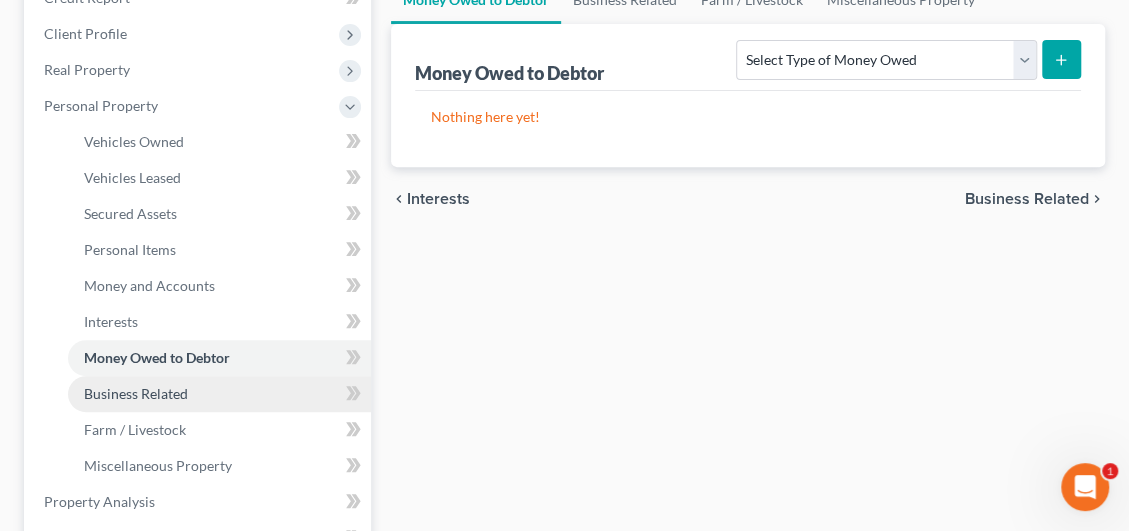 click on "Business Related" at bounding box center (136, 393) 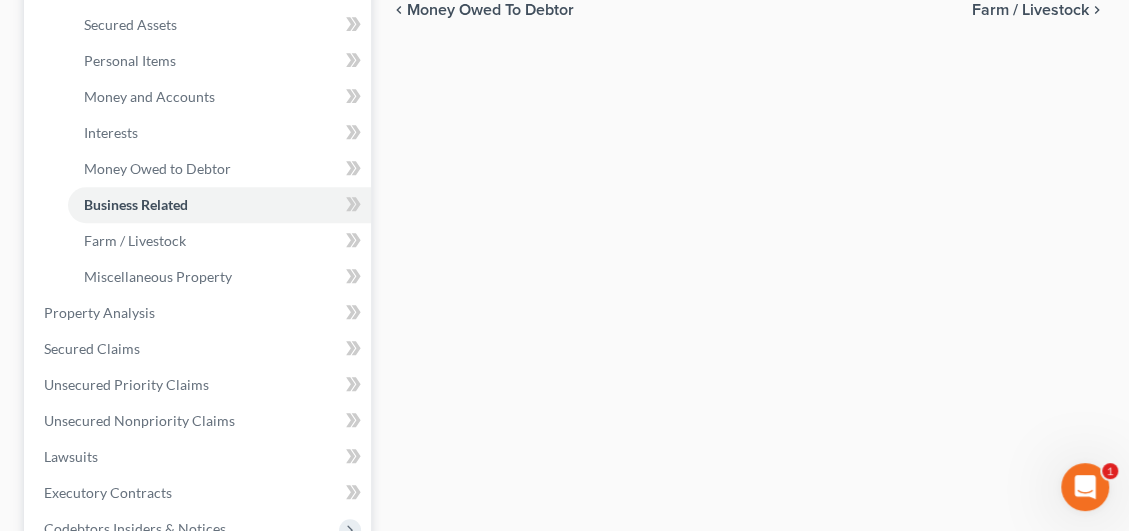 scroll, scrollTop: 499, scrollLeft: 0, axis: vertical 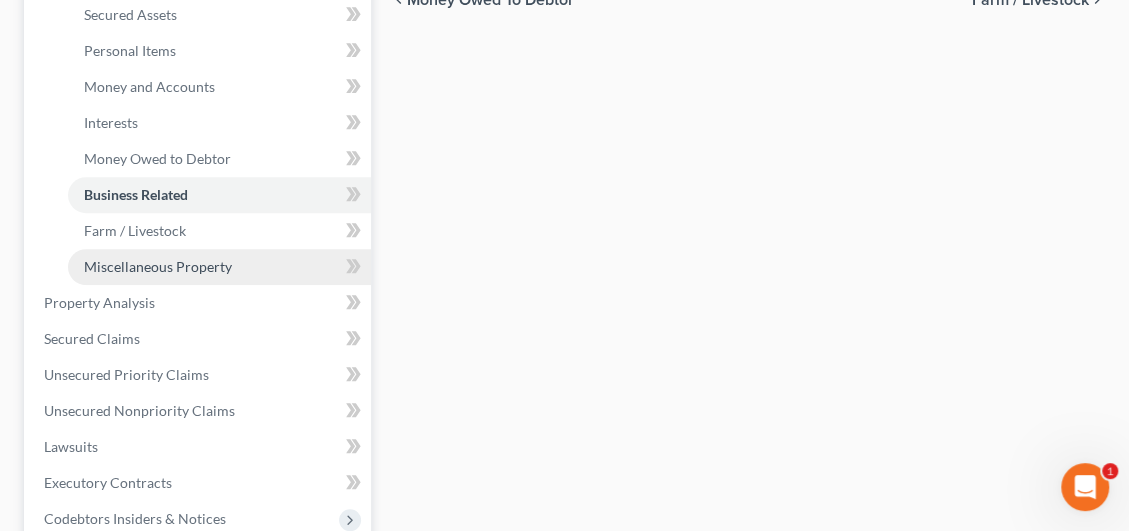 click on "Miscellaneous Property" at bounding box center (158, 266) 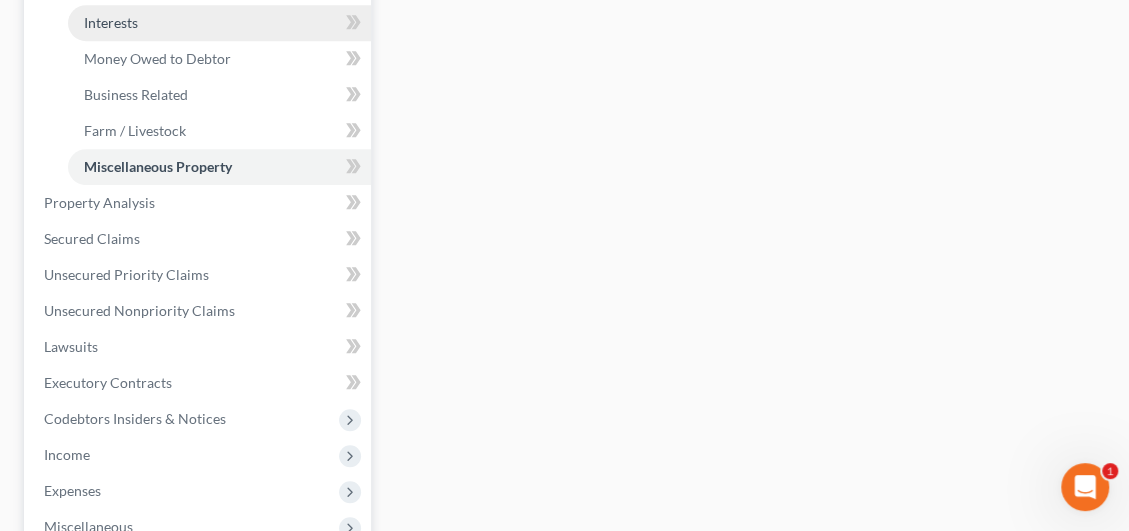 scroll, scrollTop: 600, scrollLeft: 0, axis: vertical 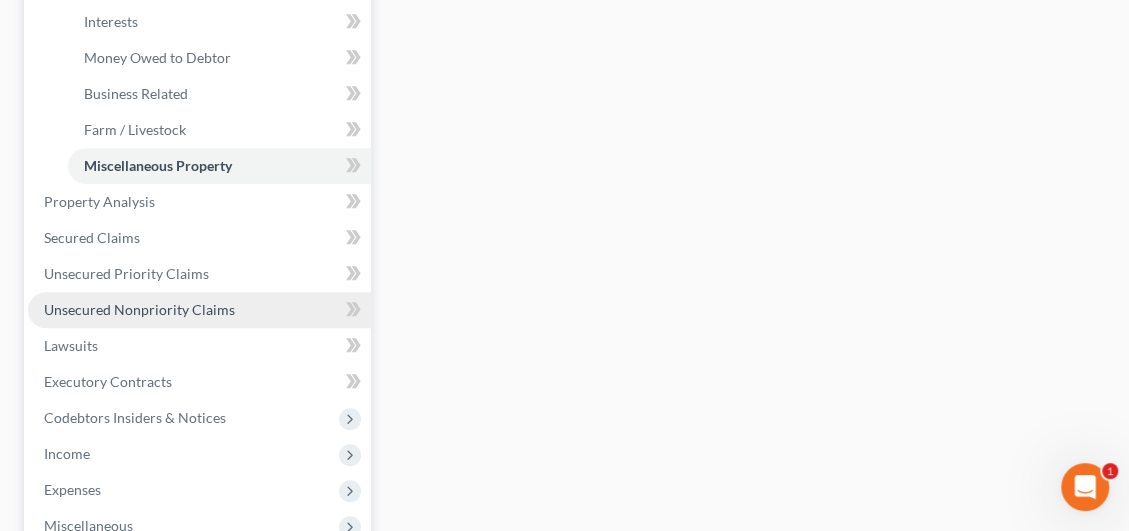 click on "Unsecured Nonpriority Claims" at bounding box center [139, 309] 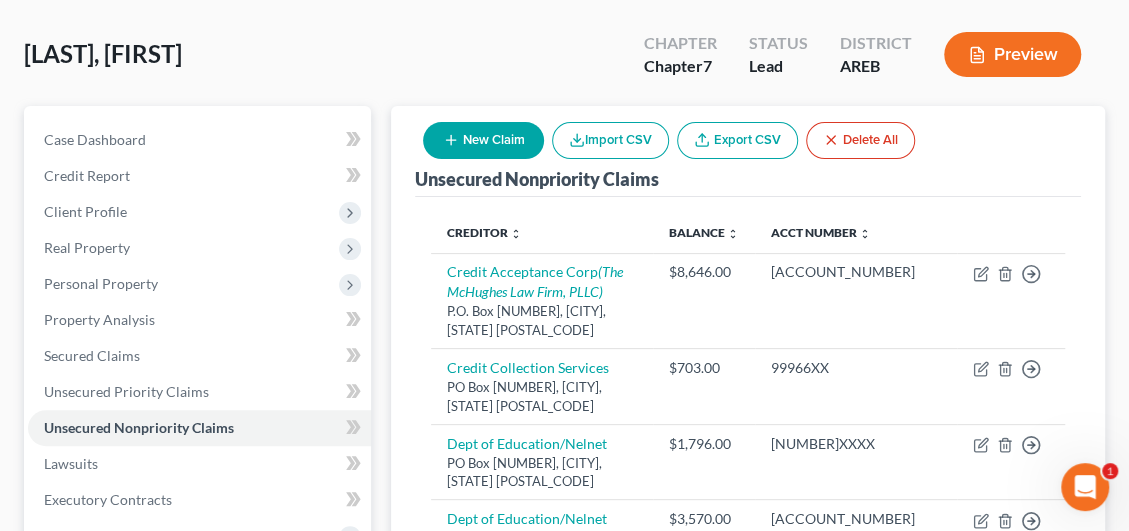 scroll, scrollTop: 99, scrollLeft: 0, axis: vertical 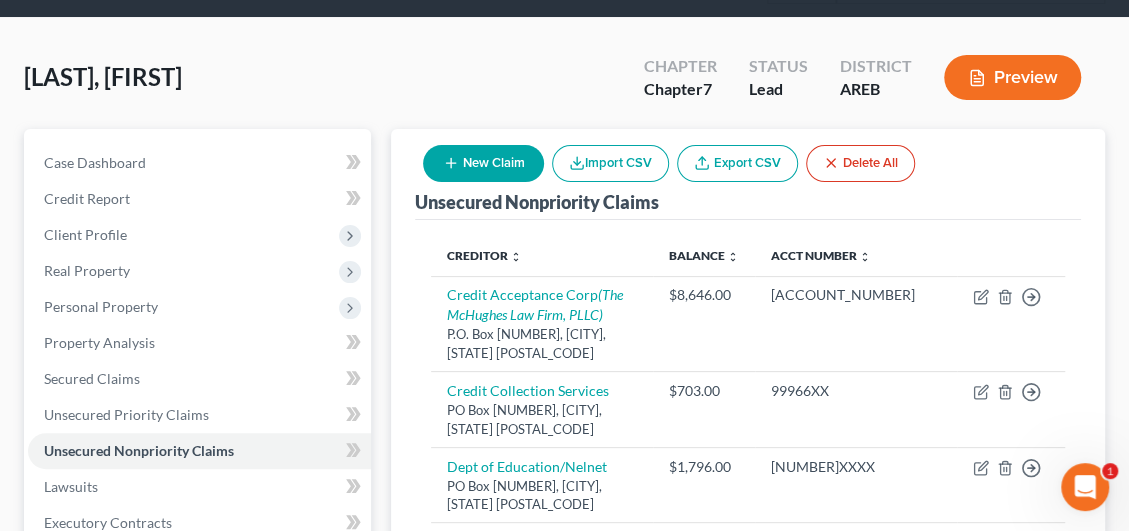 click on "New Claim" at bounding box center (483, 163) 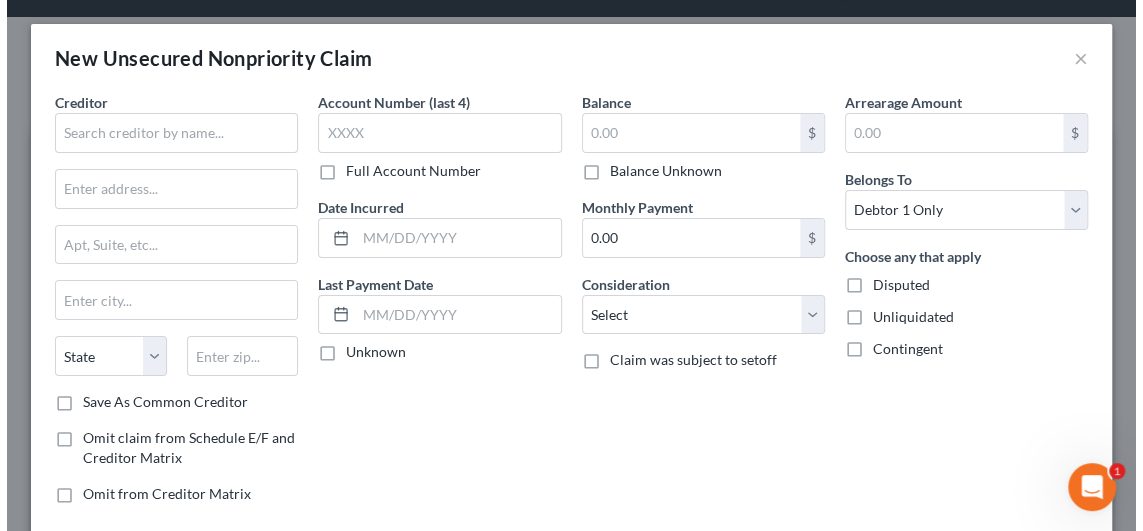 scroll, scrollTop: 52, scrollLeft: 0, axis: vertical 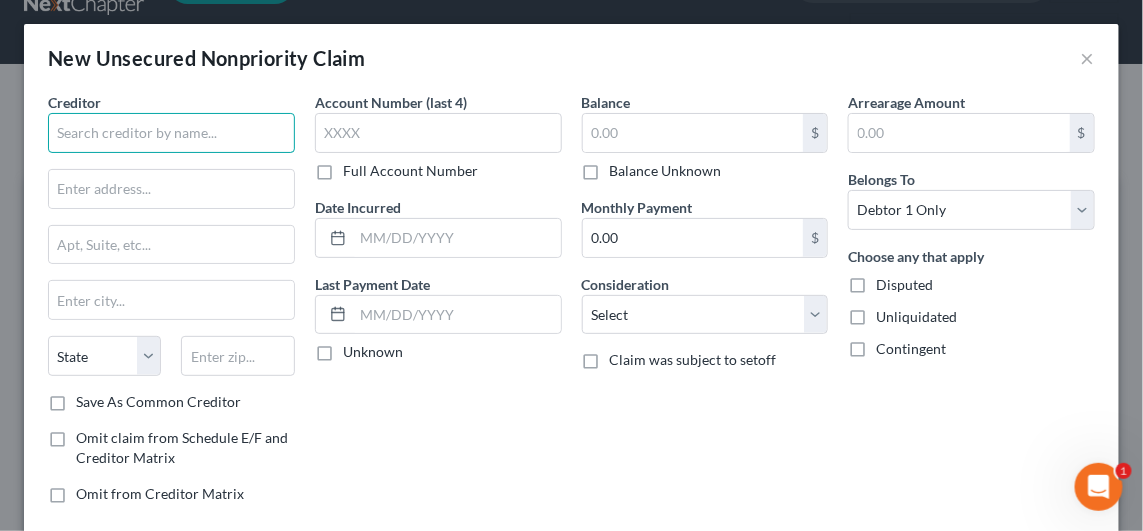 click at bounding box center [171, 133] 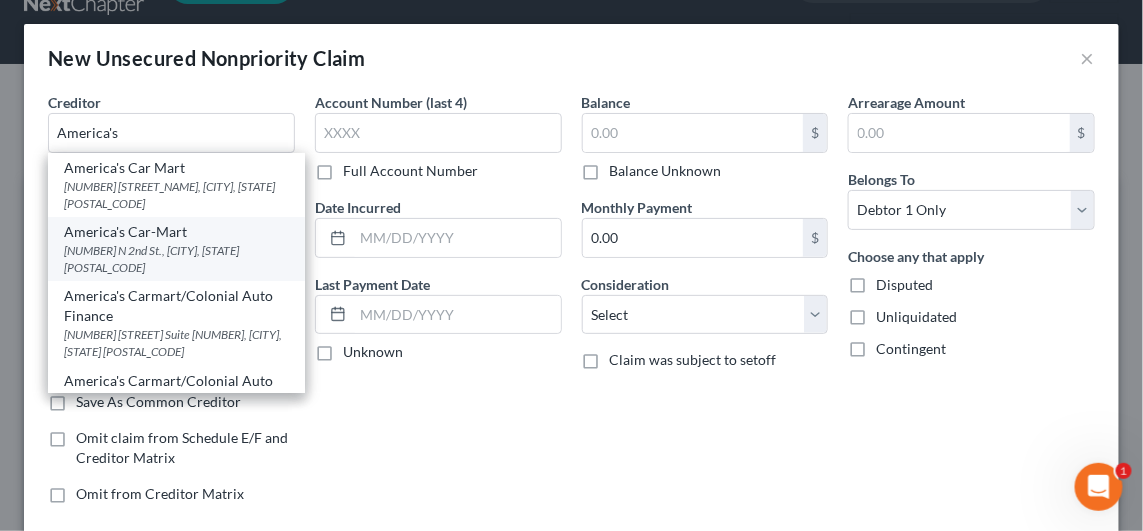 click on "America's Car-Mart" at bounding box center [176, 232] 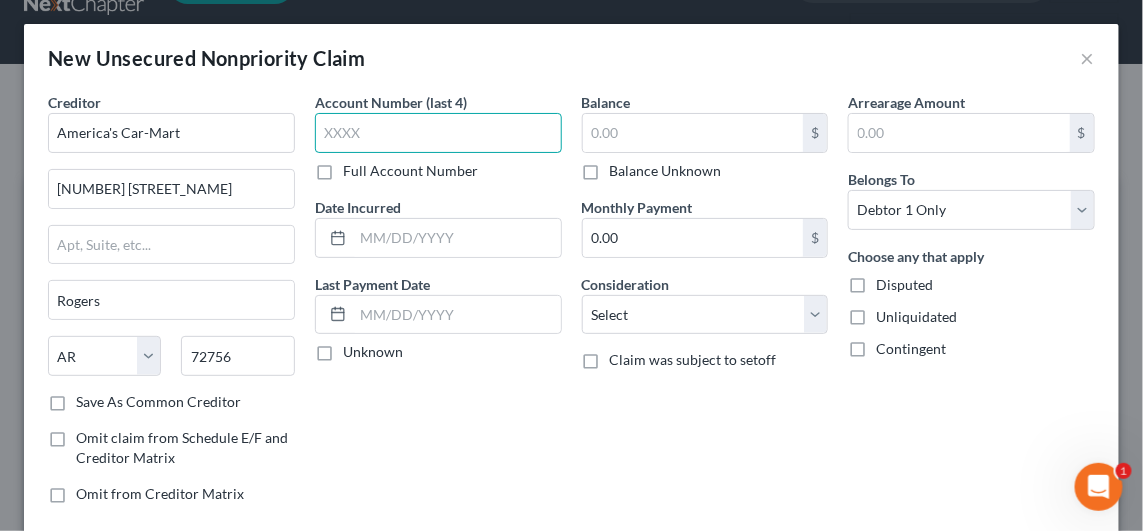 click at bounding box center [438, 133] 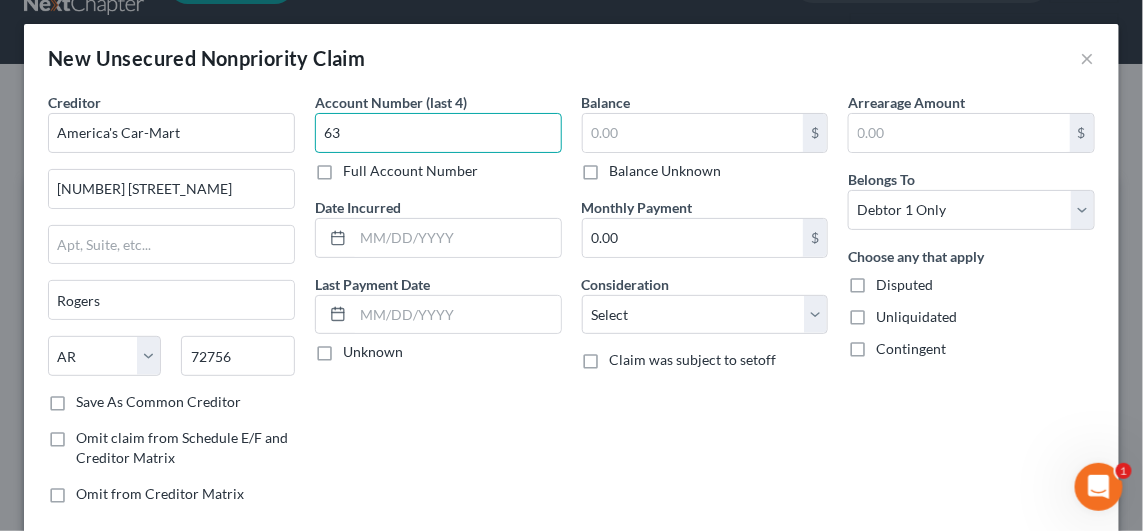 type on "6" 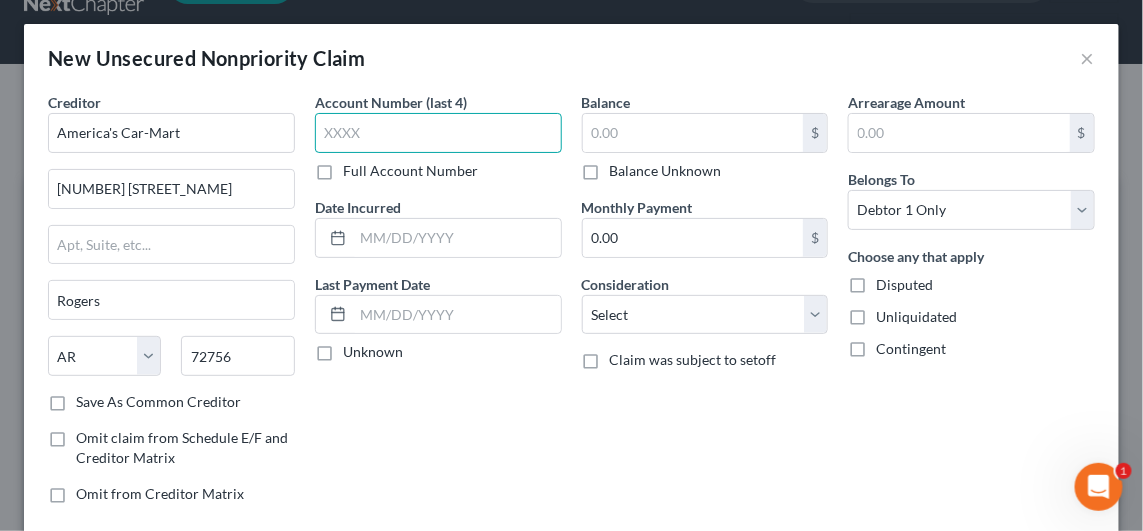 type on "2" 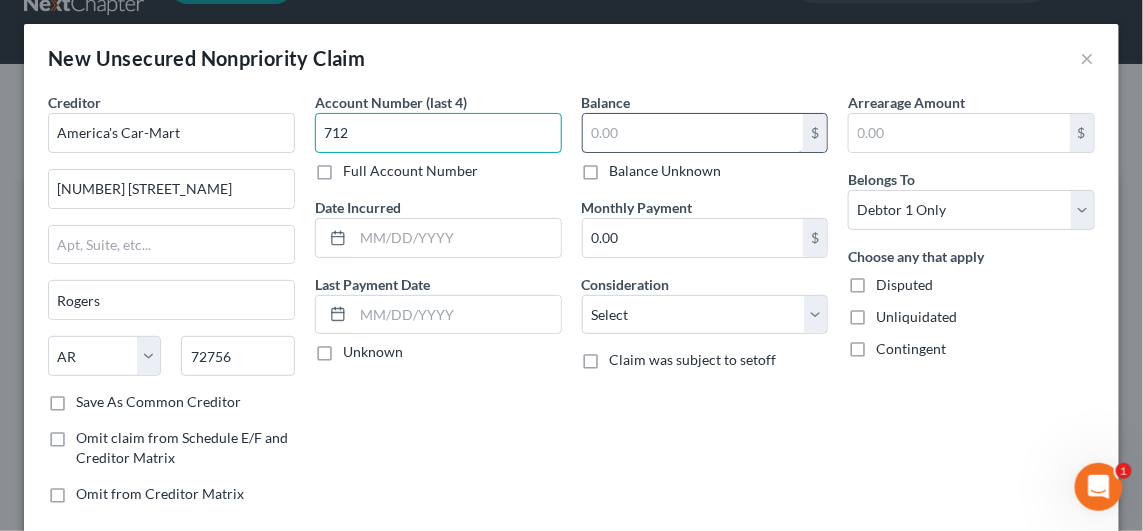 type on "712" 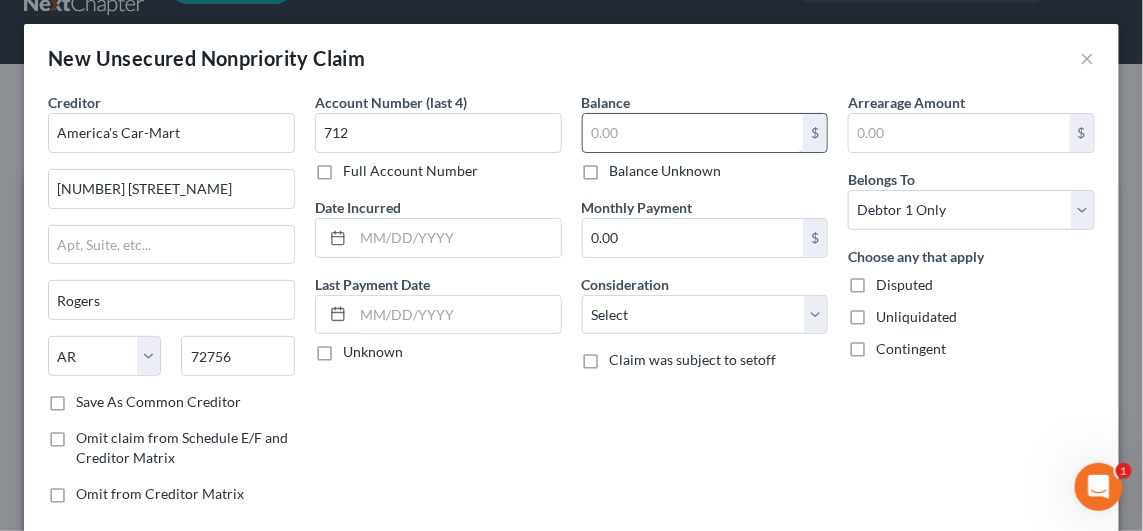 click at bounding box center (693, 133) 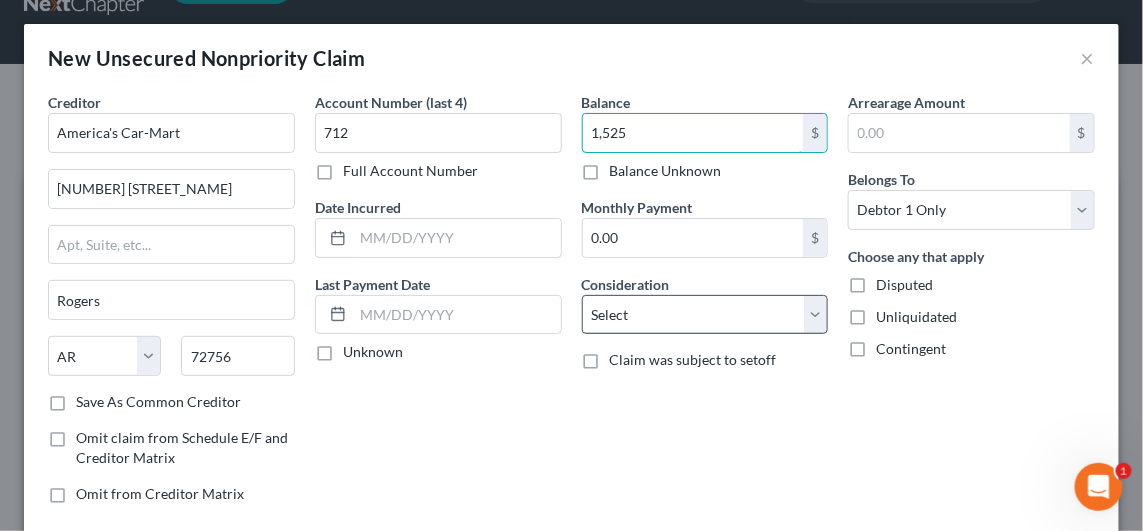 type on "1,525" 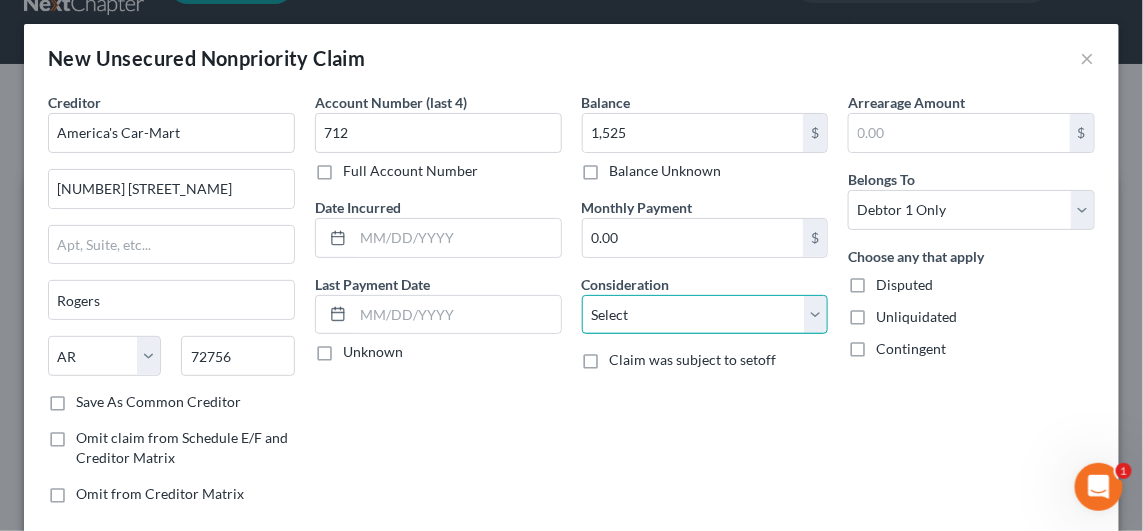 click on "Select Cable / Satellite Services Collection Agency Credit Card Debt Debt Counseling / Attorneys Deficiency Balance Domestic Support Obligations Home / Car Repairs Income Taxes Judgment Liens Medical Services Monies Loaned / Advanced Mortgage Obligation From Divorce Or Separation Obligation To Pensions Other Overdrawn Bank Account Promised To Help Pay Creditors Student Loans Suppliers And Vendors Telephone / Internet Services Utility Services" at bounding box center [705, 315] 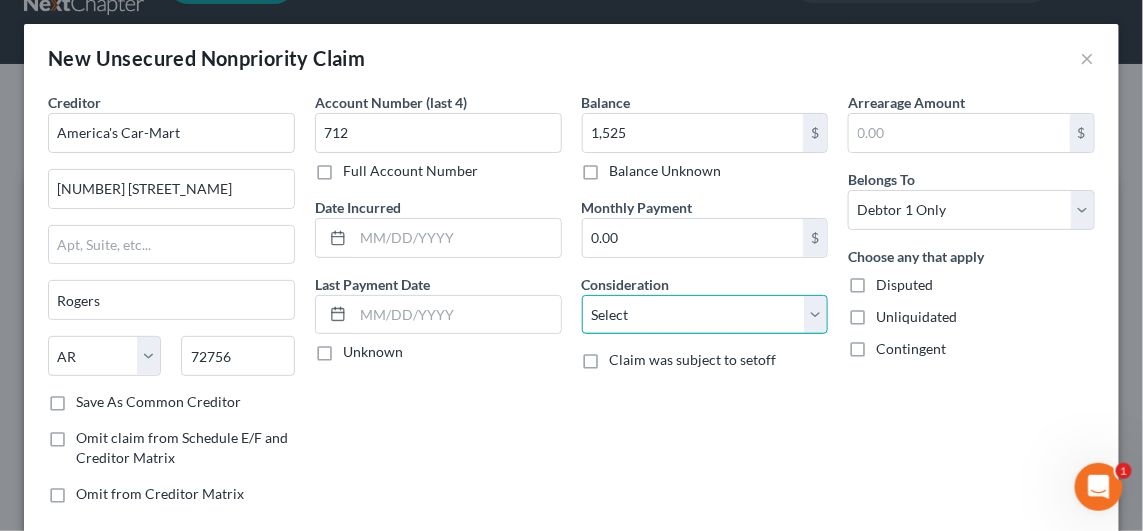 select on "8" 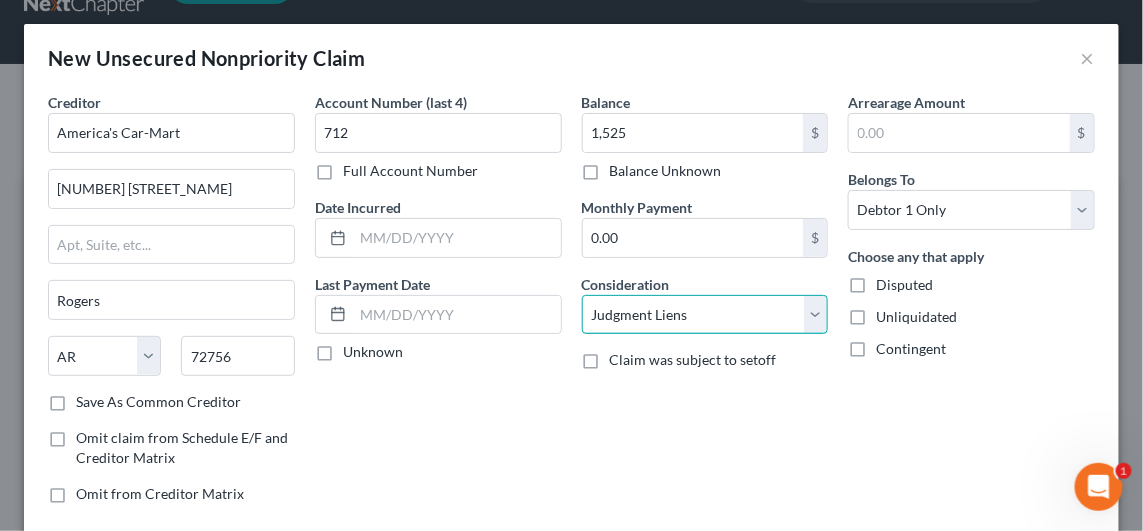 click on "Select Cable / Satellite Services Collection Agency Credit Card Debt Debt Counseling / Attorneys Deficiency Balance Domestic Support Obligations Home / Car Repairs Income Taxes Judgment Liens Medical Services Monies Loaned / Advanced Mortgage Obligation From Divorce Or Separation Obligation To Pensions Other Overdrawn Bank Account Promised To Help Pay Creditors Student Loans Suppliers And Vendors Telephone / Internet Services Utility Services" at bounding box center [705, 315] 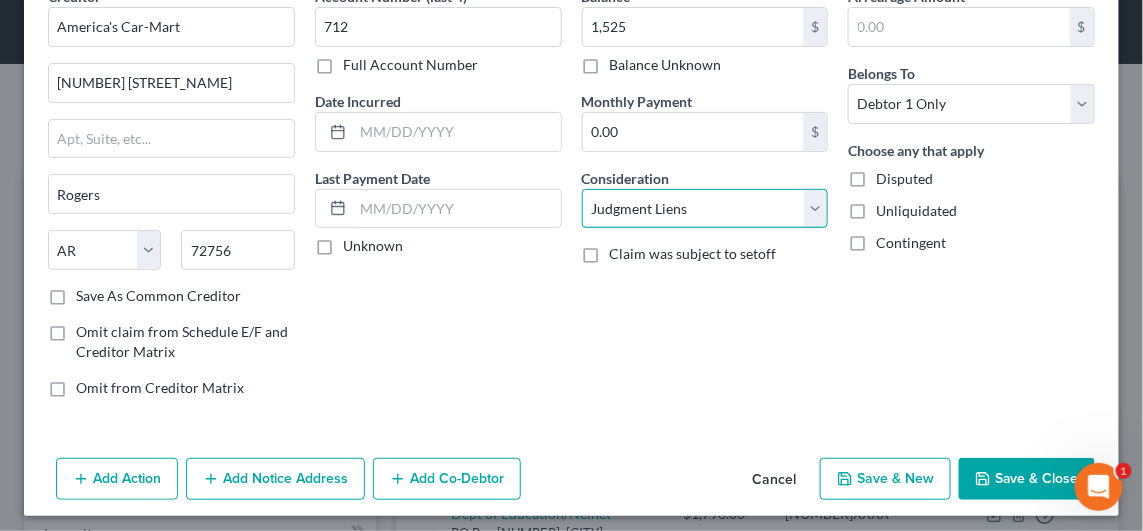 scroll, scrollTop: 110, scrollLeft: 0, axis: vertical 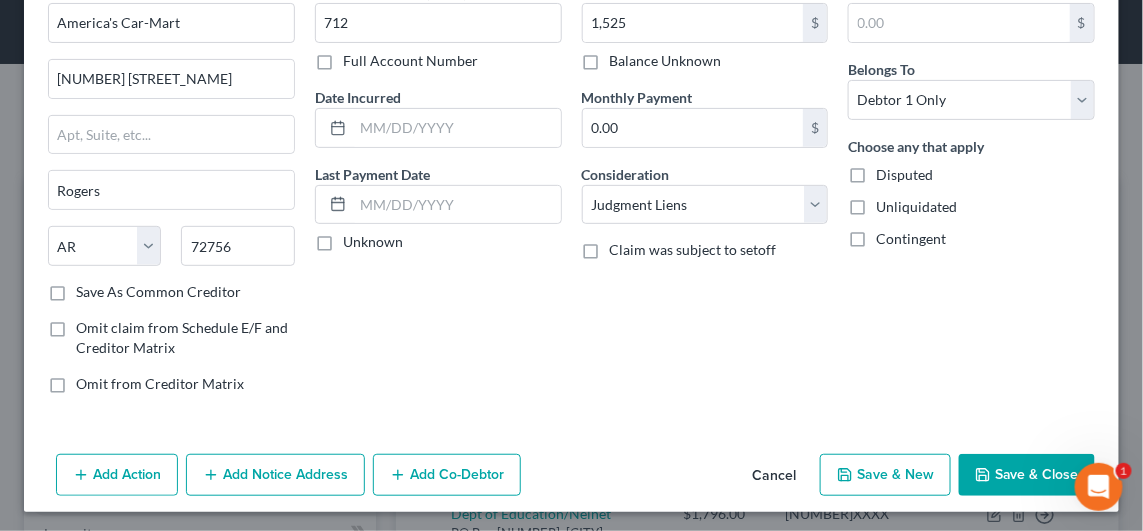 click on "Add Notice Address" at bounding box center (275, 475) 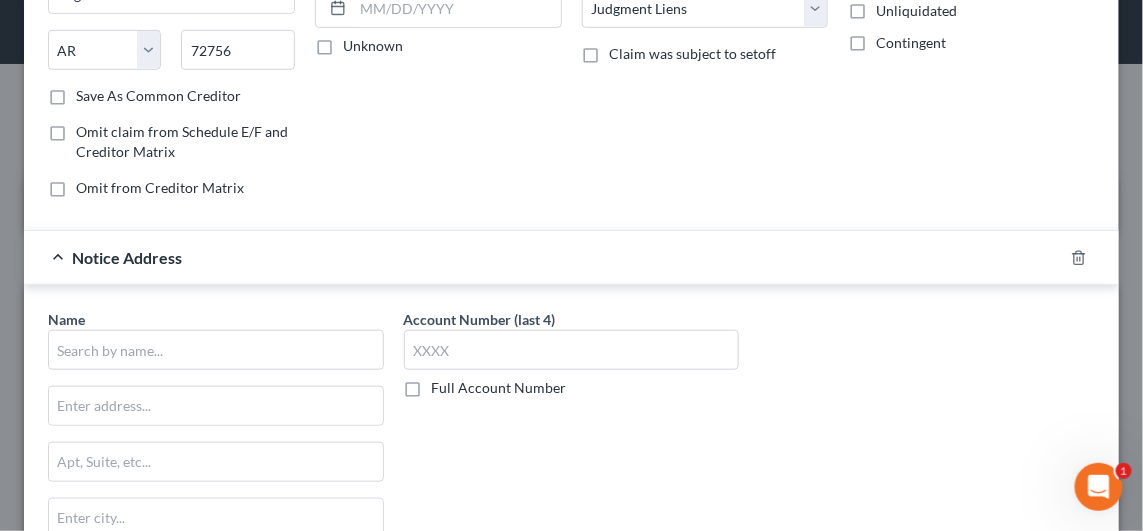 scroll, scrollTop: 310, scrollLeft: 0, axis: vertical 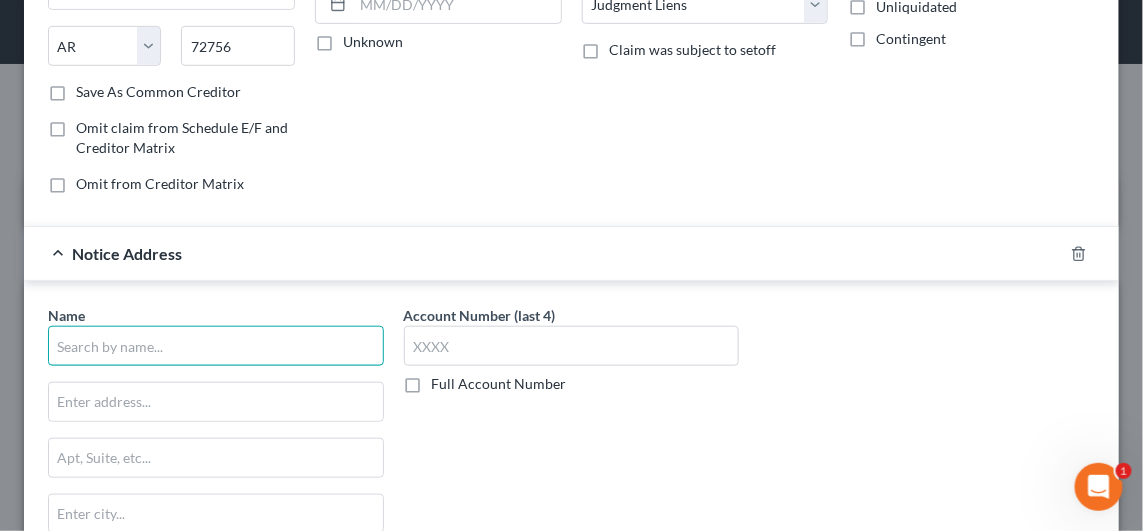 click at bounding box center [216, 346] 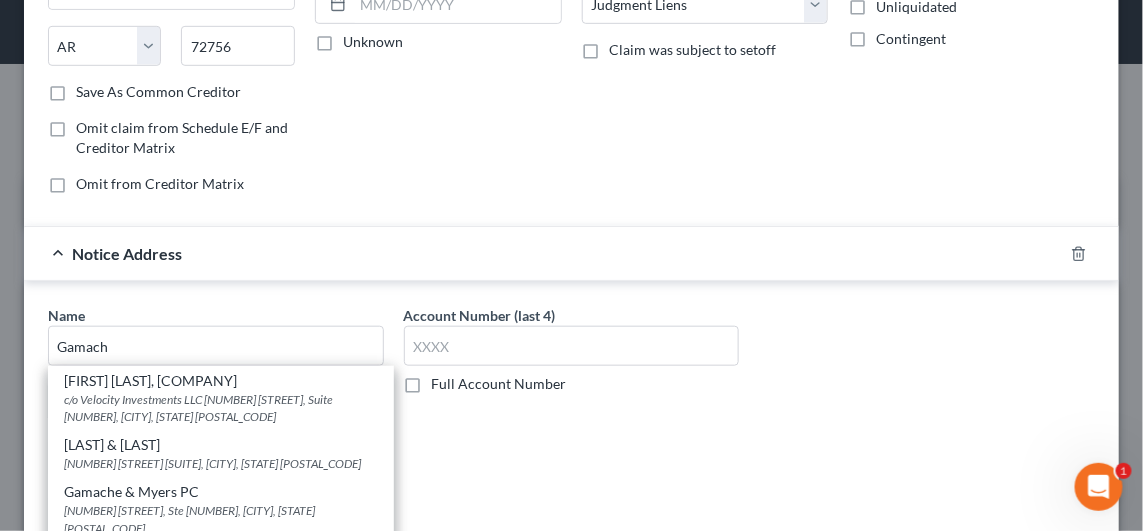 click on "c/o Velocity Investments LLC [NUMBER] [STREET], Suite [NUMBER], [CITY], [STATE] [POSTAL_CODE]" at bounding box center [221, 408] 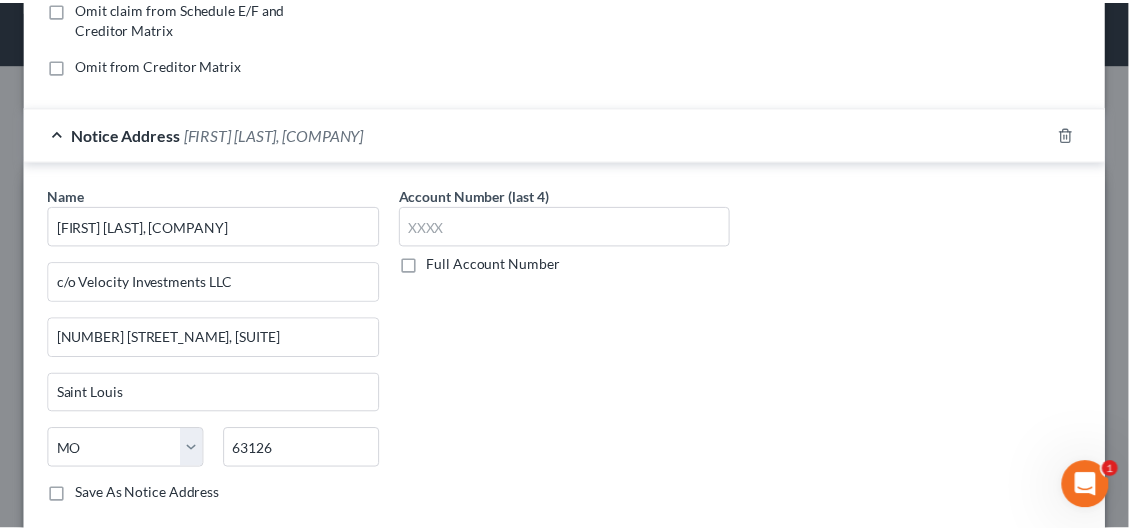 scroll, scrollTop: 536, scrollLeft: 0, axis: vertical 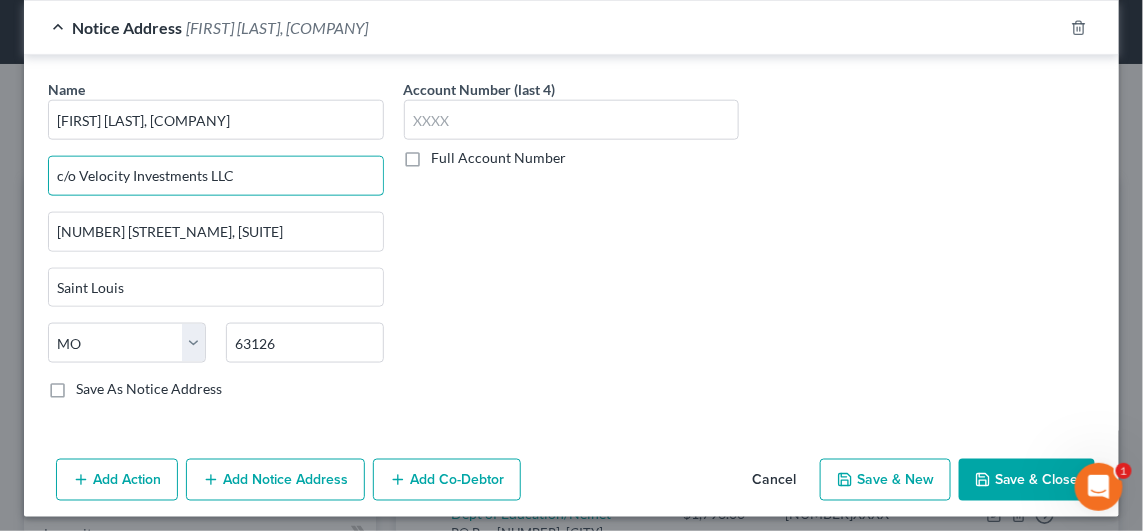 drag, startPoint x: 243, startPoint y: 173, endPoint x: -4, endPoint y: 186, distance: 247.34187 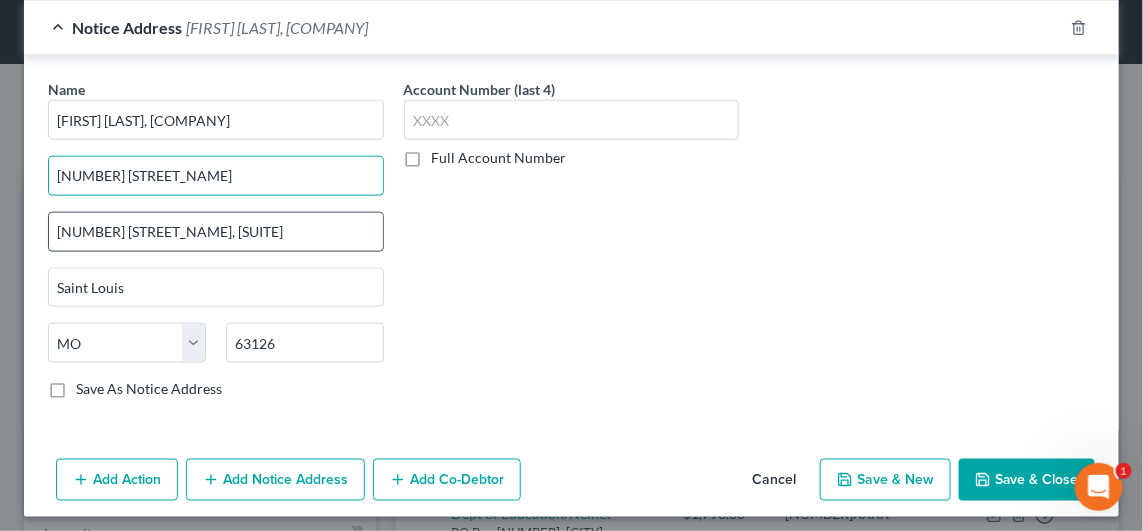 type on "[NUMBER] [STREET_NAME]" 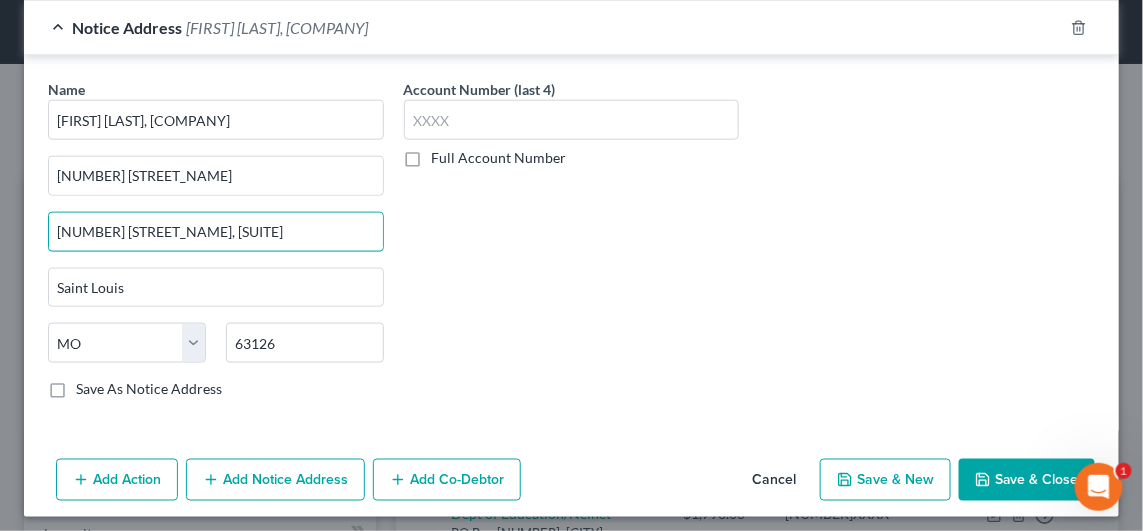 drag, startPoint x: 193, startPoint y: 227, endPoint x: -4, endPoint y: 230, distance: 197.02284 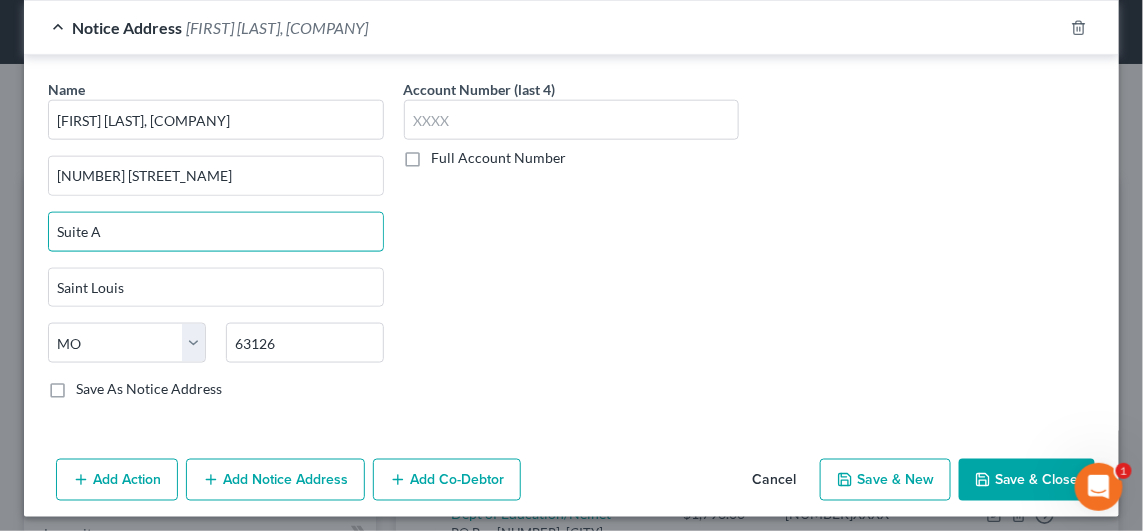 type on "Suite A" 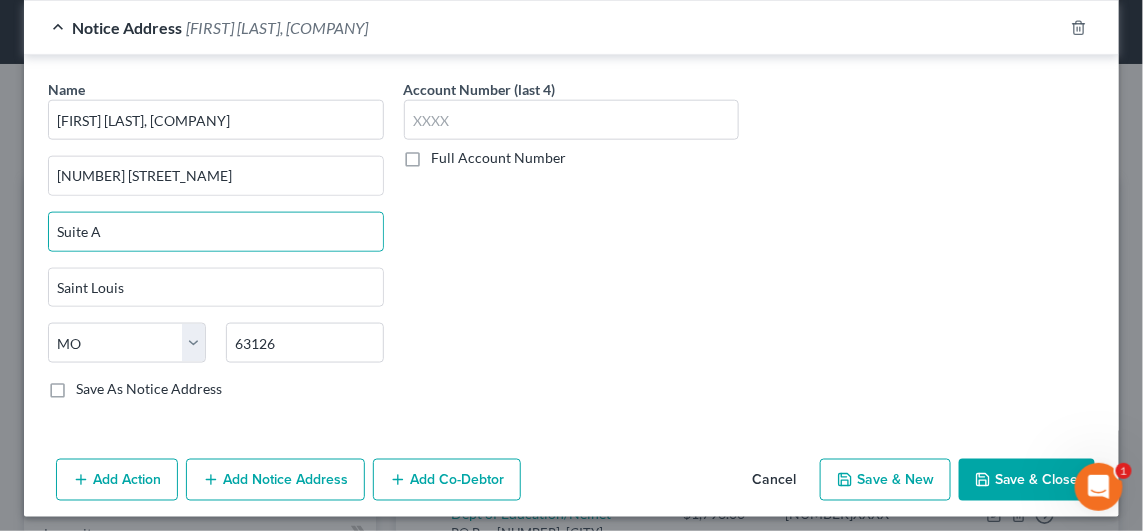 click 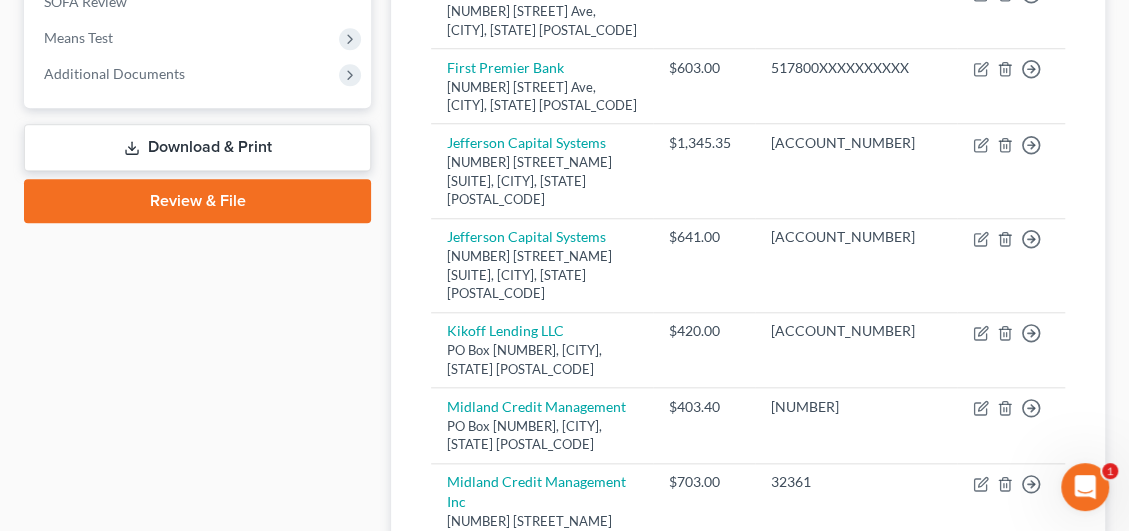 scroll, scrollTop: 899, scrollLeft: 0, axis: vertical 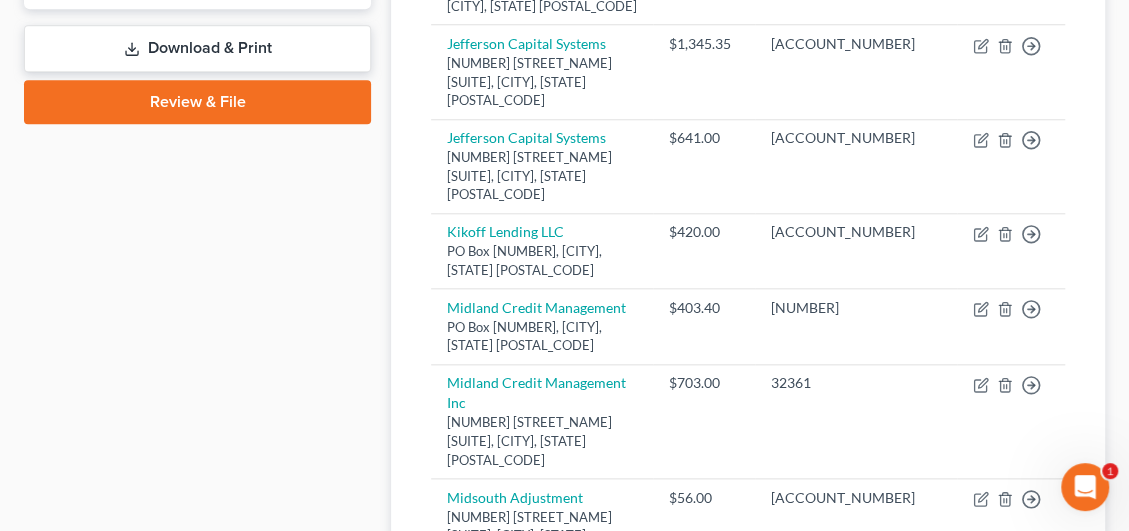 click 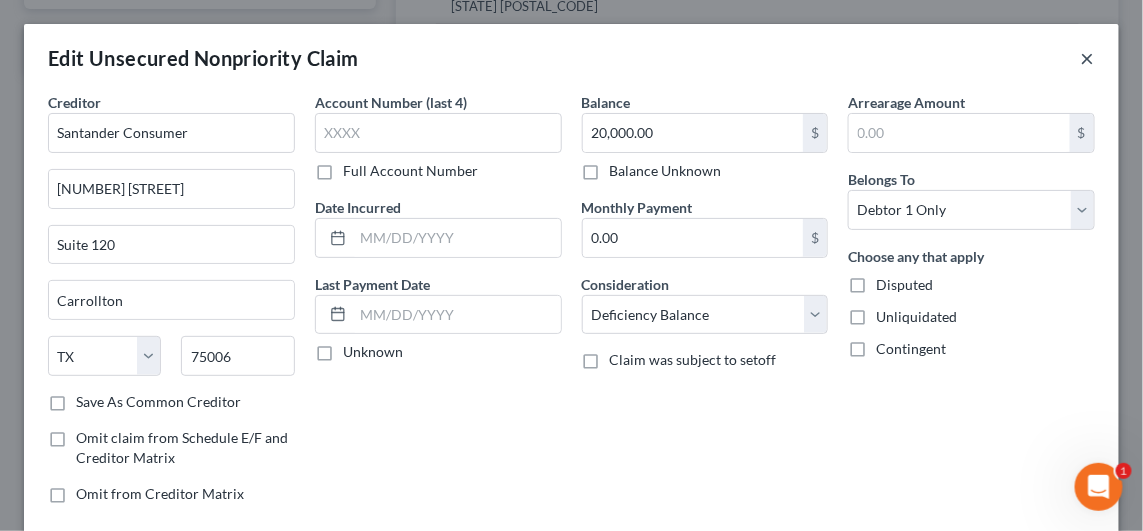 click on "×" at bounding box center [1088, 58] 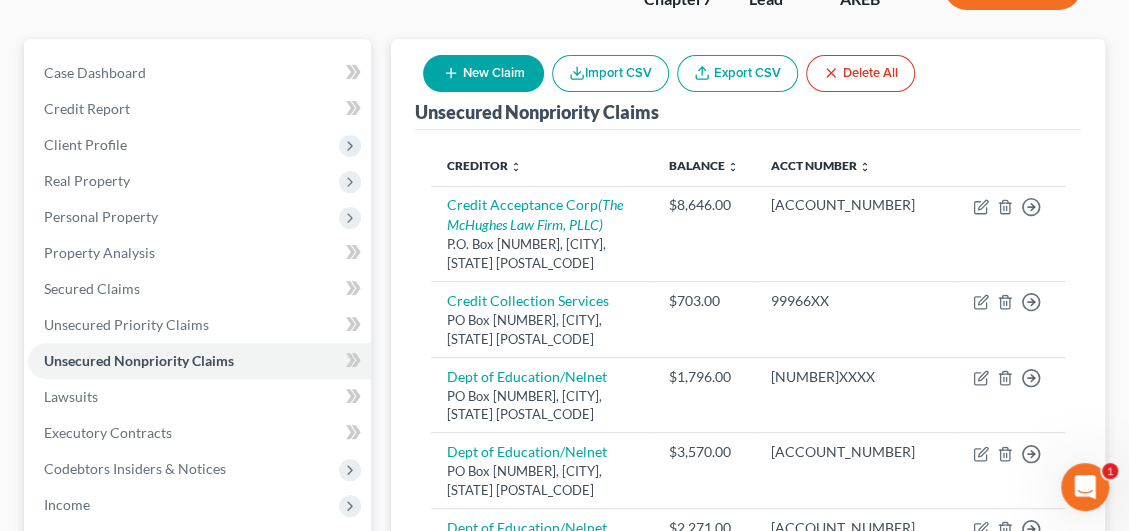 scroll, scrollTop: 99, scrollLeft: 0, axis: vertical 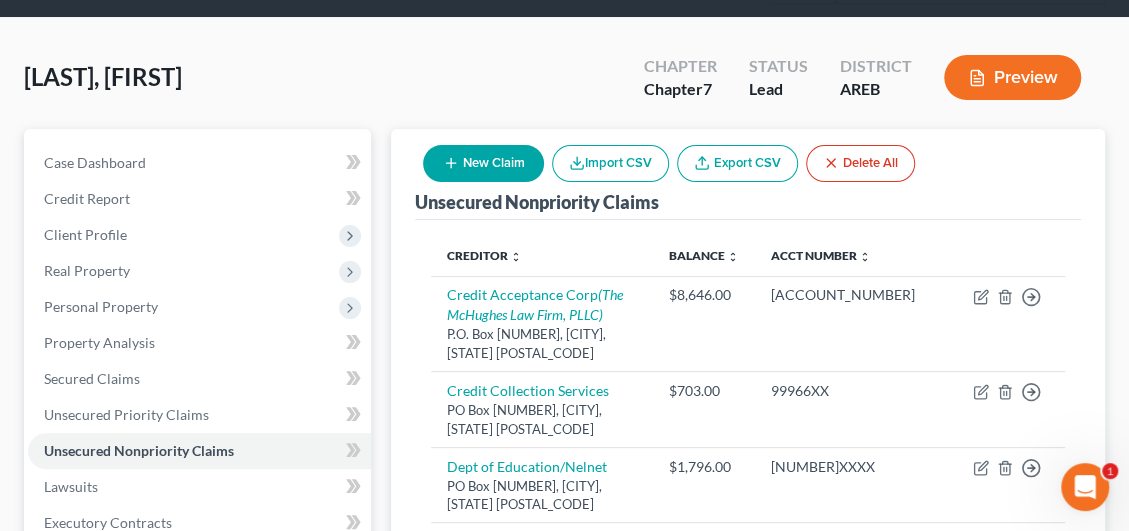 click on "New Claim" at bounding box center (483, 163) 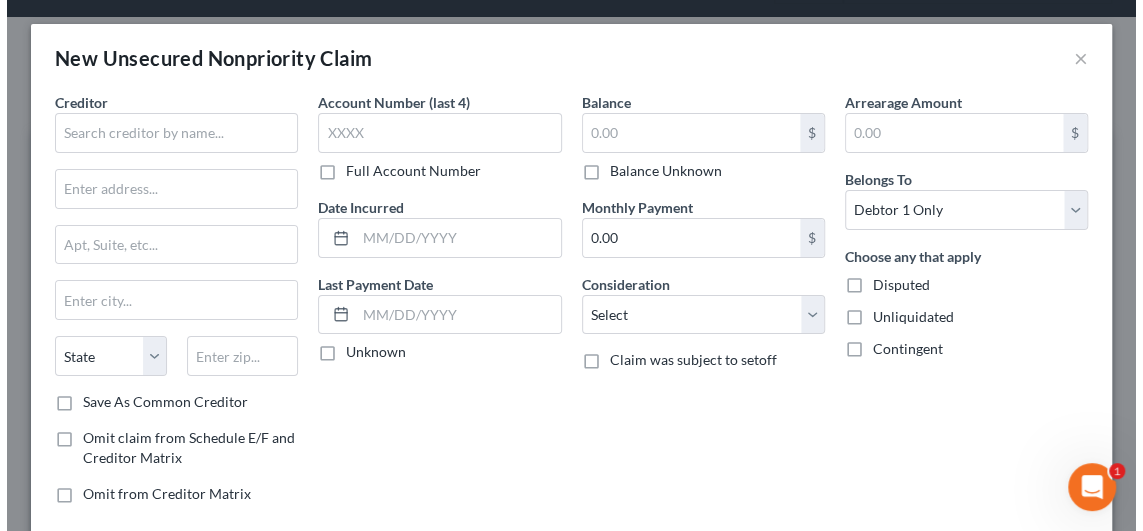 scroll, scrollTop: 52, scrollLeft: 0, axis: vertical 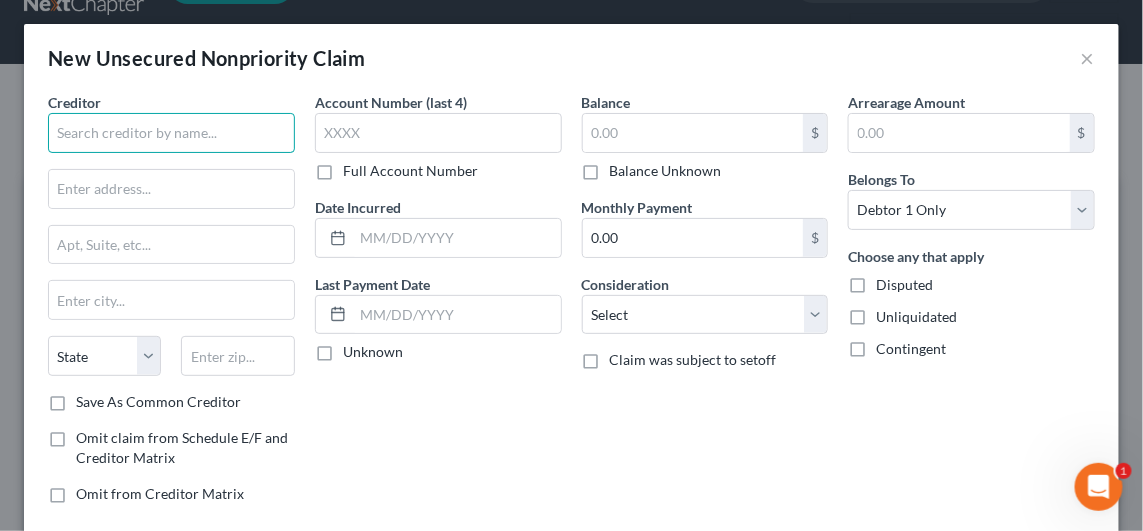 click at bounding box center (171, 133) 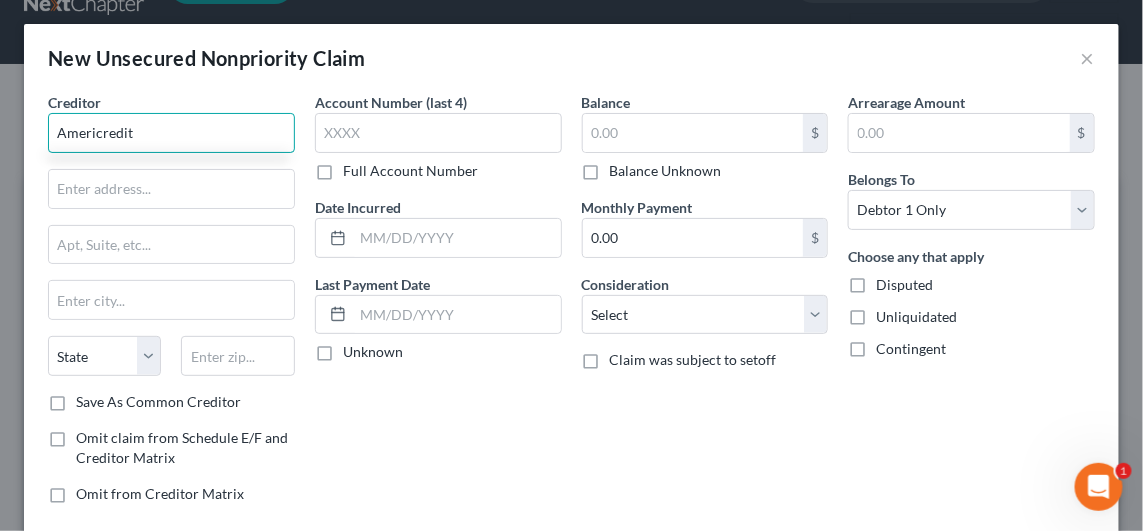 type on "Americredit" 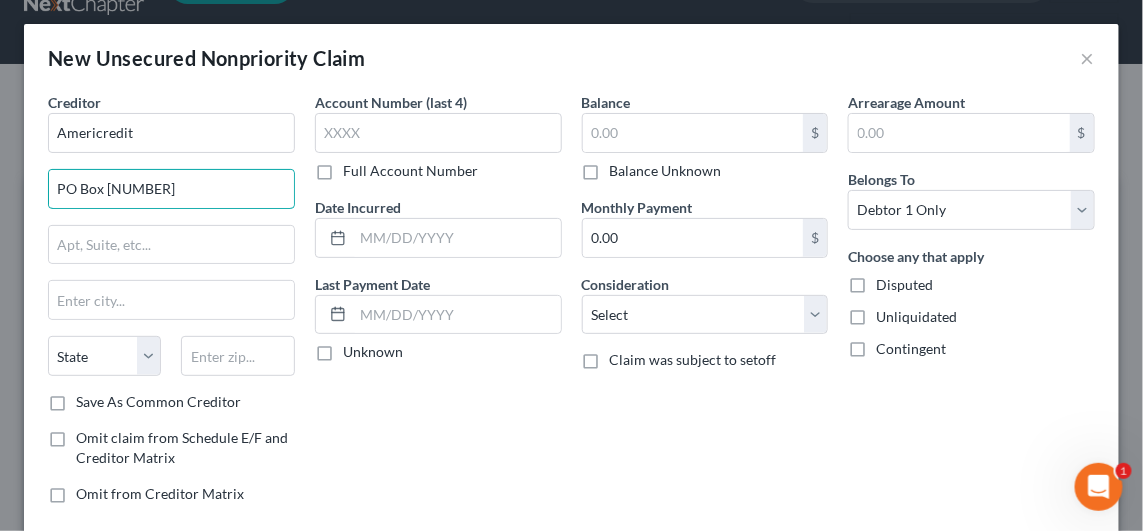 type on "PO Box [NUMBER]" 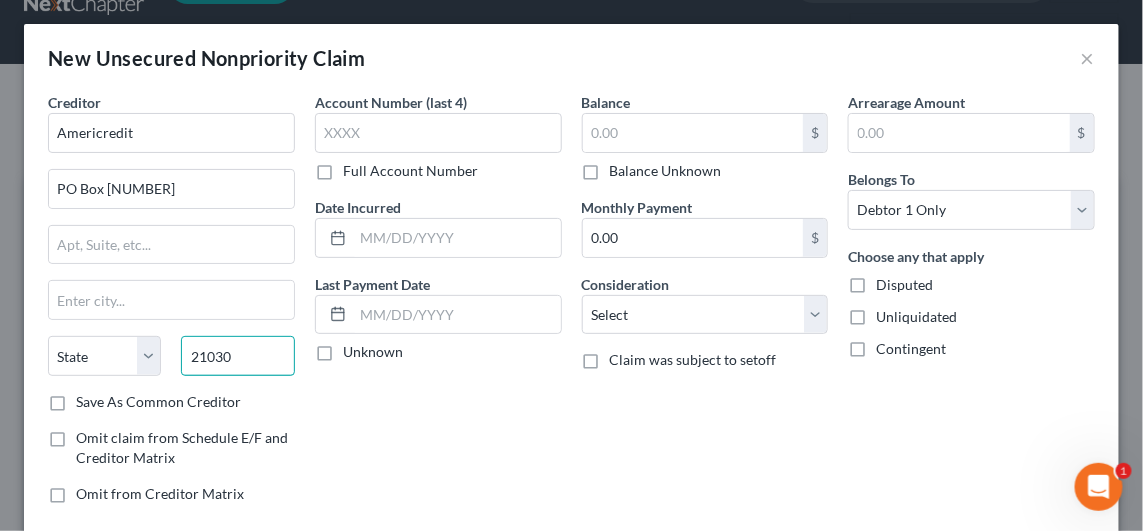 type on "21030" 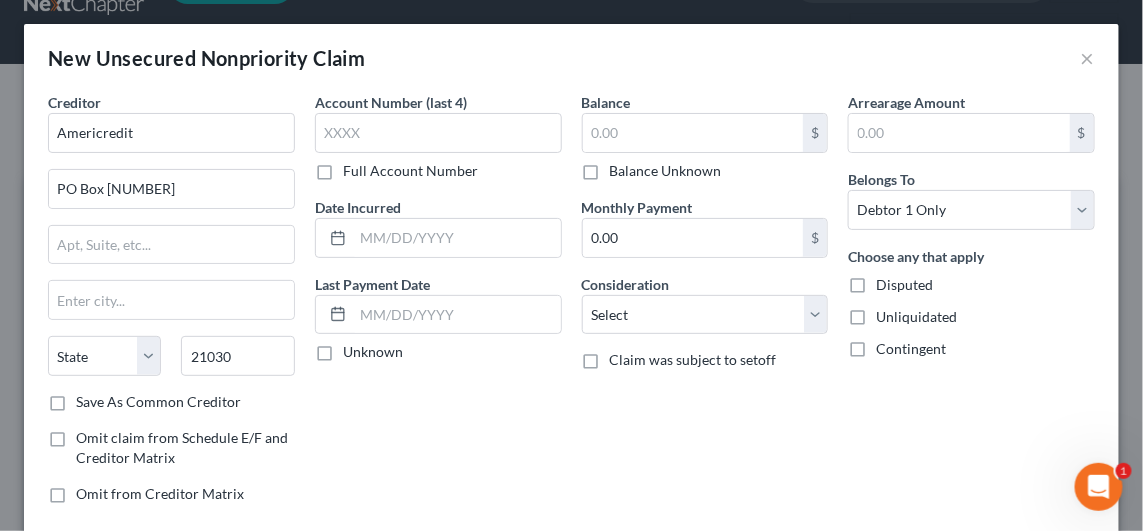 type on "Cockeysville" 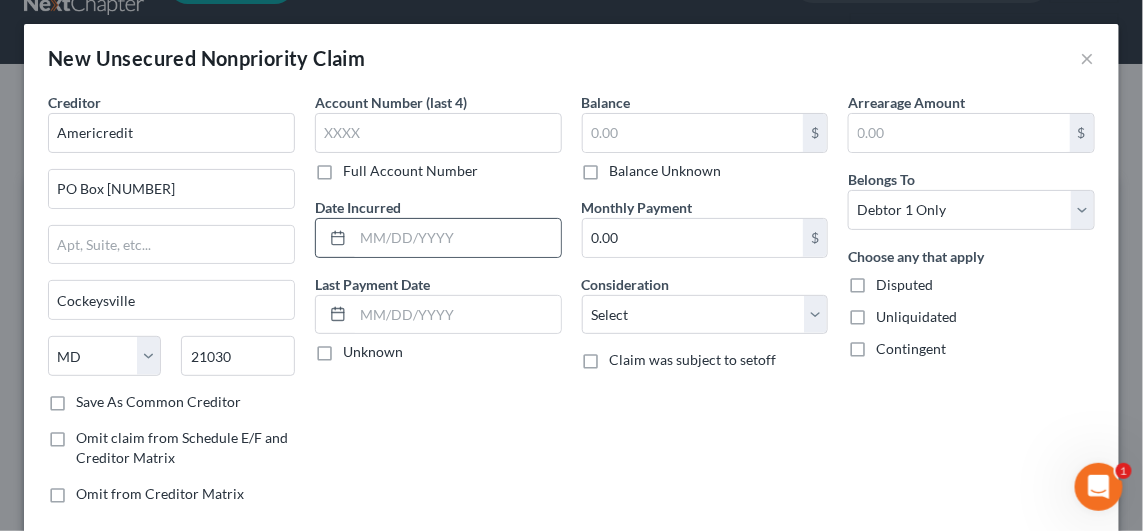 click at bounding box center [334, 238] 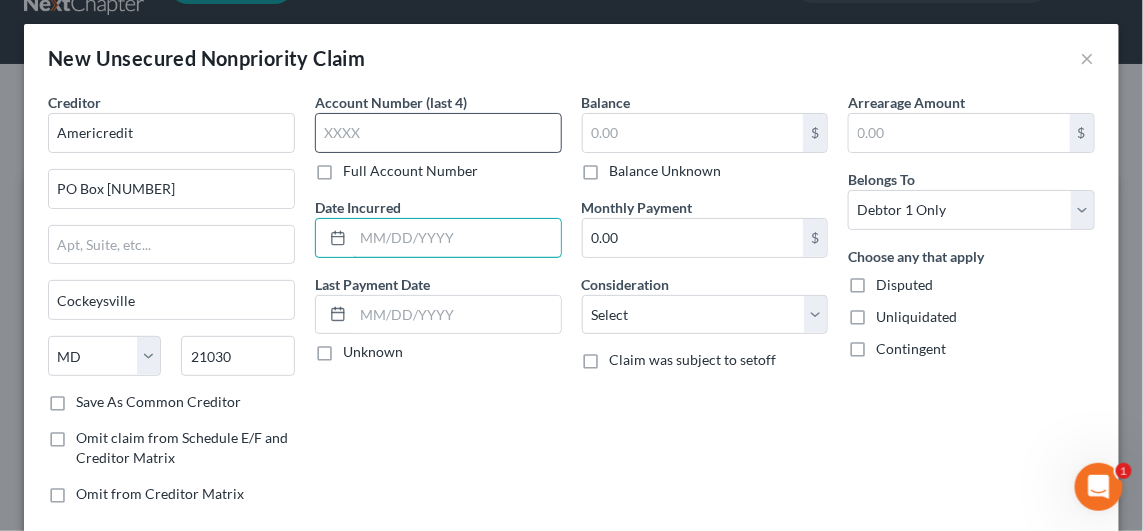 drag, startPoint x: 364, startPoint y: 234, endPoint x: 549, endPoint y: 137, distance: 208.88753 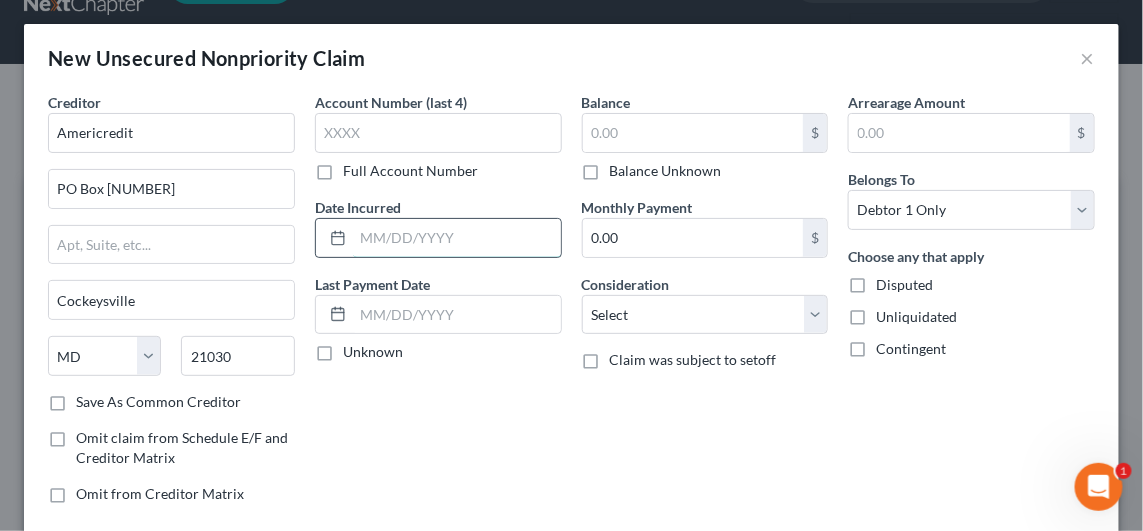 drag, startPoint x: 456, startPoint y: 222, endPoint x: 469, endPoint y: 216, distance: 14.3178215 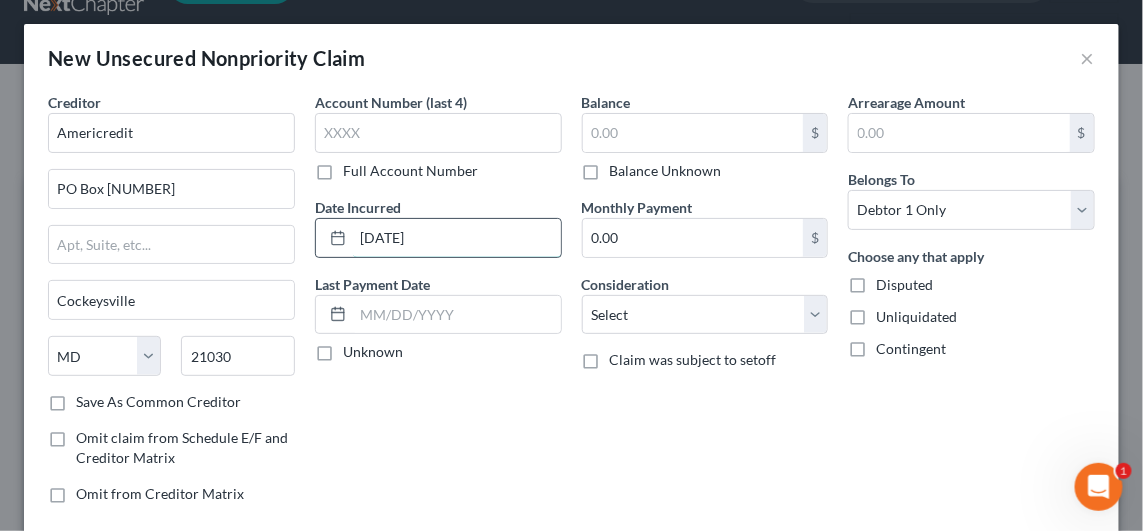 type on "[DATE]" 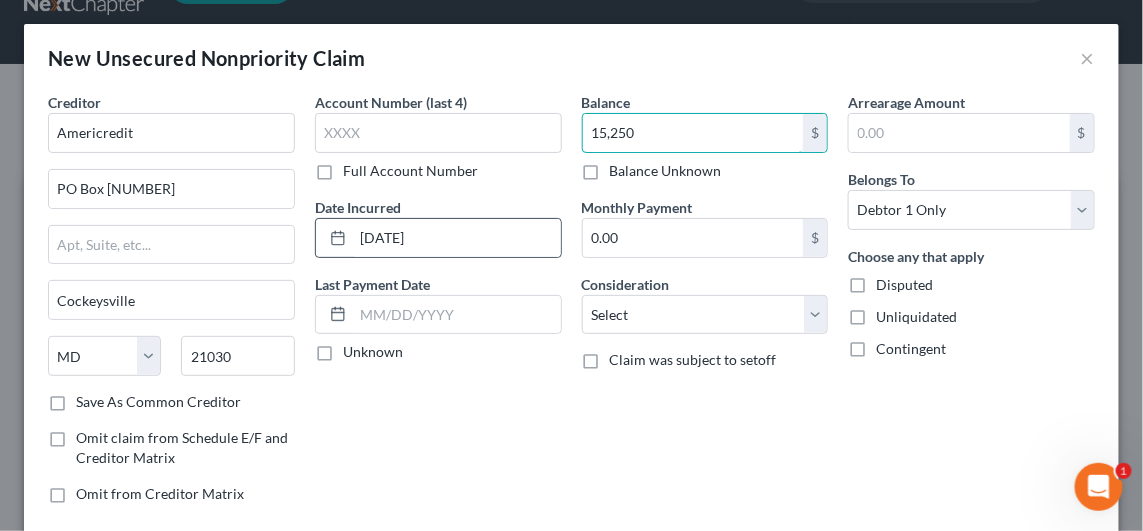 type on "15,250" 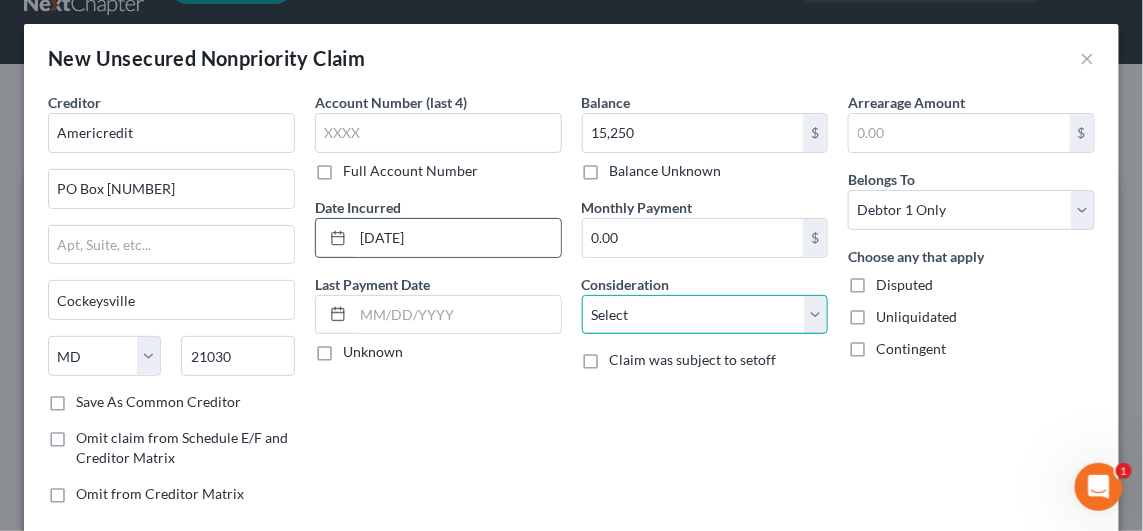 select on "8" 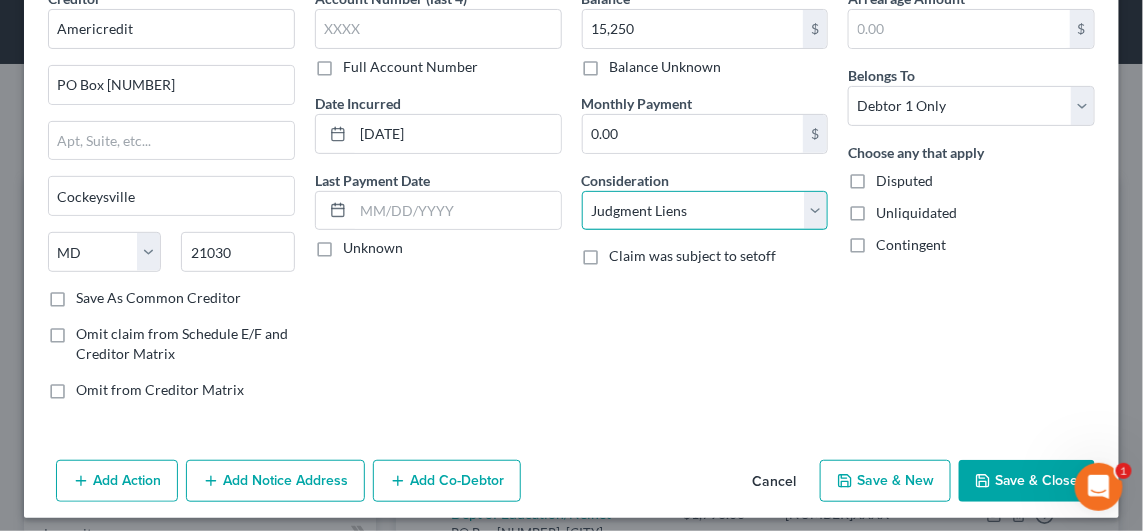 scroll, scrollTop: 110, scrollLeft: 0, axis: vertical 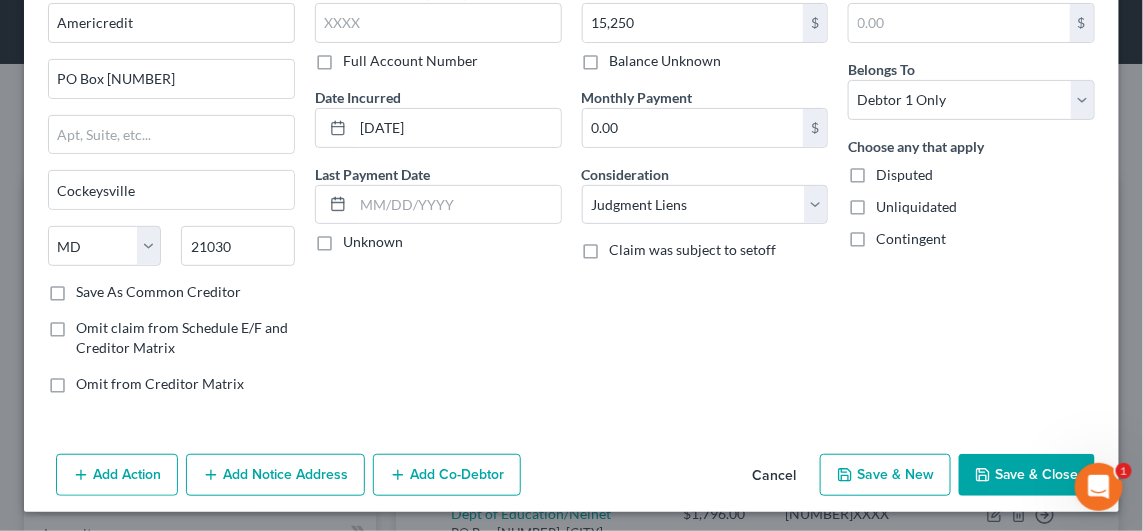 click on "Add Notice Address" at bounding box center [275, 475] 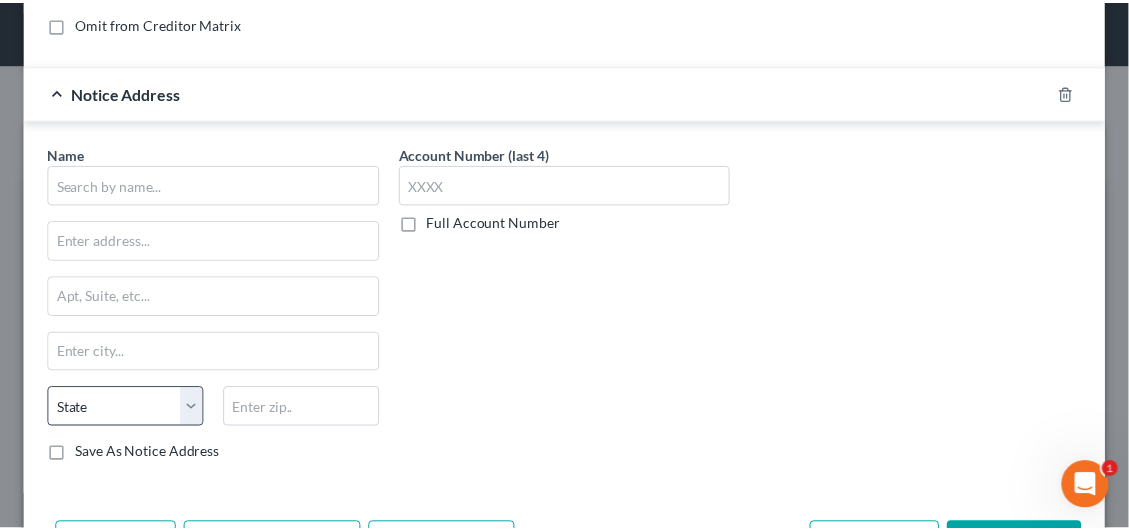 scroll, scrollTop: 510, scrollLeft: 0, axis: vertical 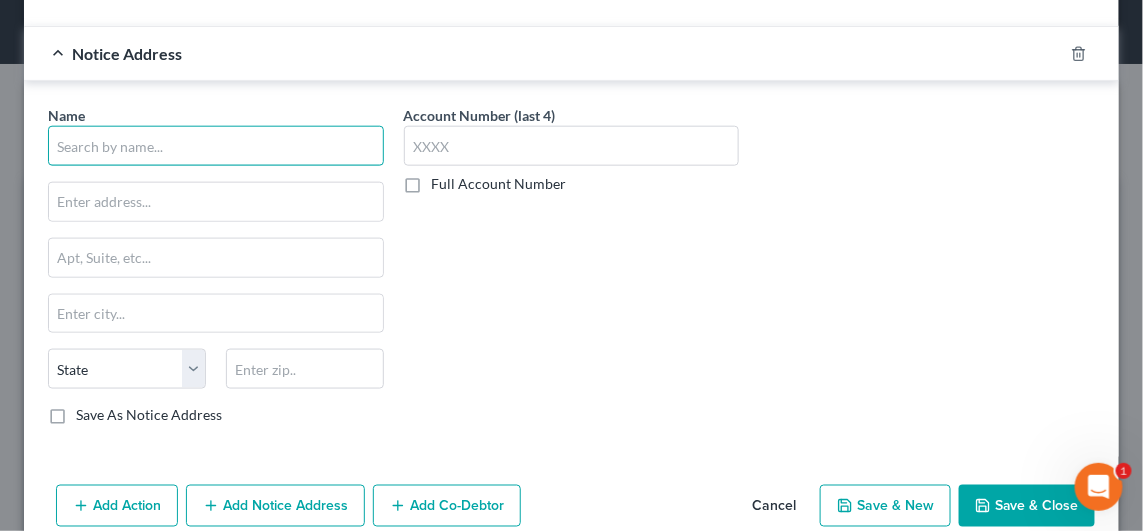 click at bounding box center (216, 146) 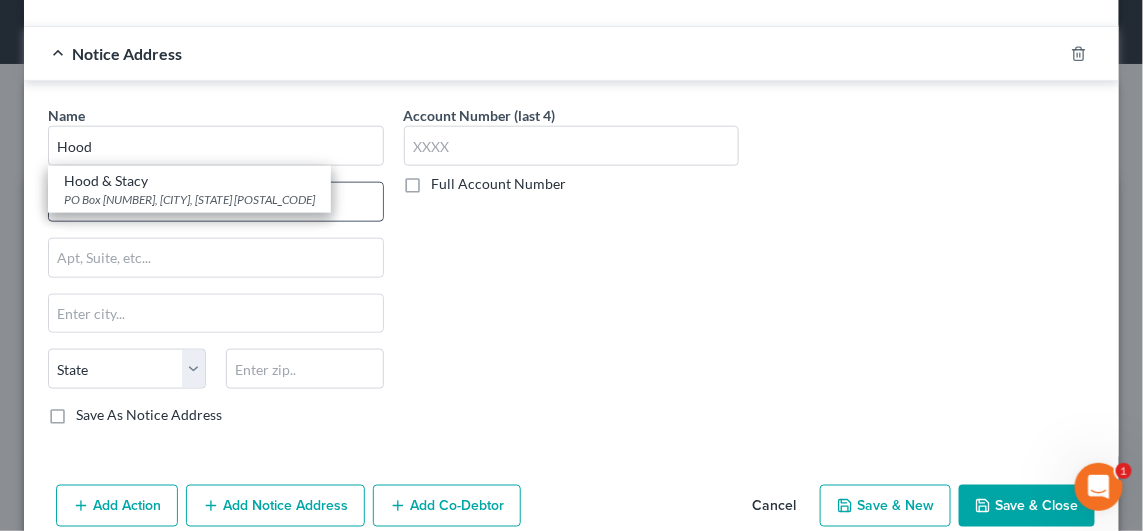 click on "PO Box [NUMBER], [CITY], [STATE] [POSTAL_CODE]" at bounding box center (189, 199) 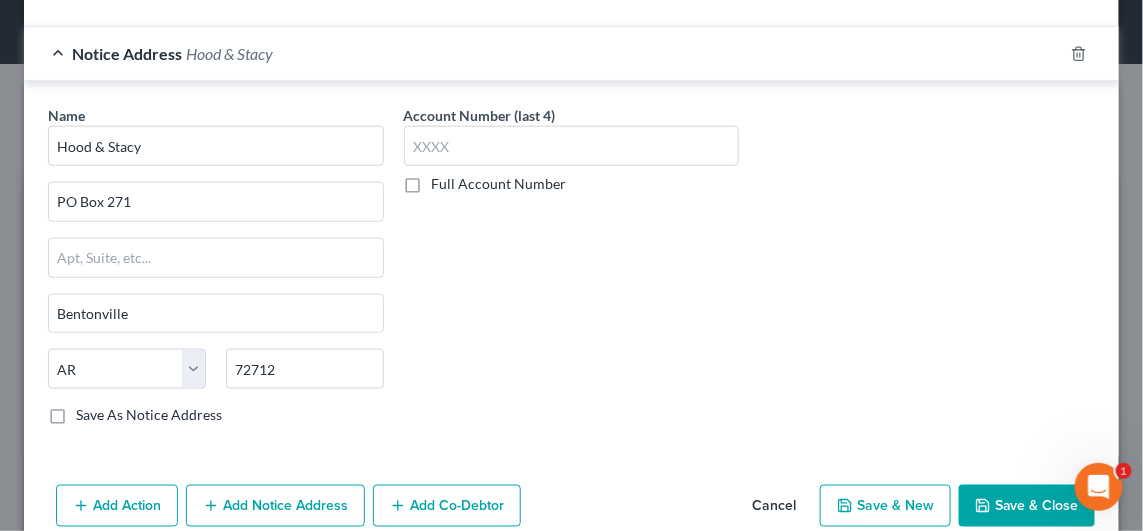 click on "Save & Close" at bounding box center [1027, 506] 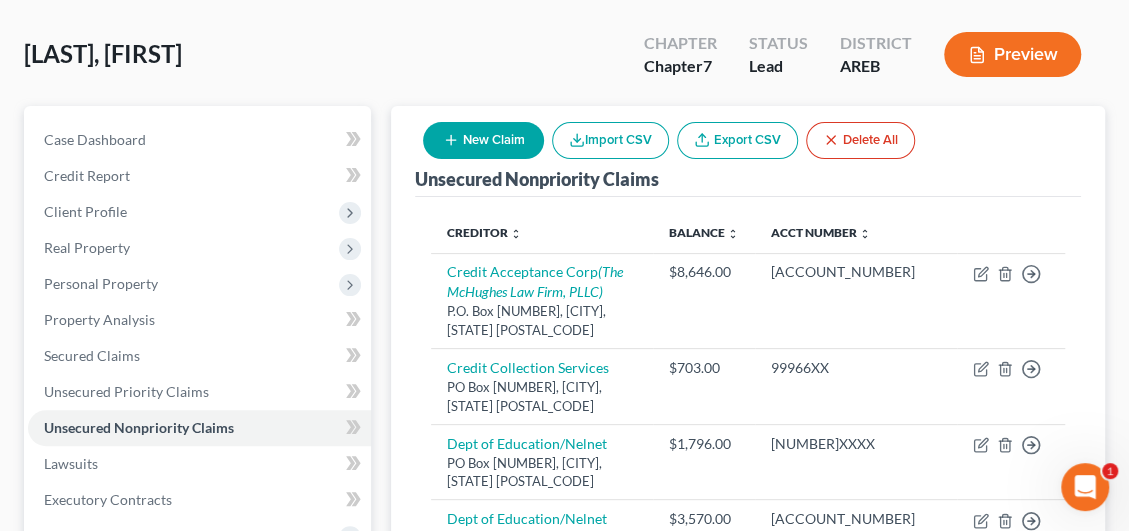 scroll, scrollTop: 152, scrollLeft: 0, axis: vertical 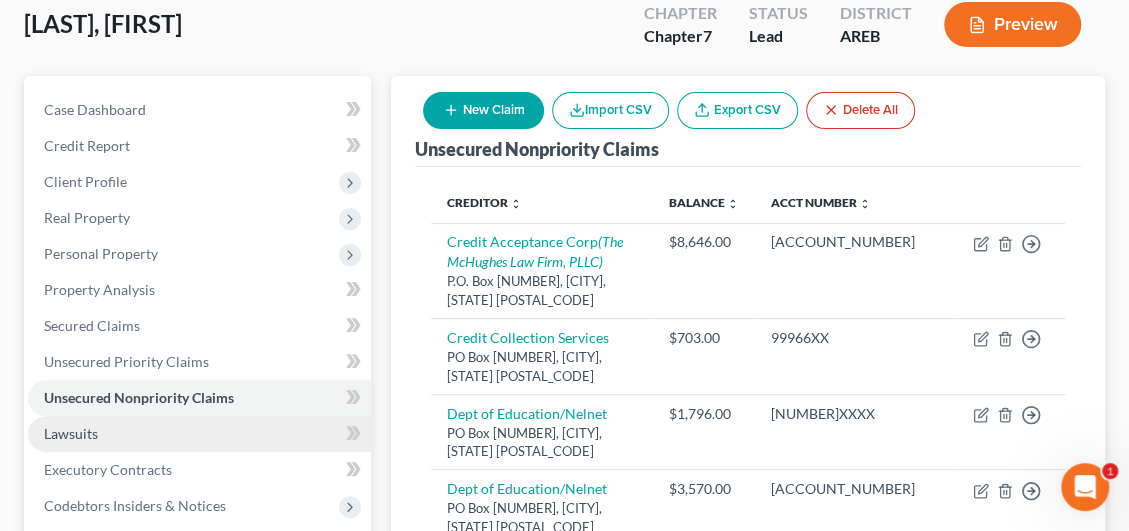 click on "Lawsuits" at bounding box center (199, 434) 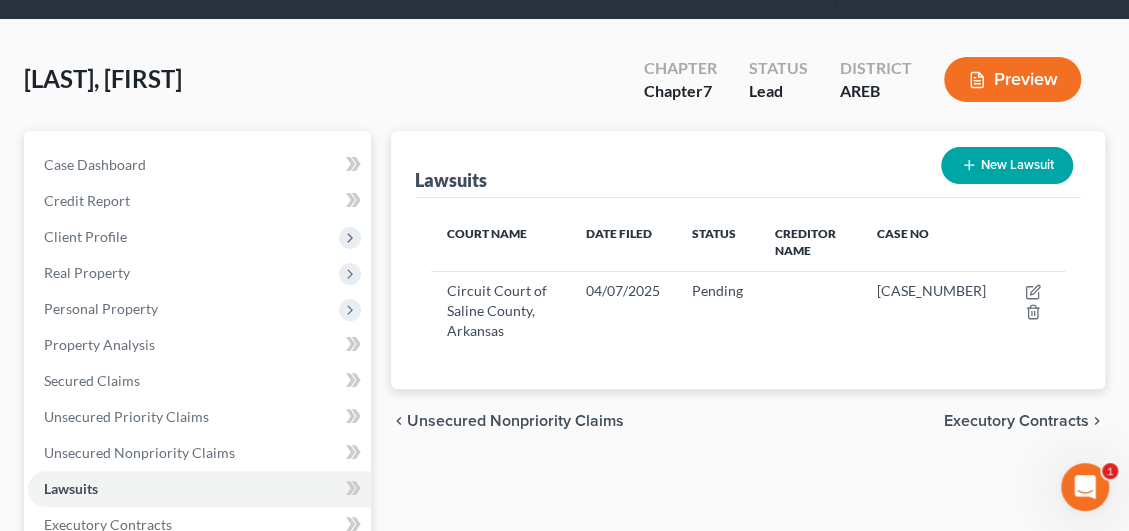 scroll, scrollTop: 300, scrollLeft: 0, axis: vertical 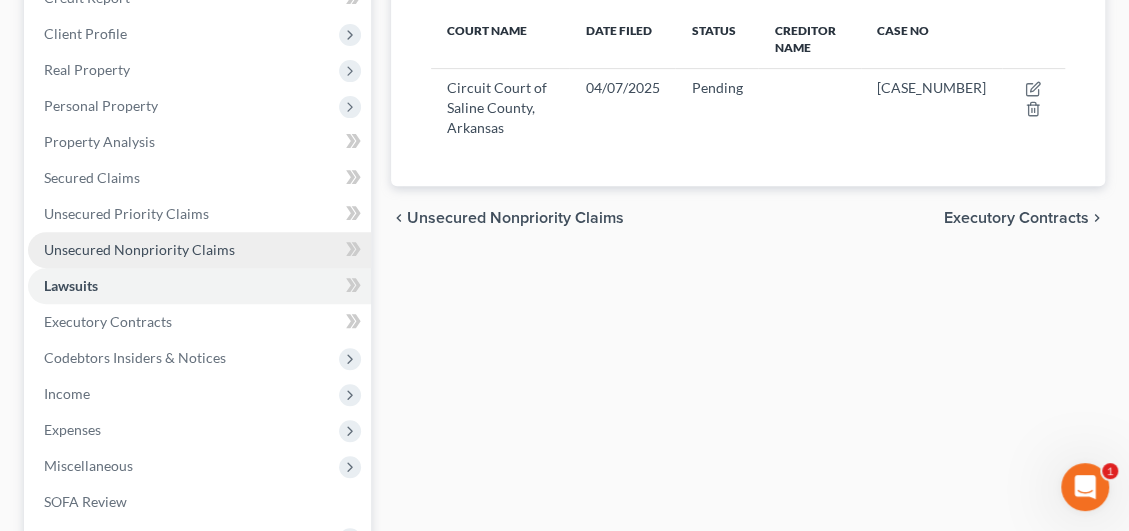 click on "Unsecured Nonpriority Claims" at bounding box center (139, 249) 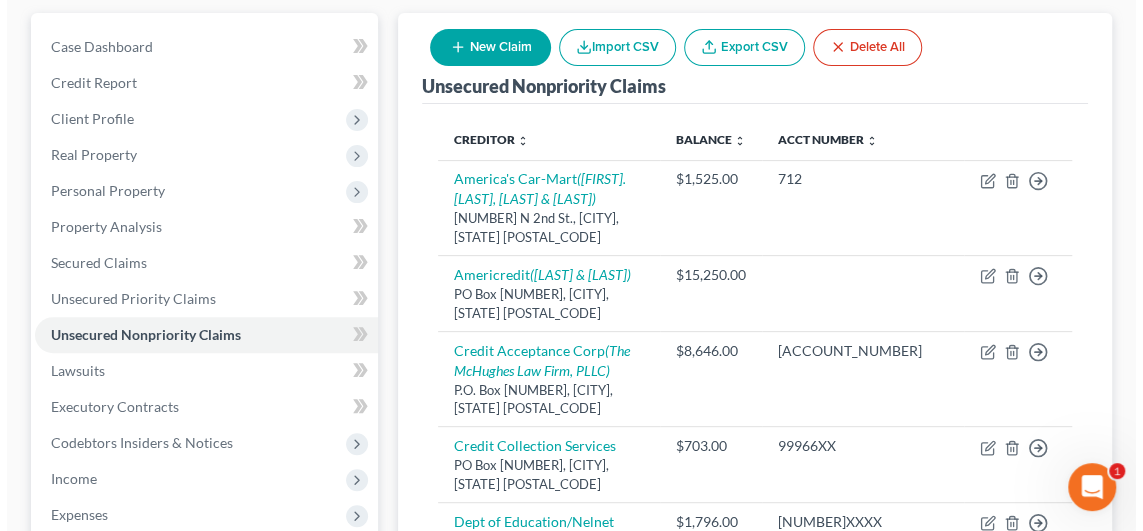 scroll, scrollTop: 200, scrollLeft: 0, axis: vertical 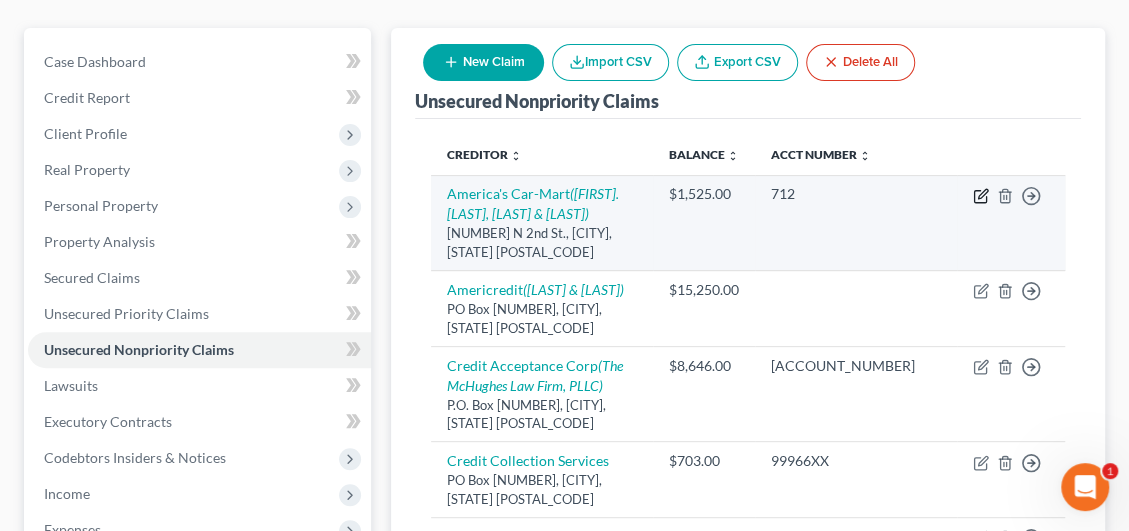 click 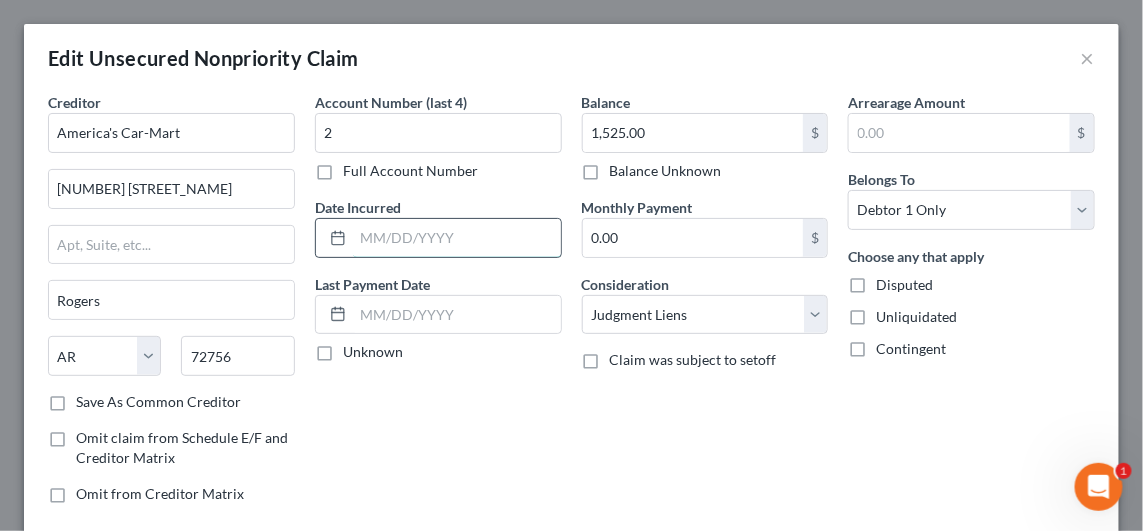 click at bounding box center (457, 238) 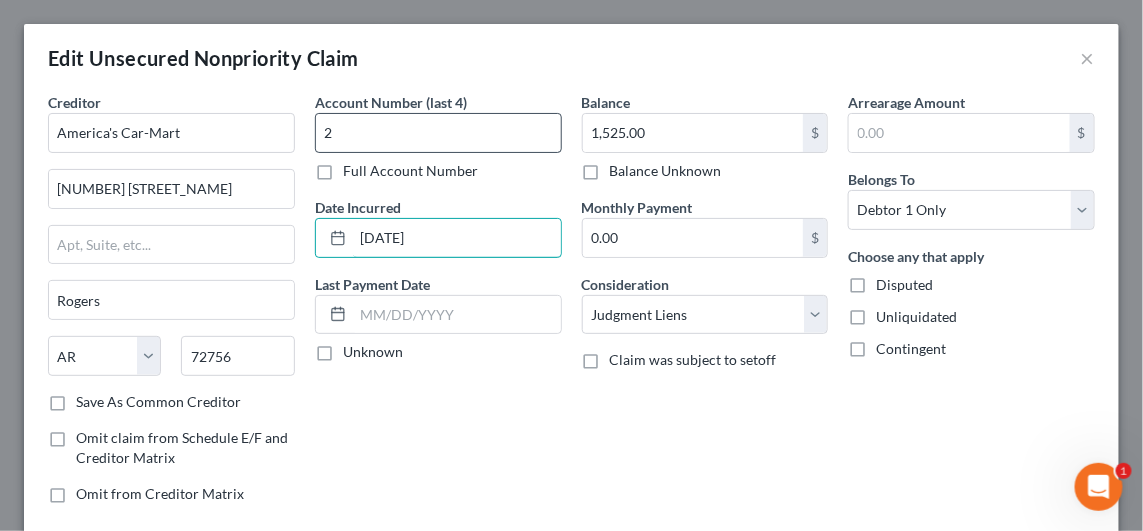 type on "[DATE]" 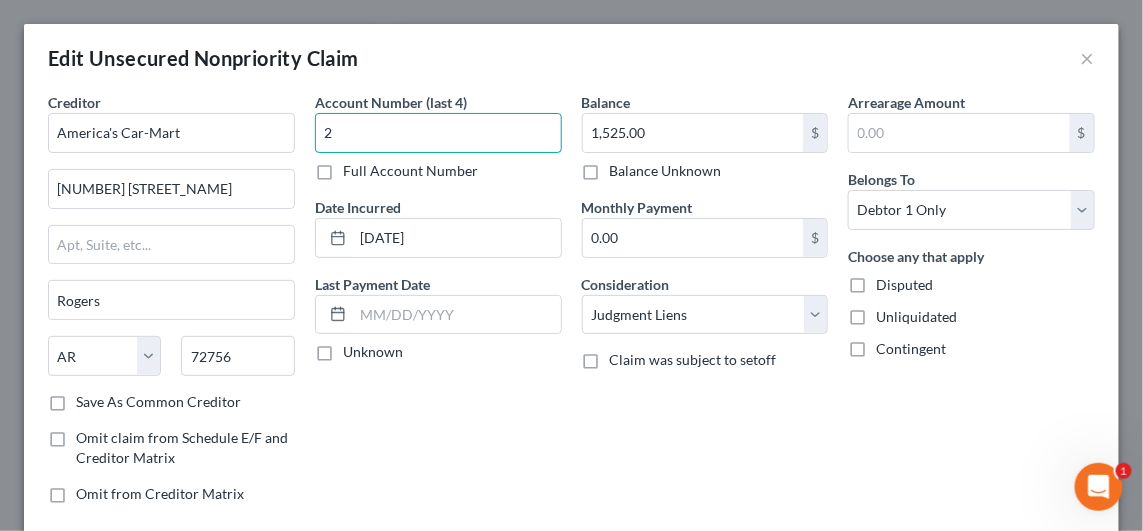 click on "2" at bounding box center [438, 133] 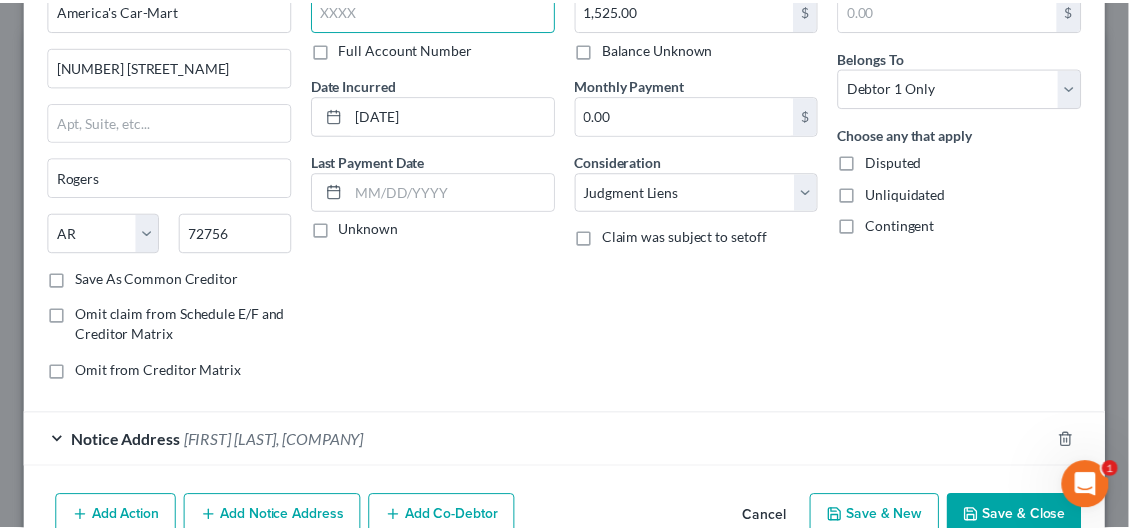scroll, scrollTop: 222, scrollLeft: 0, axis: vertical 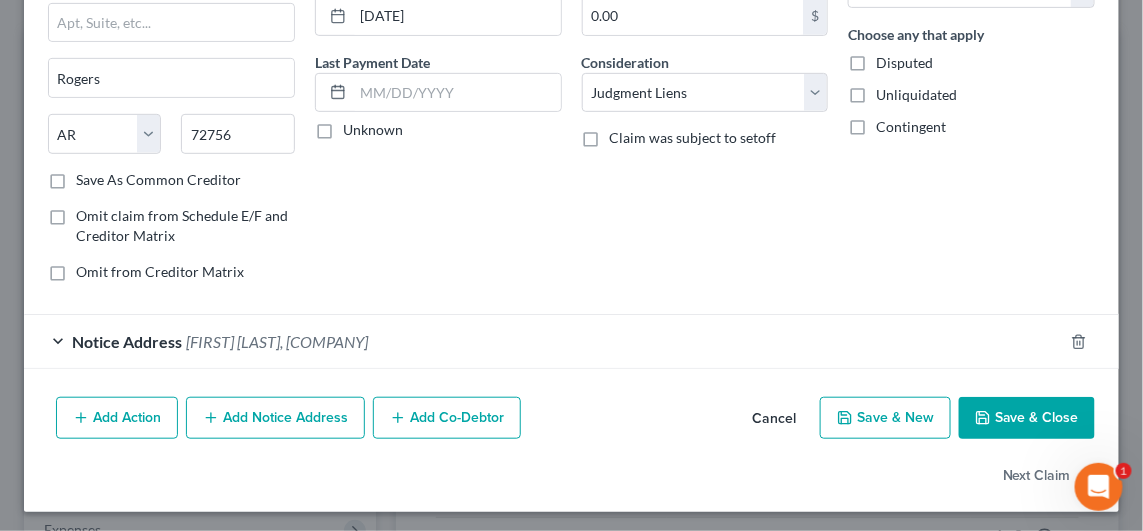 type 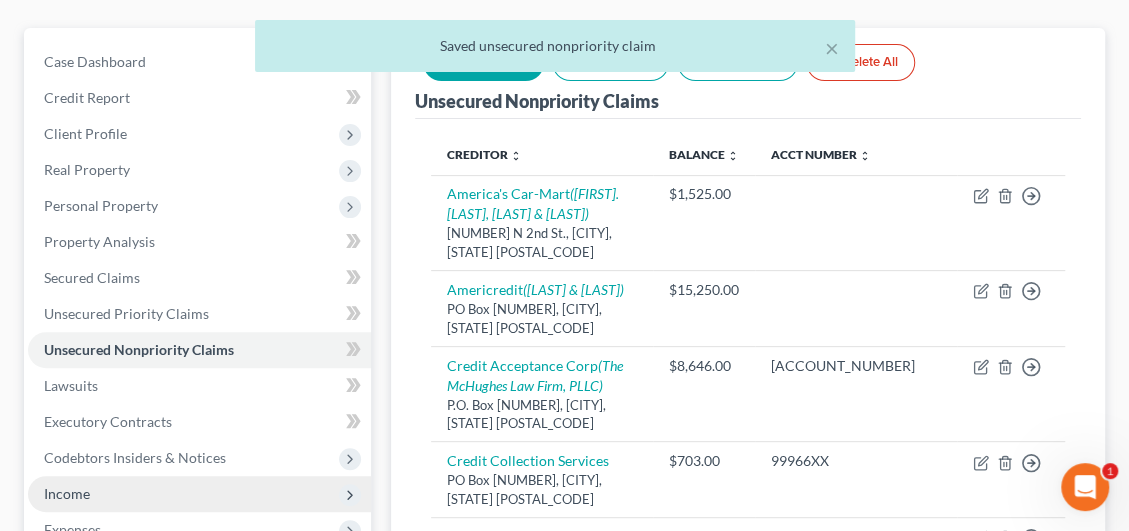 click on "Income" at bounding box center (67, 493) 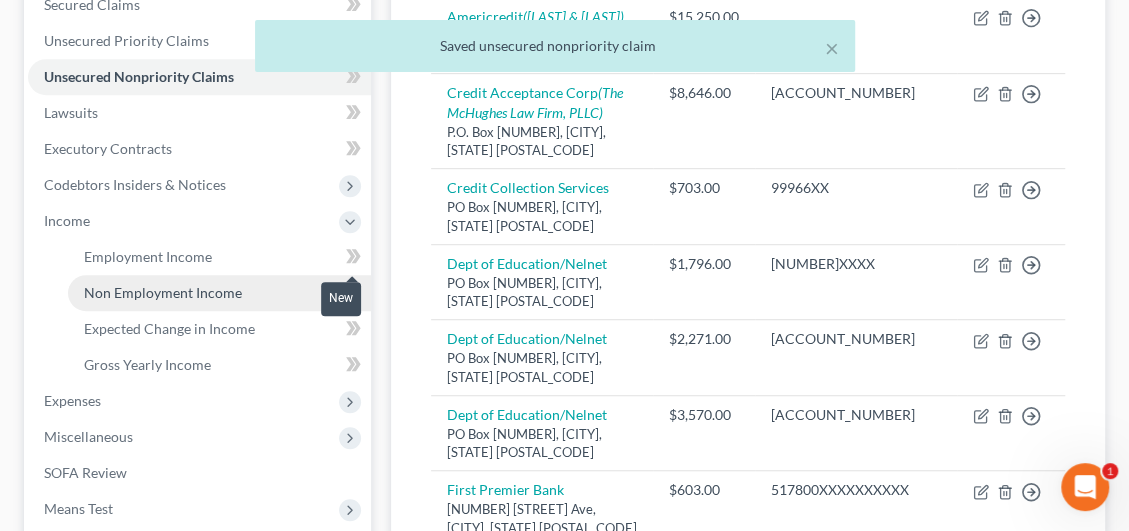 scroll, scrollTop: 499, scrollLeft: 0, axis: vertical 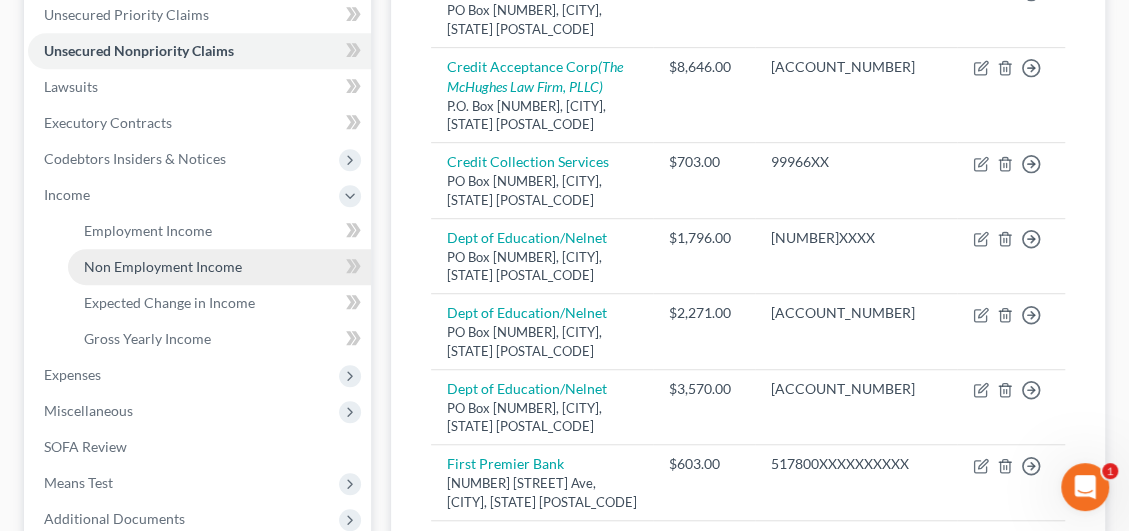 click on "Non Employment Income" at bounding box center [163, 266] 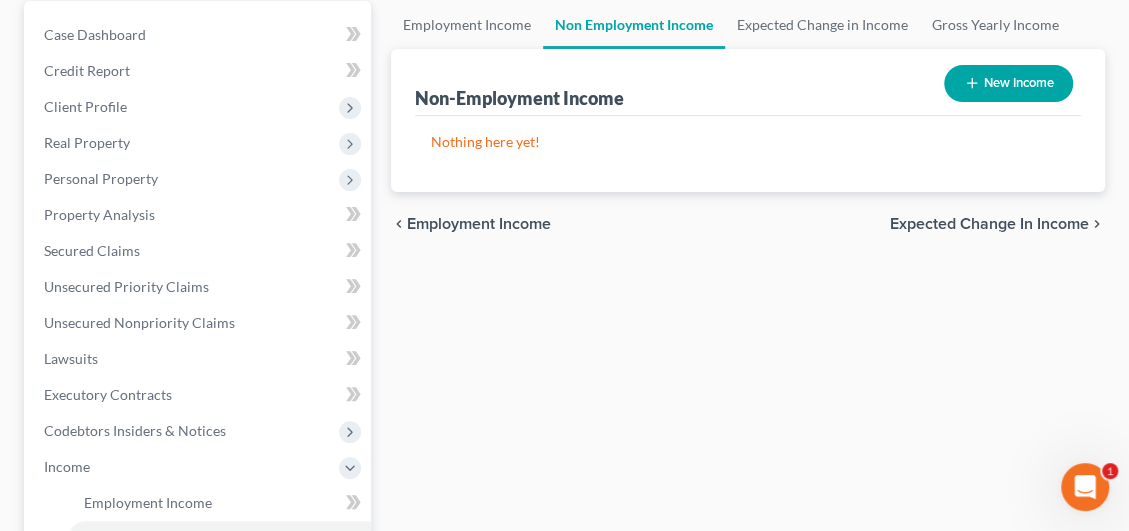 scroll, scrollTop: 499, scrollLeft: 0, axis: vertical 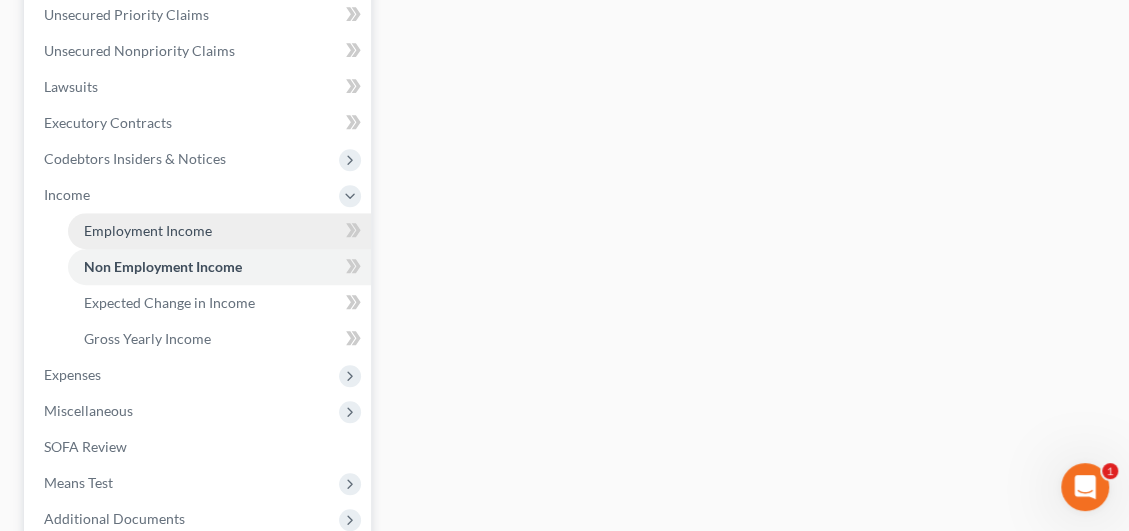 click on "Employment Income" at bounding box center (148, 230) 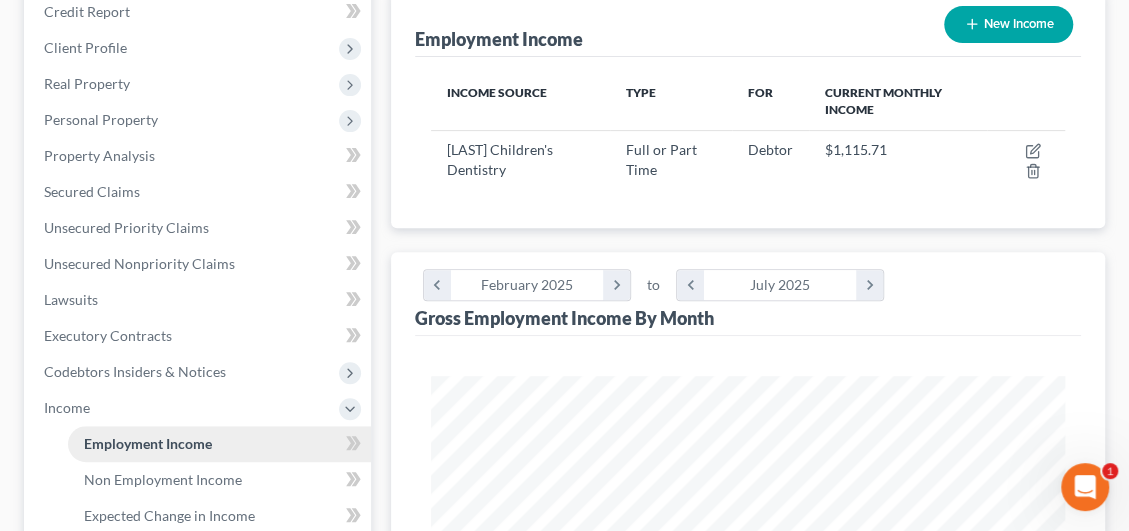 scroll, scrollTop: 91, scrollLeft: 0, axis: vertical 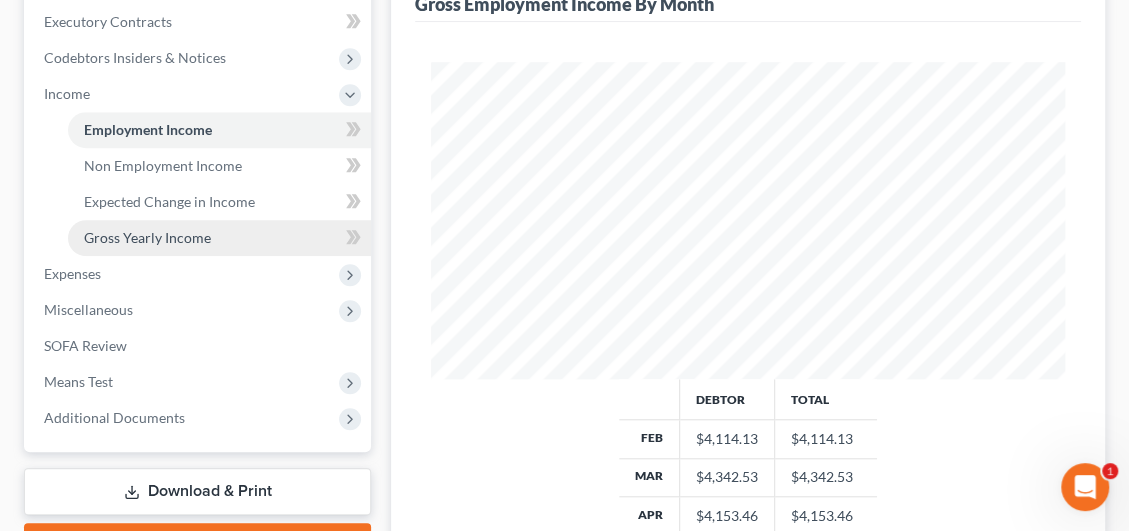 click on "Gross Yearly Income" at bounding box center (147, 237) 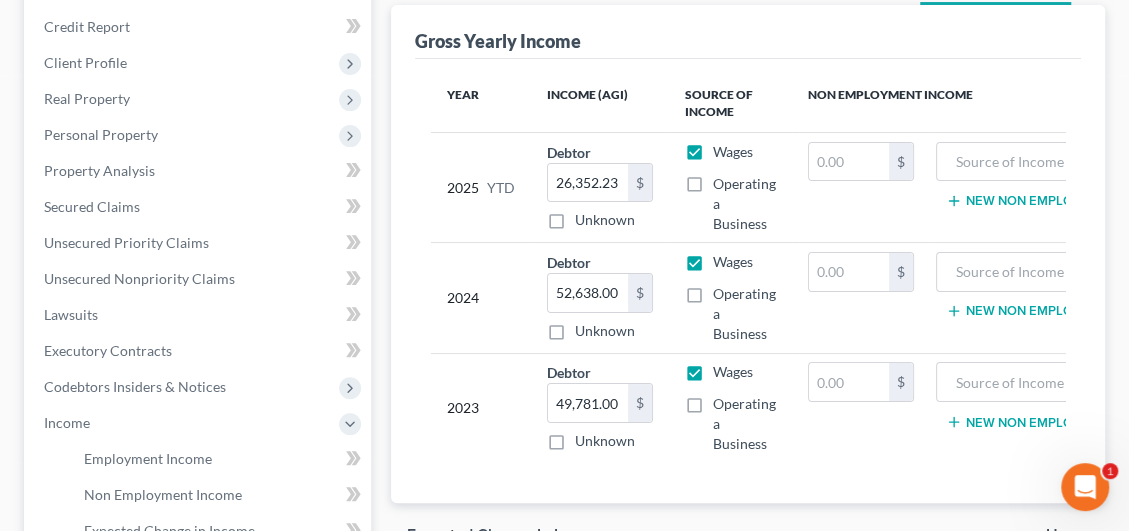 scroll, scrollTop: 300, scrollLeft: 0, axis: vertical 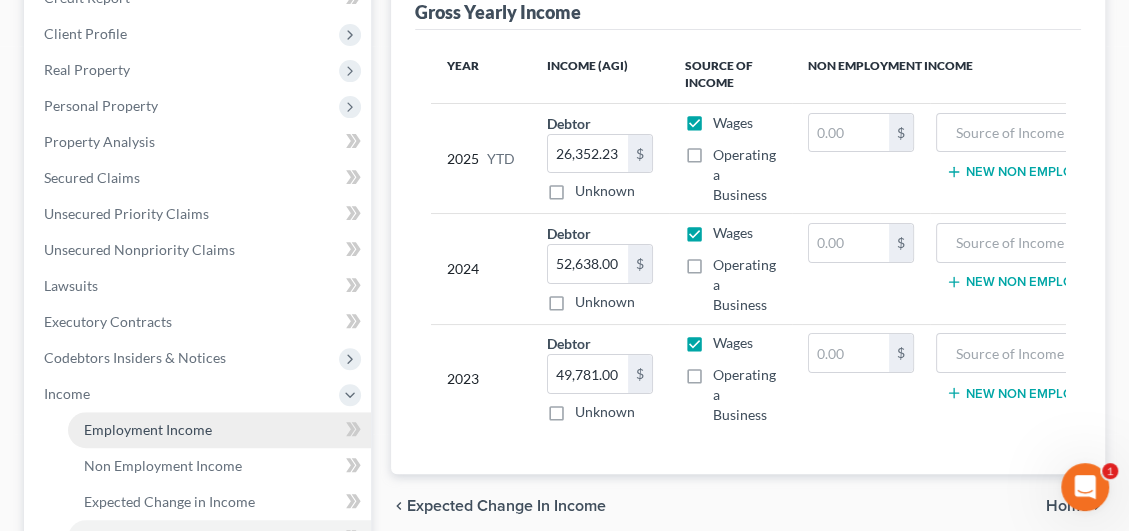 click on "Employment Income" at bounding box center [148, 429] 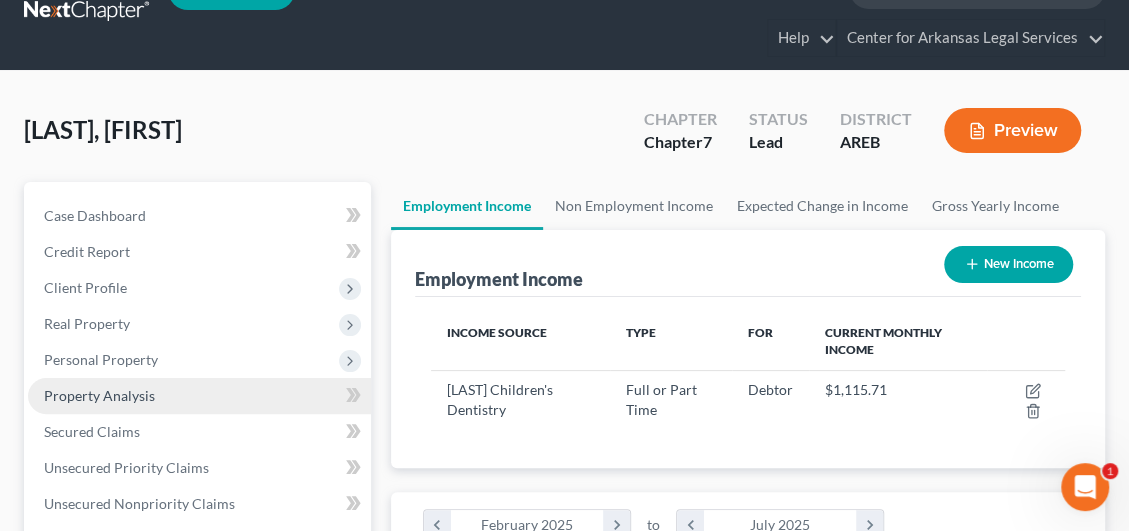 scroll, scrollTop: 0, scrollLeft: 0, axis: both 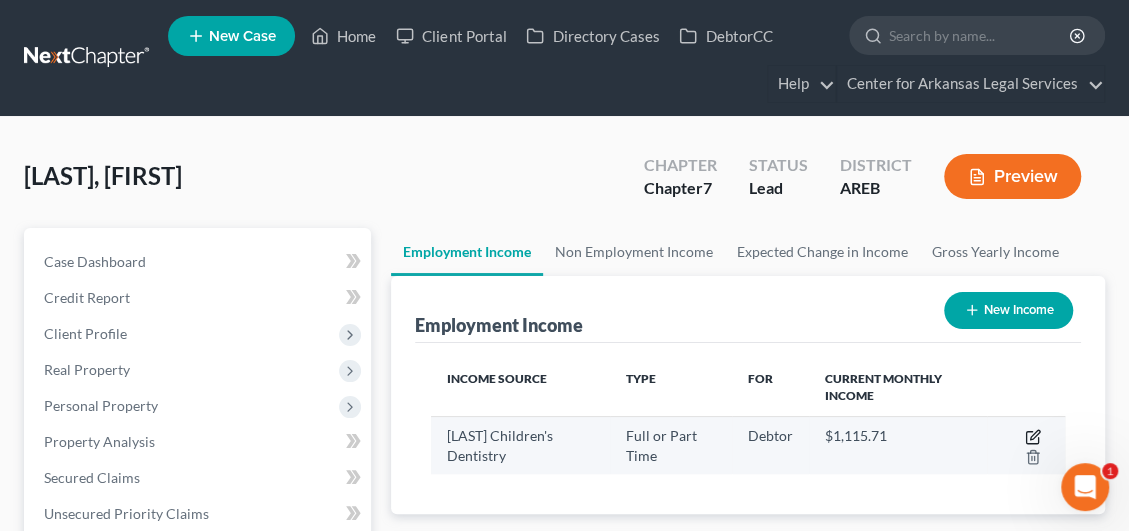 click 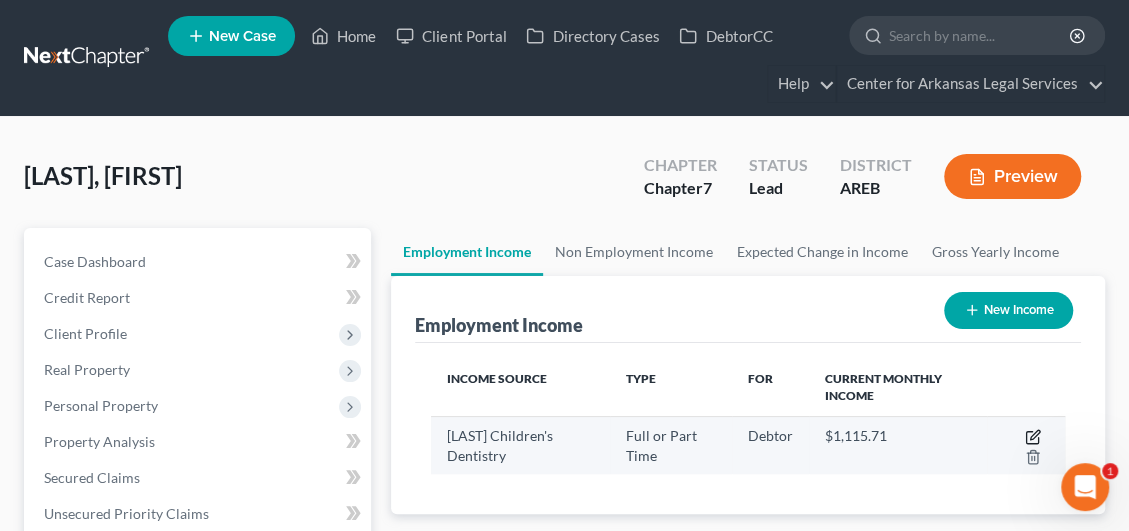 select on "0" 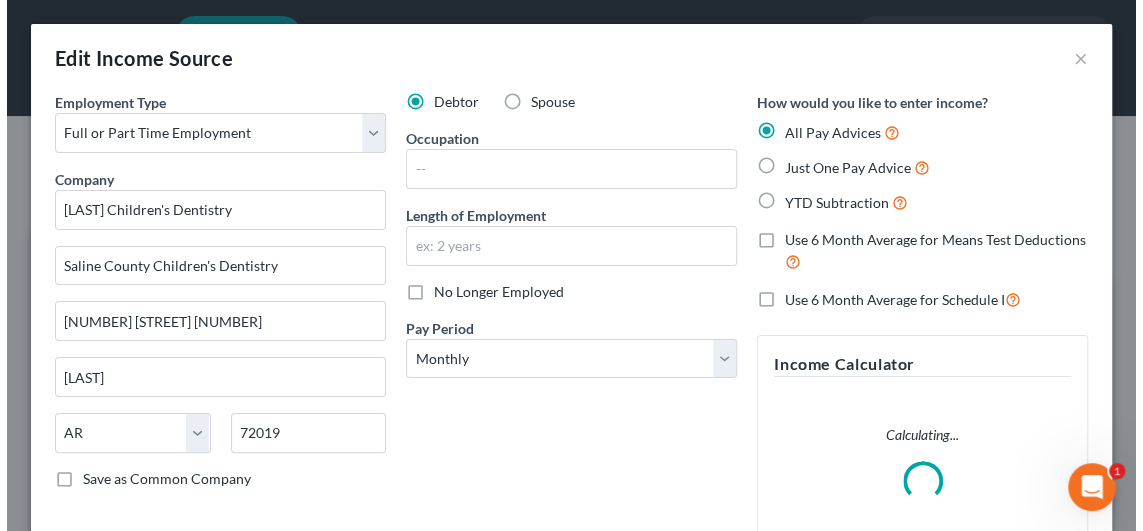 scroll, scrollTop: 999678, scrollLeft: 999316, axis: both 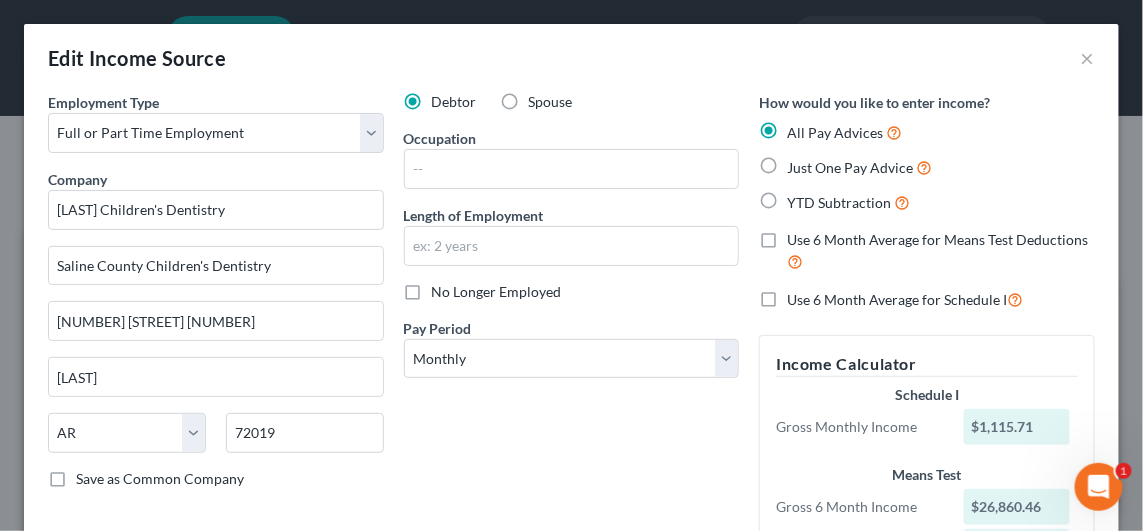 click on "Use 6 Month Average for Schedule I" at bounding box center (905, 299) 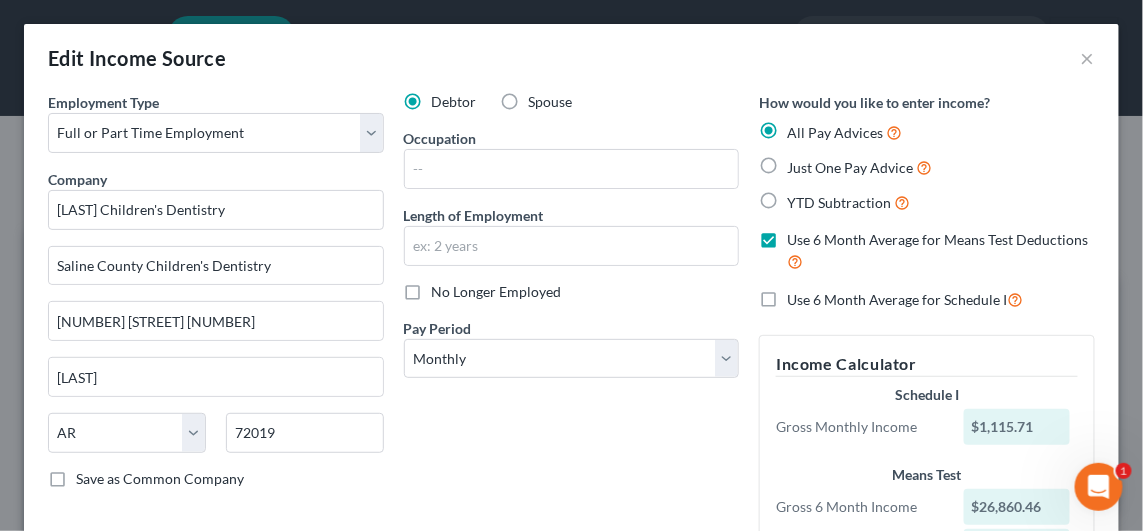 checkbox on "true" 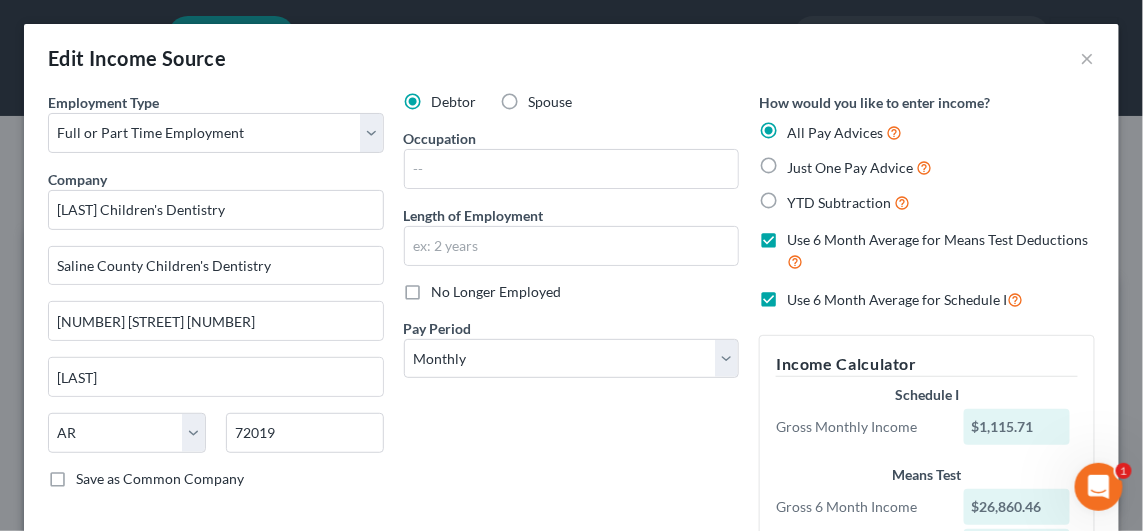 checkbox on "true" 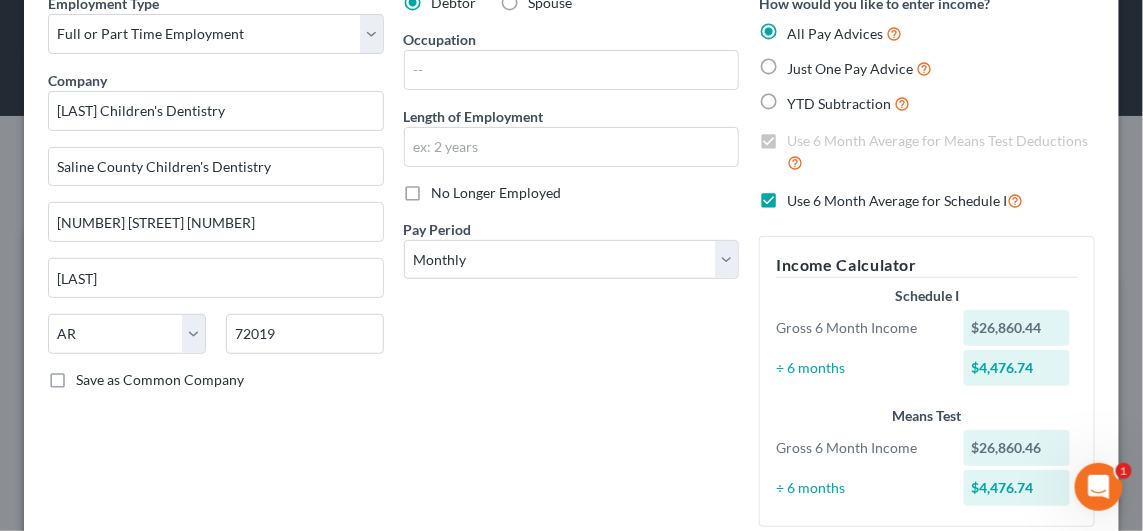 click on "Use 6 Month Average for Schedule I" at bounding box center (905, 200) 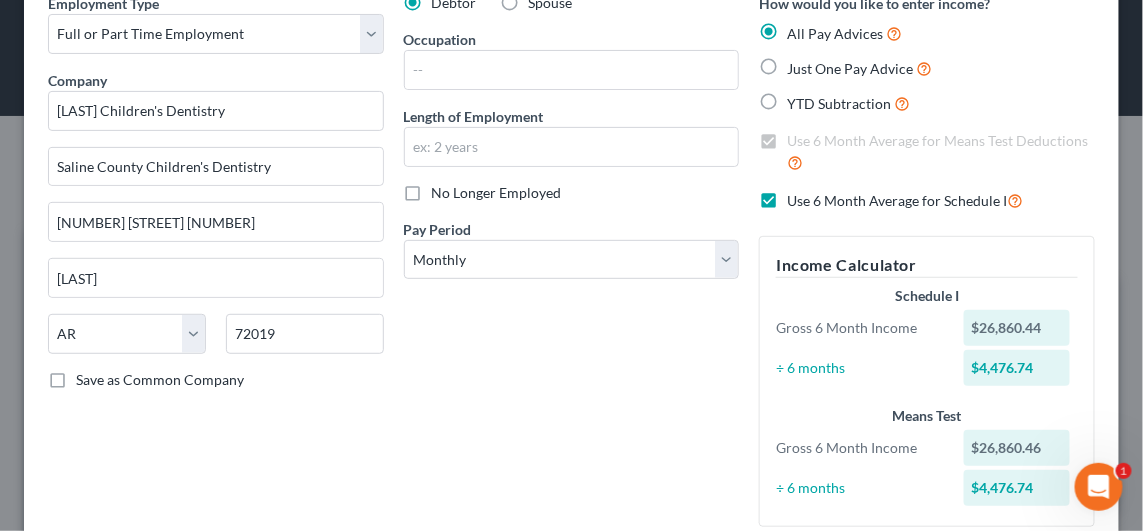 click on "Use 6 Month Average for Schedule I" at bounding box center [801, 195] 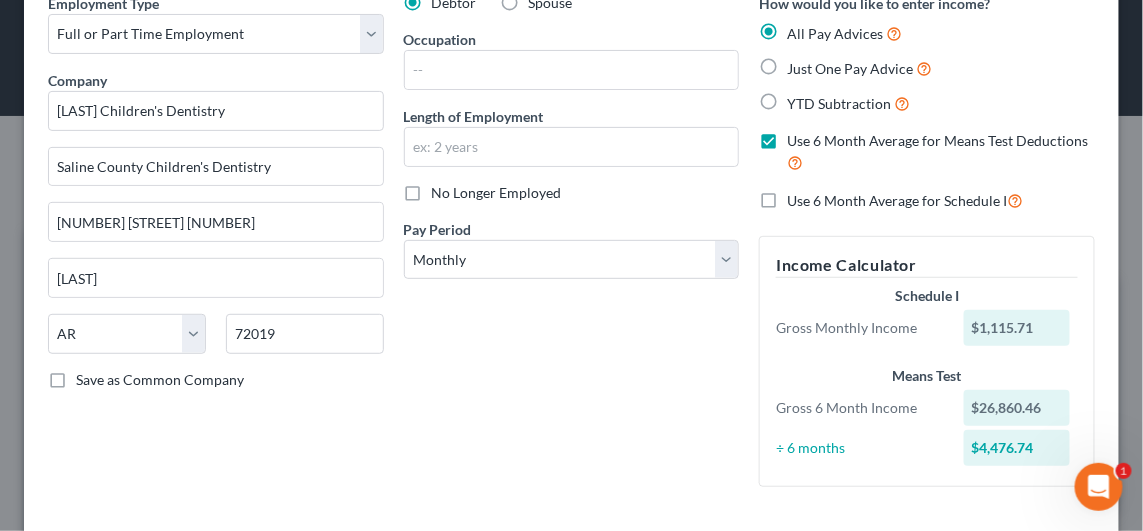 click on "Use 6 Month Average for Schedule I" at bounding box center (905, 200) 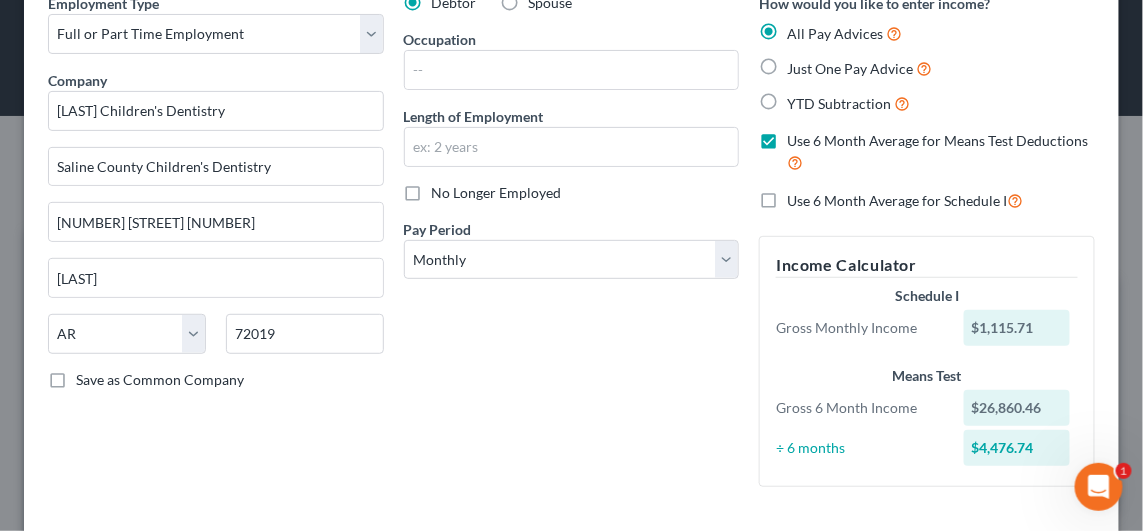 click on "Use 6 Month Average for Schedule I" at bounding box center (801, 195) 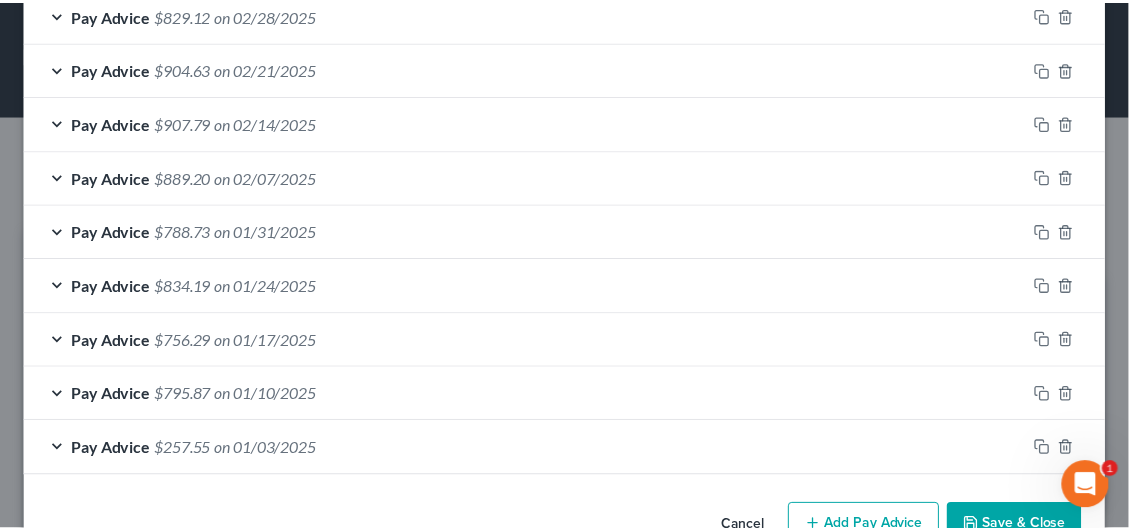 scroll, scrollTop: 1978, scrollLeft: 0, axis: vertical 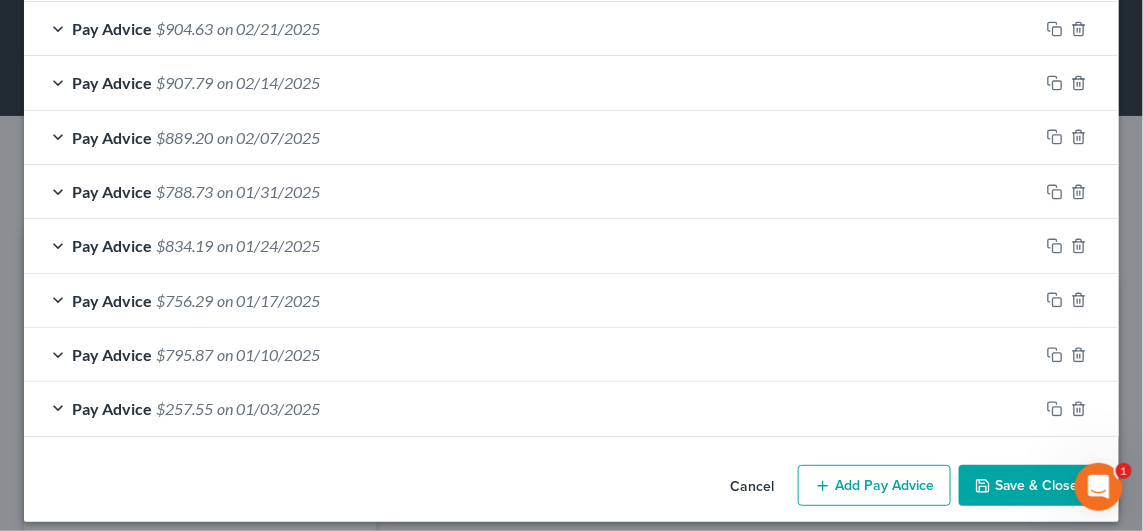 click 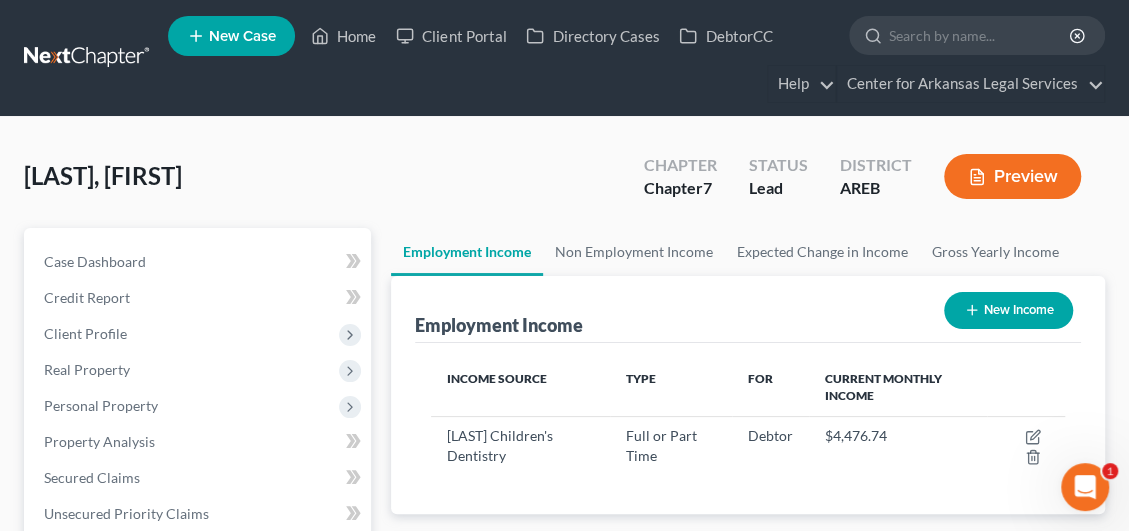 scroll, scrollTop: 316, scrollLeft: 673, axis: both 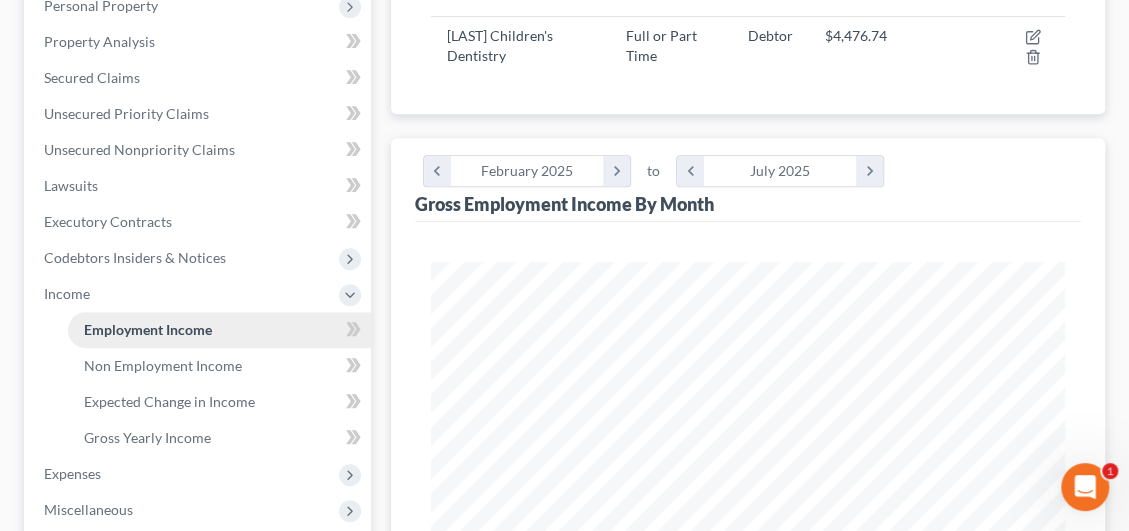 click on "Employment Income" at bounding box center (148, 329) 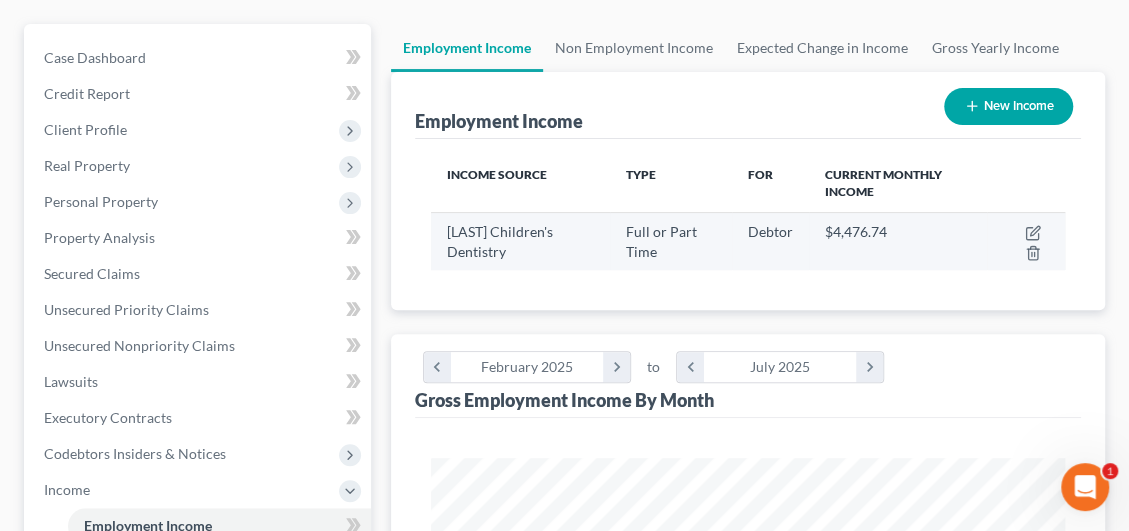 scroll, scrollTop: 99, scrollLeft: 0, axis: vertical 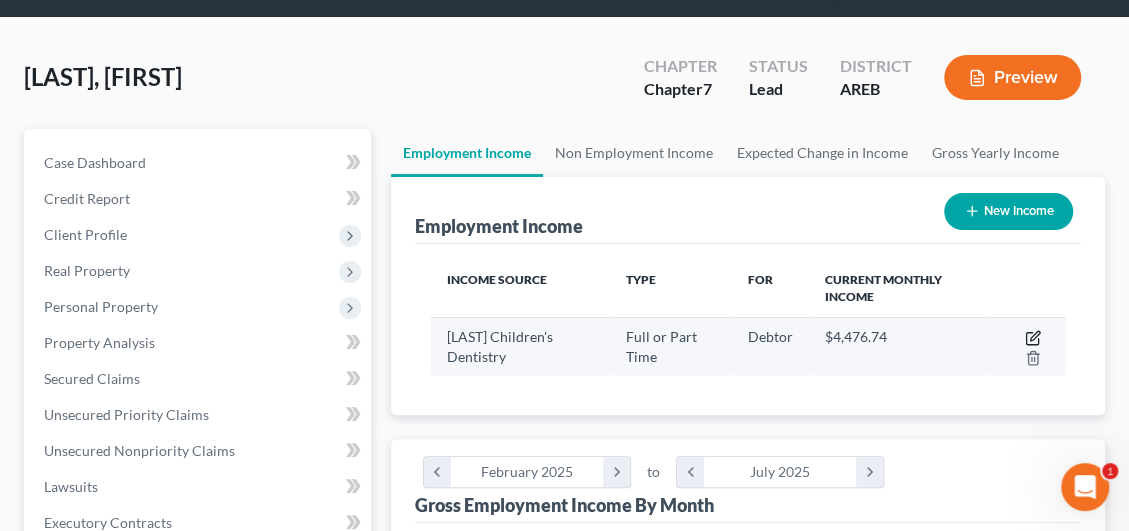 click 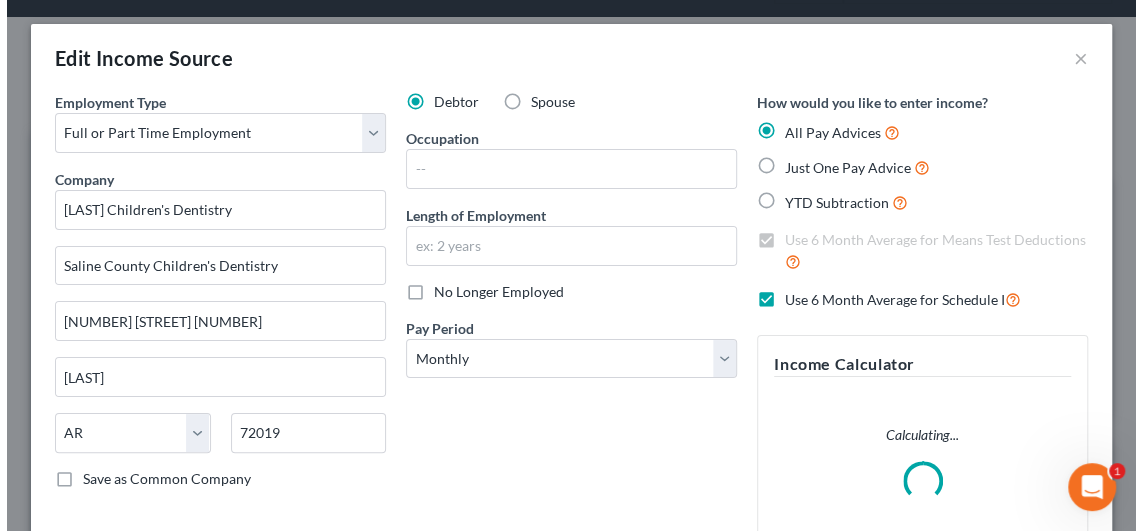 scroll, scrollTop: 52, scrollLeft: 0, axis: vertical 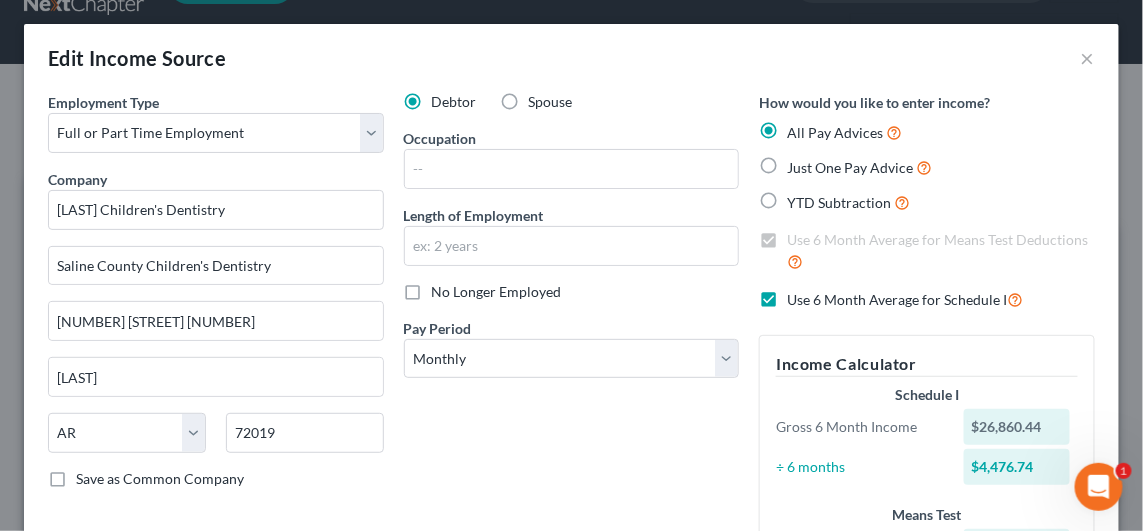 click on "Use 6 Month Average for Schedule I" at bounding box center [905, 299] 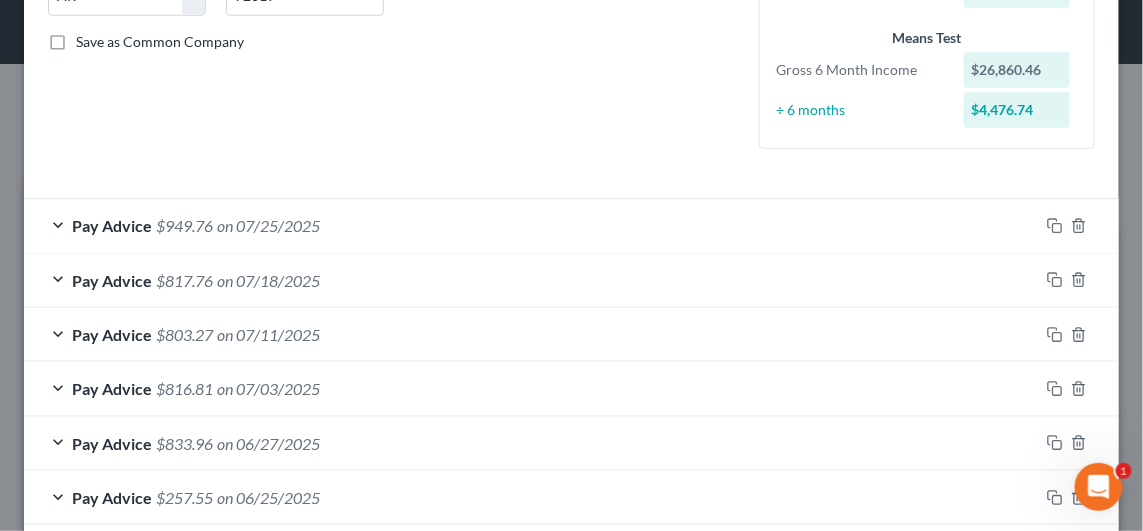 scroll, scrollTop: 438, scrollLeft: 0, axis: vertical 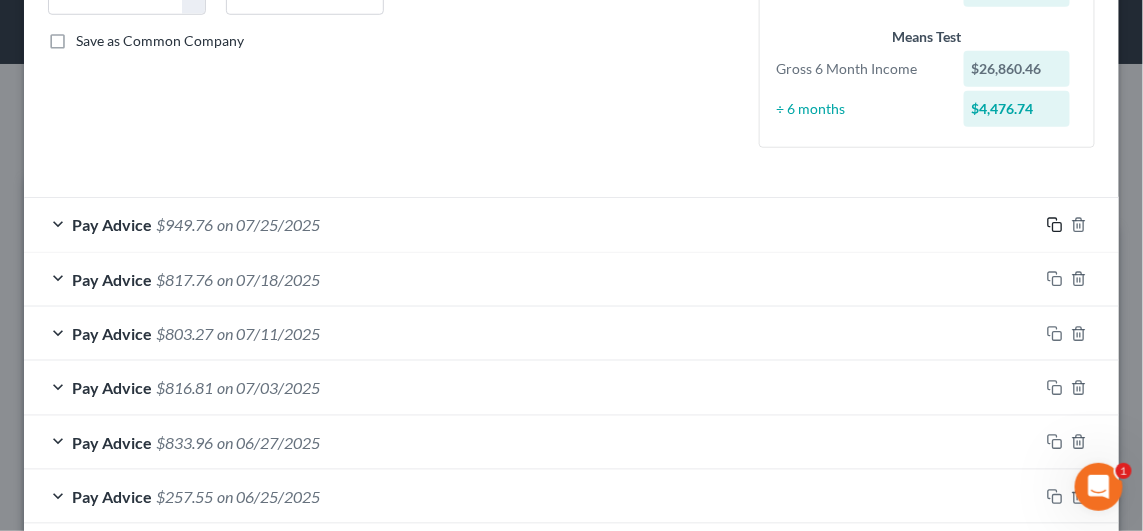 click 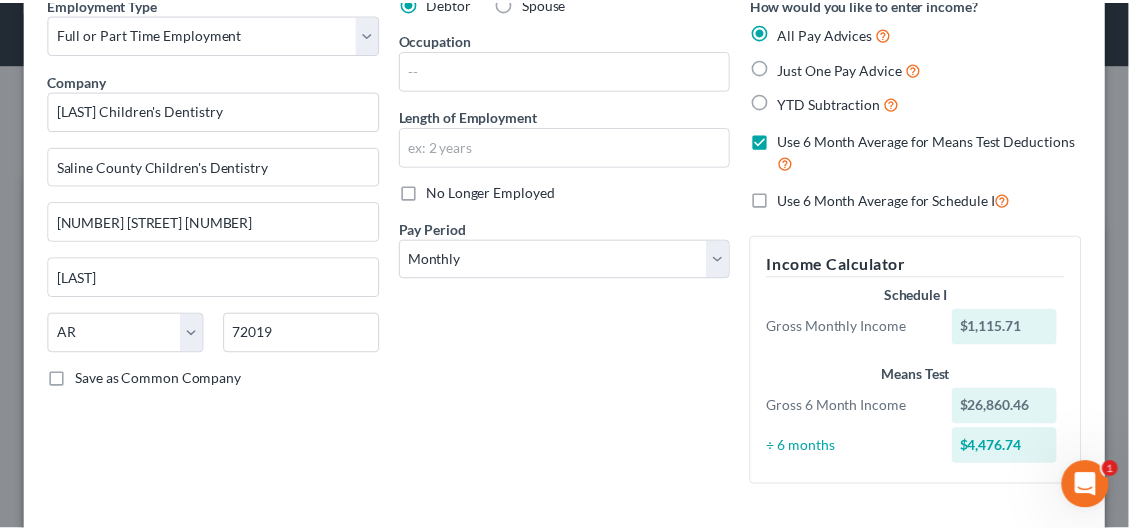 scroll, scrollTop: 0, scrollLeft: 0, axis: both 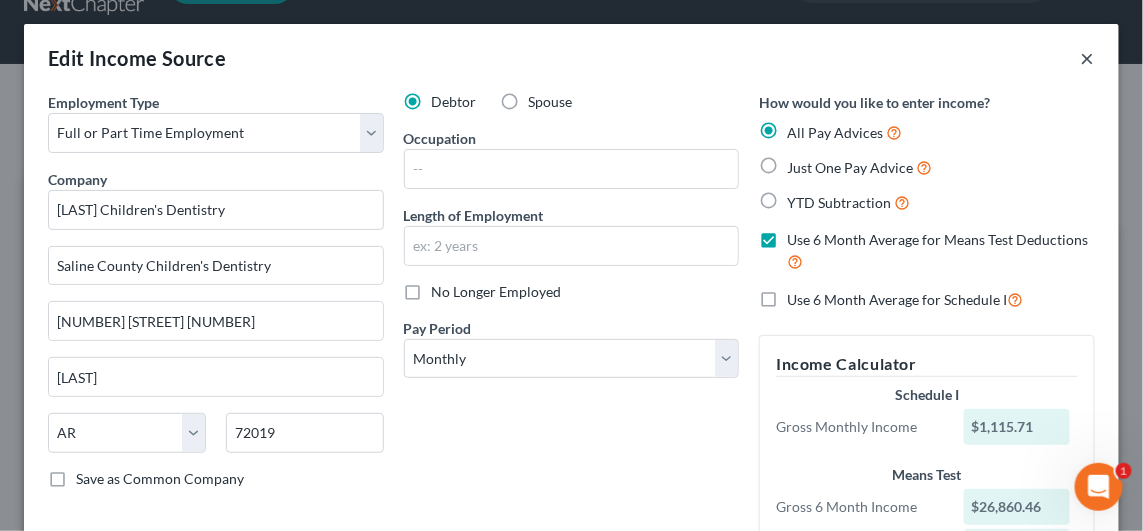 click on "×" at bounding box center [1088, 58] 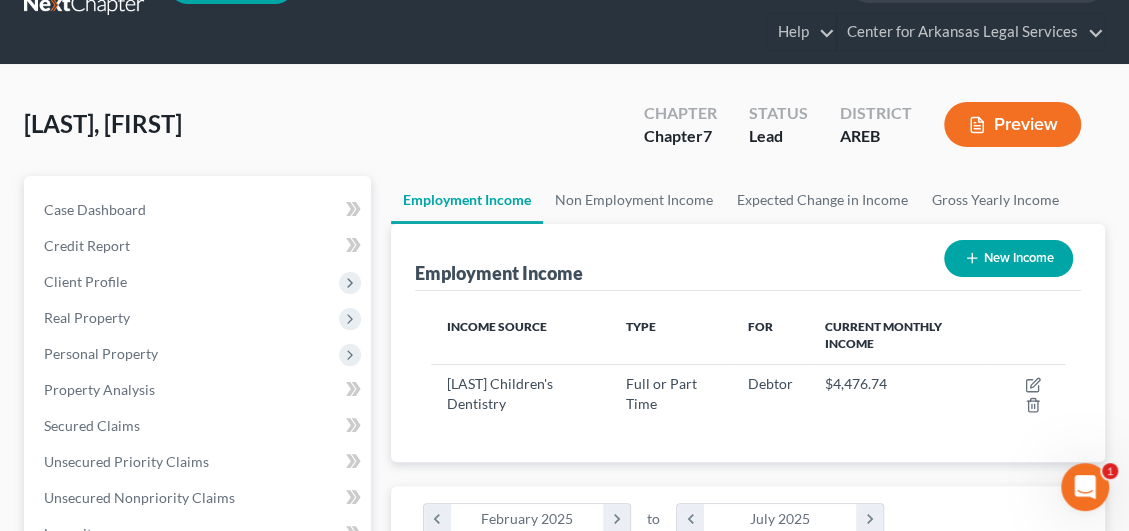 scroll, scrollTop: 316, scrollLeft: 673, axis: both 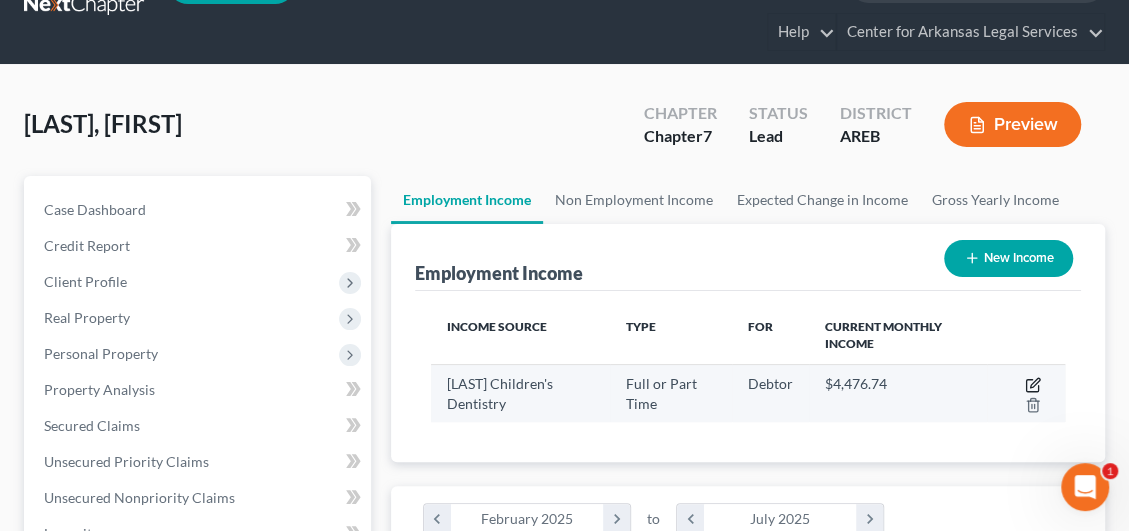 click 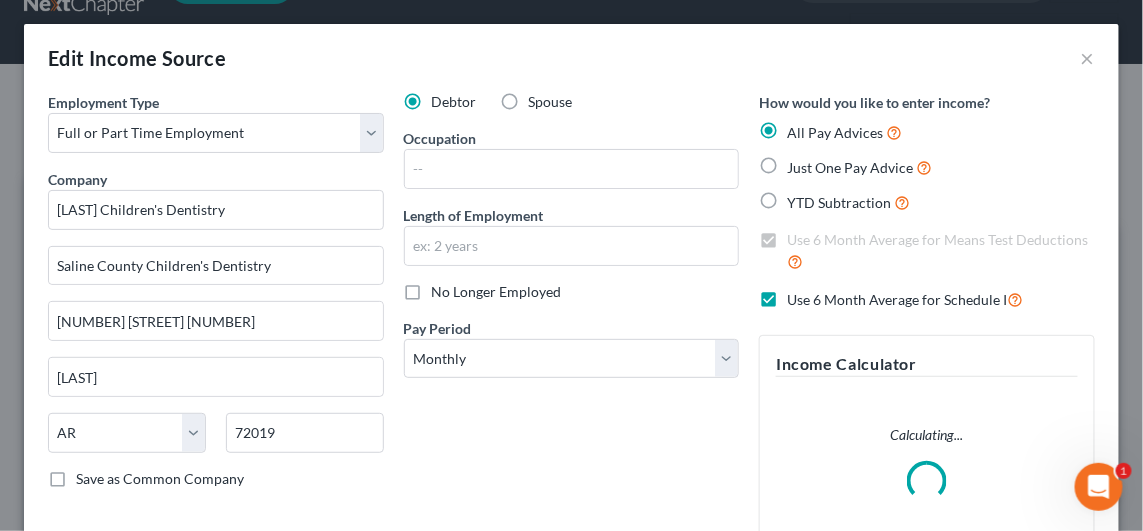 scroll, scrollTop: 999678, scrollLeft: 999316, axis: both 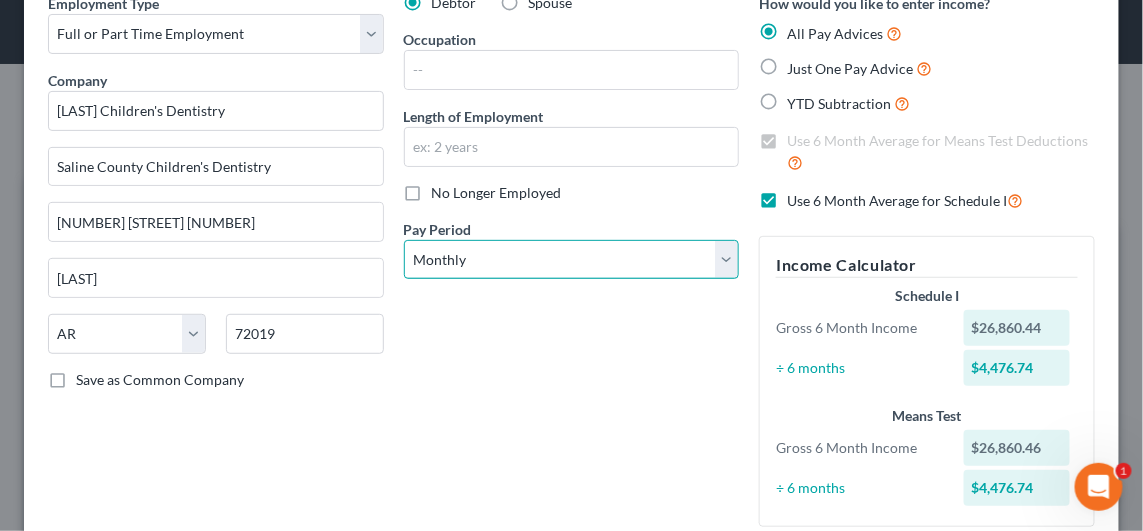 drag, startPoint x: 727, startPoint y: 264, endPoint x: 699, endPoint y: 274, distance: 29.732138 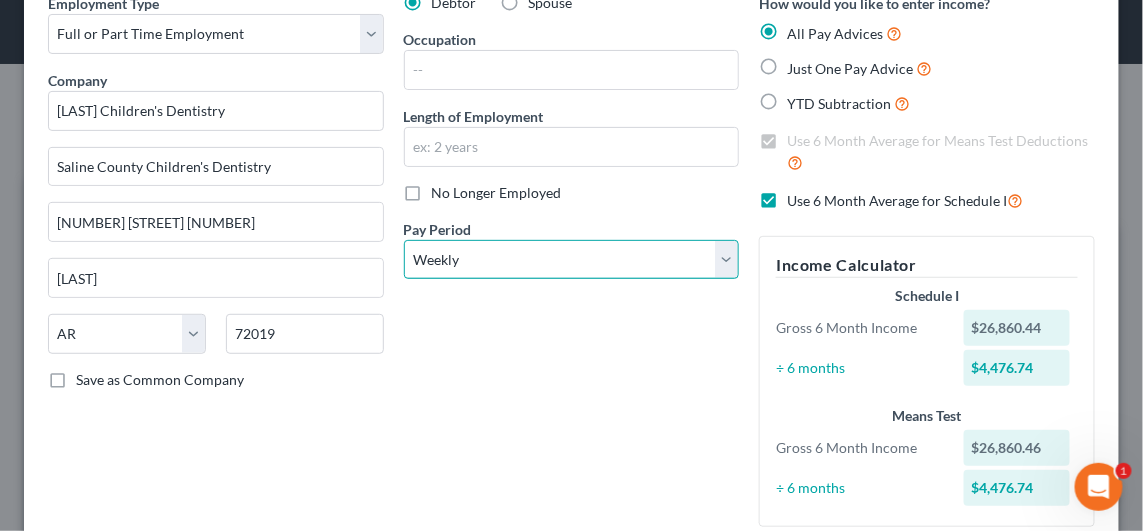 click on "Select Monthly Twice Monthly Every Other Week Weekly" at bounding box center [572, 260] 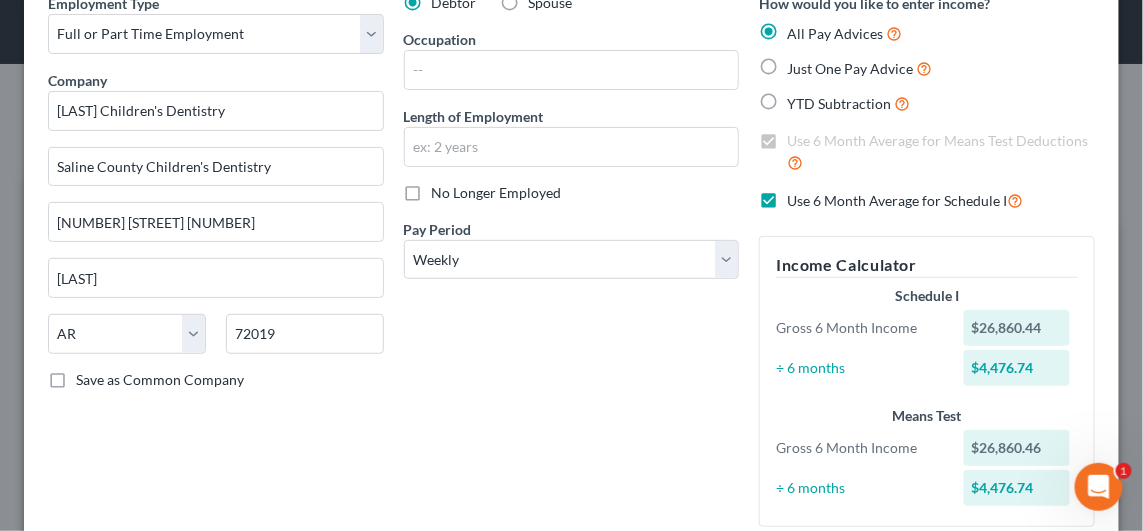 click on "Use 6 Month Average for Schedule I" at bounding box center [905, 200] 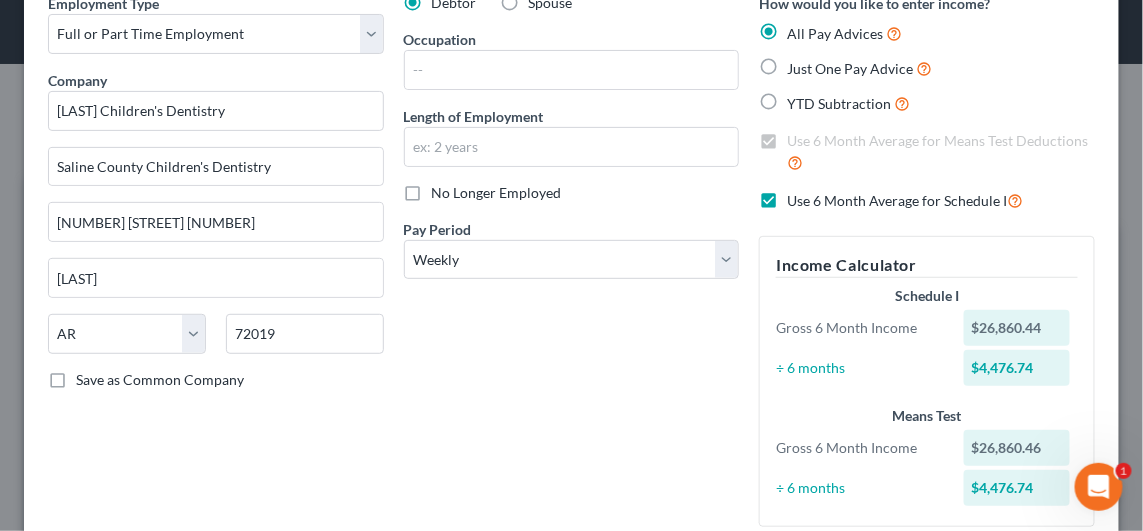 click on "Use 6 Month Average for Schedule I" at bounding box center [801, 195] 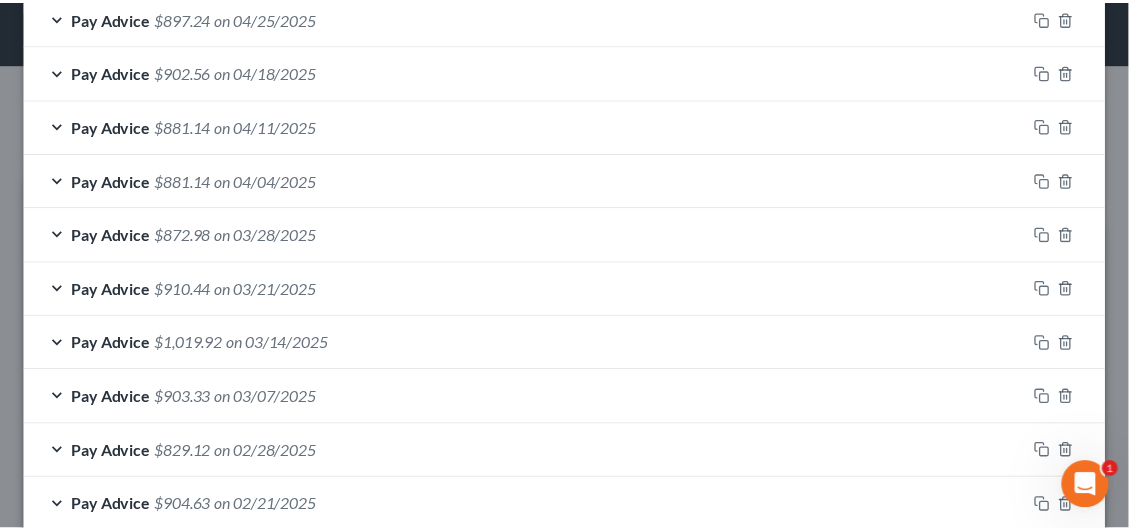 scroll, scrollTop: 1978, scrollLeft: 0, axis: vertical 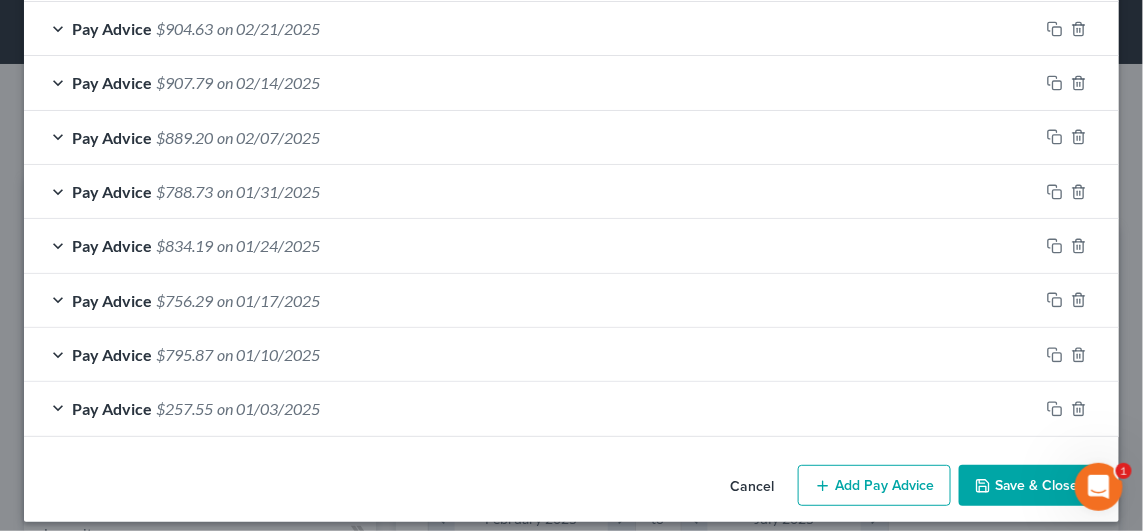 click on "Save & Close" at bounding box center (1027, 486) 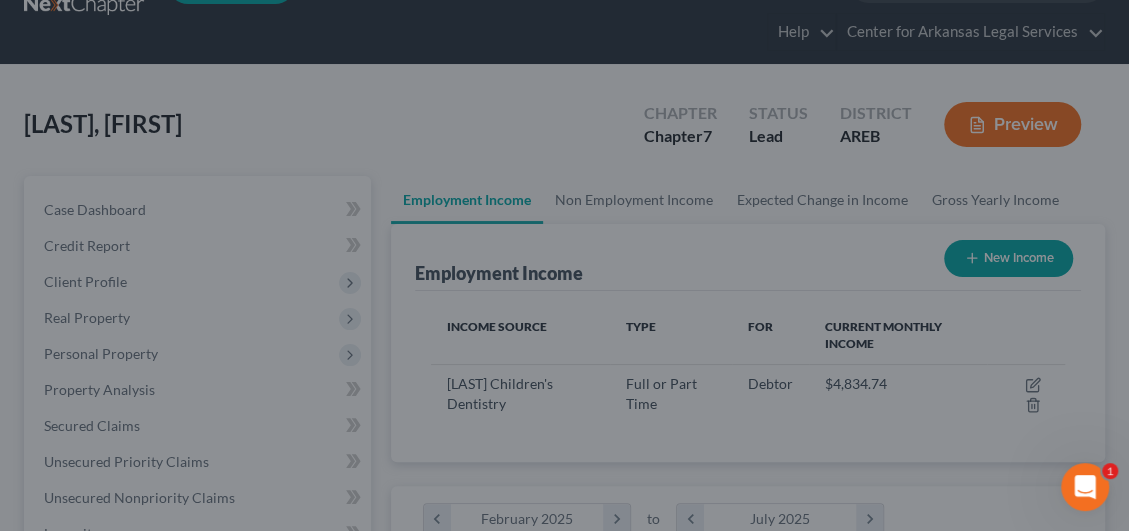 scroll, scrollTop: 316, scrollLeft: 673, axis: both 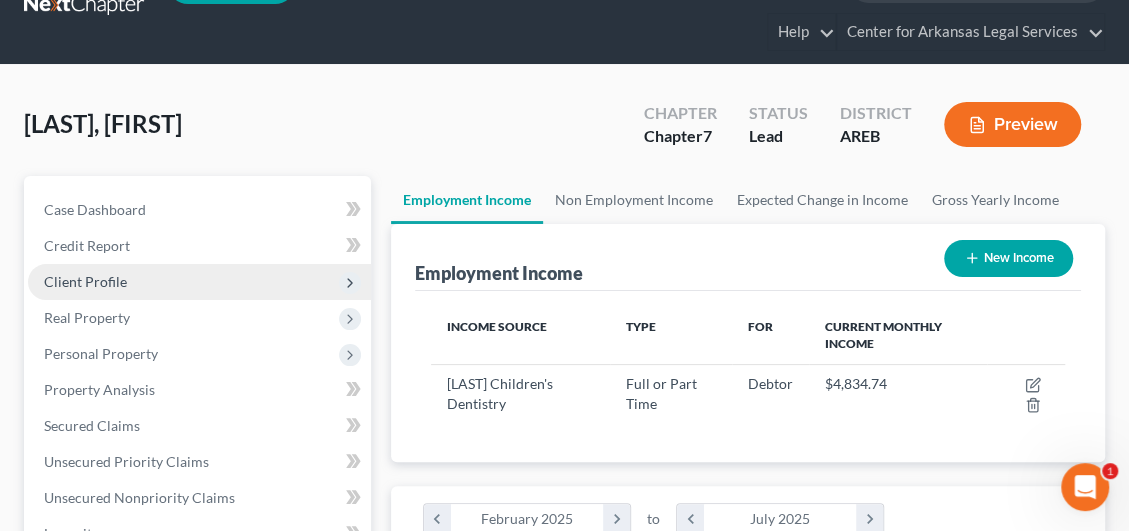 click on "Client Profile" at bounding box center (85, 281) 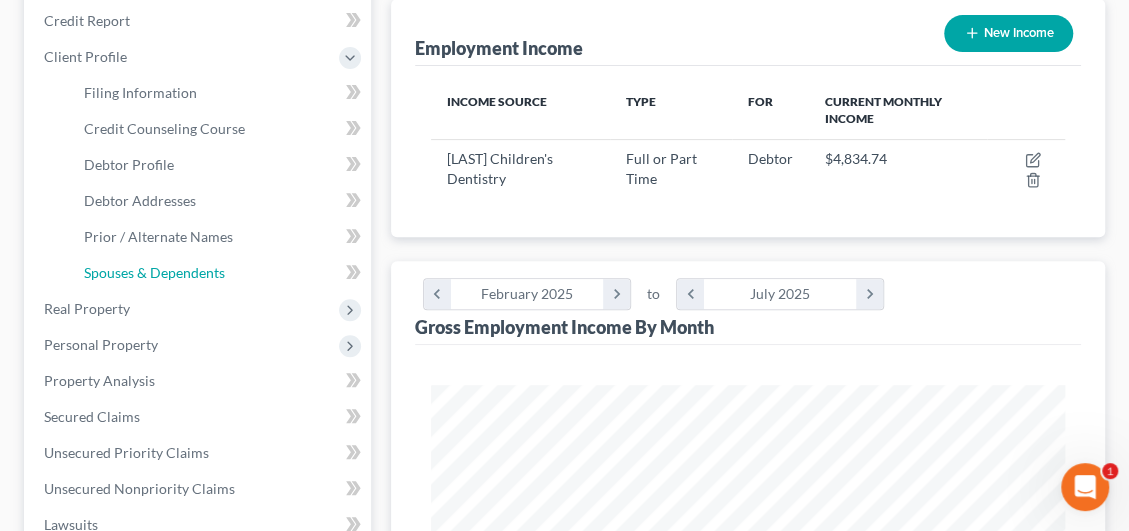 scroll, scrollTop: 352, scrollLeft: 0, axis: vertical 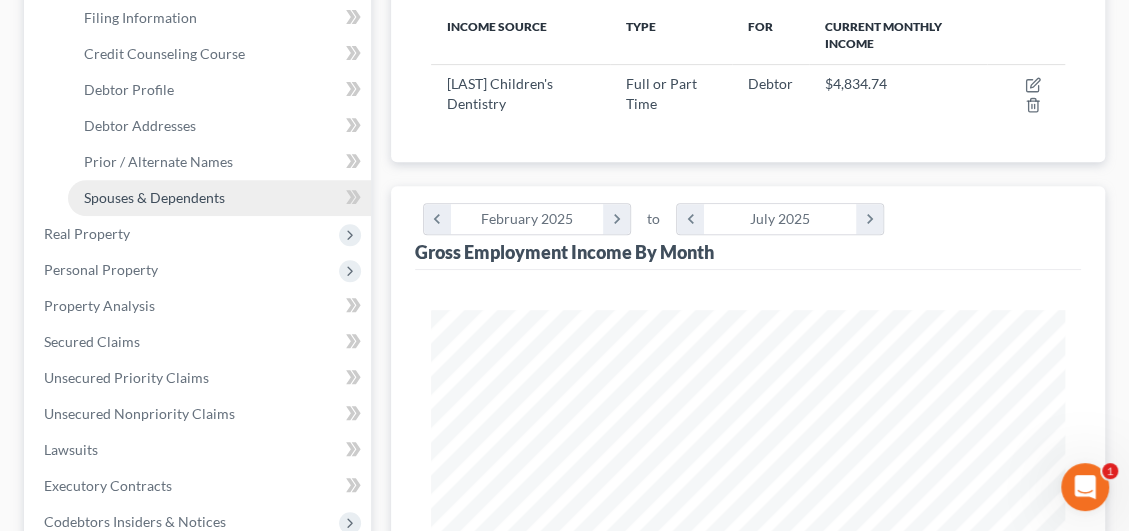 click on "Spouses & Dependents" at bounding box center (154, 197) 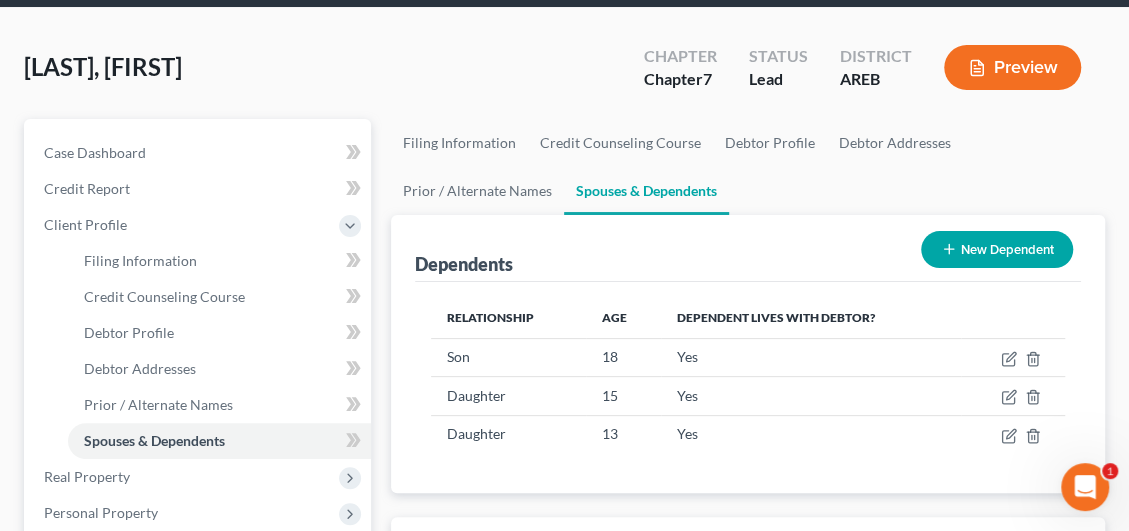 scroll, scrollTop: 0, scrollLeft: 0, axis: both 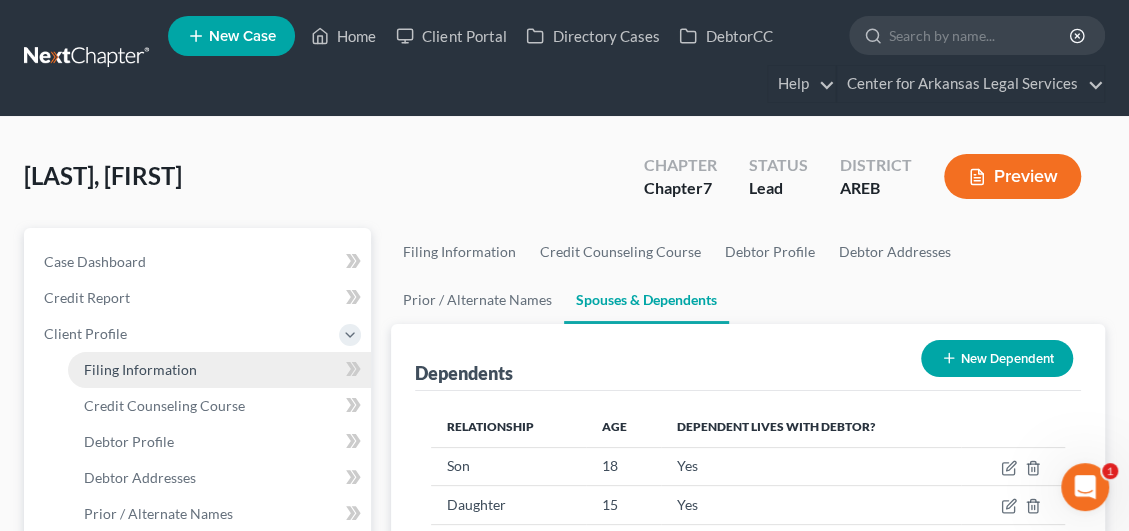 click on "Filing Information" at bounding box center [140, 369] 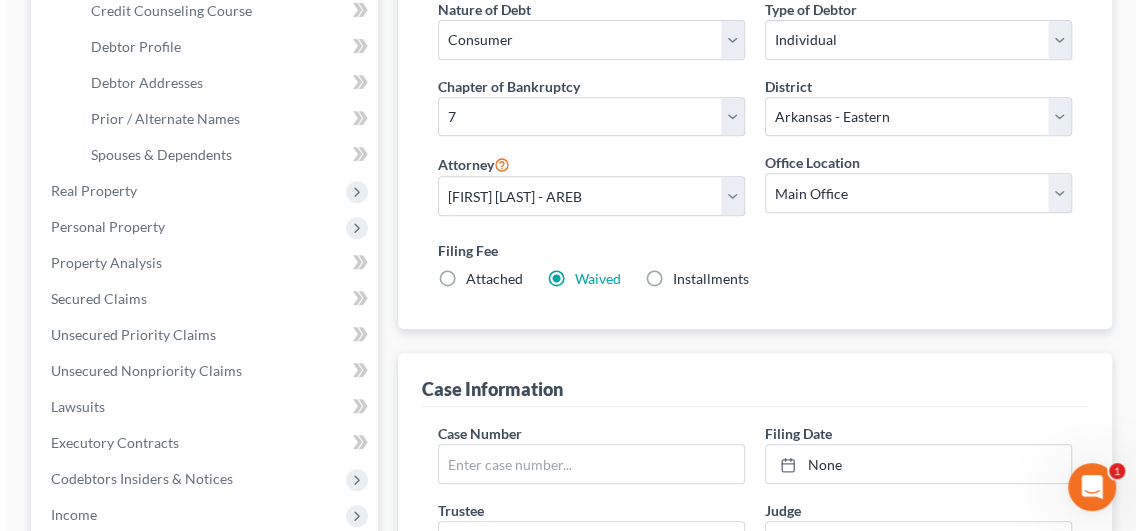 scroll, scrollTop: 400, scrollLeft: 0, axis: vertical 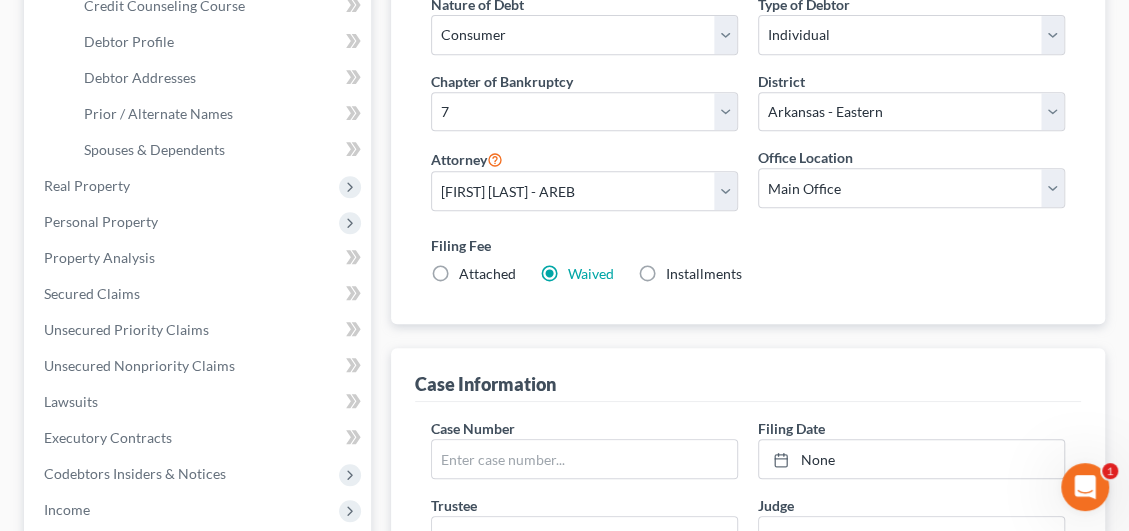 click on "Installments Installments" at bounding box center [704, 274] 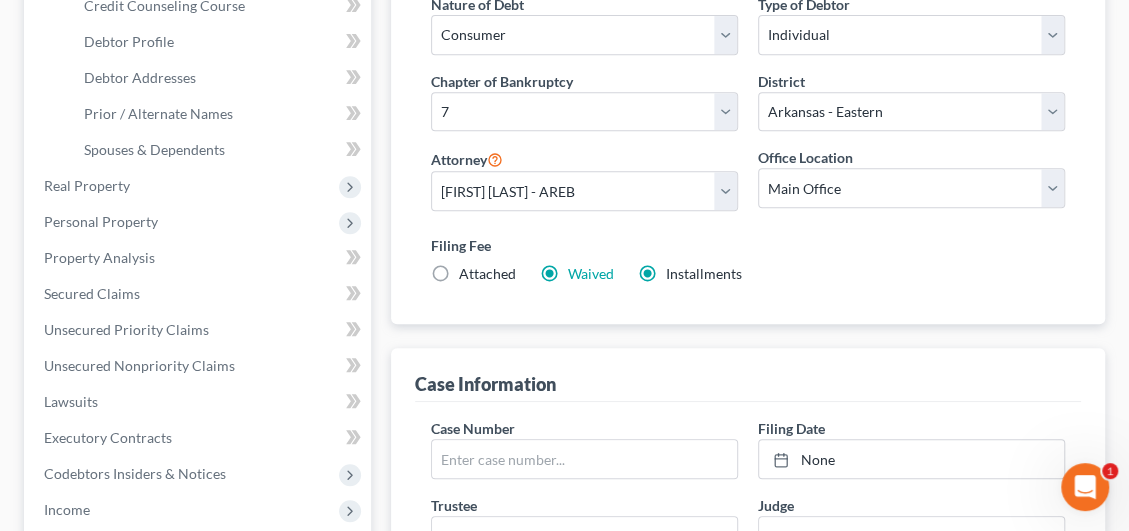 radio on "false" 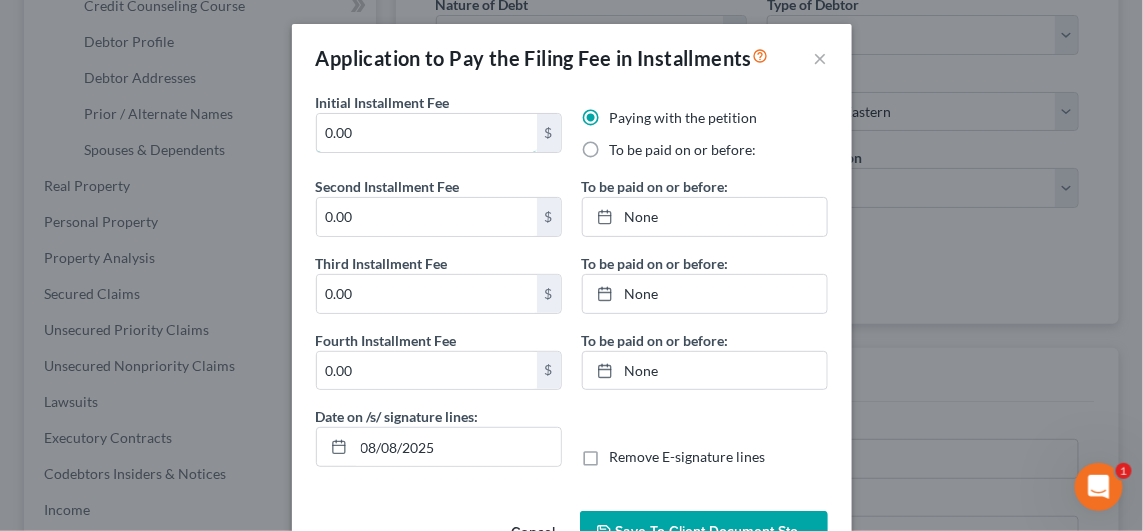 drag, startPoint x: 355, startPoint y: 134, endPoint x: 284, endPoint y: 140, distance: 71.25307 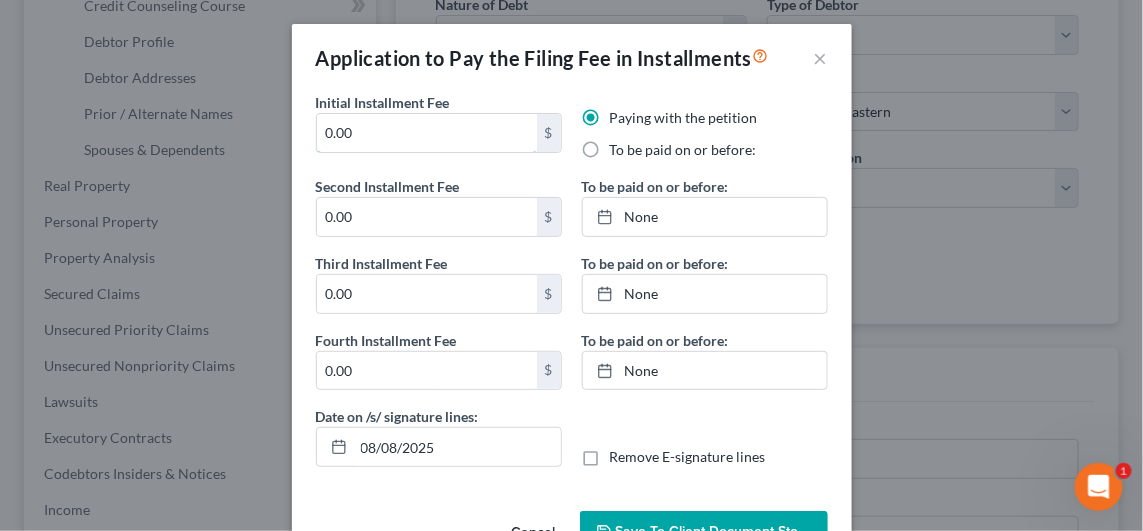 click on "Initial Installment Fee 0.00 $ Paying with the petition To be paid on or before: Second Installment Fee 0.00 $ Third Installment Fee 0.00 $ Fourth Installment Fee 0.00 $ To be paid on or before:
None
close
Date
Time
chevron_left
August 2025
chevron_right
Su M Tu W Th F Sa
27 28 29 30 31 1 2
3 4 5 6 7 8 9
10 11 12 13 14 15 16
17 18 19 20 21 22 23
24 25 26 27 28 29 30
31 1 2 3 4 5 6
Clear
To be paid on or before:
None
close
Date
Time
chevron_left
August 2025
chevron_right
M" at bounding box center (572, 297) 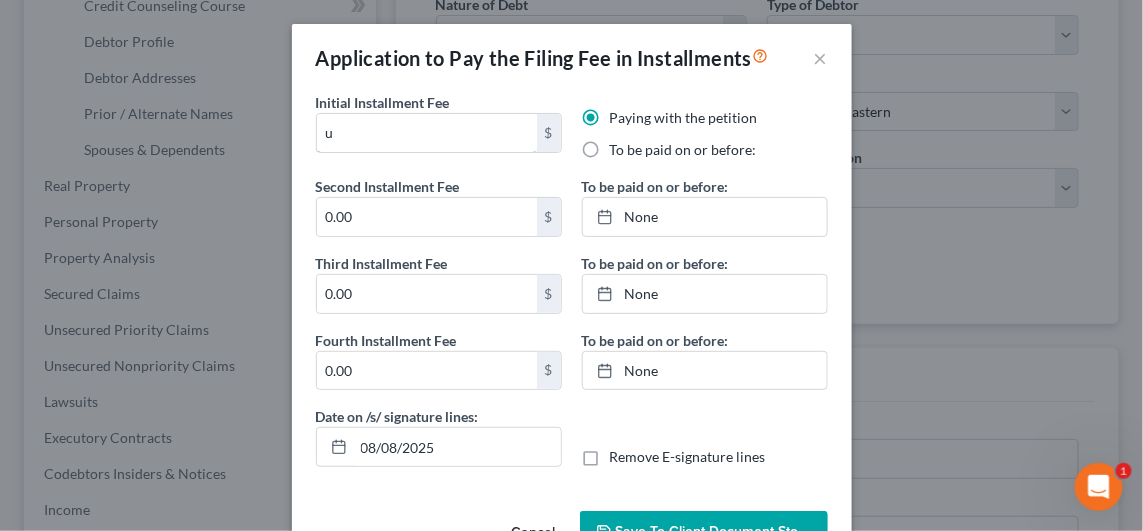 type on "0" 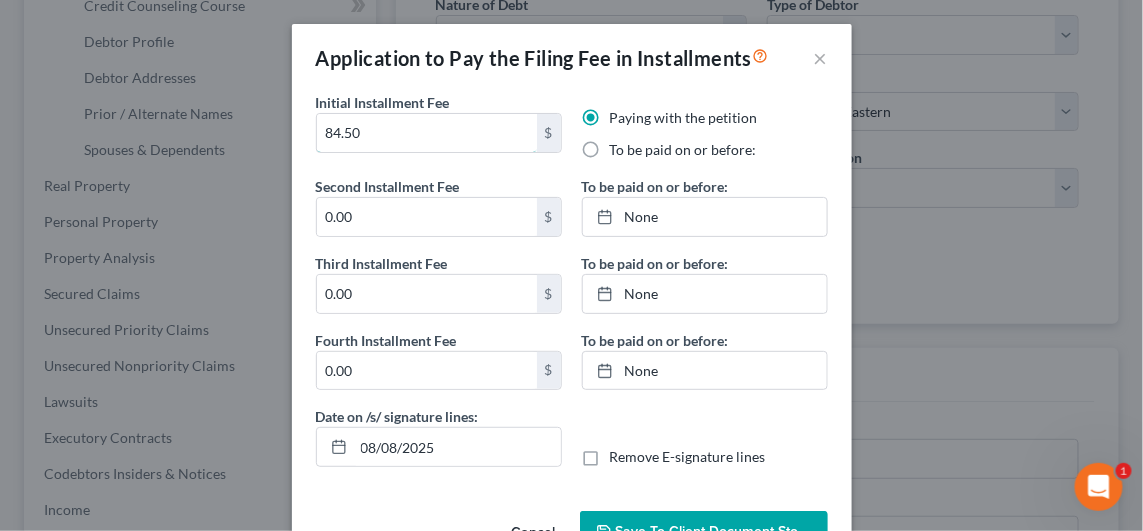 type on "84.50" 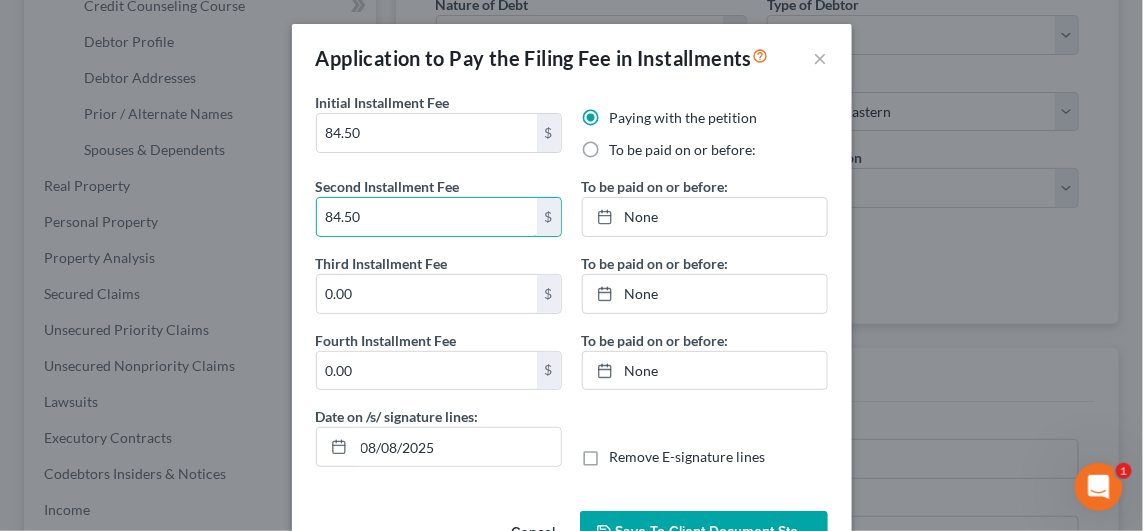 type on "84.50" 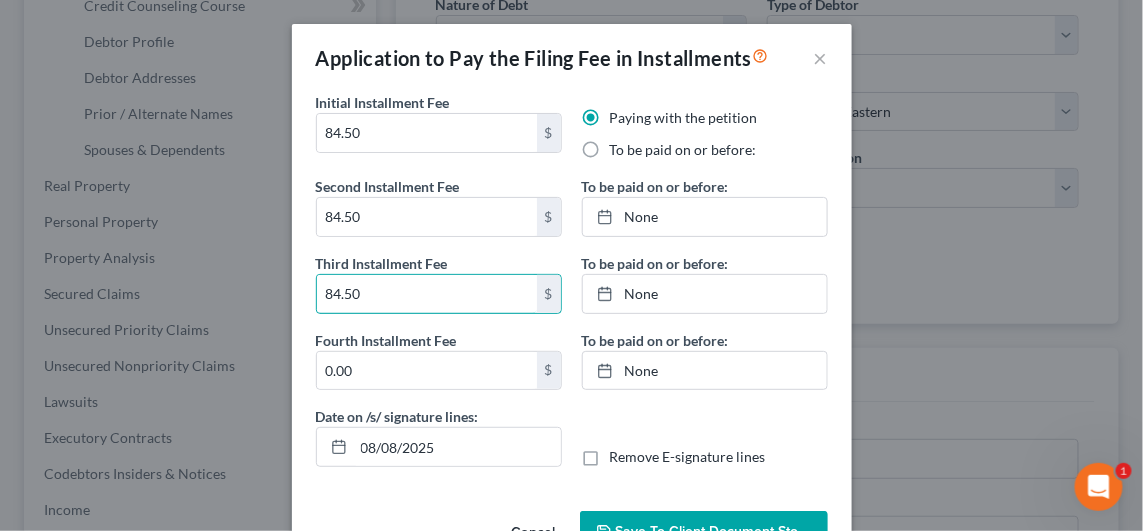 type on "84.50" 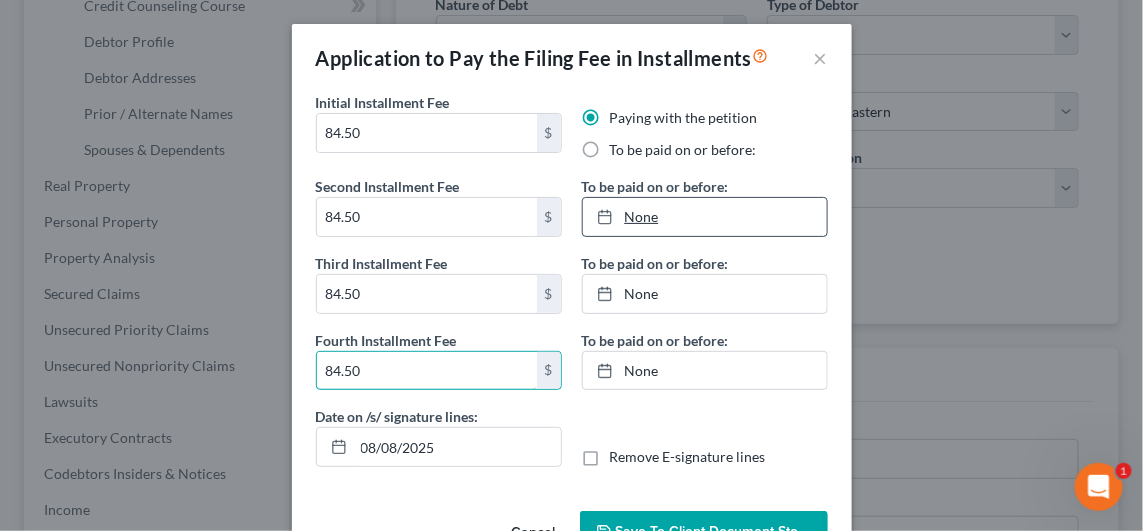 type on "84.50" 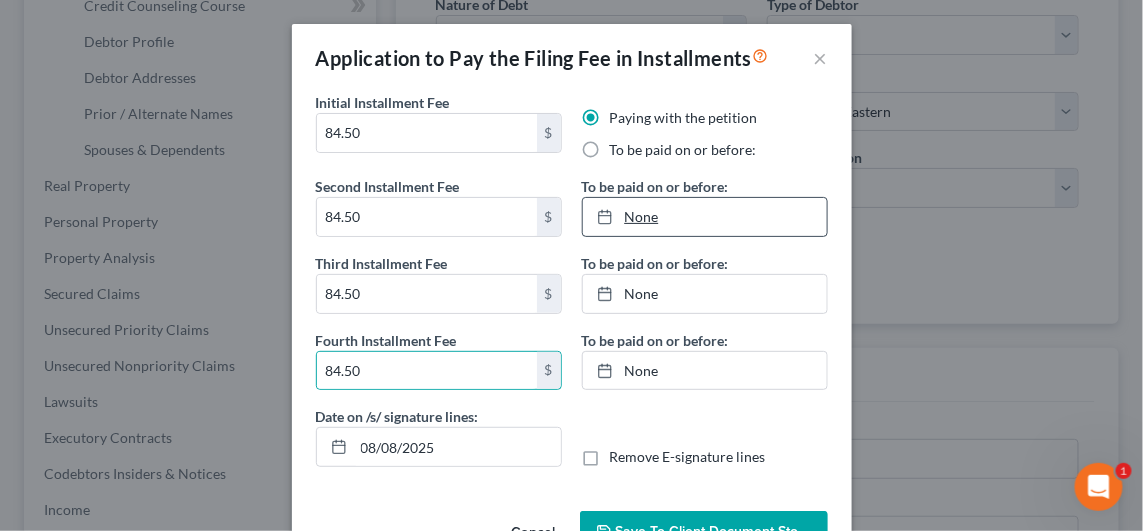 click on "None" at bounding box center (705, 217) 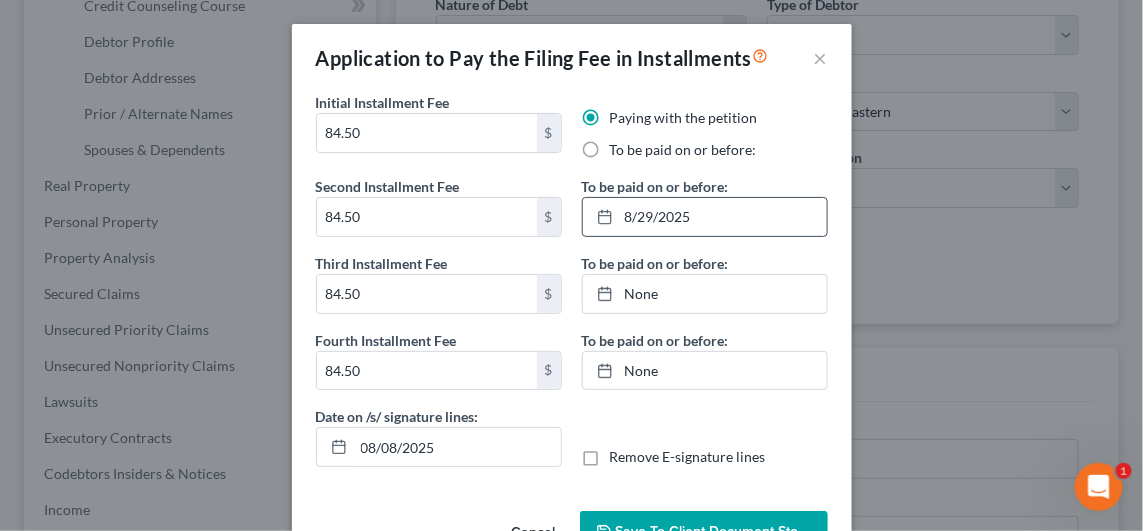 click on "To be paid on or before:" at bounding box center [683, 150] 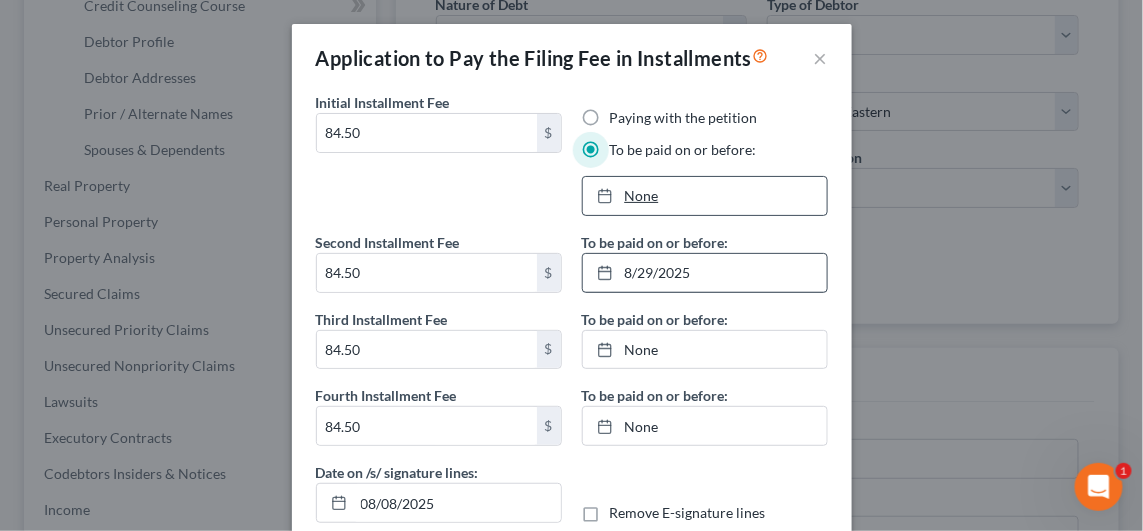 click on "None" at bounding box center [705, 196] 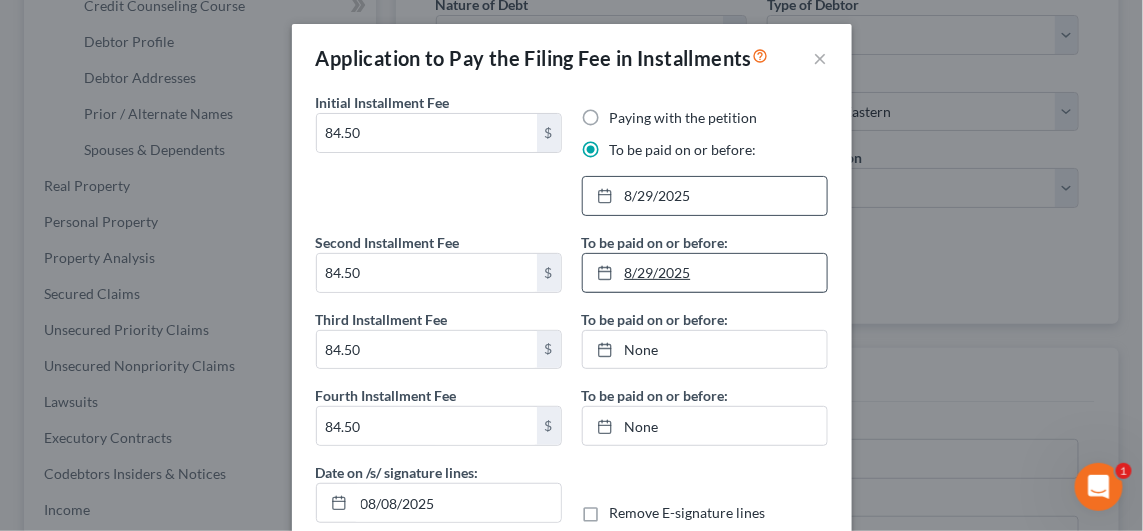 click on "8/29/2025" at bounding box center [705, 273] 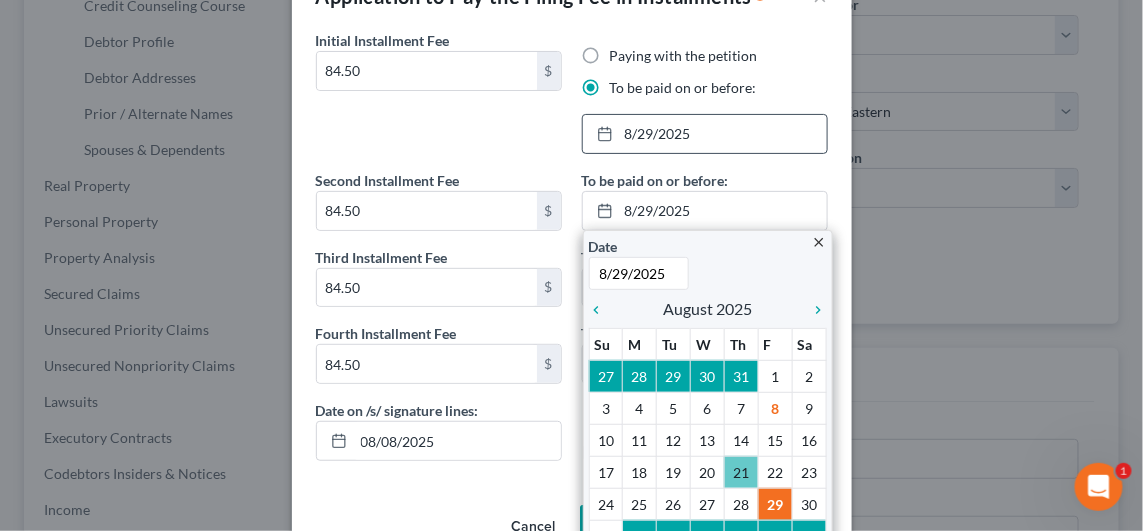 scroll, scrollTop: 112, scrollLeft: 0, axis: vertical 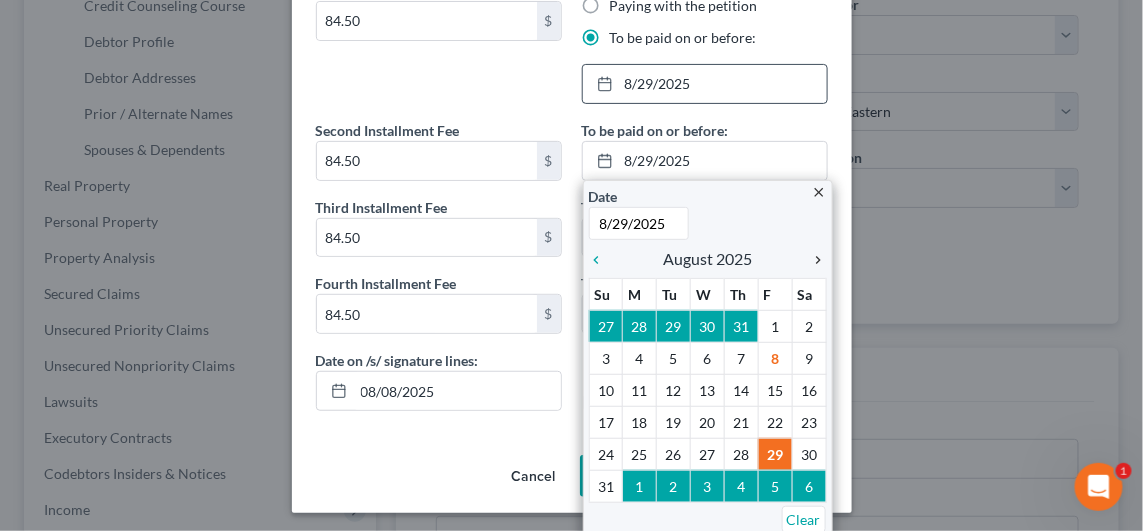click on "chevron_right" at bounding box center [814, 260] 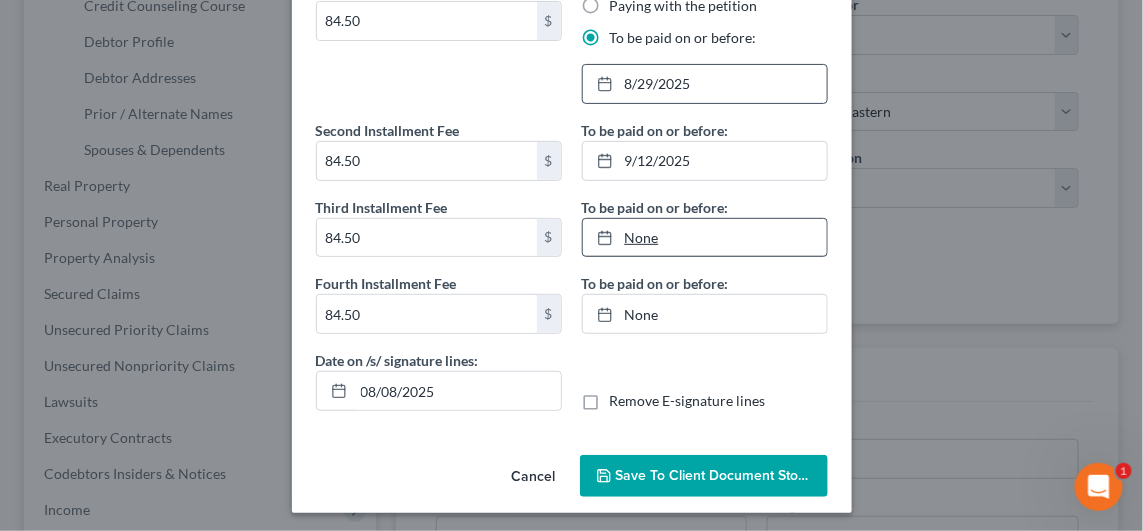 type on "8/8/2025" 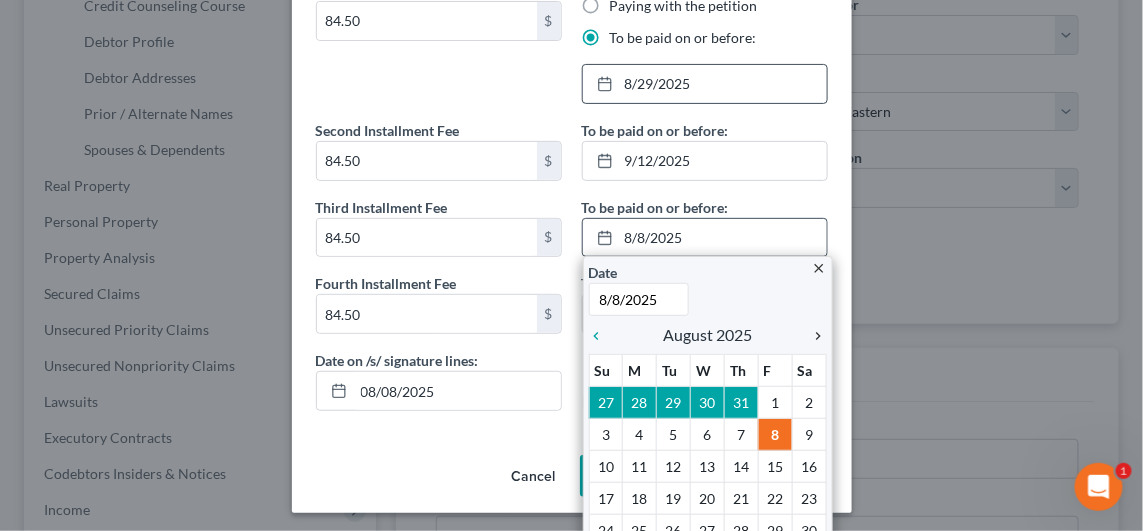 click on "chevron_right" at bounding box center [814, 336] 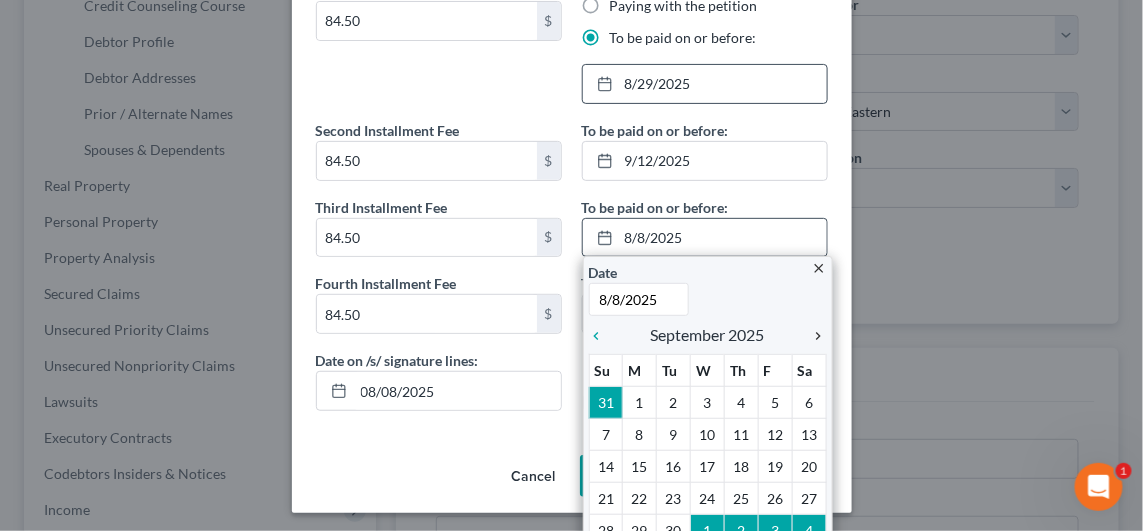 click on "chevron_right" at bounding box center (814, 336) 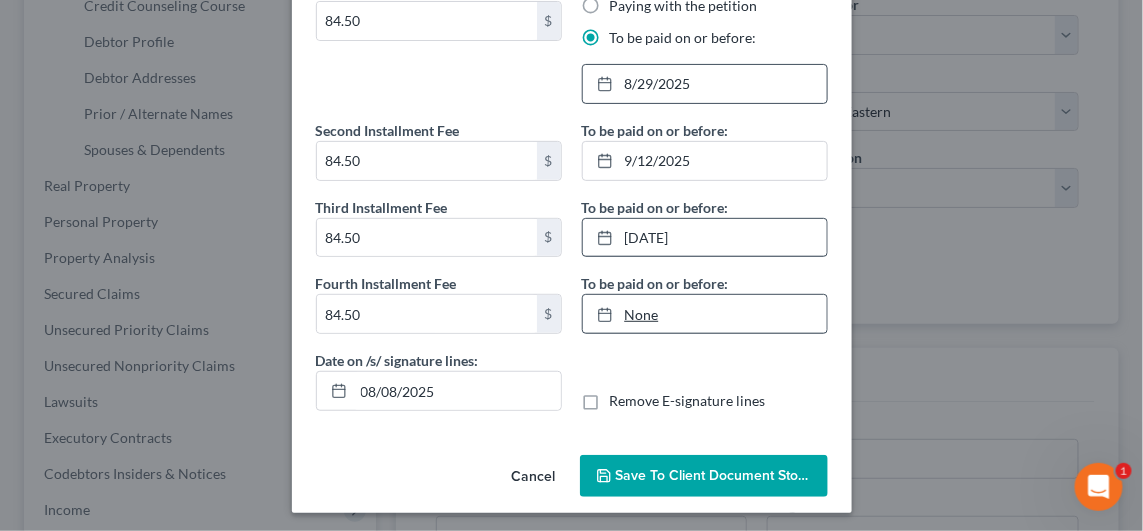 type on "8/8/2025" 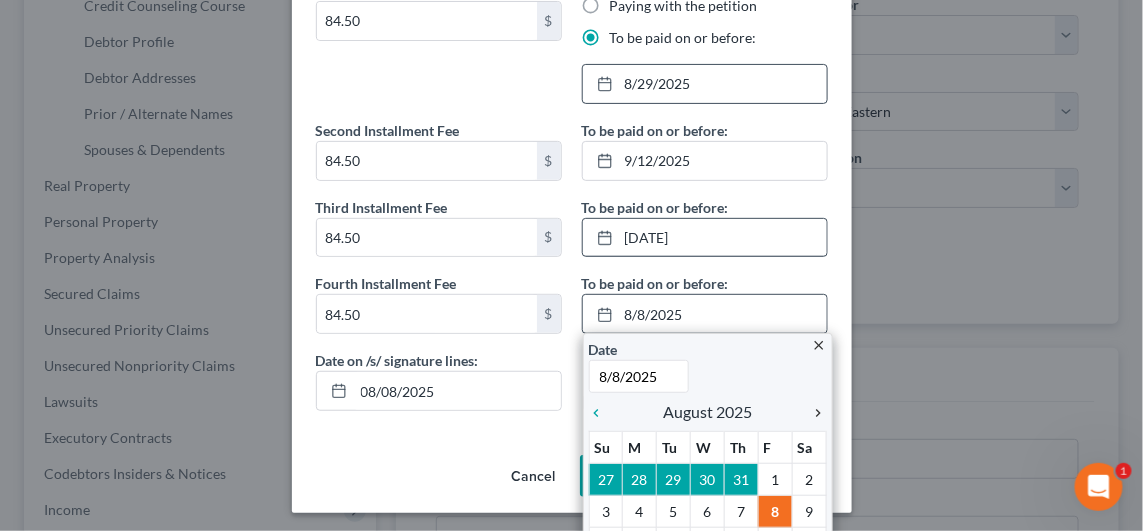 click on "chevron_right" at bounding box center (814, 413) 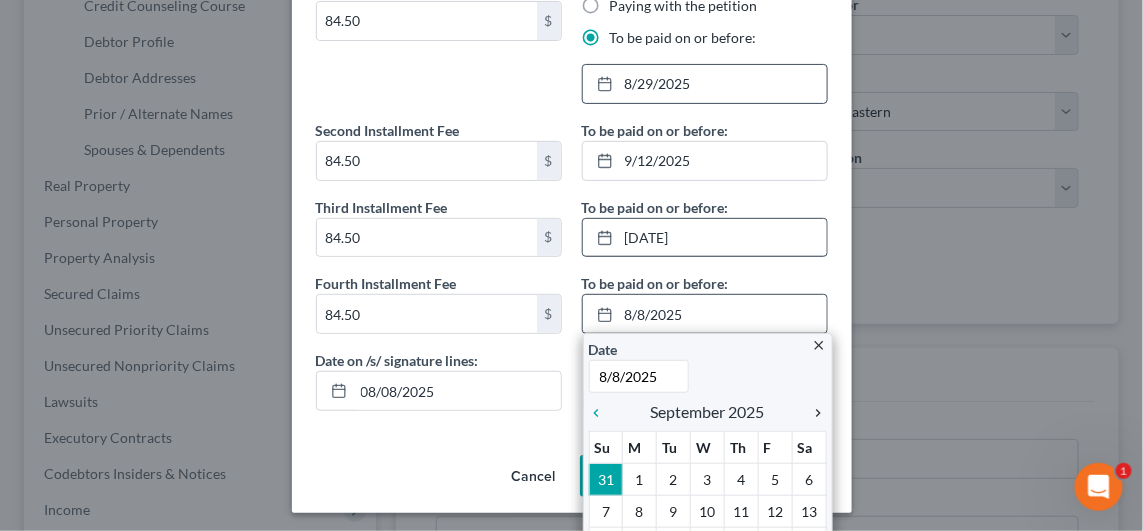 click on "chevron_right" at bounding box center [814, 413] 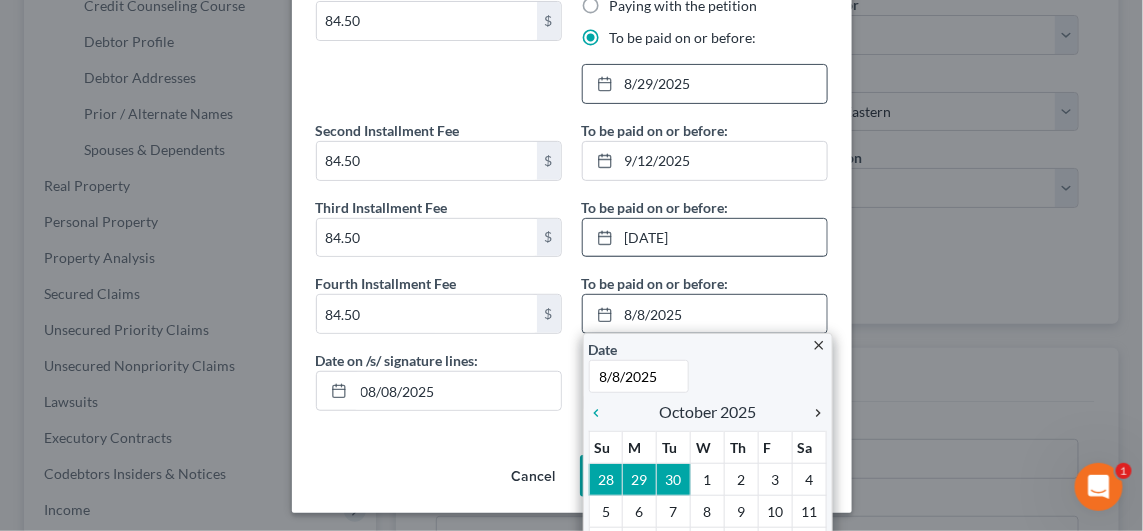 click on "chevron_right" at bounding box center (814, 413) 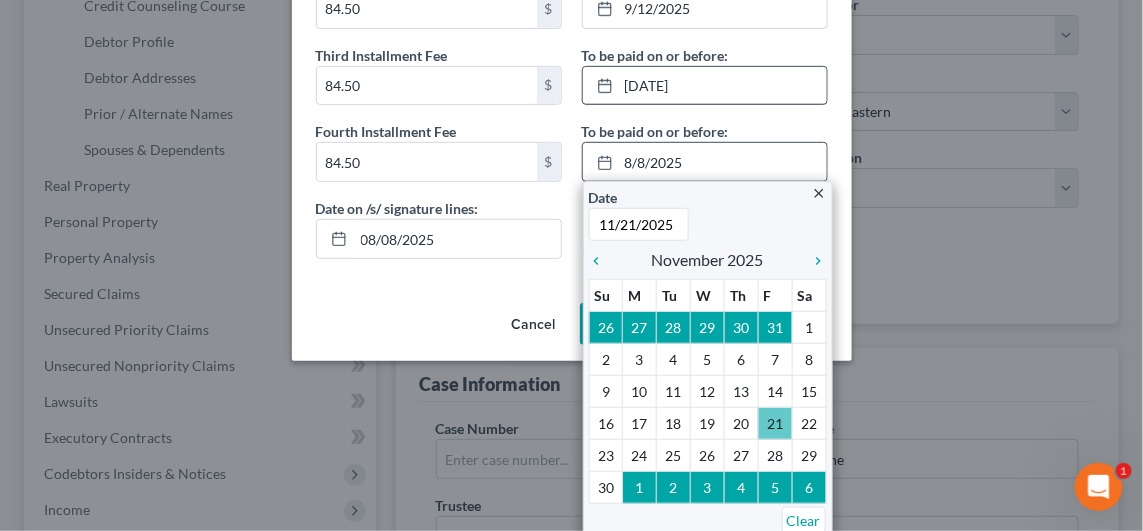 scroll, scrollTop: 112, scrollLeft: 0, axis: vertical 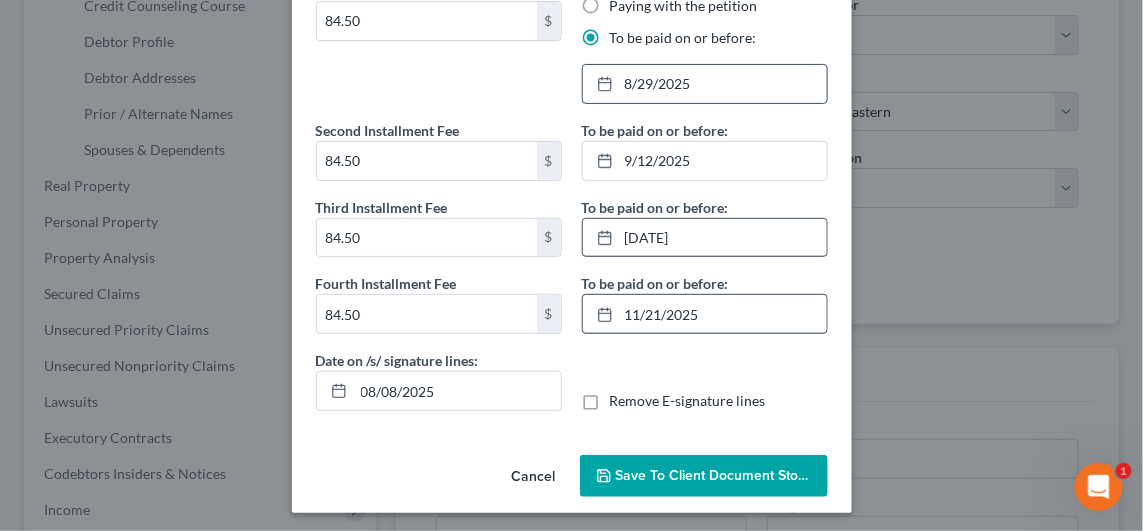 click on "Save to Client Document Storage" at bounding box center (704, 476) 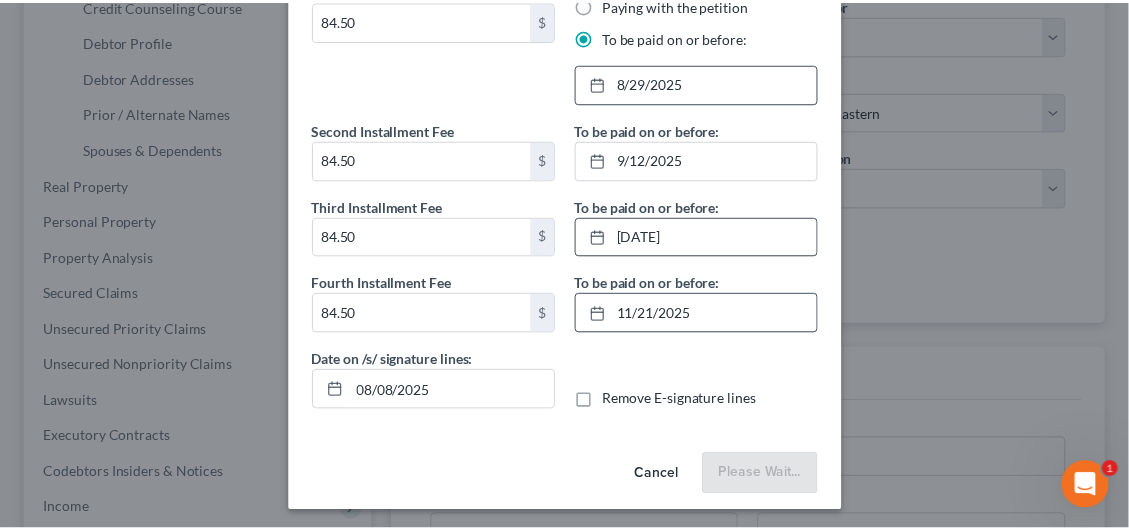 scroll, scrollTop: 112, scrollLeft: 0, axis: vertical 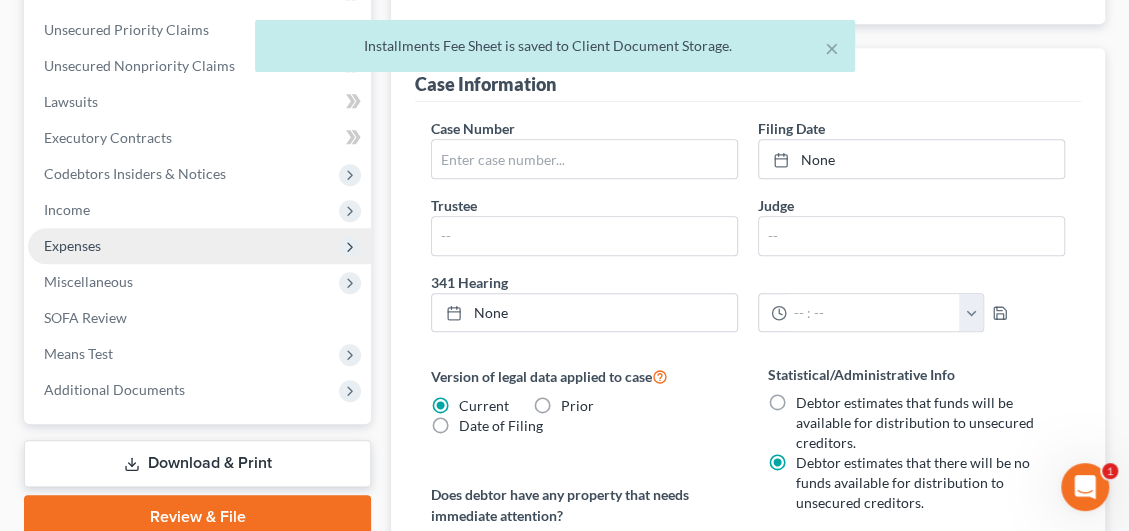 click on "Expenses" at bounding box center [72, 245] 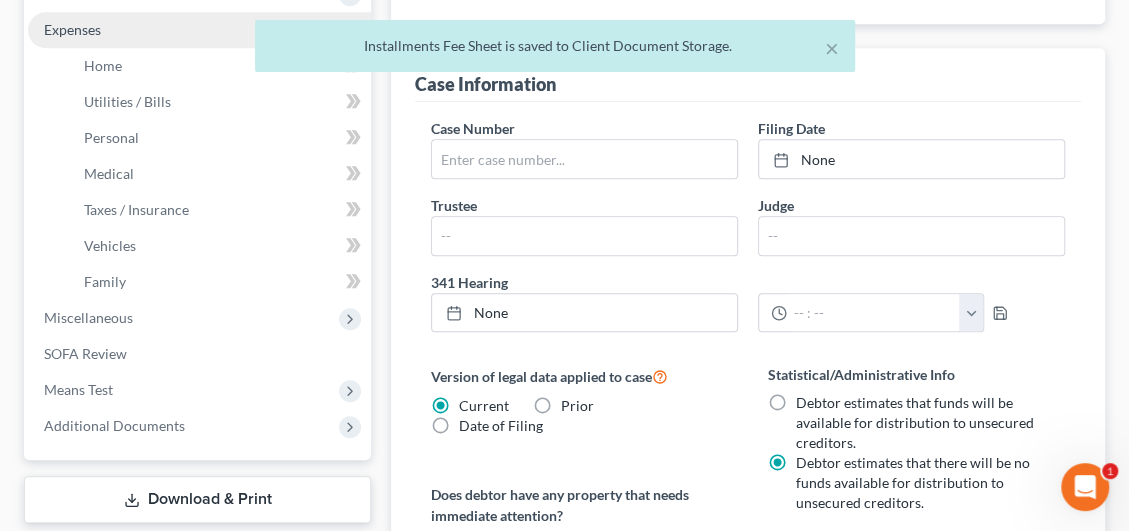 scroll, scrollTop: 484, scrollLeft: 0, axis: vertical 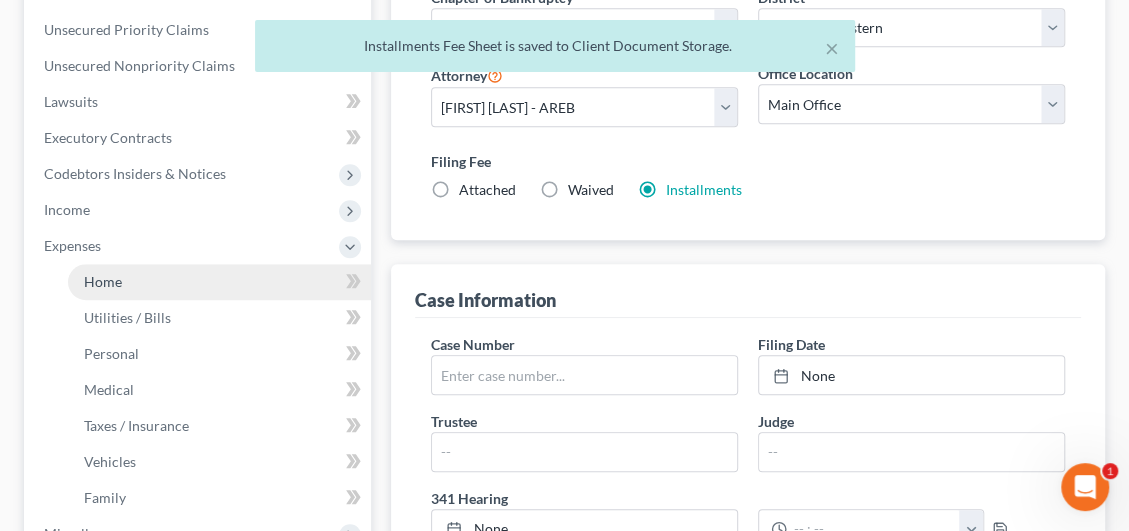 click on "Home" at bounding box center (103, 281) 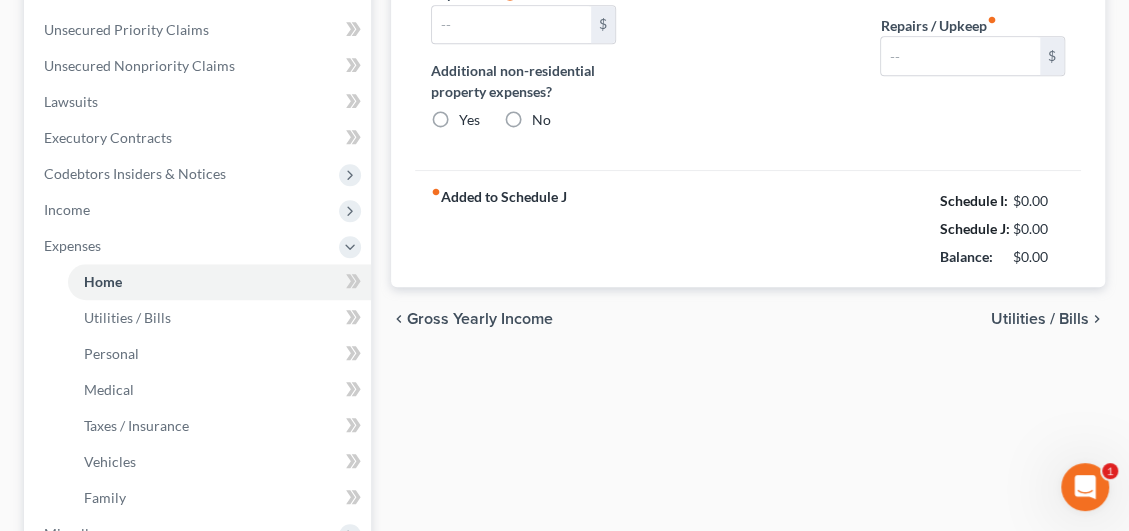 type on "1,300.00" 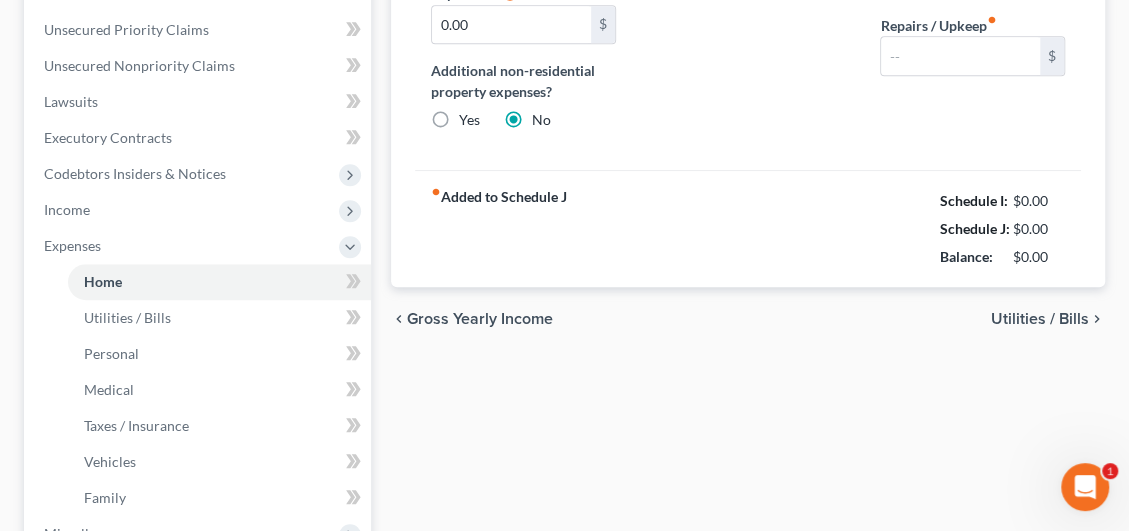 type on "0.00" 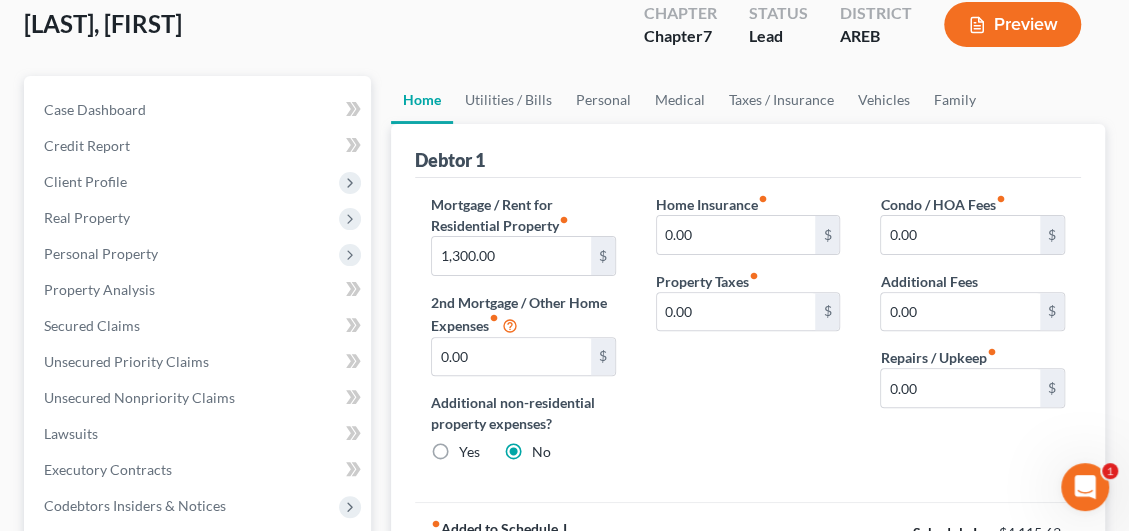 scroll, scrollTop: 45, scrollLeft: 0, axis: vertical 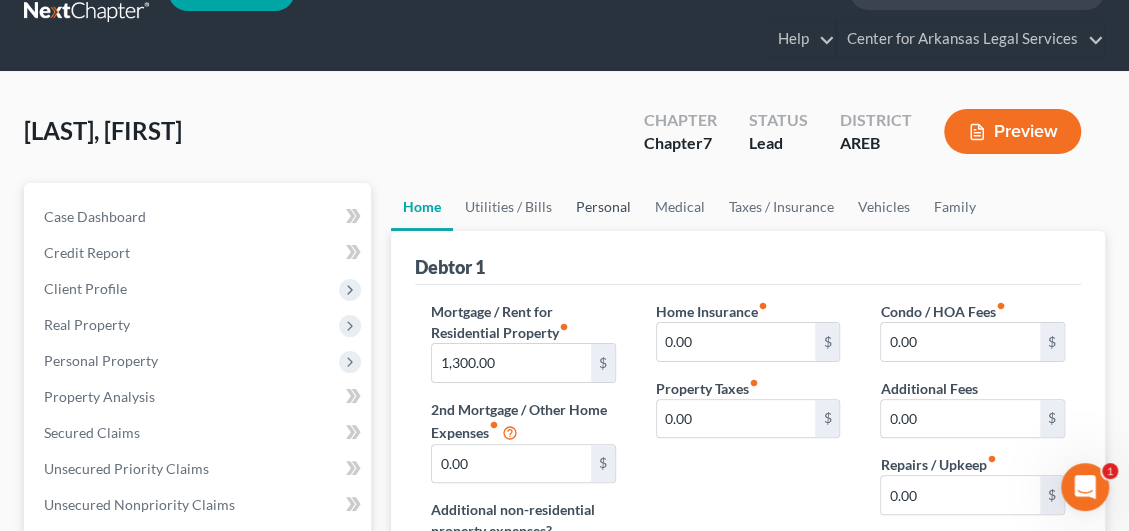 click on "Personal" at bounding box center [603, 207] 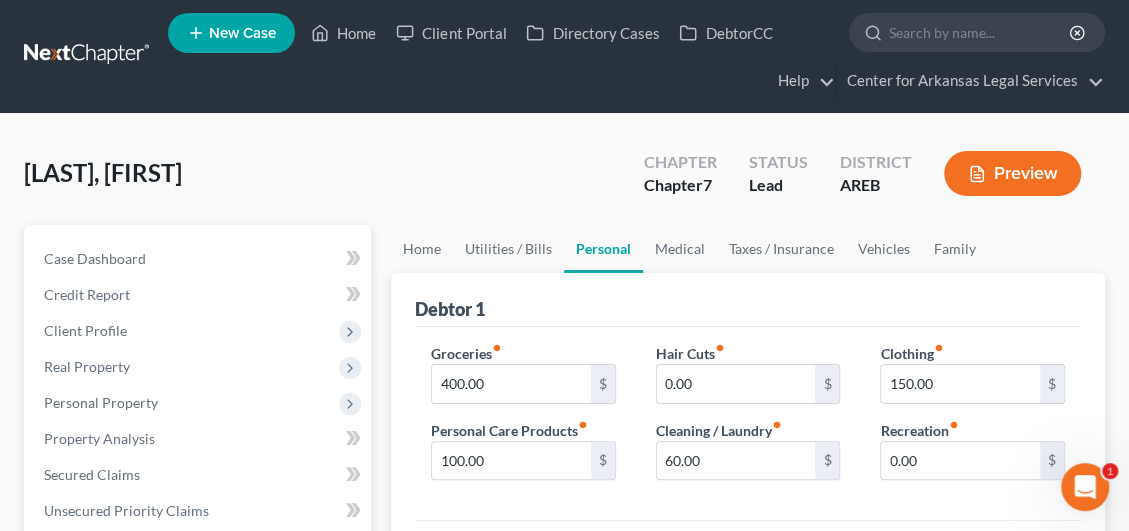 scroll, scrollTop: 0, scrollLeft: 0, axis: both 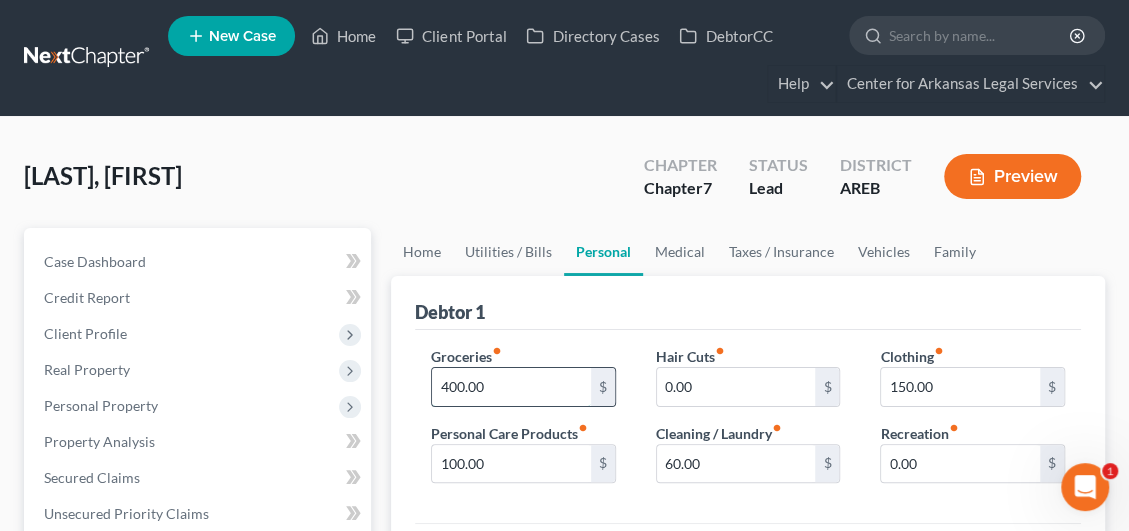 click on "400.00" at bounding box center (511, 387) 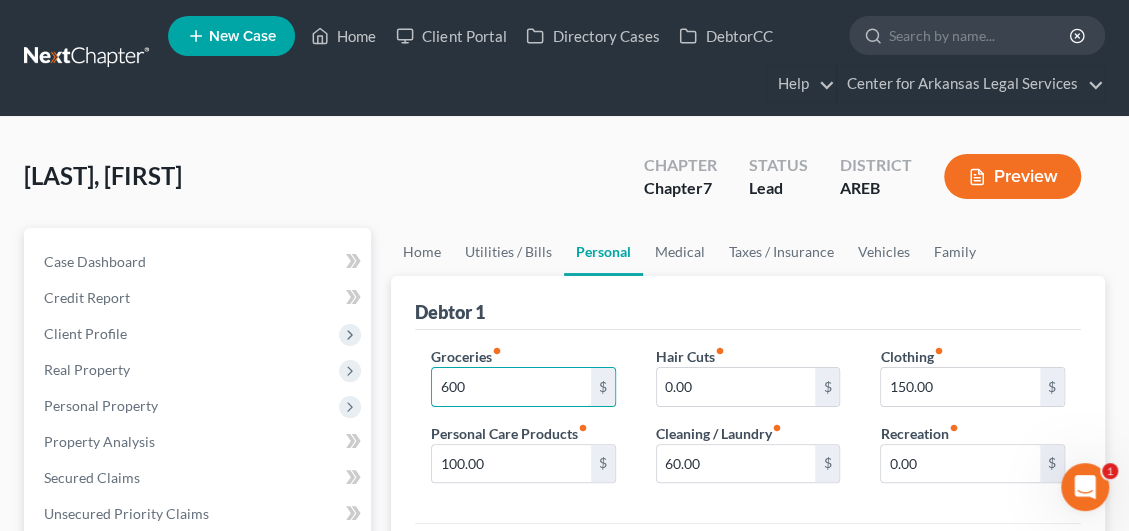 type on "600" 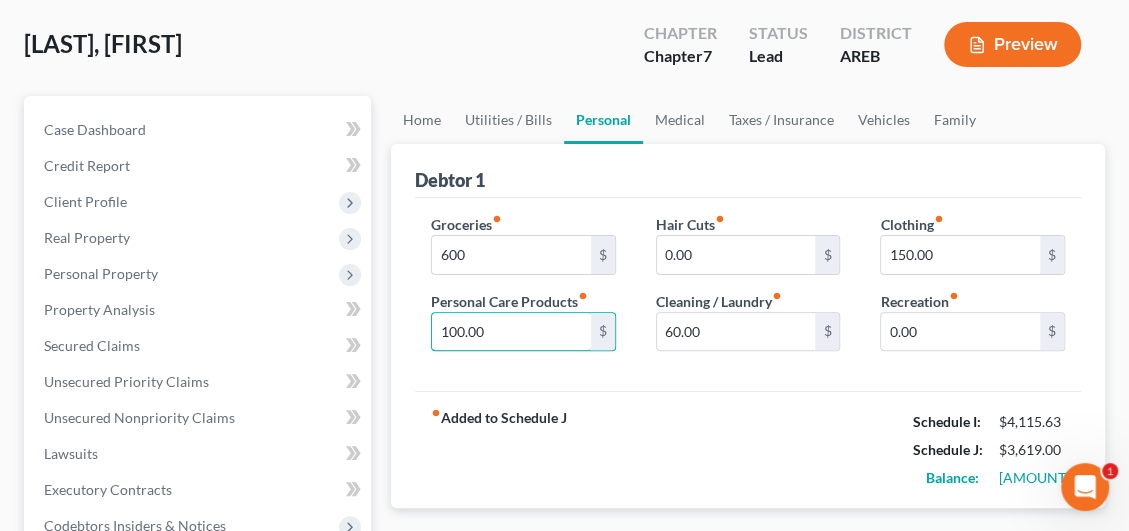 scroll, scrollTop: 99, scrollLeft: 0, axis: vertical 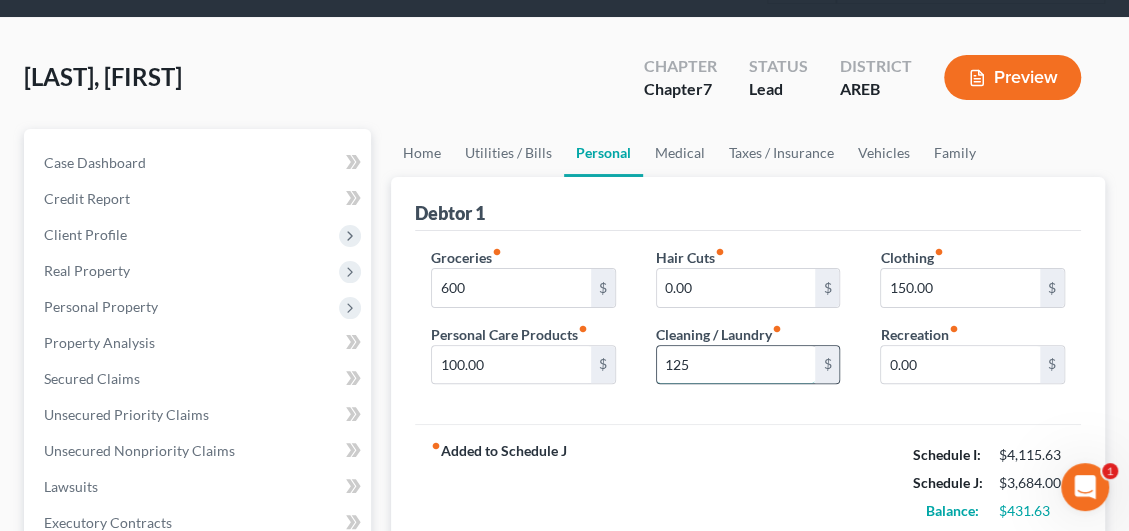 type on "125" 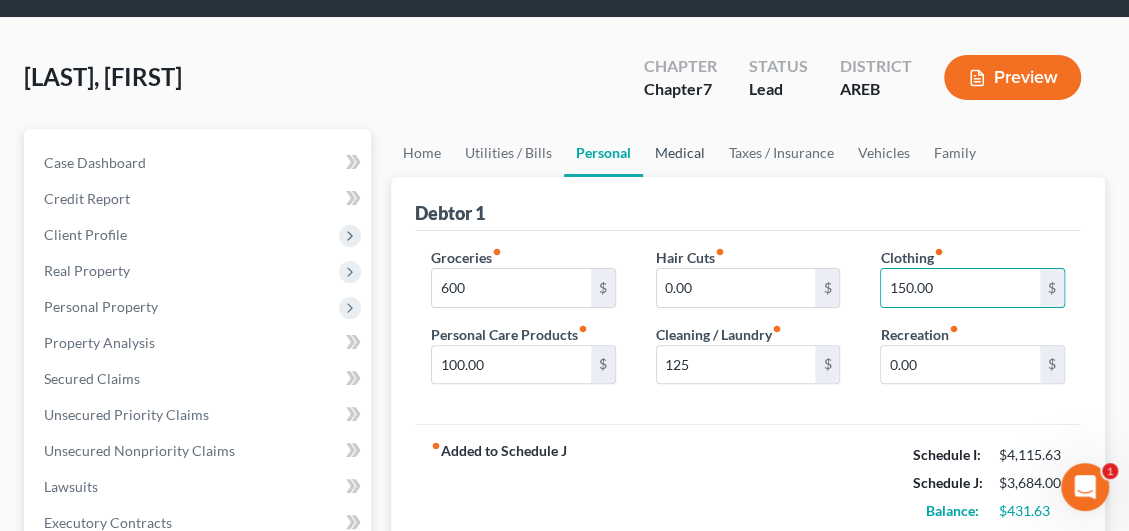 click on "Medical" at bounding box center [680, 153] 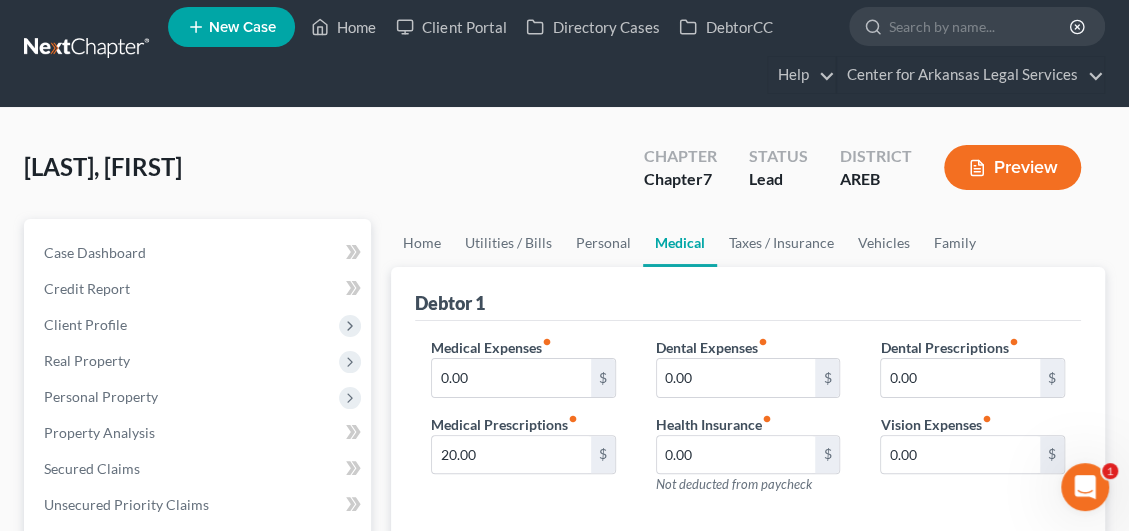 scroll, scrollTop: 0, scrollLeft: 0, axis: both 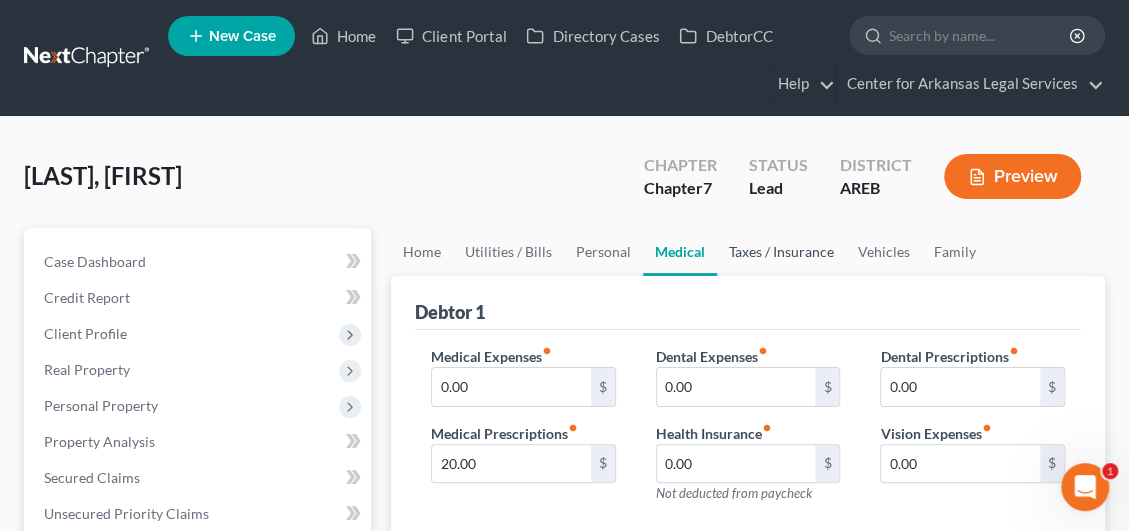 click on "Taxes / Insurance" at bounding box center [781, 252] 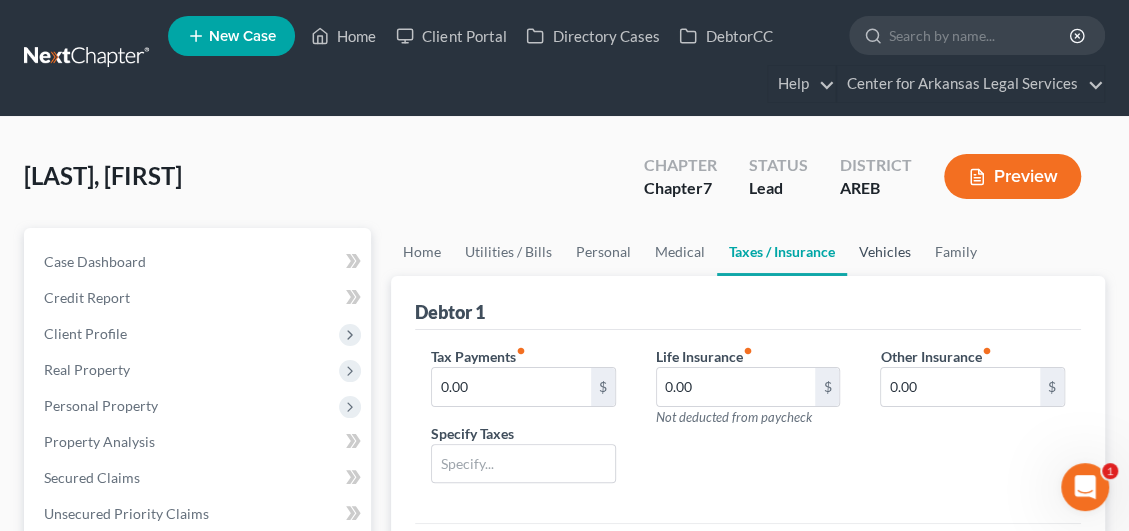 click on "Vehicles" at bounding box center (885, 252) 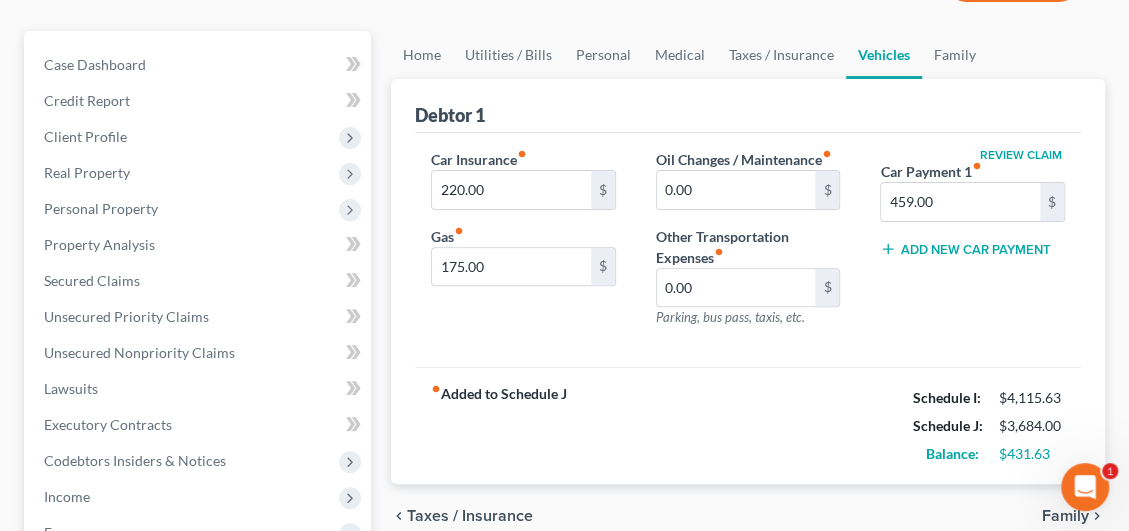 scroll, scrollTop: 200, scrollLeft: 0, axis: vertical 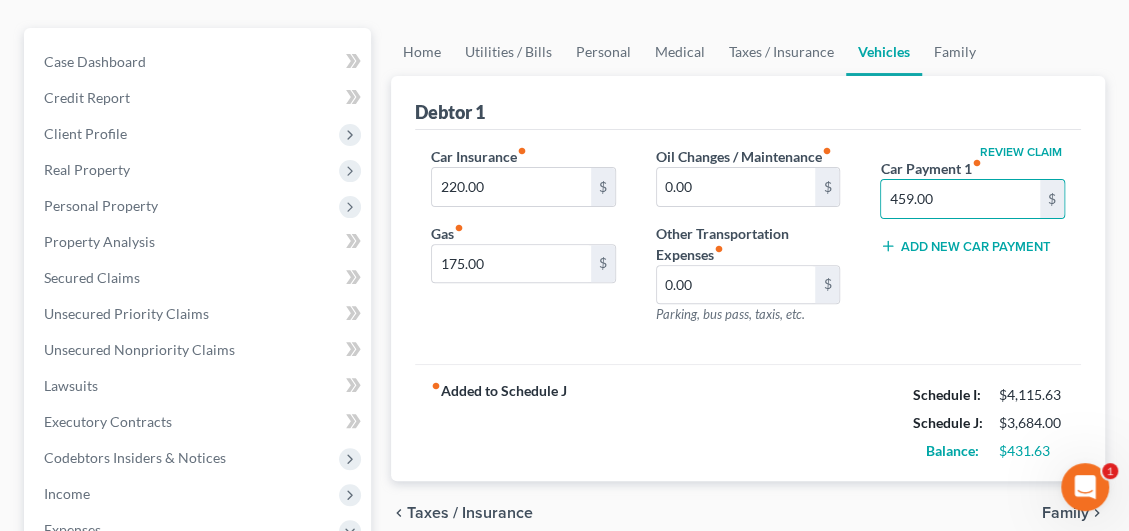 click on "Review Claim Car Payment 1  fiber_manual_record 459.00 $ Add New Car Payment" at bounding box center (972, 243) 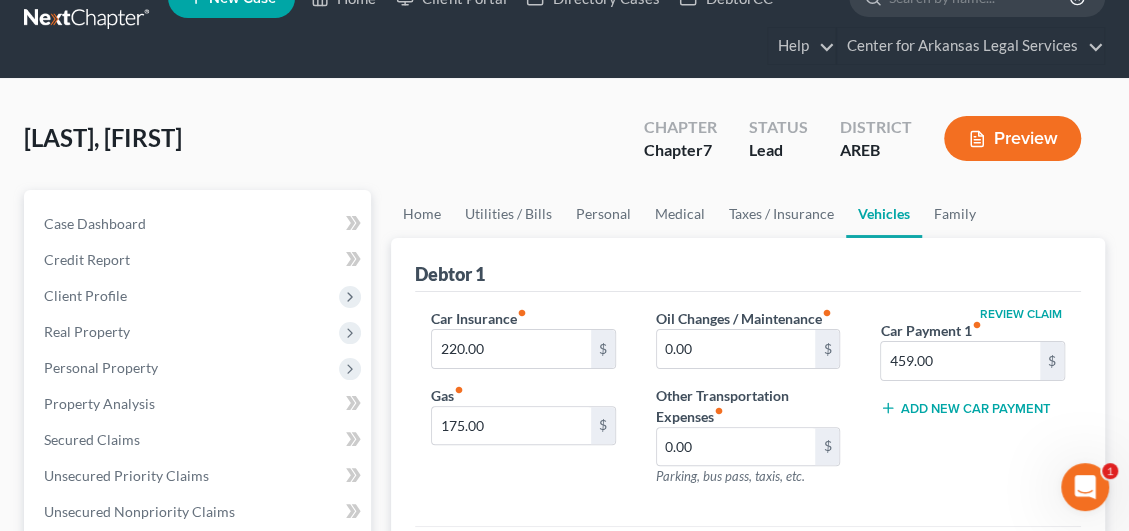 scroll, scrollTop: 0, scrollLeft: 0, axis: both 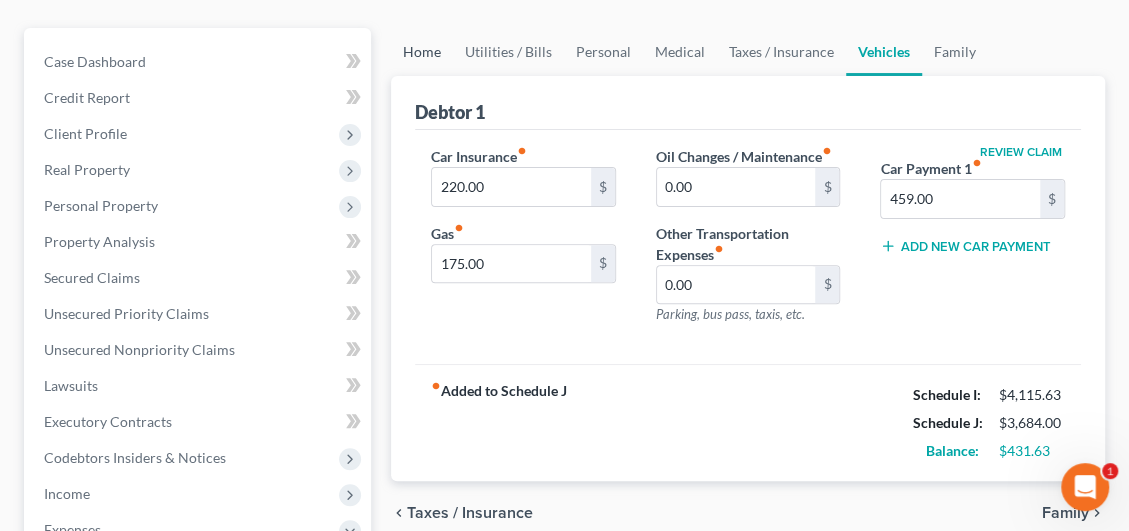 click on "Home" at bounding box center [422, 52] 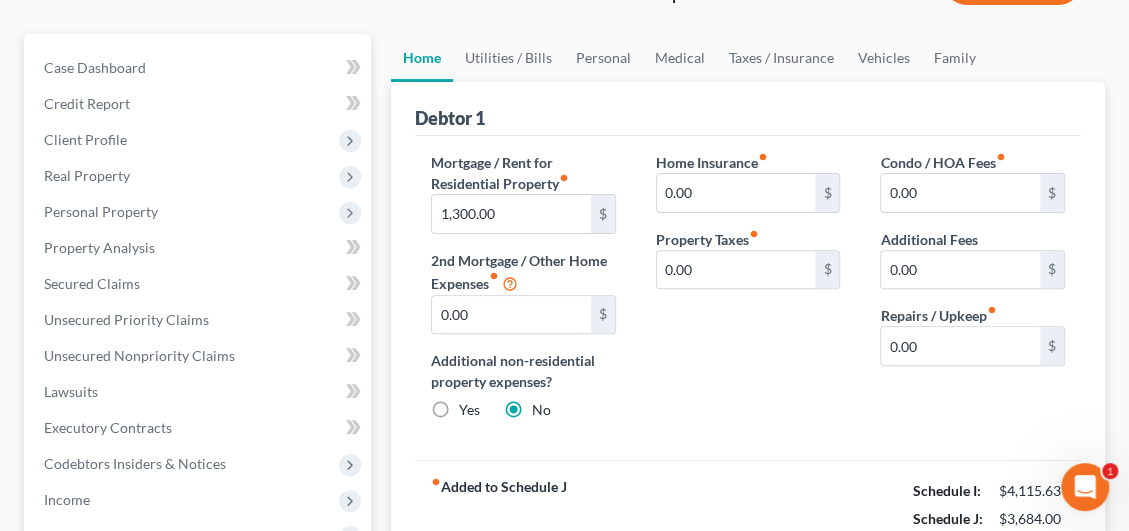 scroll, scrollTop: 200, scrollLeft: 0, axis: vertical 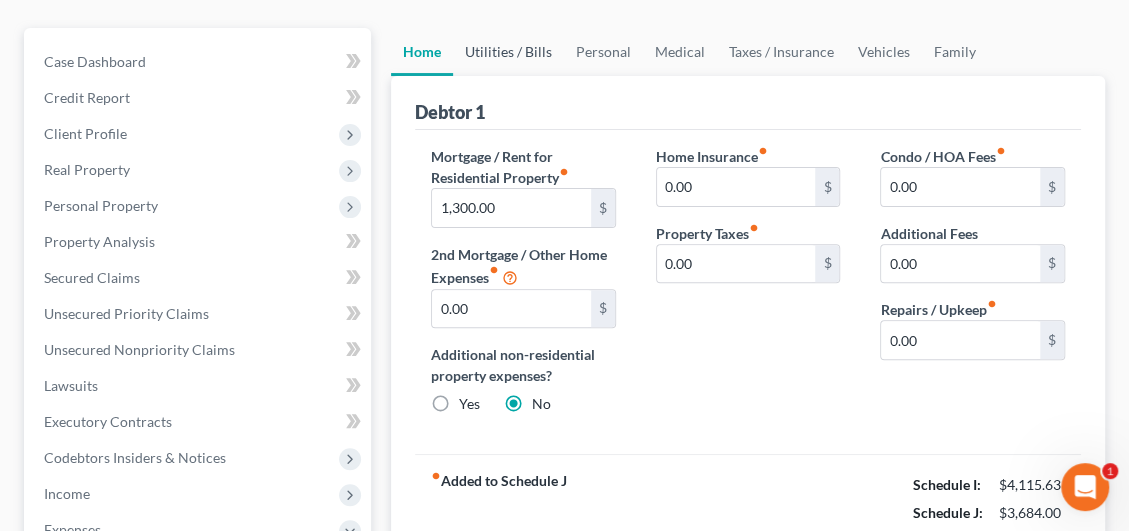 click on "Utilities / Bills" at bounding box center [508, 52] 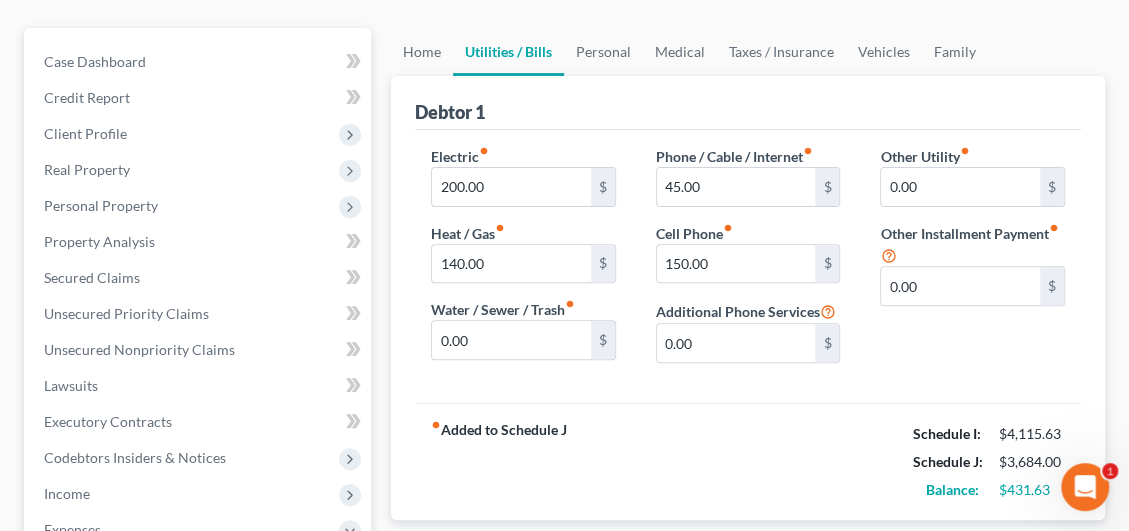 scroll, scrollTop: 99, scrollLeft: 0, axis: vertical 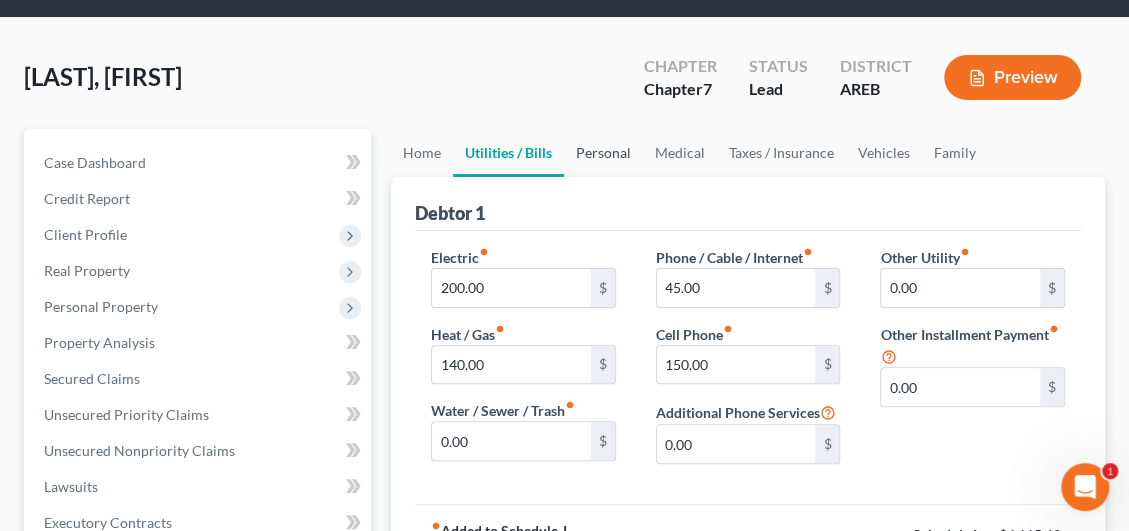 click on "Personal" at bounding box center [603, 153] 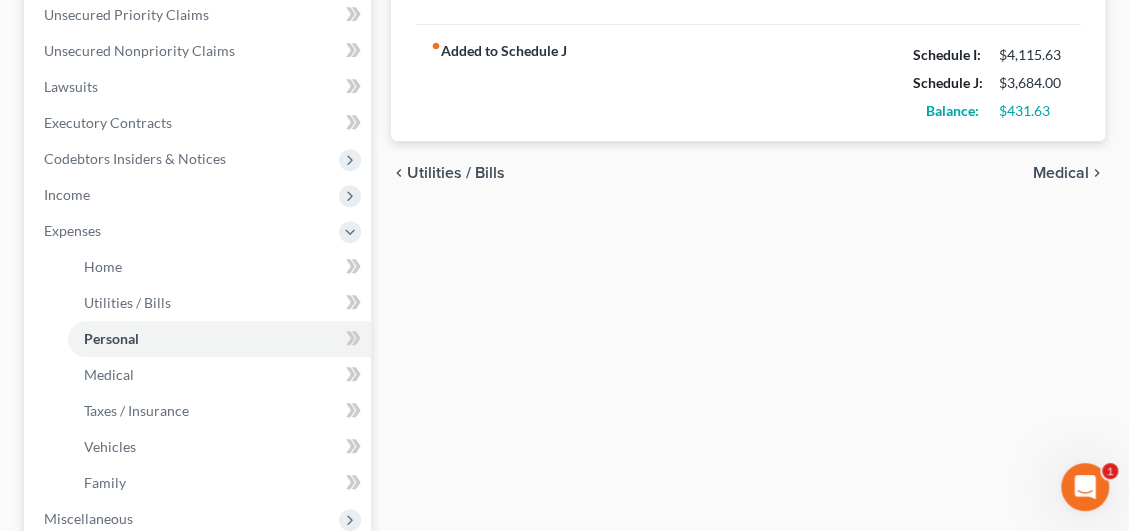 scroll, scrollTop: 200, scrollLeft: 0, axis: vertical 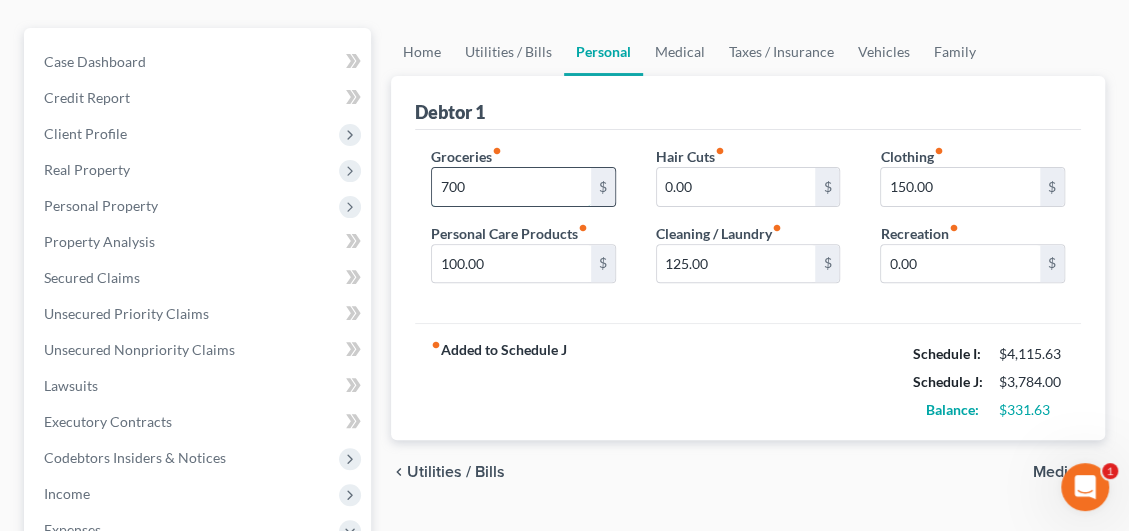 type on "700.00" 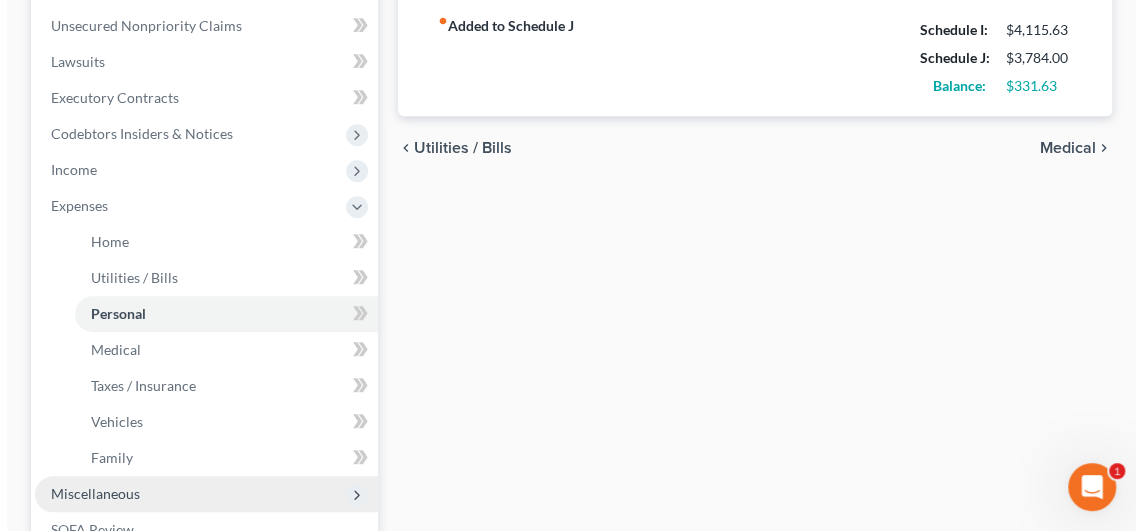scroll, scrollTop: 700, scrollLeft: 0, axis: vertical 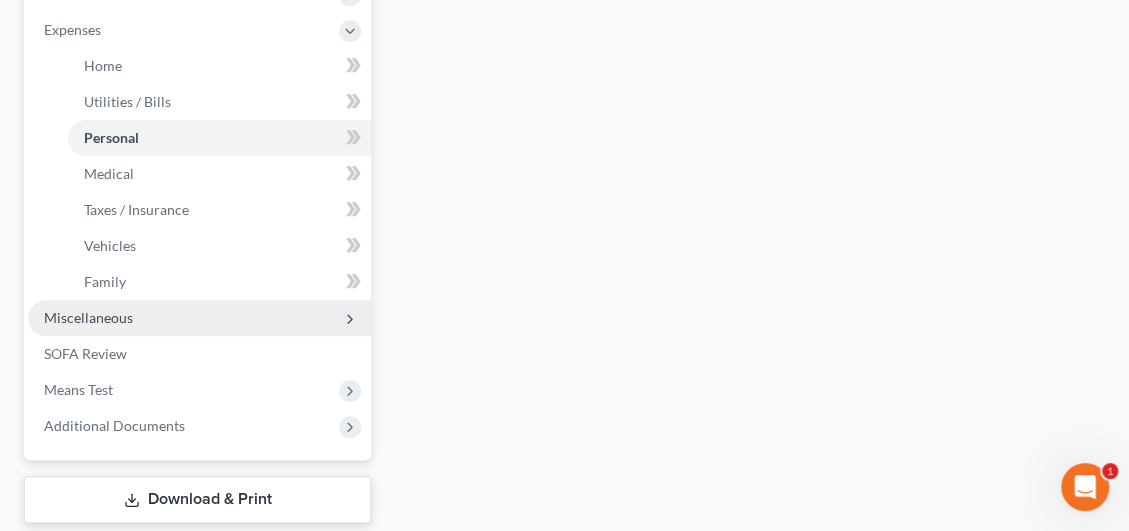 click on "Miscellaneous" at bounding box center [199, 318] 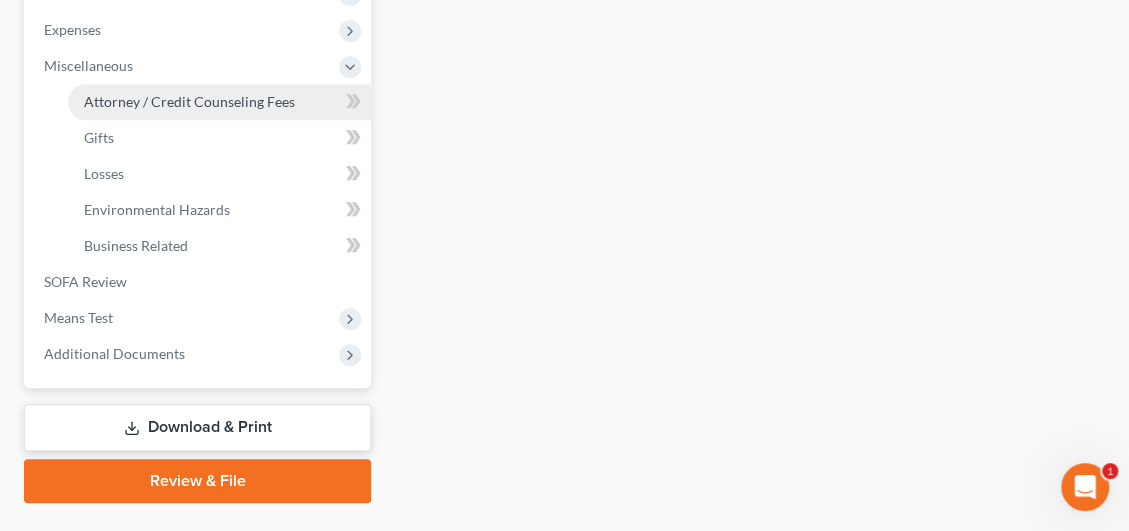 click on "Attorney / Credit Counseling Fees" at bounding box center (189, 101) 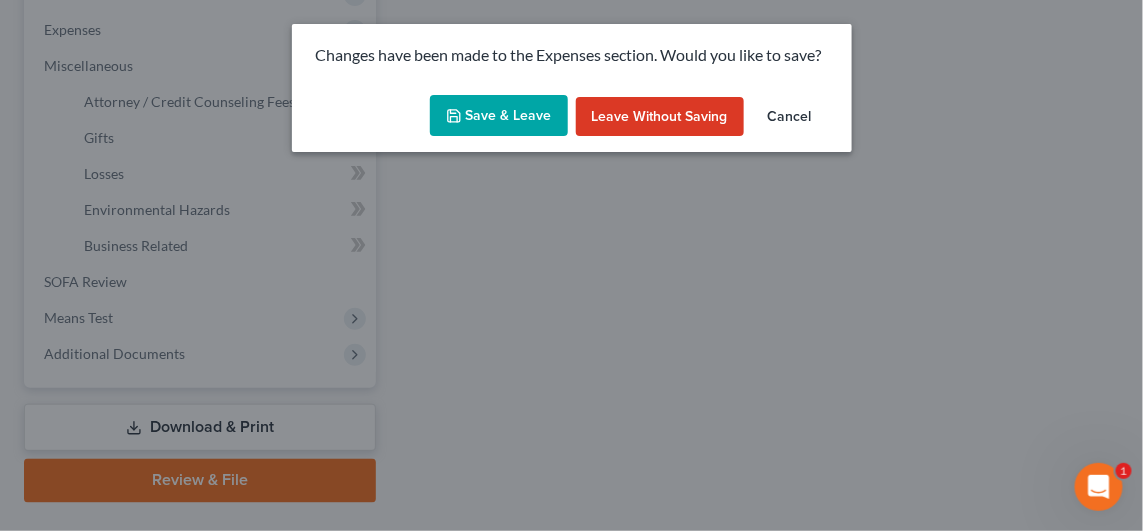 click on "Save & Leave" at bounding box center [499, 116] 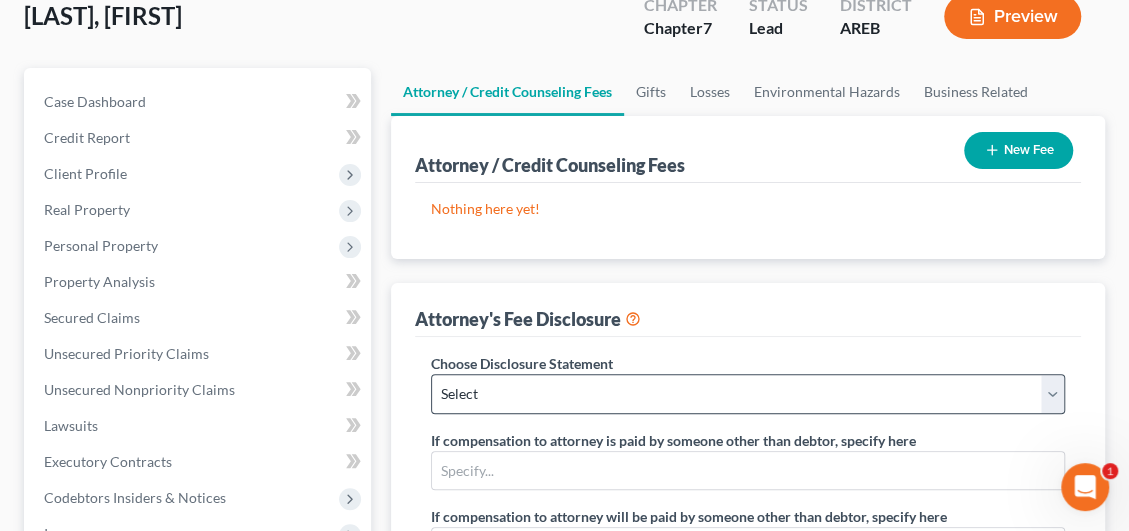scroll, scrollTop: 200, scrollLeft: 0, axis: vertical 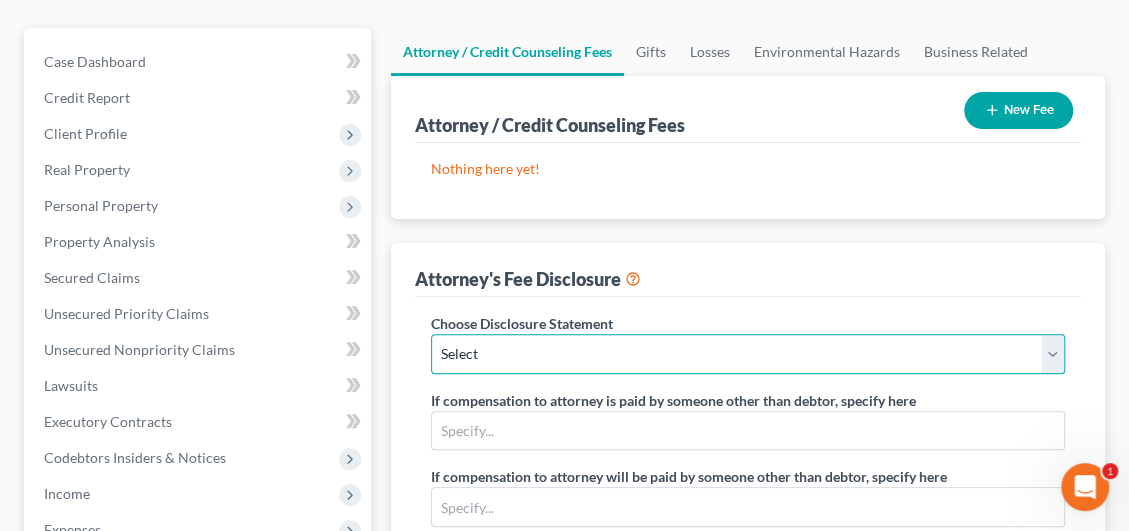 click on "Select Disclosure Disclosure" at bounding box center (748, 354) 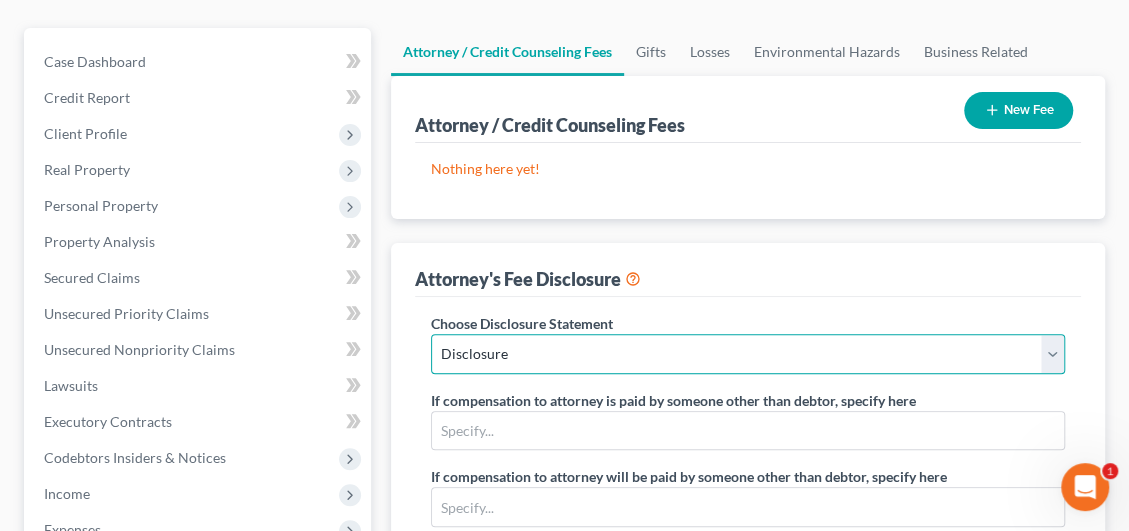 click on "Select Disclosure Disclosure" at bounding box center (748, 354) 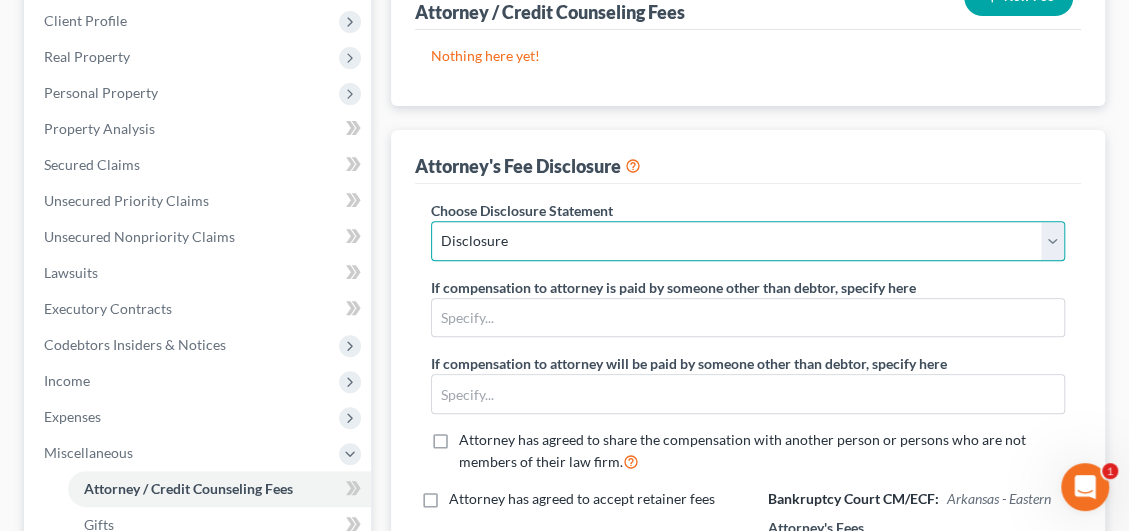 scroll, scrollTop: 499, scrollLeft: 0, axis: vertical 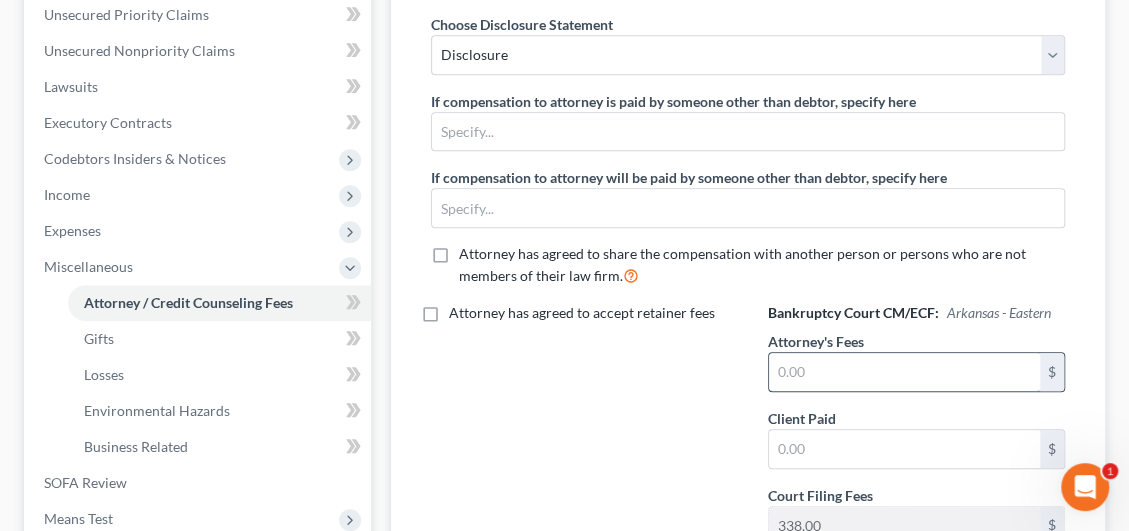 click at bounding box center [904, 372] 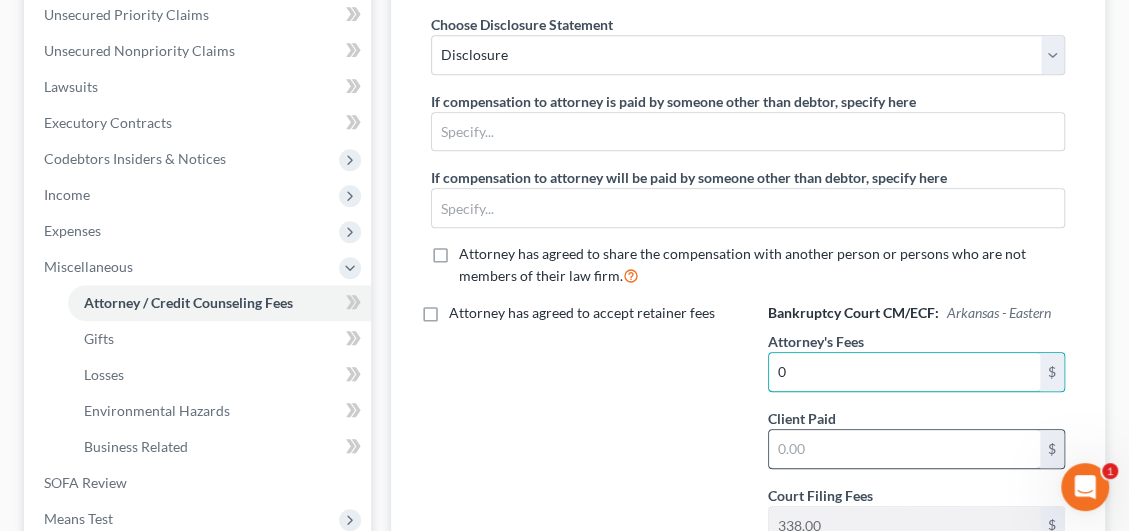 type on "0" 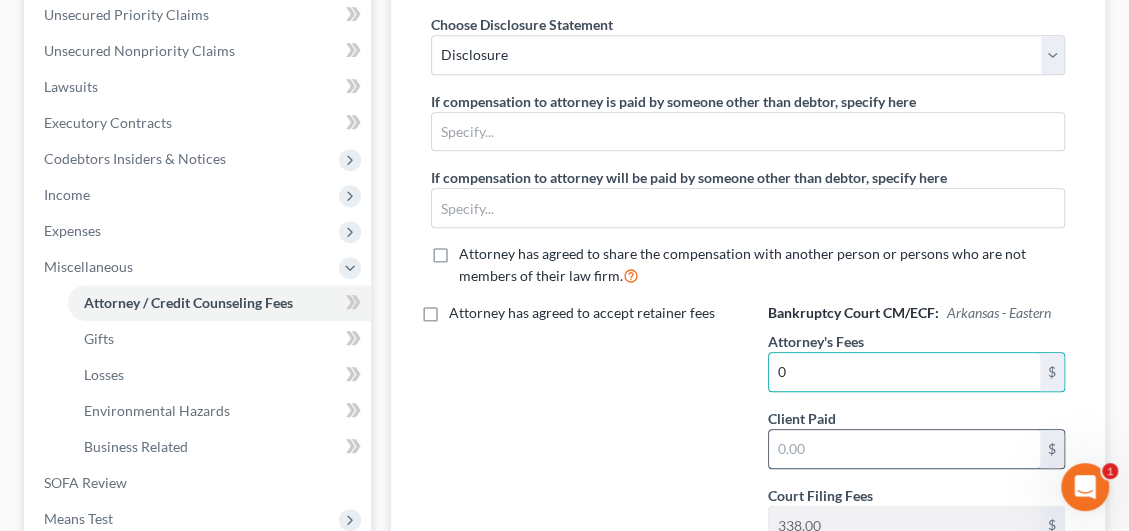 click at bounding box center (904, 449) 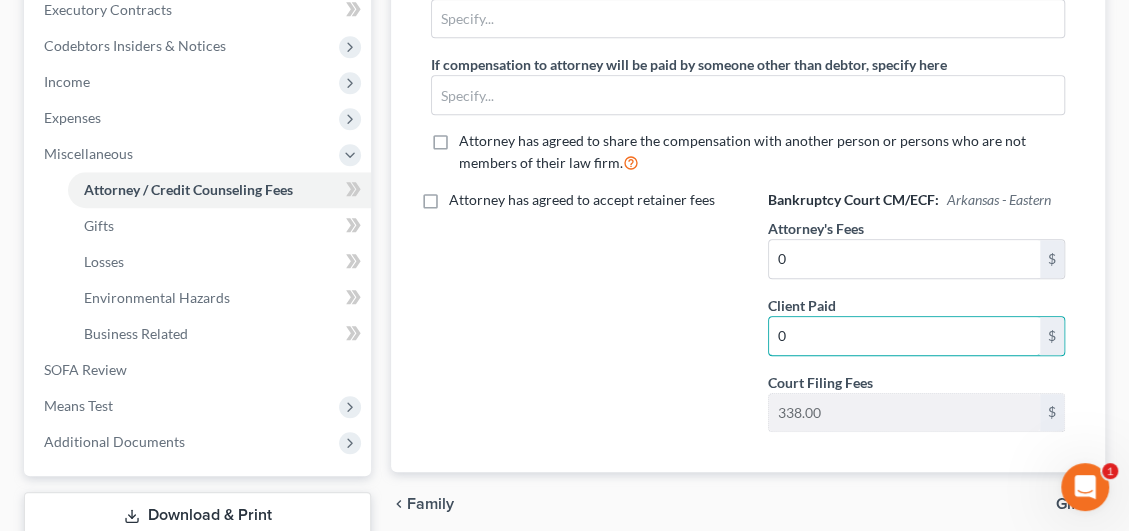 scroll, scrollTop: 744, scrollLeft: 0, axis: vertical 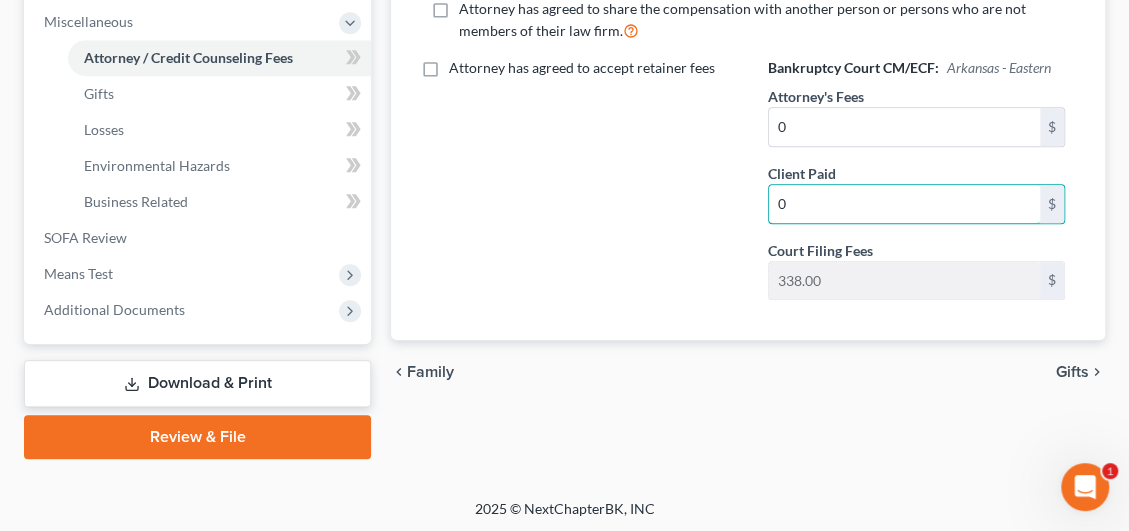 type on "0" 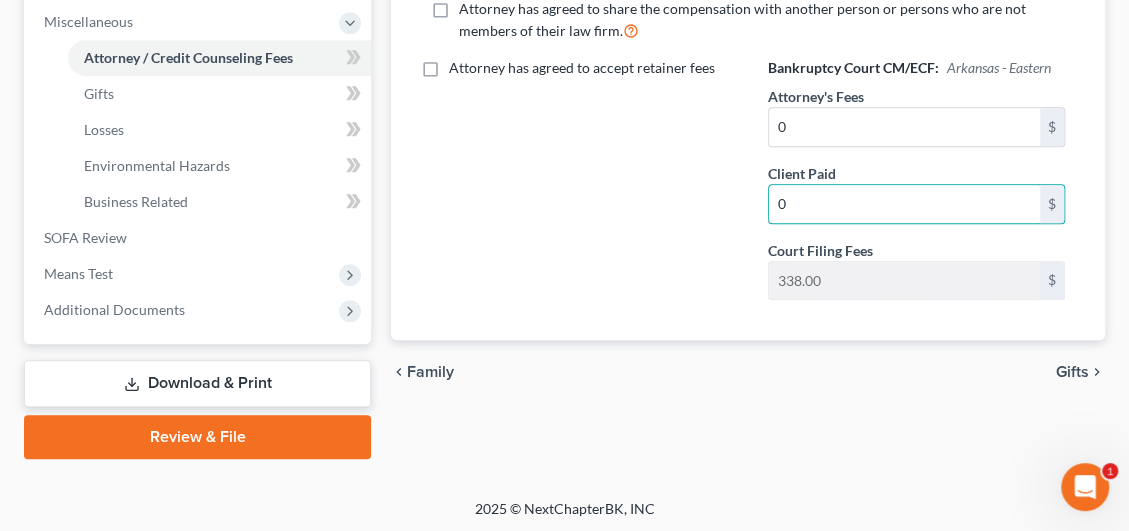 click on "Gifts" at bounding box center [1072, 372] 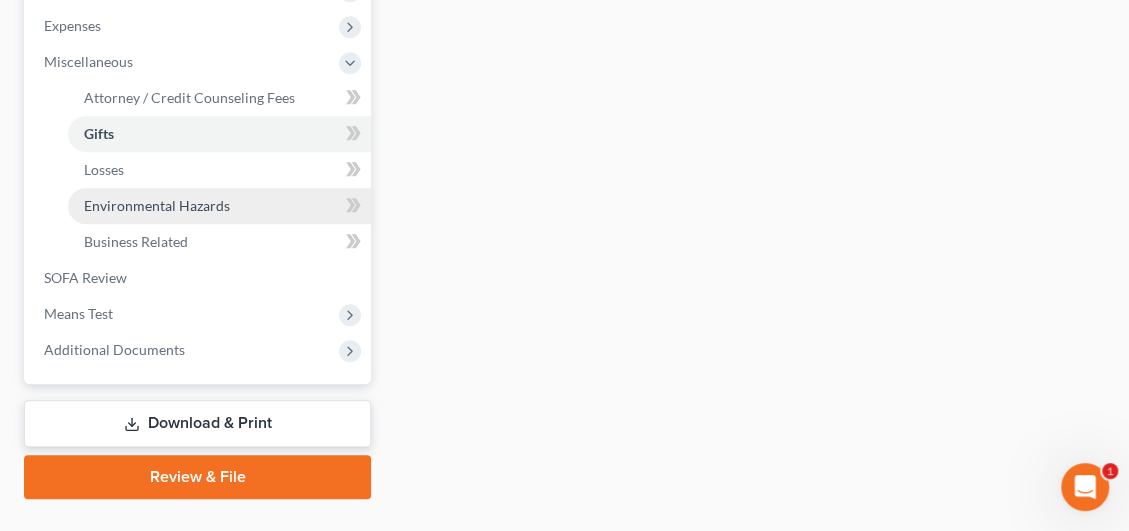 scroll, scrollTop: 644, scrollLeft: 0, axis: vertical 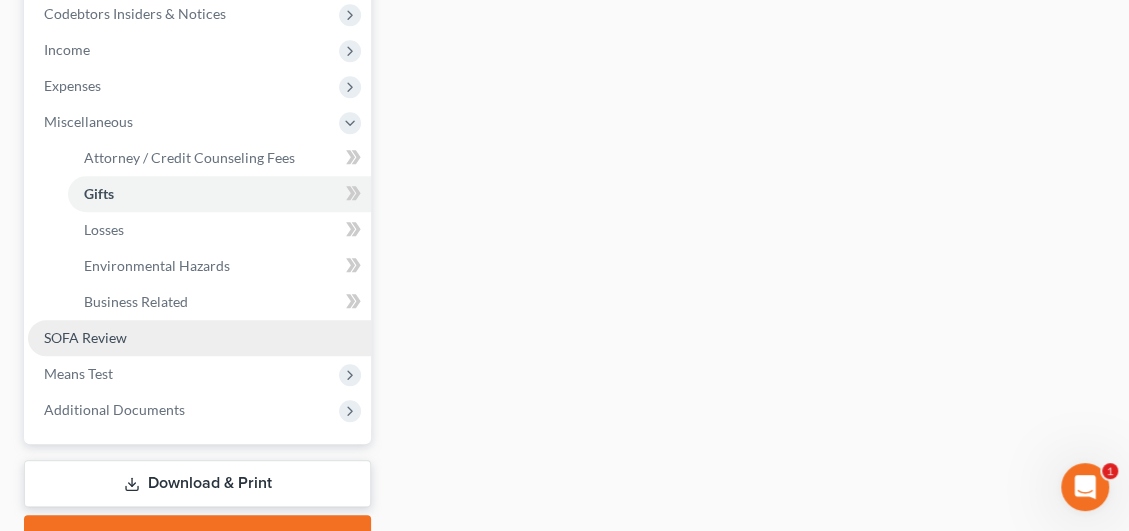 click on "SOFA Review" at bounding box center (199, 338) 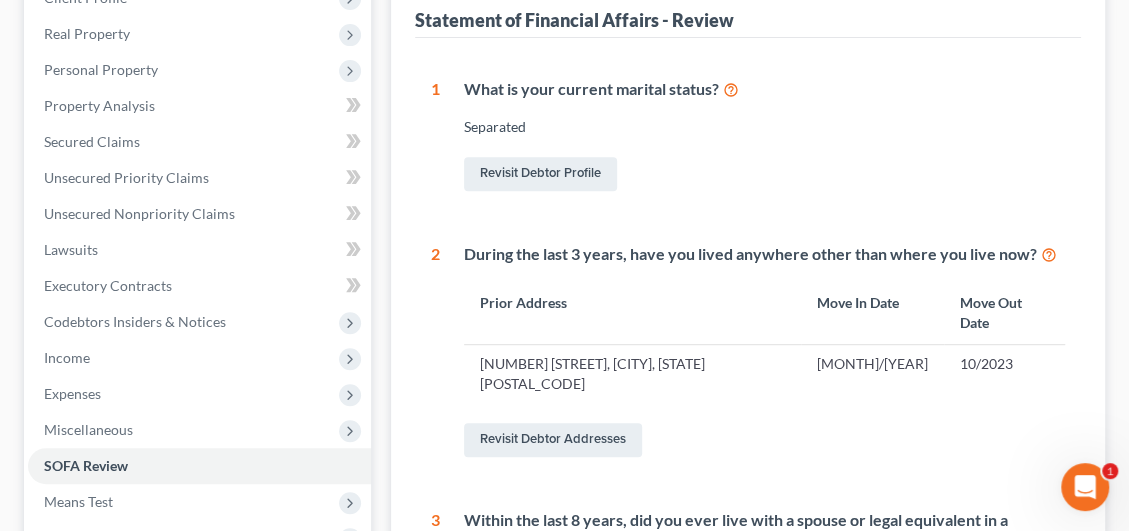 scroll, scrollTop: 135, scrollLeft: 0, axis: vertical 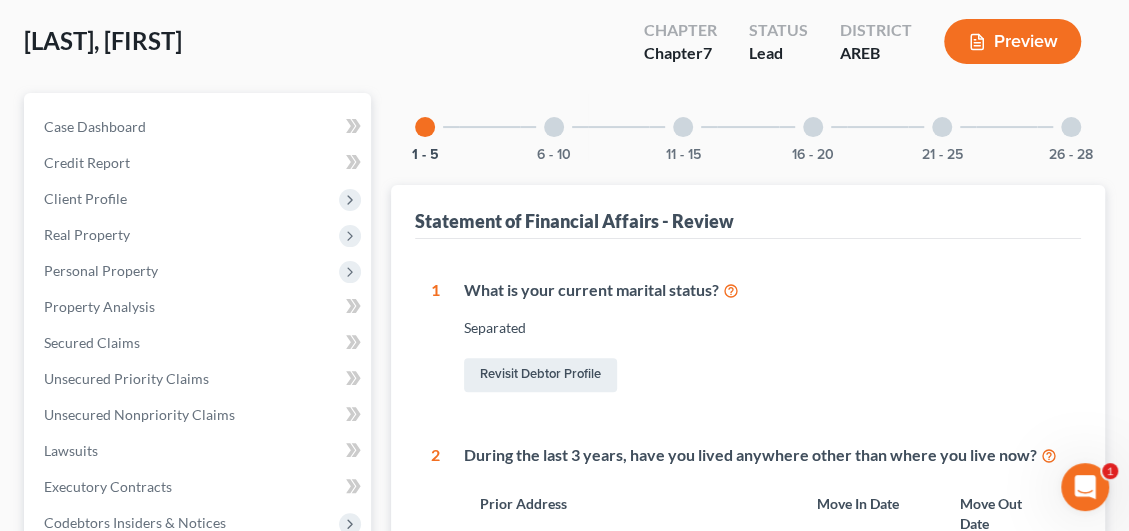 click at bounding box center (554, 127) 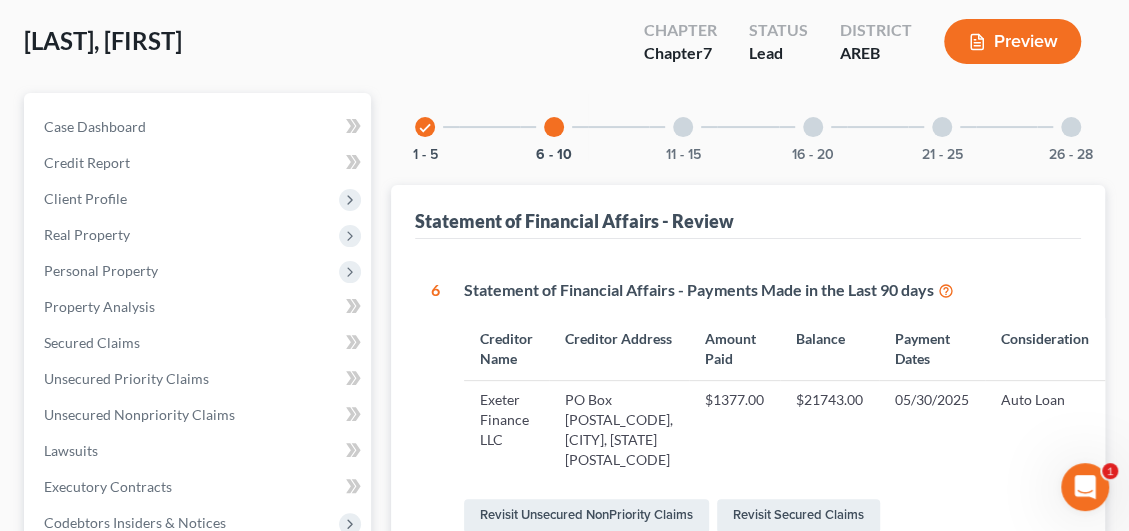 click at bounding box center (683, 127) 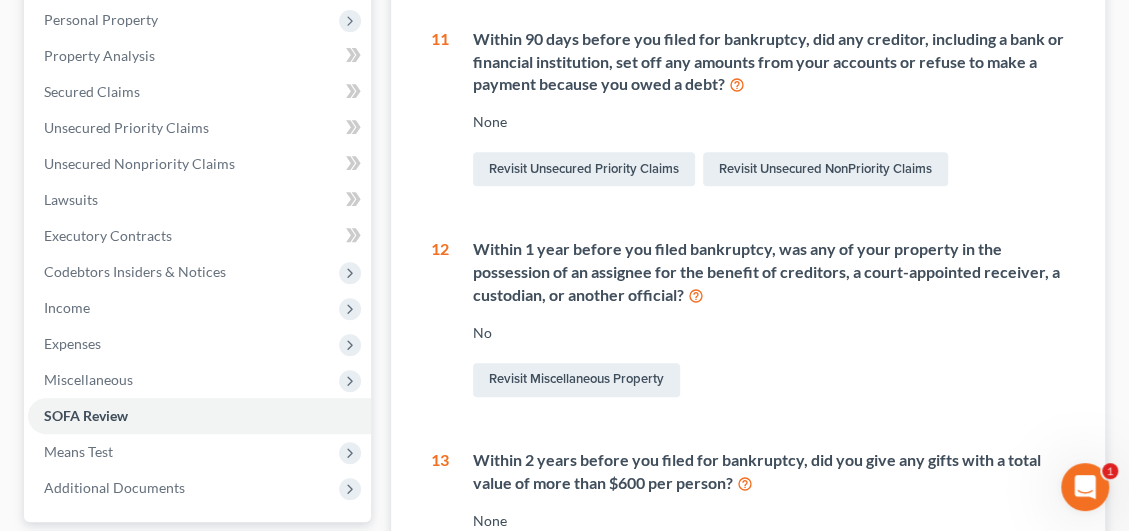 scroll, scrollTop: 29, scrollLeft: 0, axis: vertical 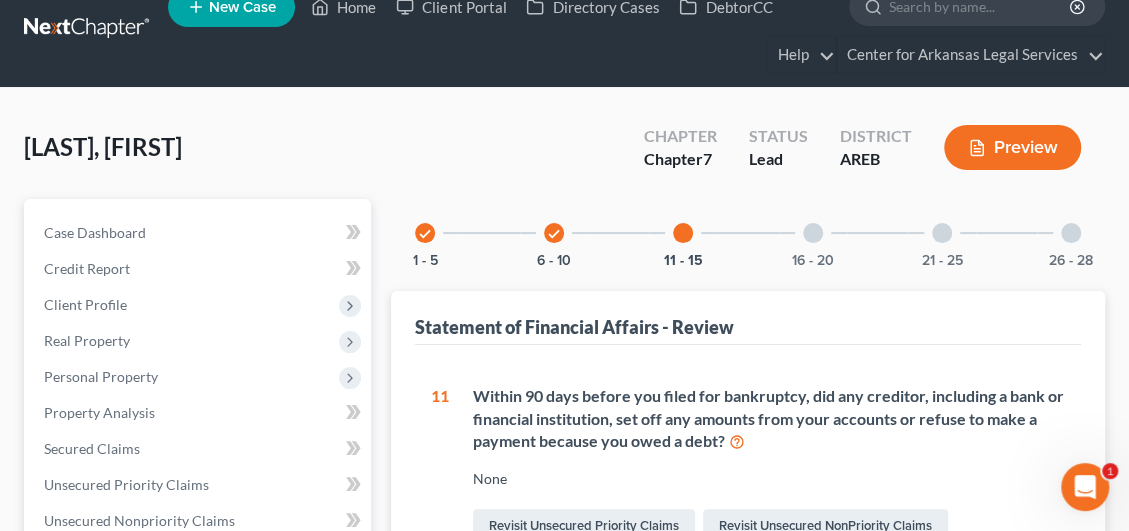 click on "16 - 20" at bounding box center [813, 233] 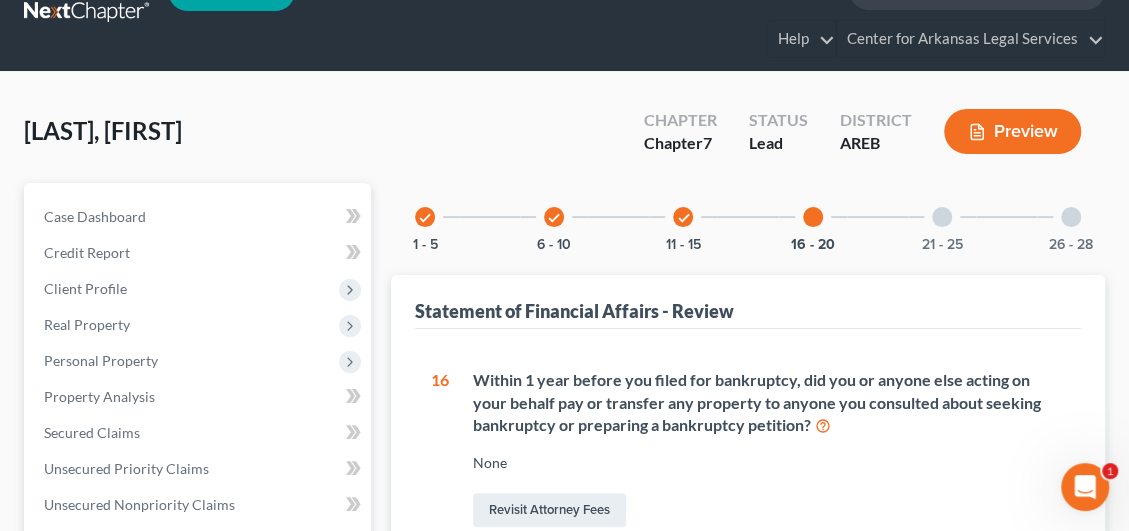 scroll, scrollTop: 29, scrollLeft: 0, axis: vertical 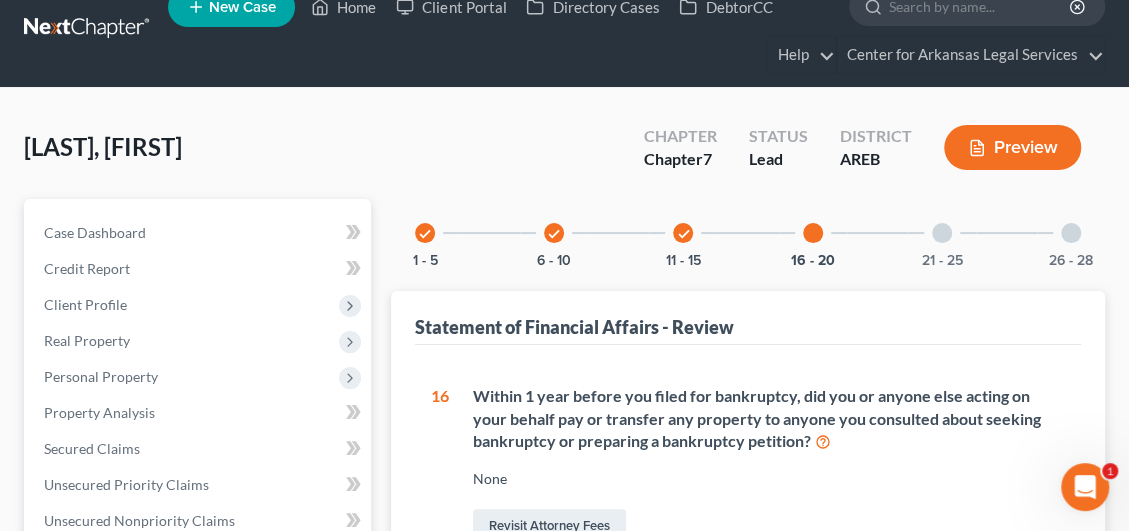 click at bounding box center (942, 233) 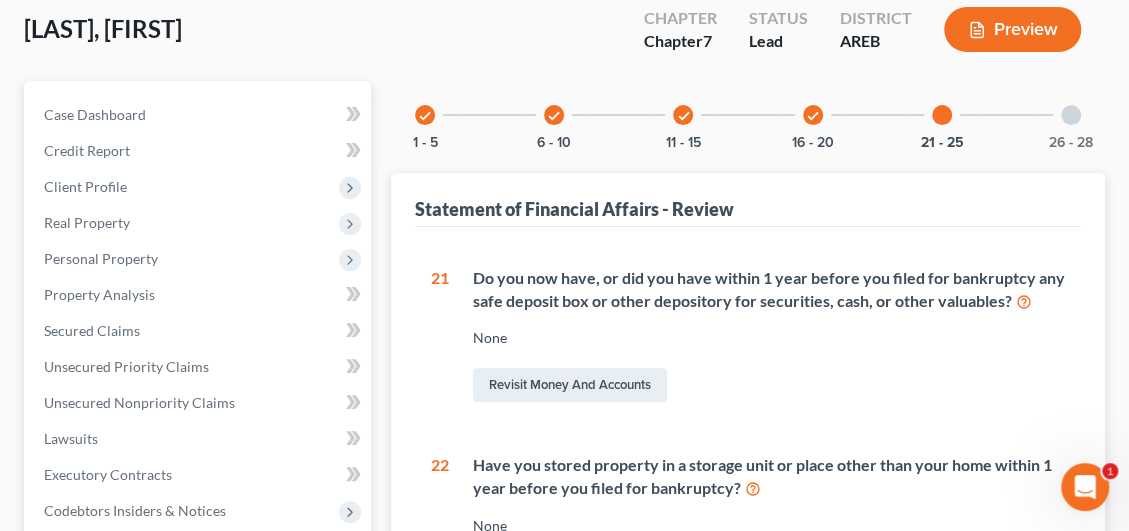 scroll, scrollTop: 0, scrollLeft: 0, axis: both 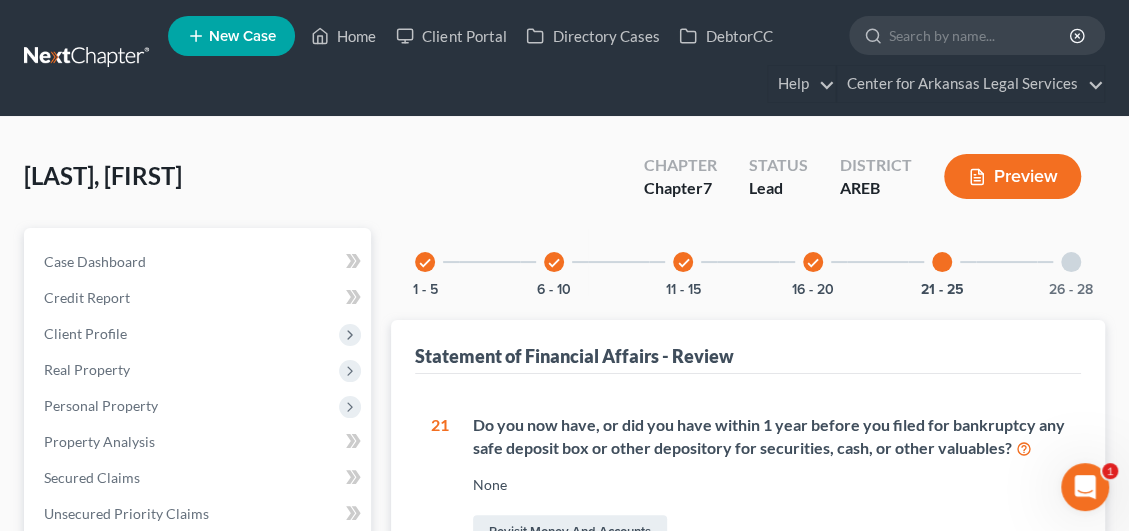 click on "check 6 - 10" at bounding box center (554, 262) 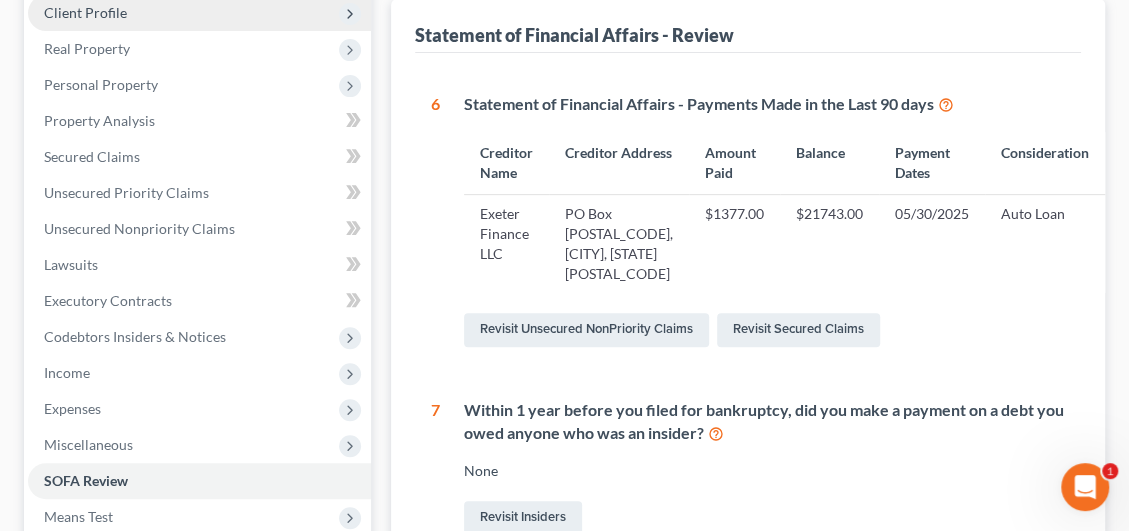 scroll, scrollTop: 323, scrollLeft: 0, axis: vertical 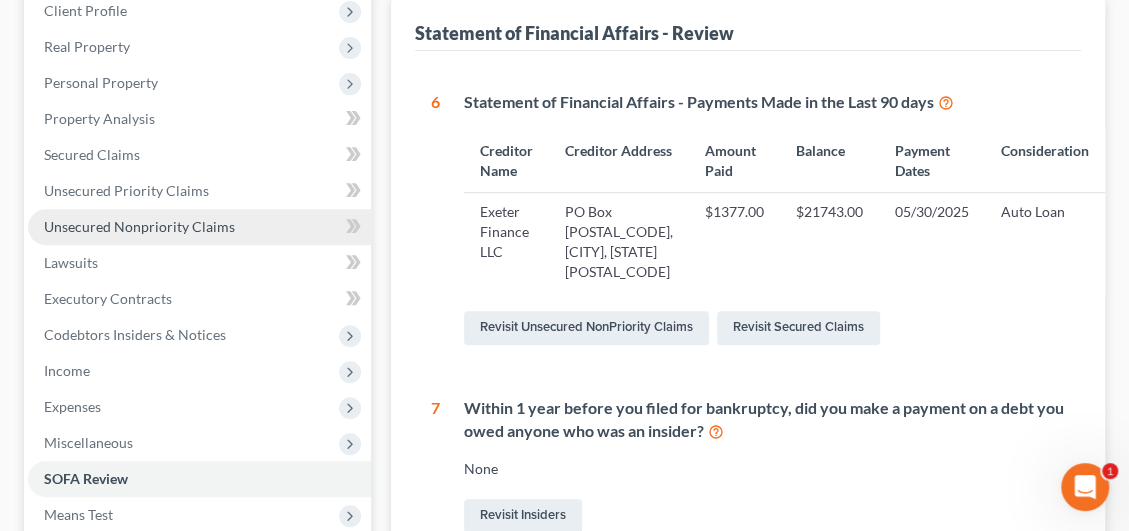 click on "Unsecured Nonpriority Claims" at bounding box center (139, 226) 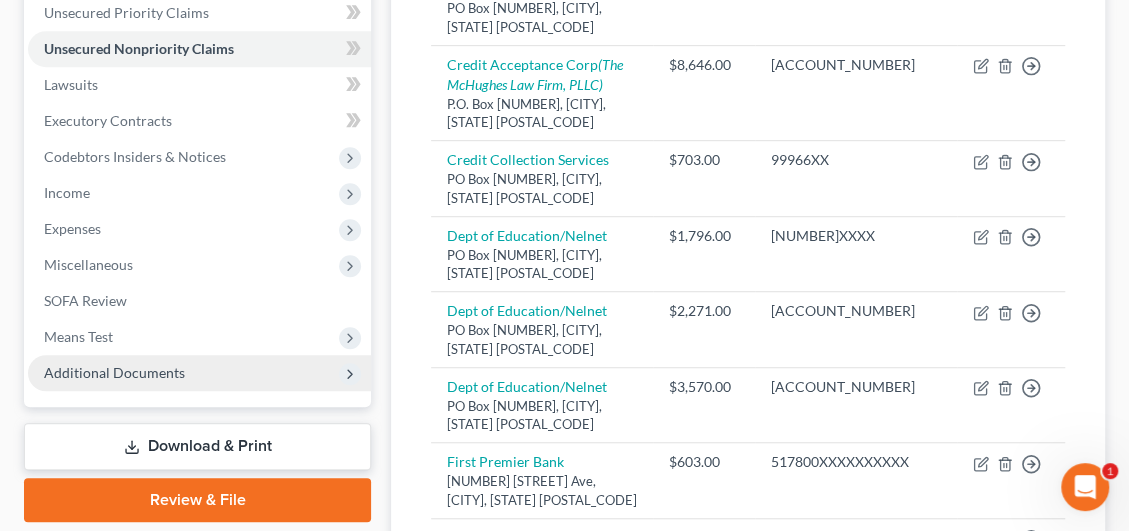 scroll, scrollTop: 499, scrollLeft: 0, axis: vertical 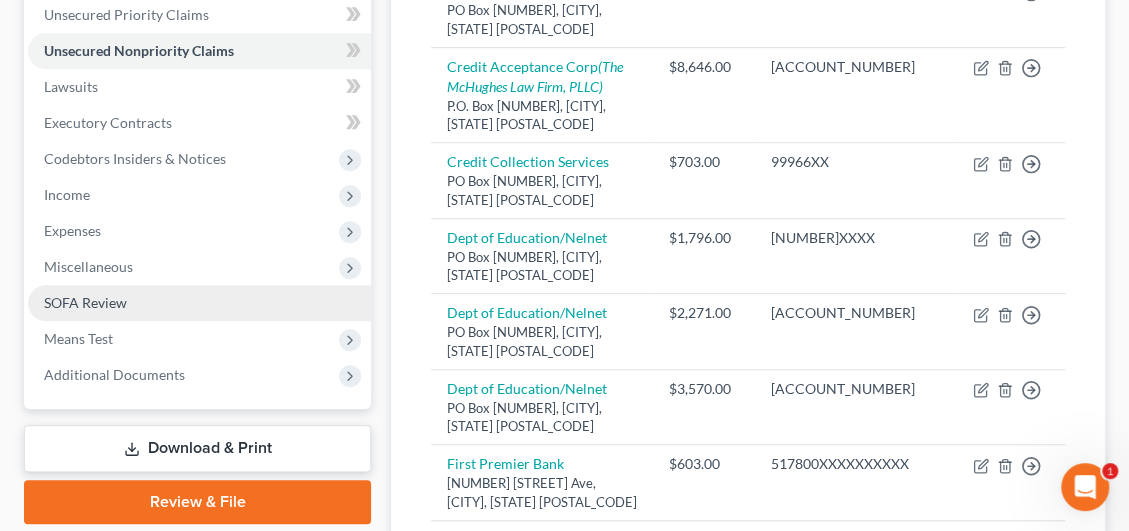 click on "SOFA Review" at bounding box center [85, 302] 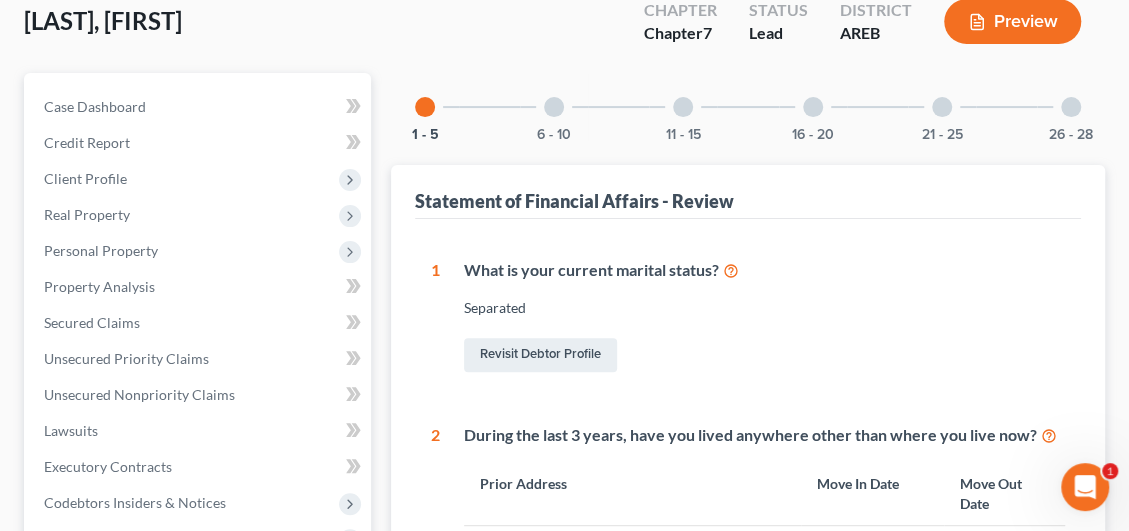 scroll, scrollTop: 0, scrollLeft: 0, axis: both 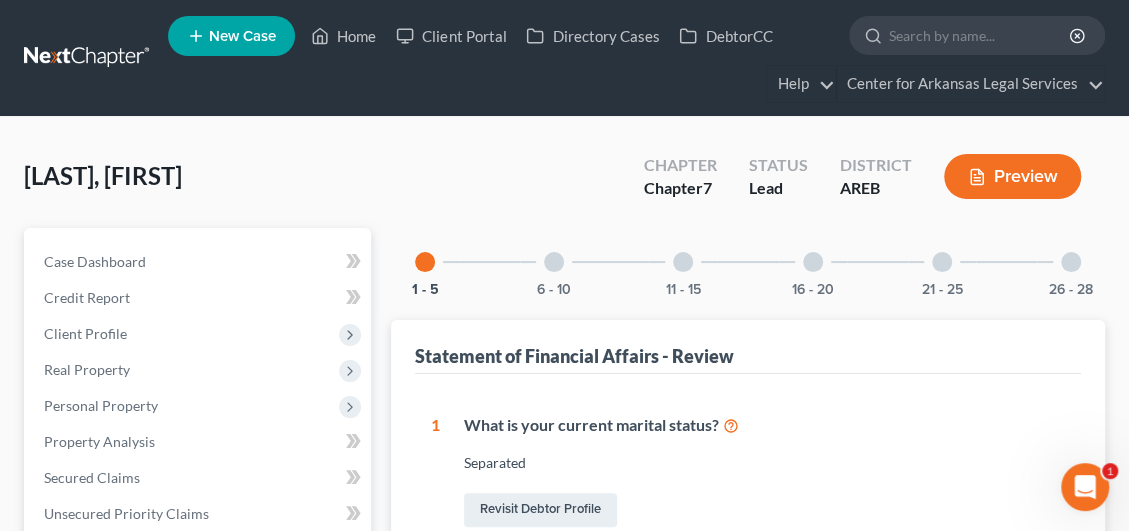 click on "Preview" at bounding box center (1012, 176) 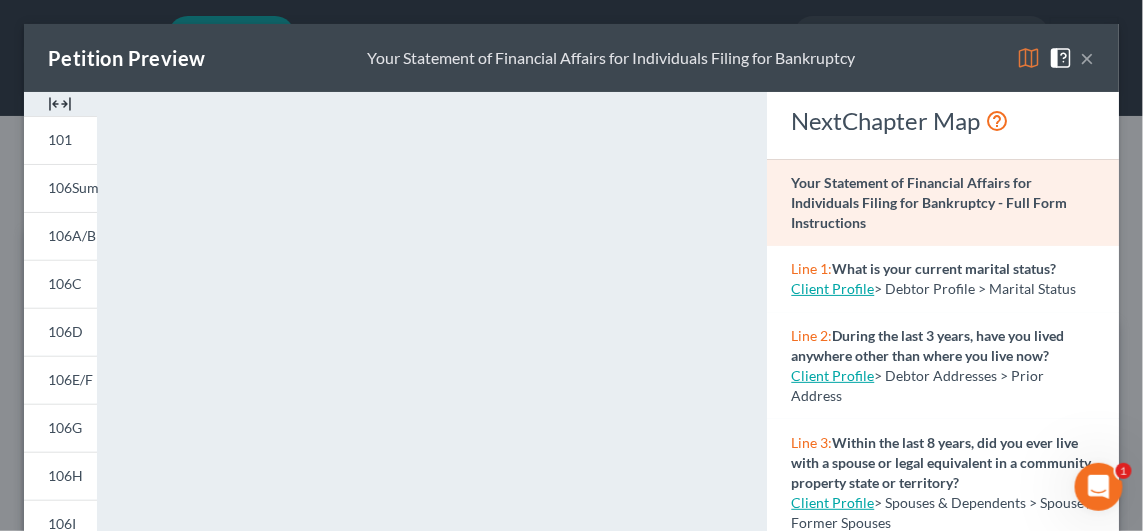 click on "Petition Preview Your Statement of Financial Affairs for Individuals Filing for Bankruptcy ×" at bounding box center (571, 58) 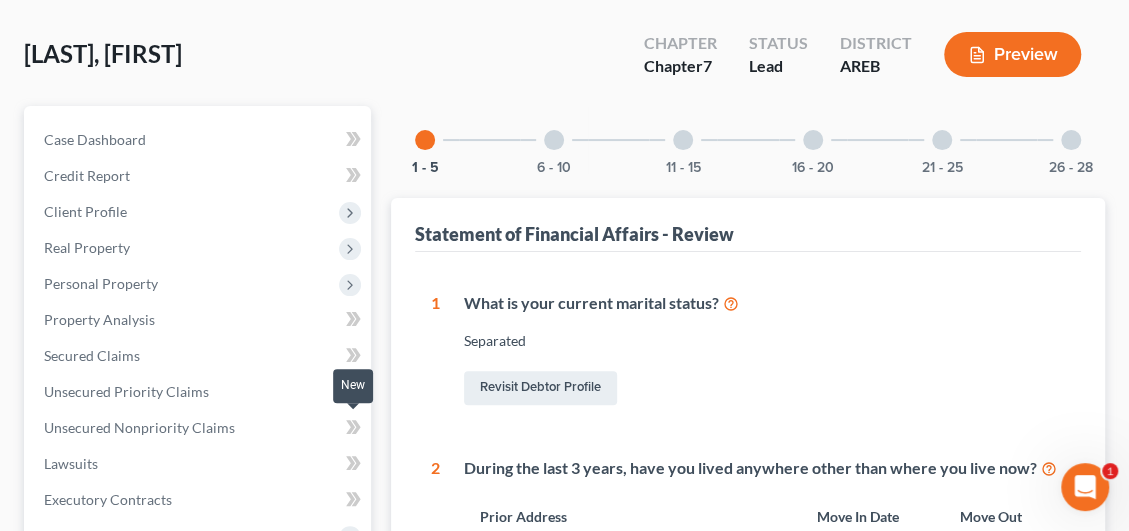scroll, scrollTop: 300, scrollLeft: 0, axis: vertical 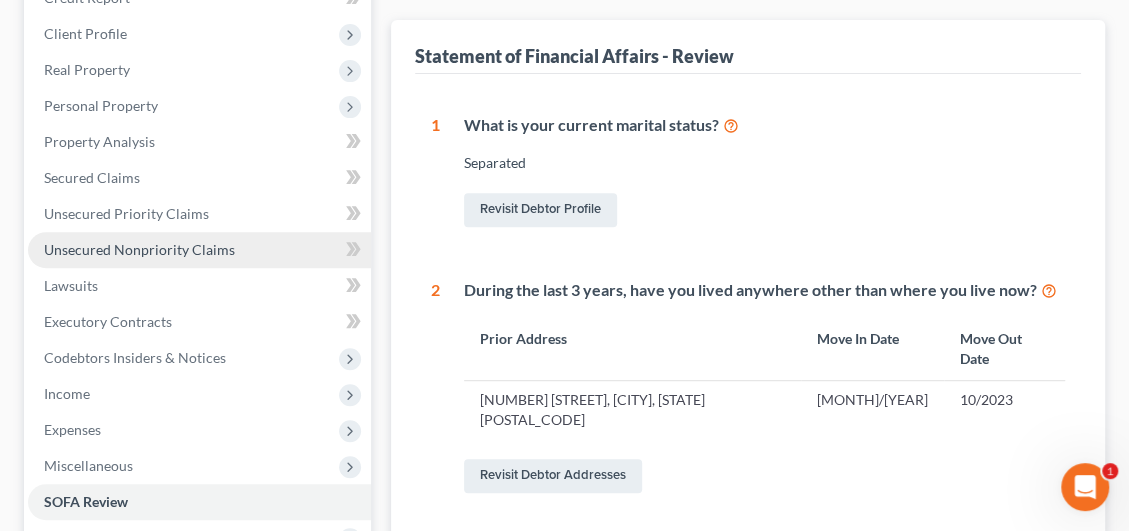 click on "Unsecured Nonpriority Claims" at bounding box center (199, 250) 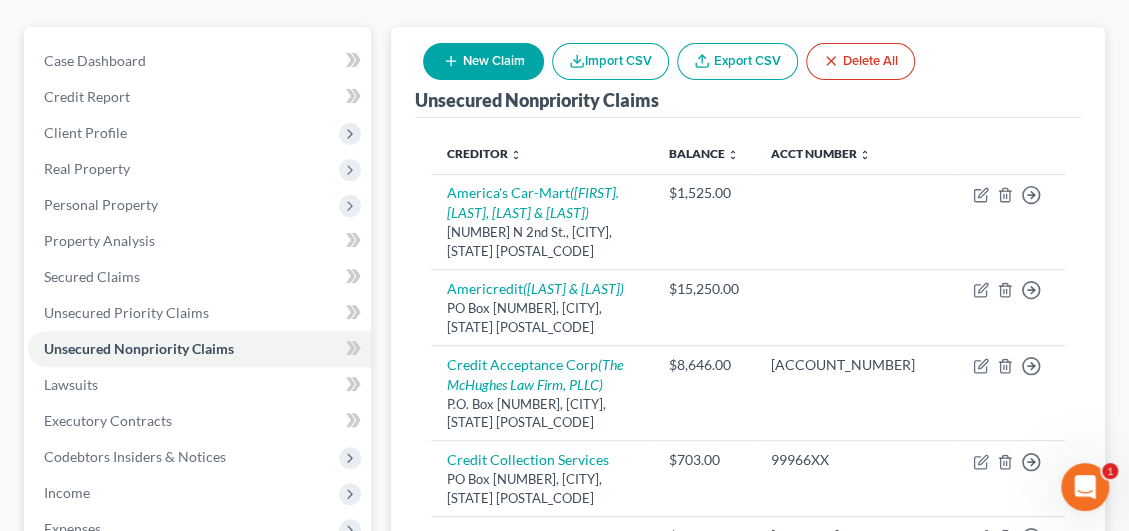 scroll, scrollTop: 99, scrollLeft: 0, axis: vertical 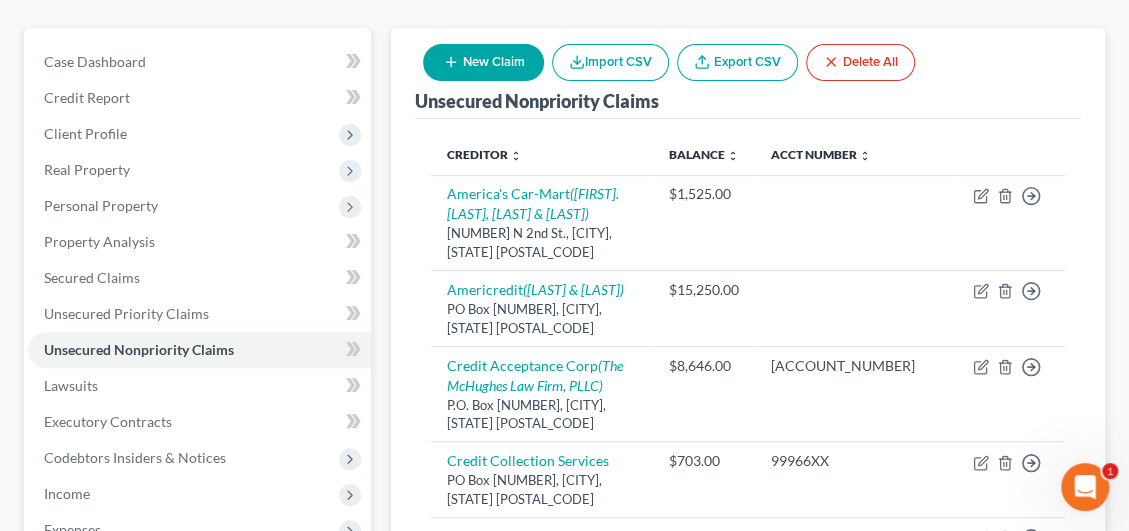 click on "New Claim" at bounding box center [483, 62] 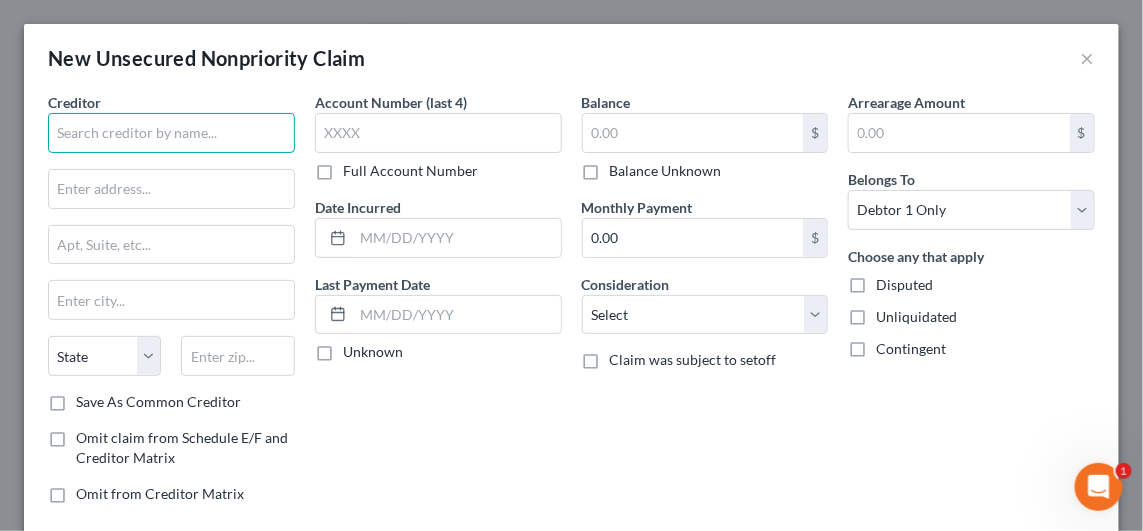 click at bounding box center (171, 133) 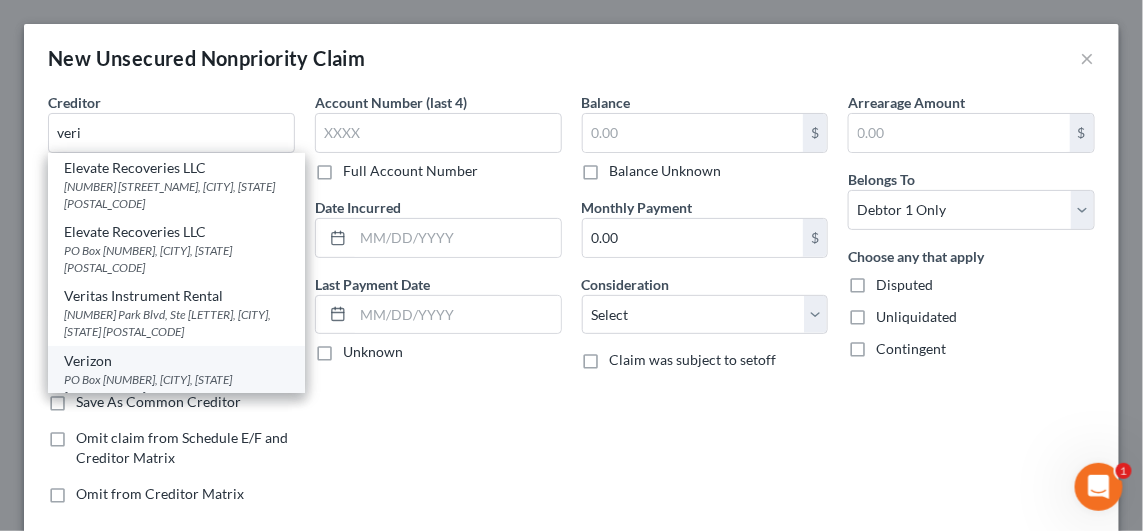 click on "PO Box [NUMBER], [CITY], [STATE] [POSTAL_CODE]" at bounding box center [176, 388] 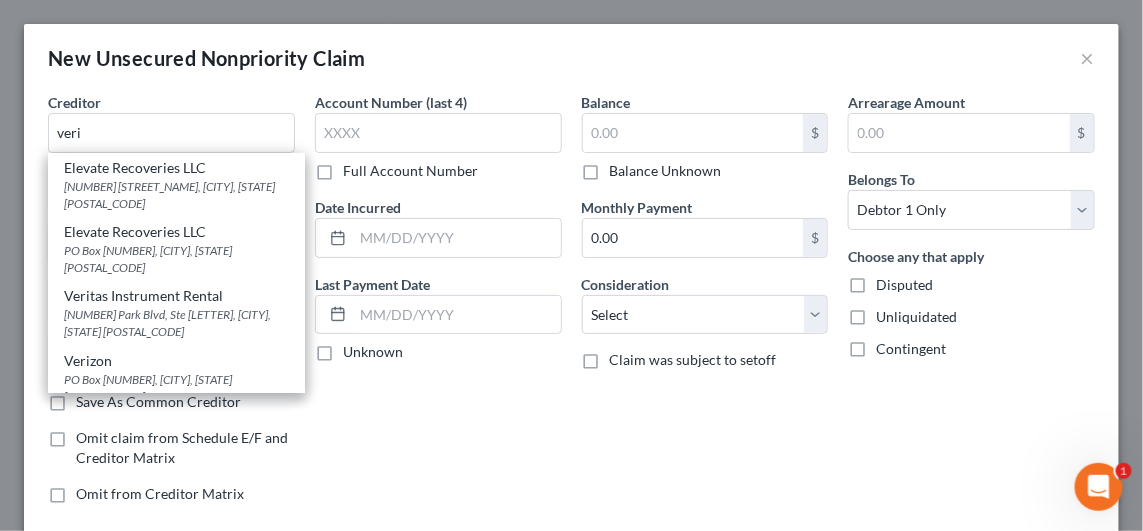 type on "Verizon" 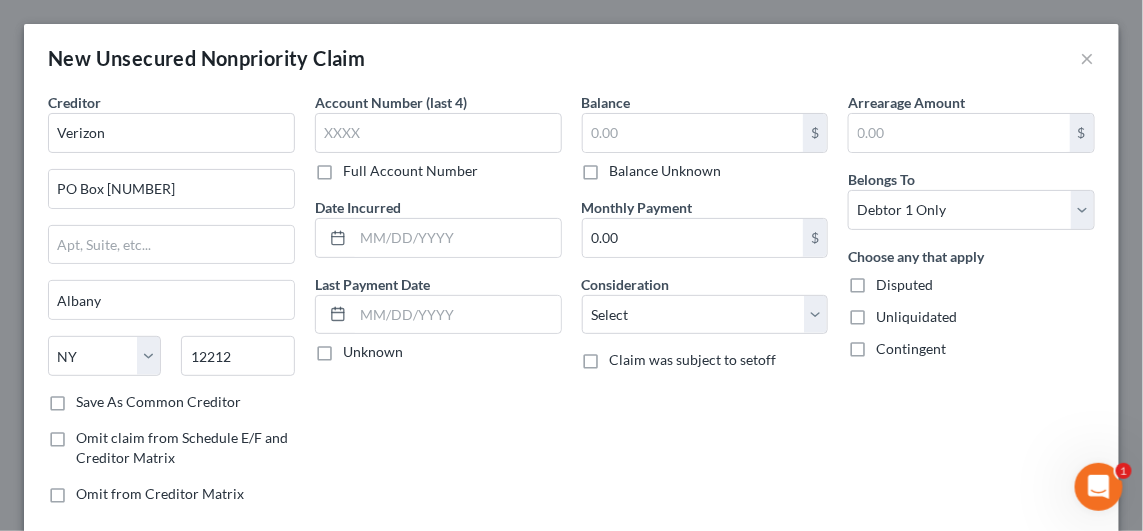 click on "Balance Unknown" at bounding box center [666, 171] 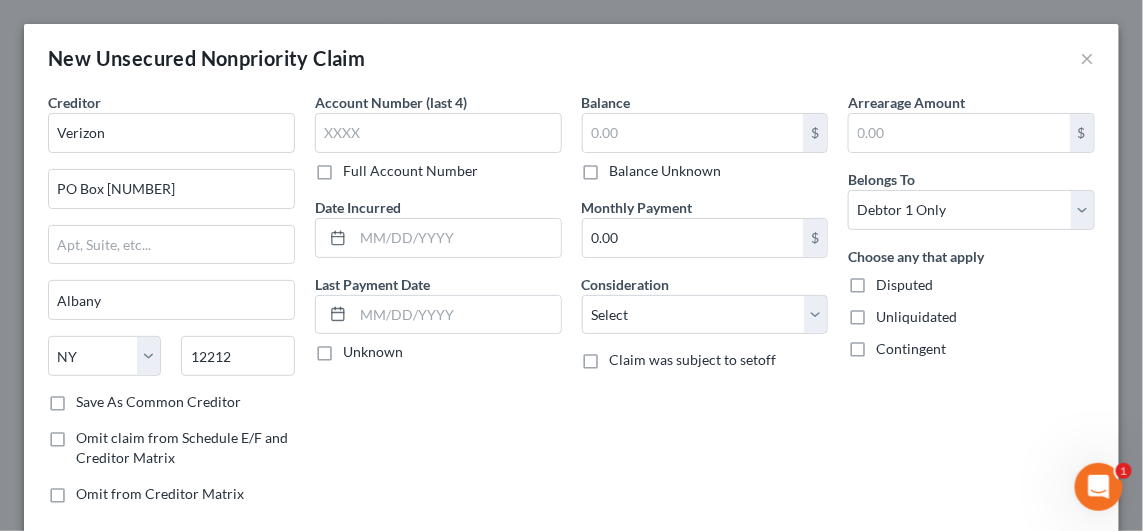 click on "Balance Unknown" at bounding box center (624, 167) 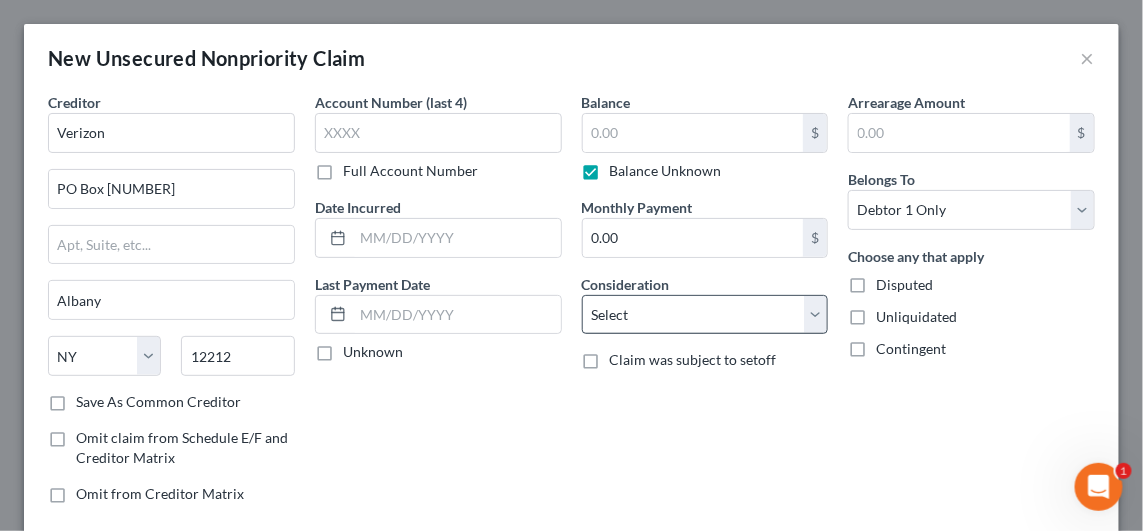 type on "0.00" 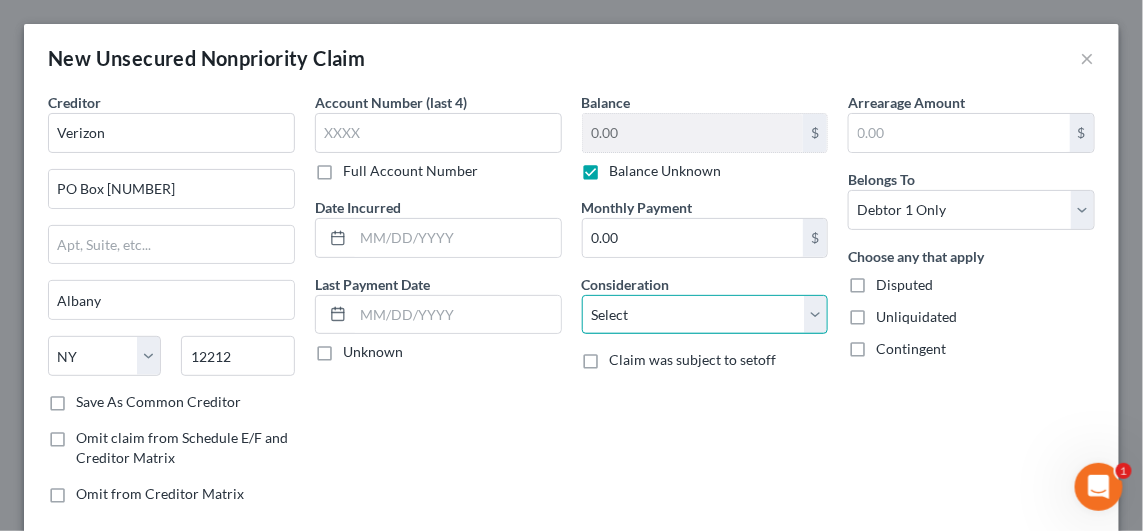 click on "Select Cable / Satellite Services Collection Agency Credit Card Debt Debt Counseling / Attorneys Deficiency Balance Domestic Support Obligations Home / Car Repairs Income Taxes Judgment Liens Medical Services Monies Loaned / Advanced Mortgage Obligation From Divorce Or Separation Obligation To Pensions Other Overdrawn Bank Account Promised To Help Pay Creditors Student Loans Suppliers And Vendors Telephone / Internet Services Utility Services" at bounding box center [705, 315] 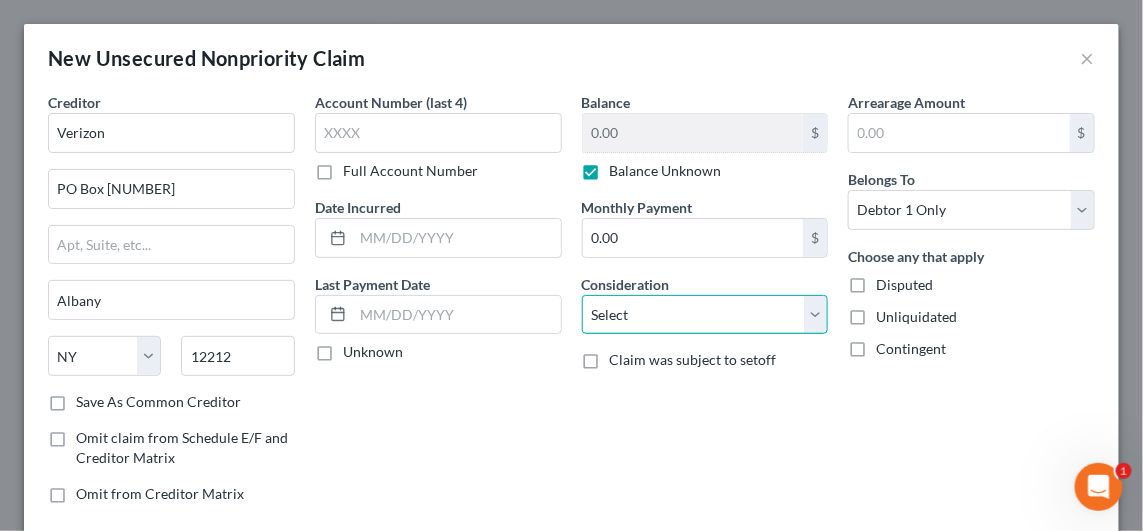 select on "19" 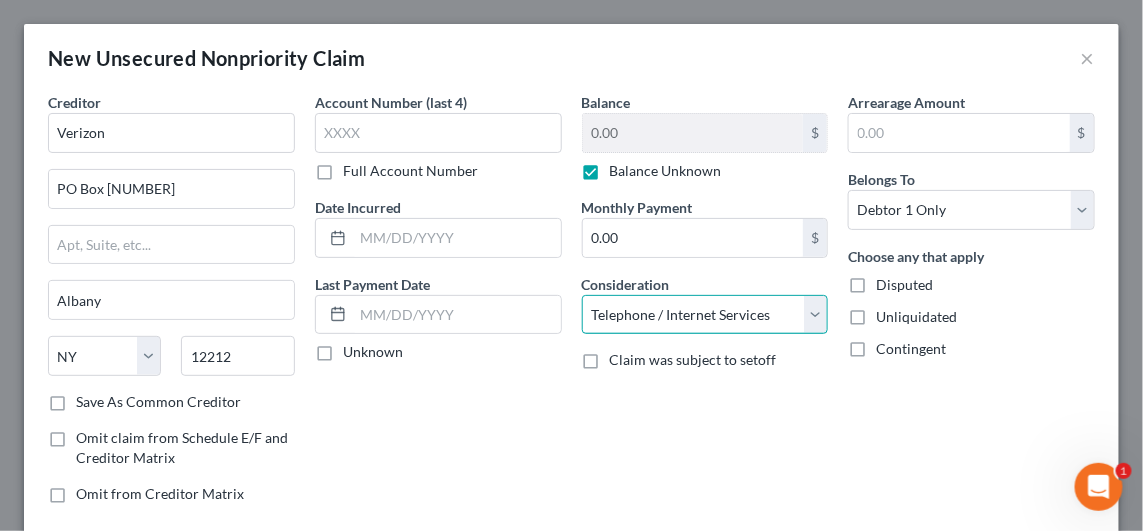 click on "Select Cable / Satellite Services Collection Agency Credit Card Debt Debt Counseling / Attorneys Deficiency Balance Domestic Support Obligations Home / Car Repairs Income Taxes Judgment Liens Medical Services Monies Loaned / Advanced Mortgage Obligation From Divorce Or Separation Obligation To Pensions Other Overdrawn Bank Account Promised To Help Pay Creditors Student Loans Suppliers And Vendors Telephone / Internet Services Utility Services" at bounding box center (705, 315) 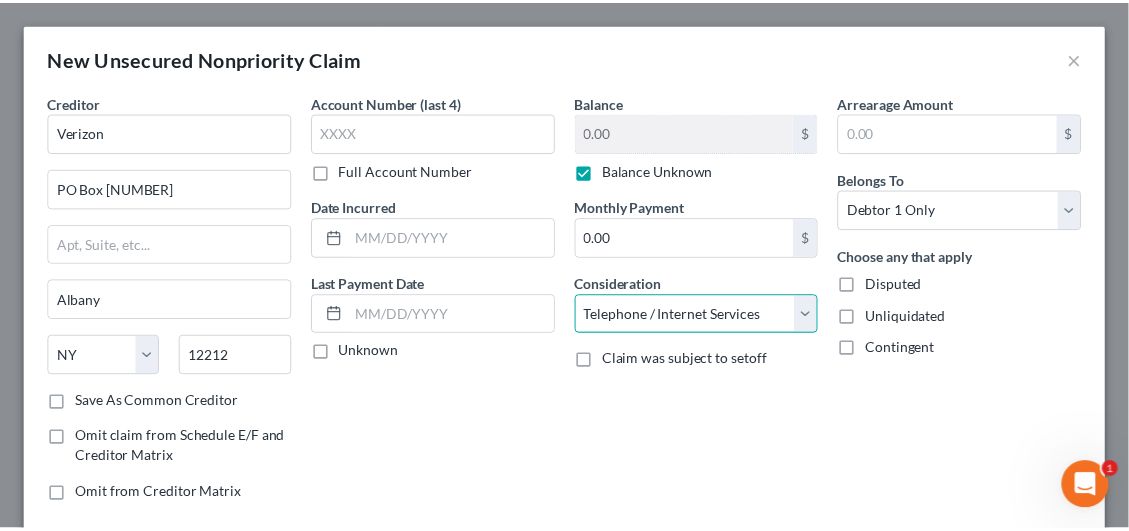 scroll, scrollTop: 110, scrollLeft: 0, axis: vertical 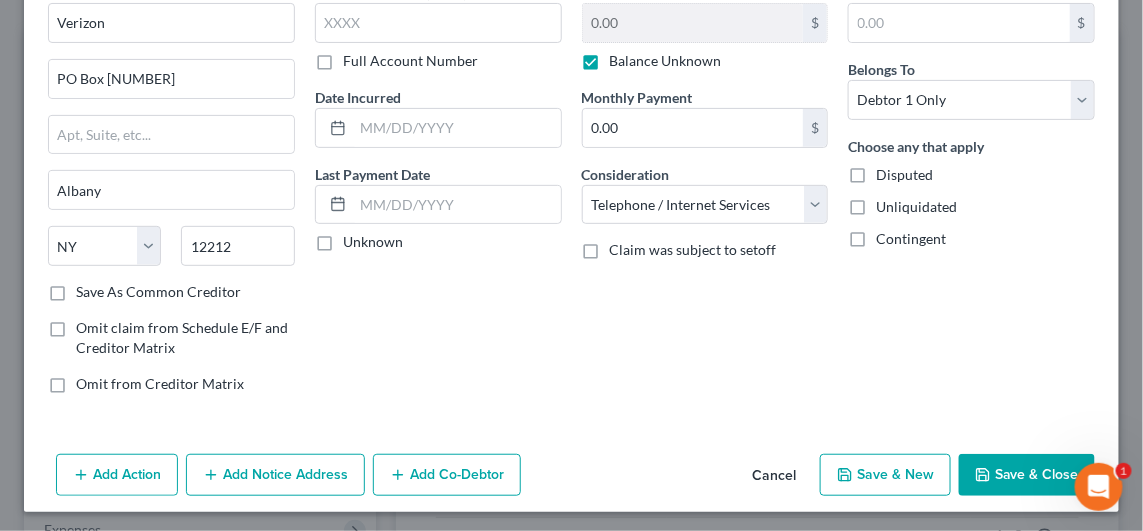 drag, startPoint x: 1003, startPoint y: 471, endPoint x: 1011, endPoint y: 450, distance: 22.472204 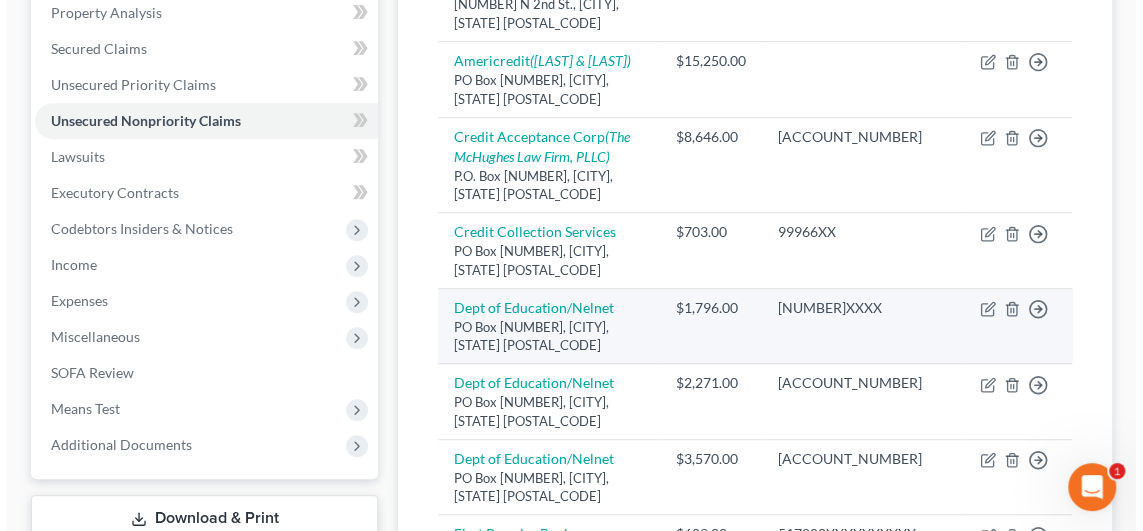 scroll, scrollTop: 400, scrollLeft: 0, axis: vertical 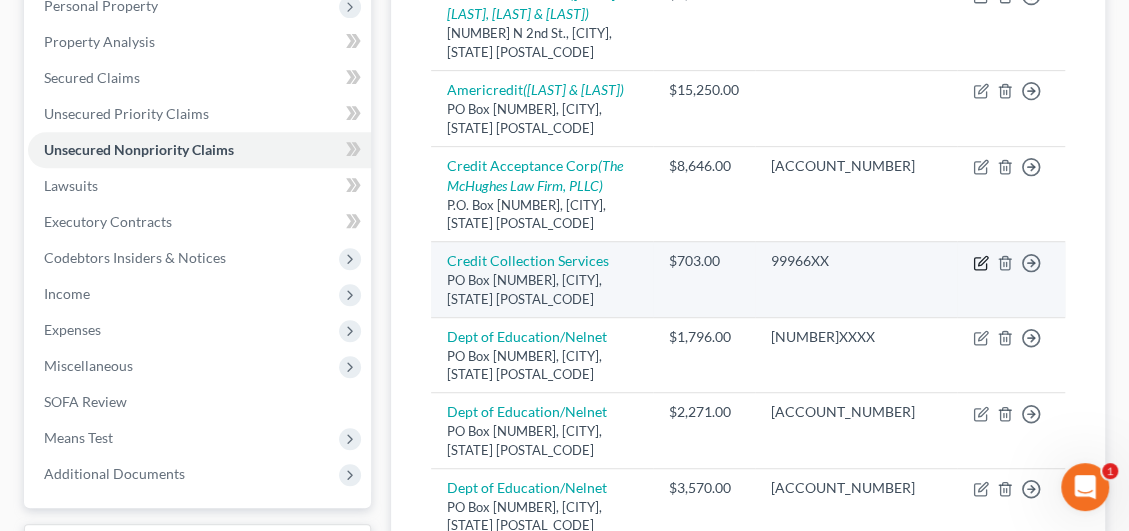 click 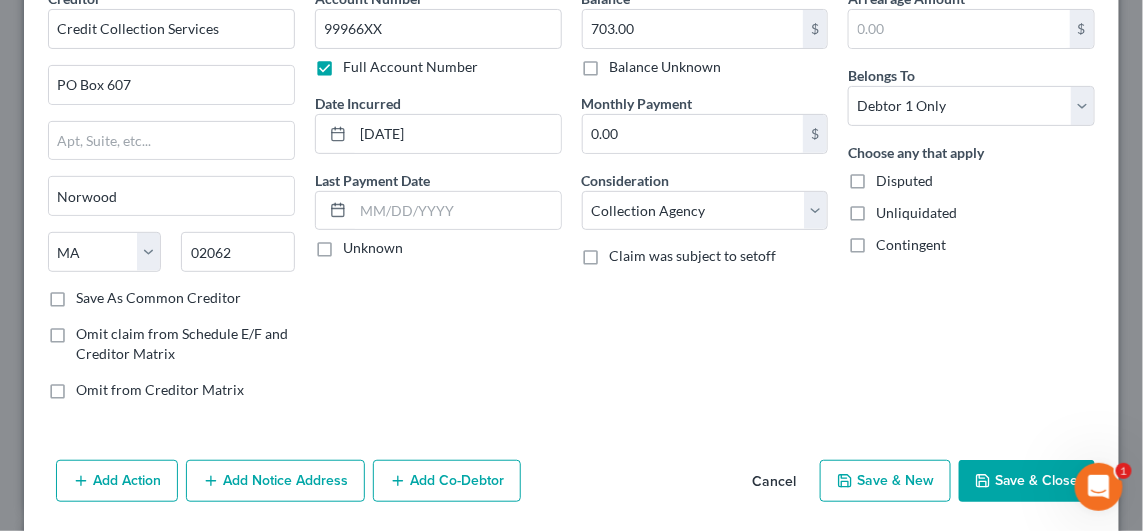 scroll, scrollTop: 167, scrollLeft: 0, axis: vertical 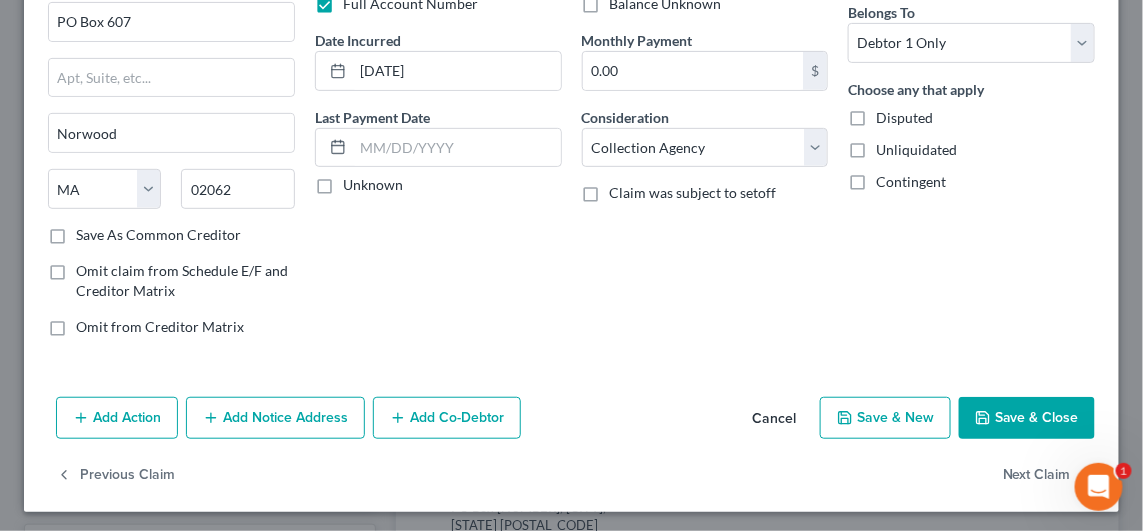 click on "Add Notice Address" at bounding box center (275, 418) 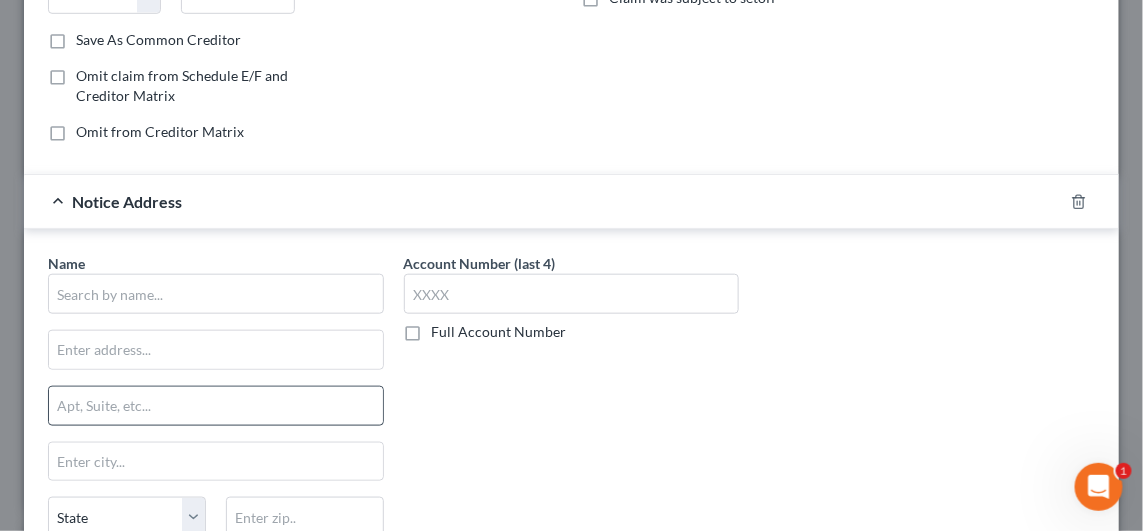scroll, scrollTop: 367, scrollLeft: 0, axis: vertical 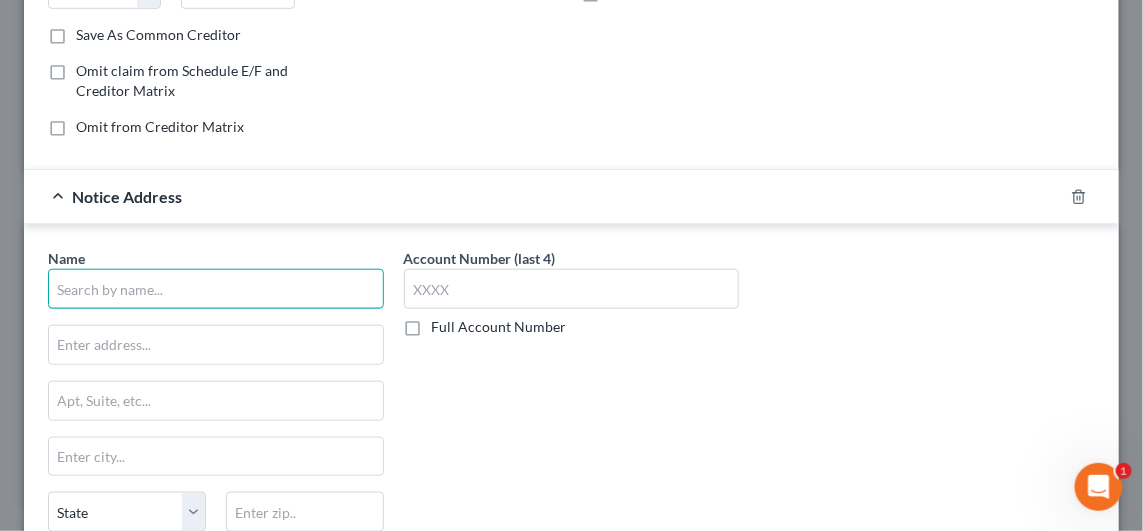 click at bounding box center [216, 289] 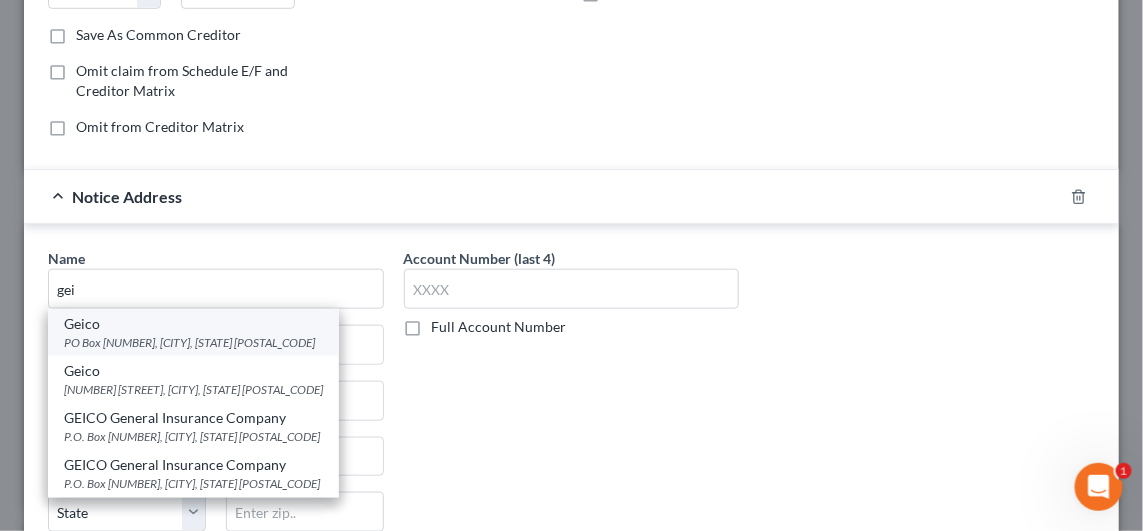 click on "PO Box [NUMBER], [CITY], [STATE] [POSTAL_CODE]" at bounding box center (193, 342) 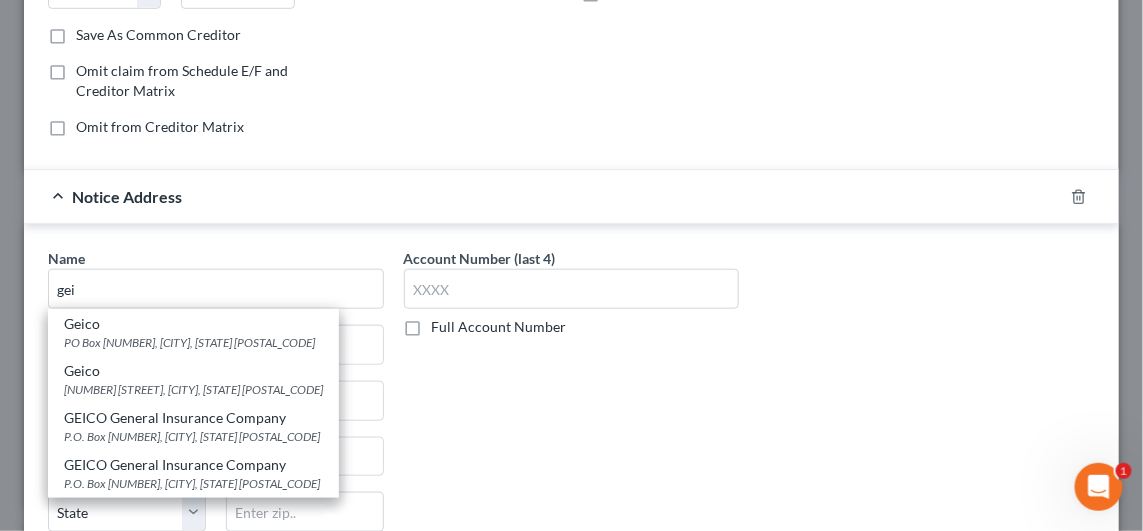 type on "Geico" 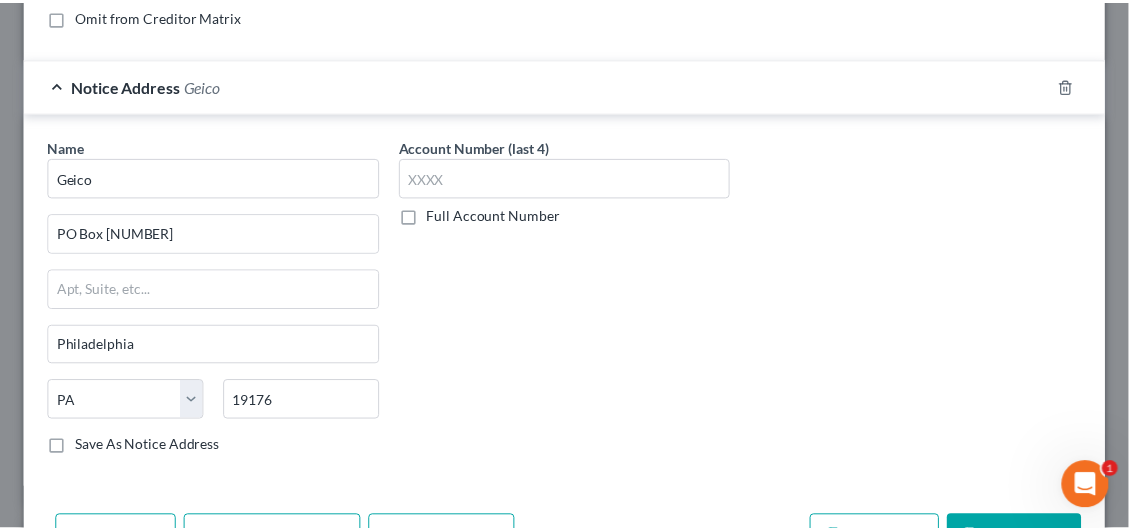 scroll, scrollTop: 594, scrollLeft: 0, axis: vertical 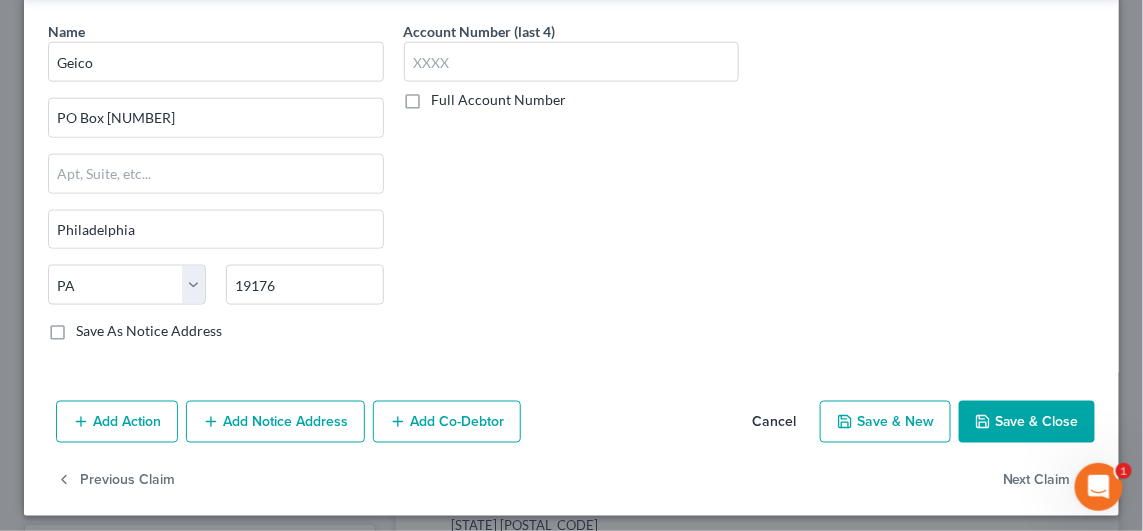 click on "Save & Close" at bounding box center (1027, 422) 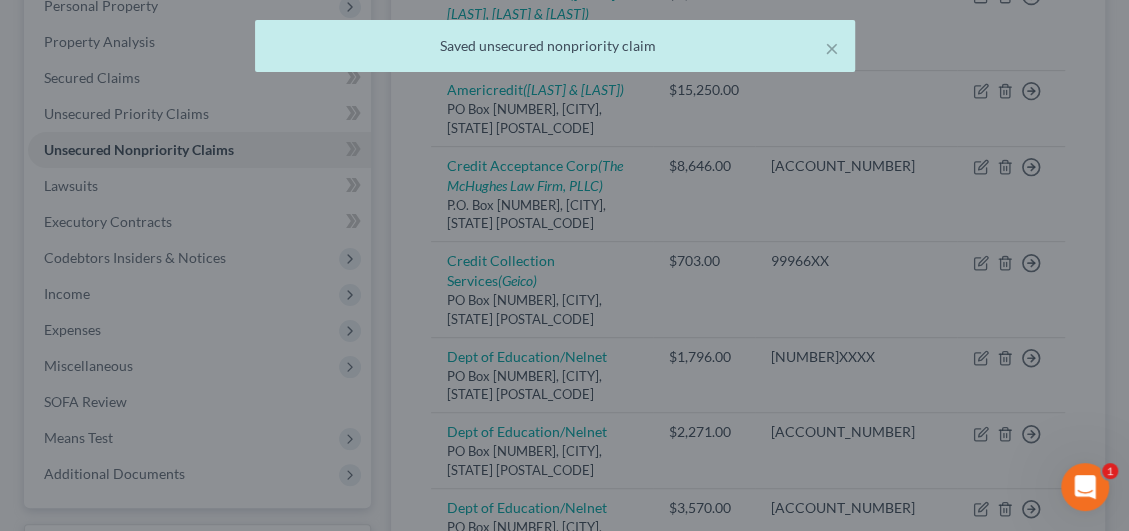 scroll, scrollTop: 0, scrollLeft: 0, axis: both 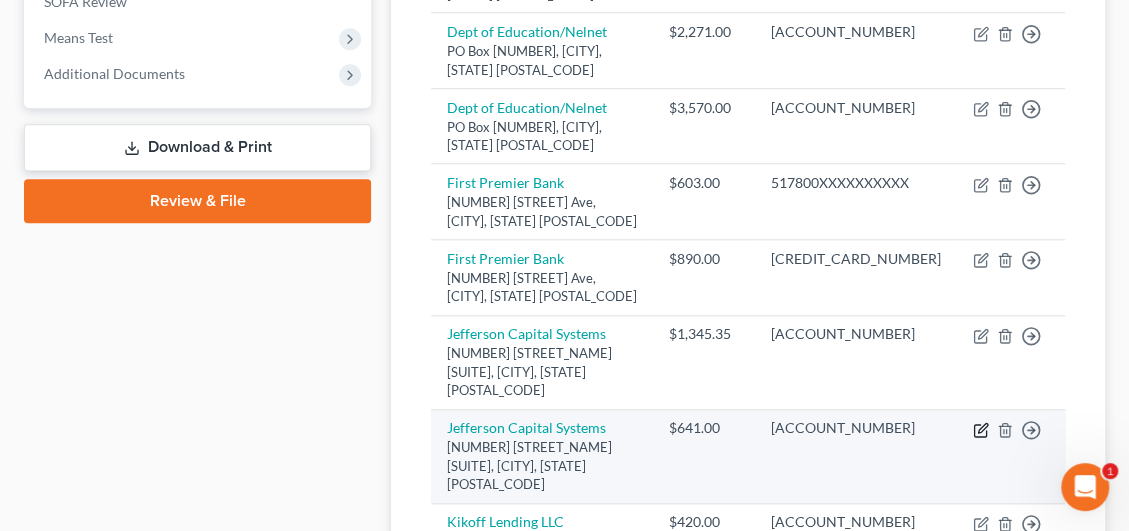 click 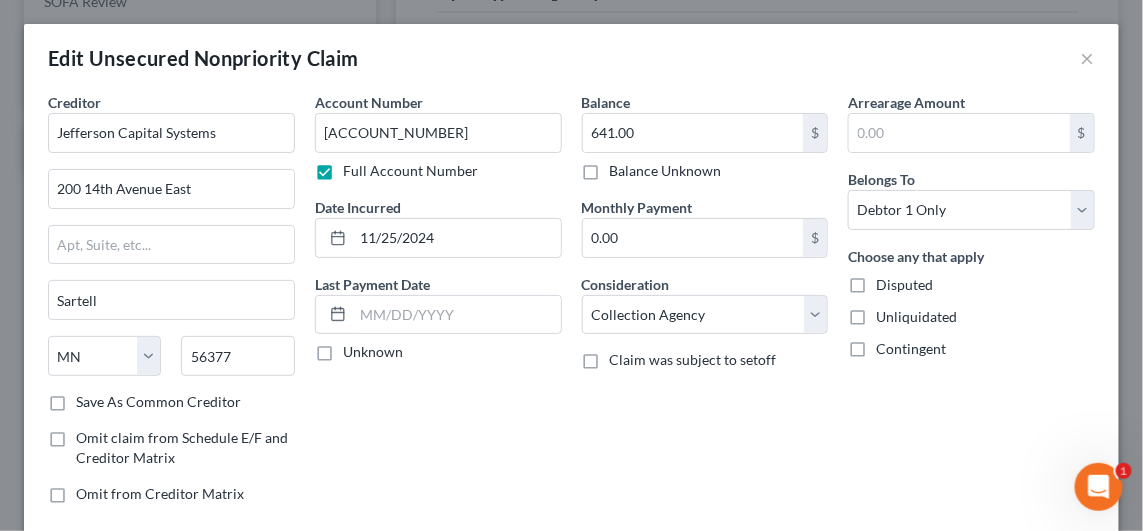 scroll, scrollTop: 167, scrollLeft: 0, axis: vertical 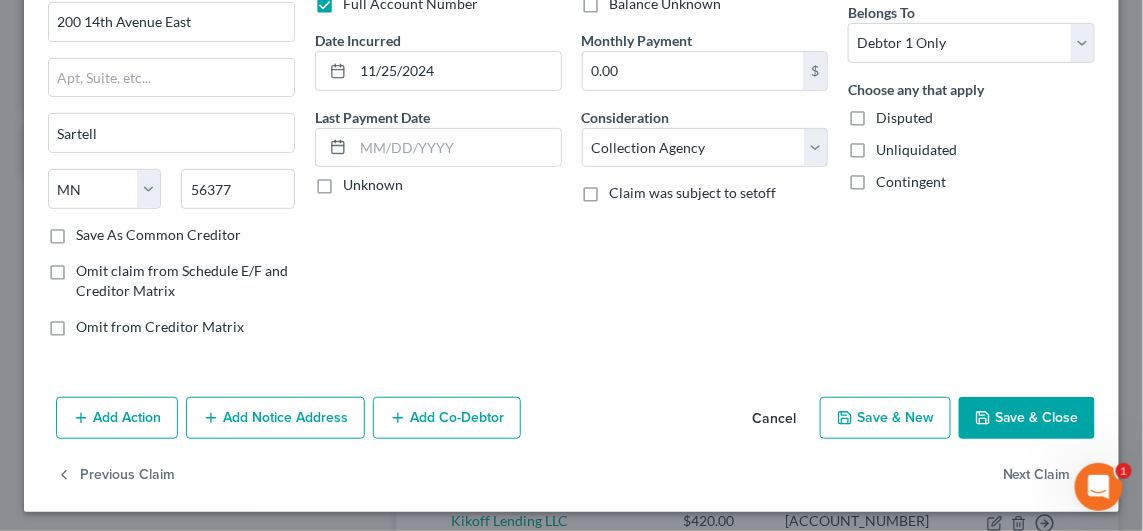 click on "Add Notice Address" at bounding box center [275, 418] 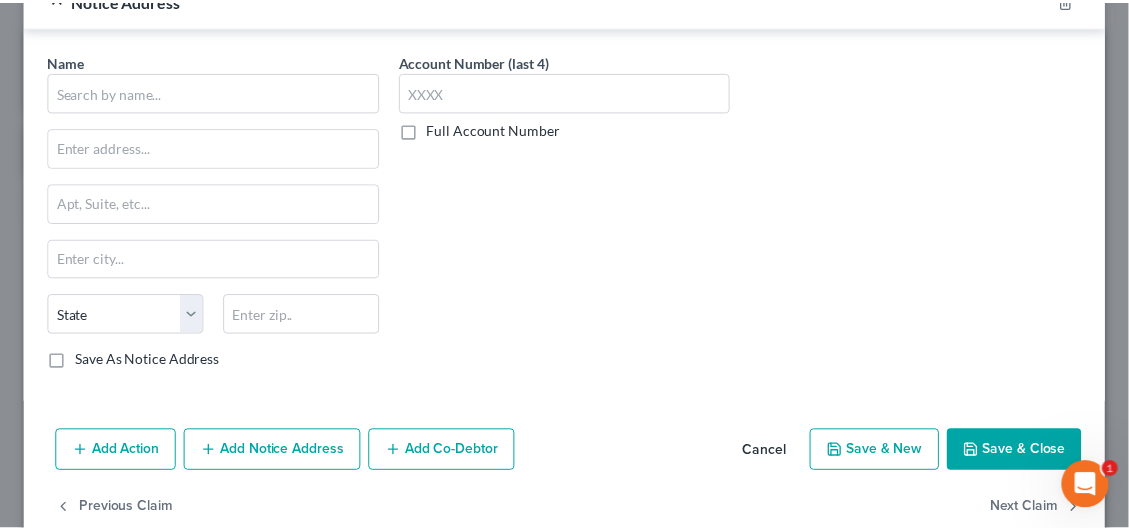 scroll, scrollTop: 567, scrollLeft: 0, axis: vertical 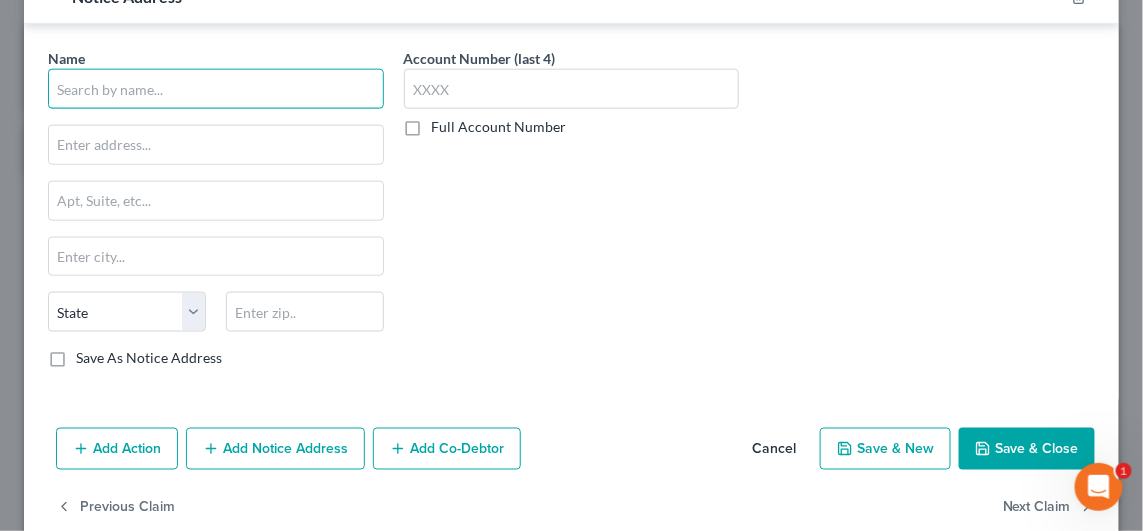 click at bounding box center (216, 89) 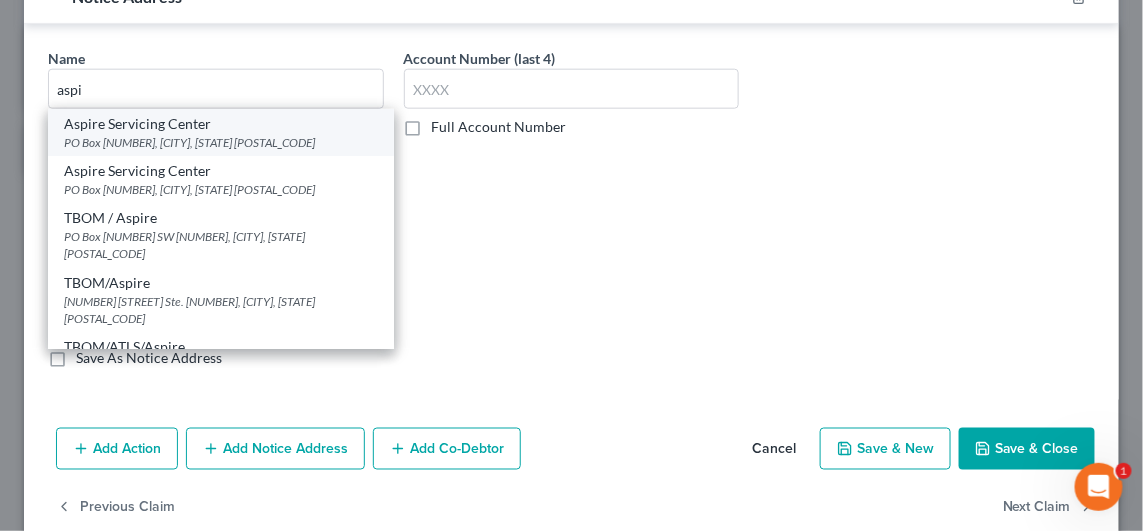 click on "Aspire Servicing Center" at bounding box center [221, 124] 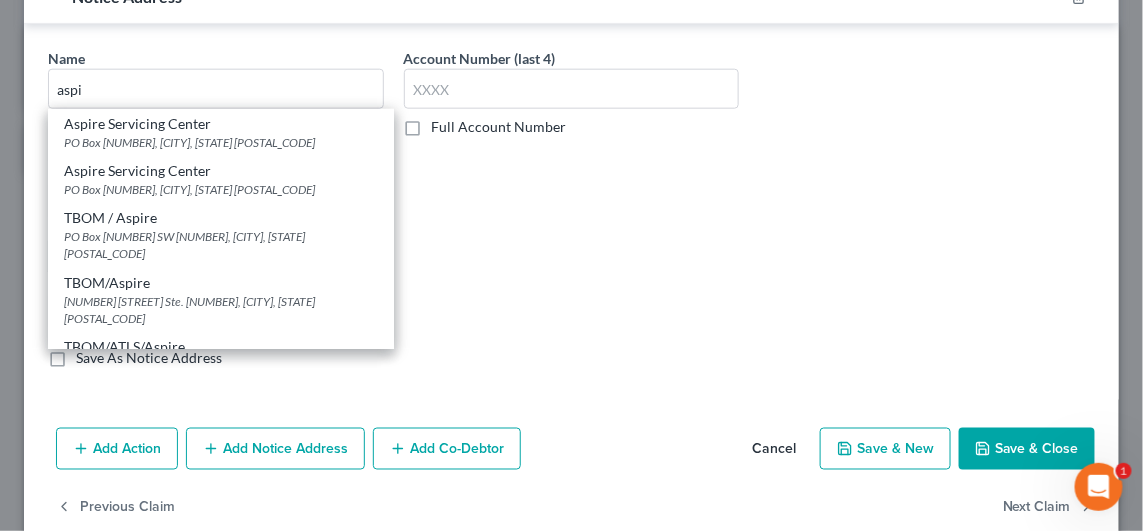 type on "Aspire Servicing Center" 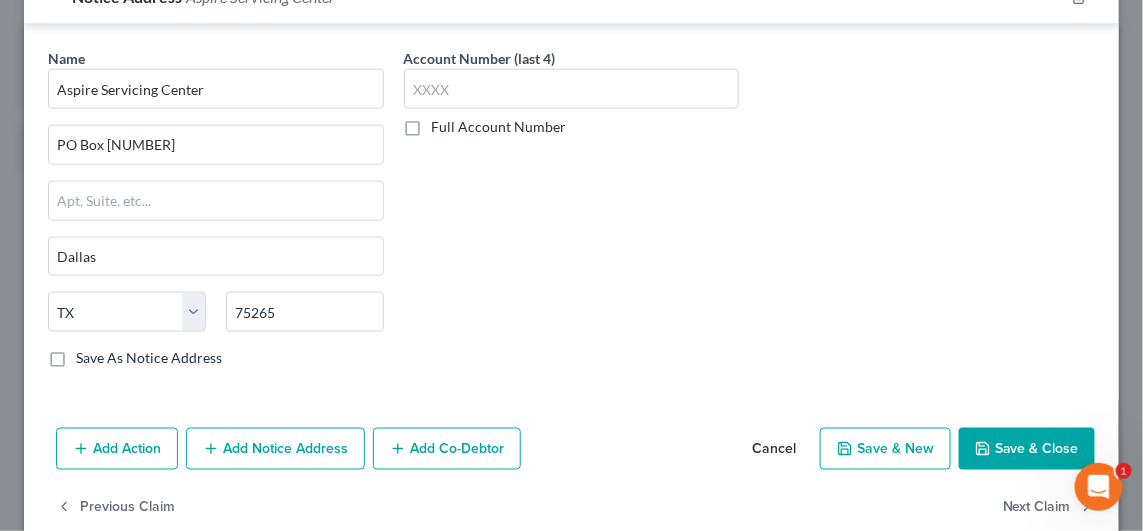 click 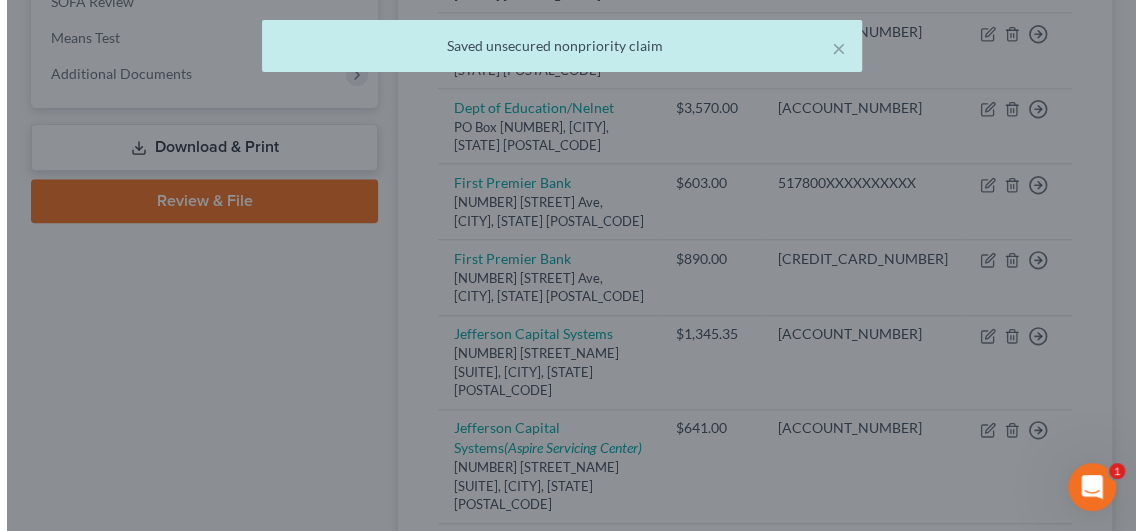 scroll, scrollTop: 0, scrollLeft: 0, axis: both 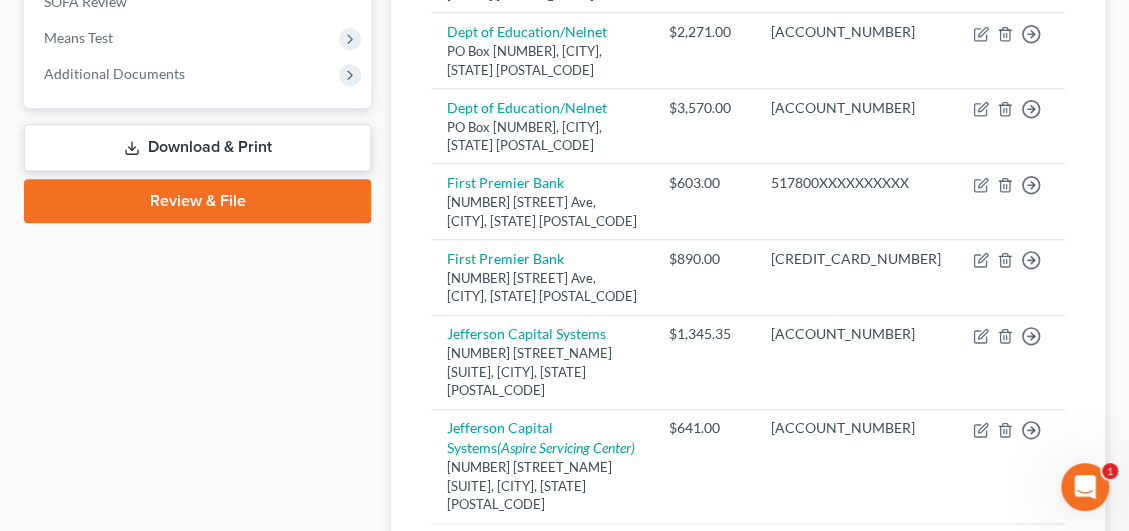 click 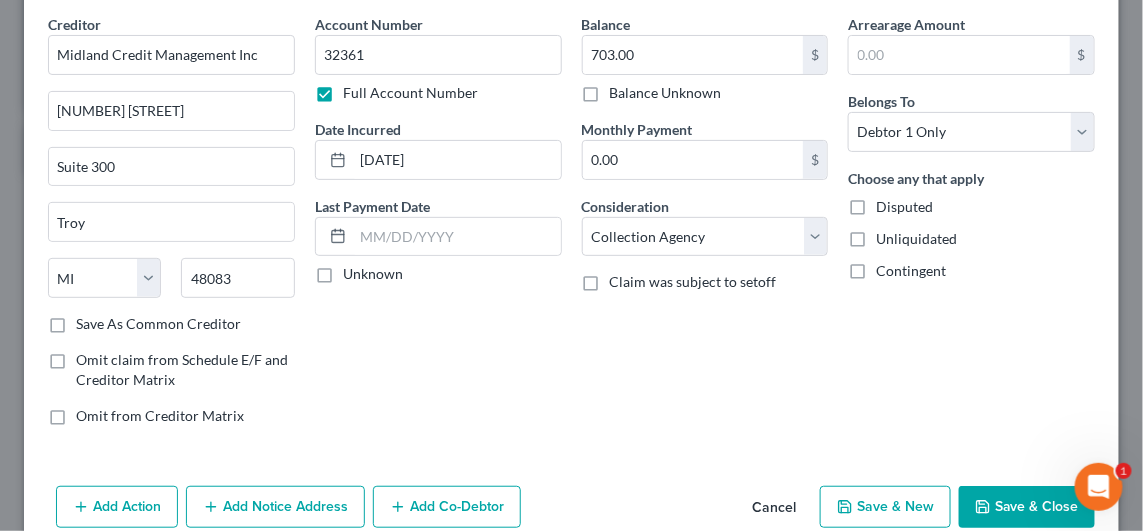 scroll, scrollTop: 167, scrollLeft: 0, axis: vertical 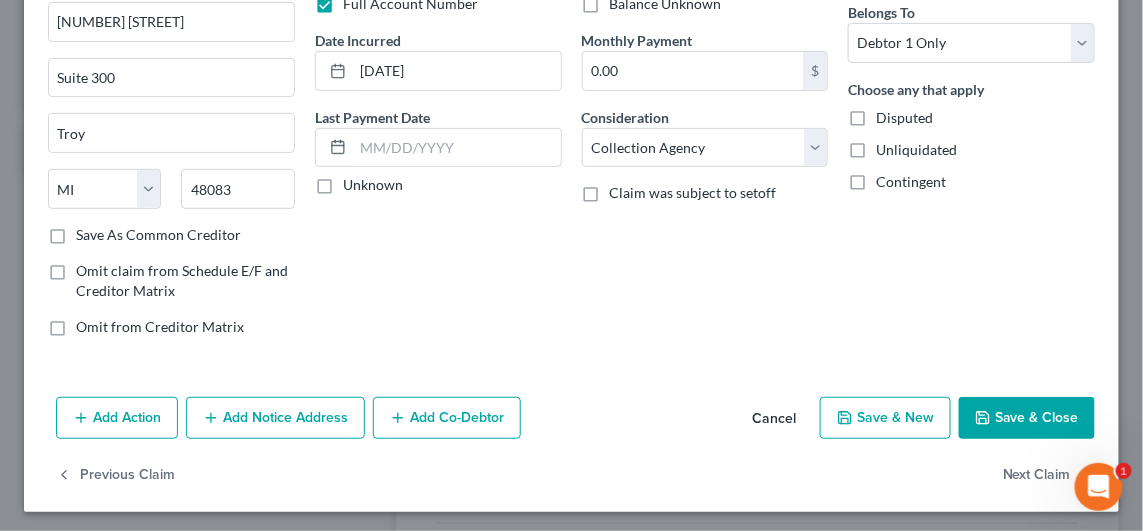 click on "Add Notice Address" at bounding box center [275, 418] 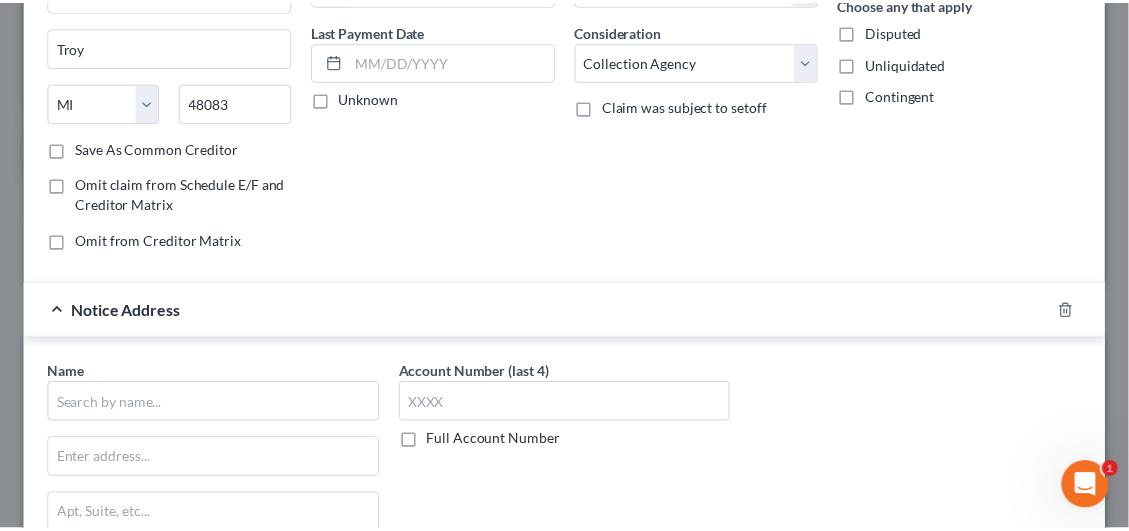 scroll, scrollTop: 567, scrollLeft: 0, axis: vertical 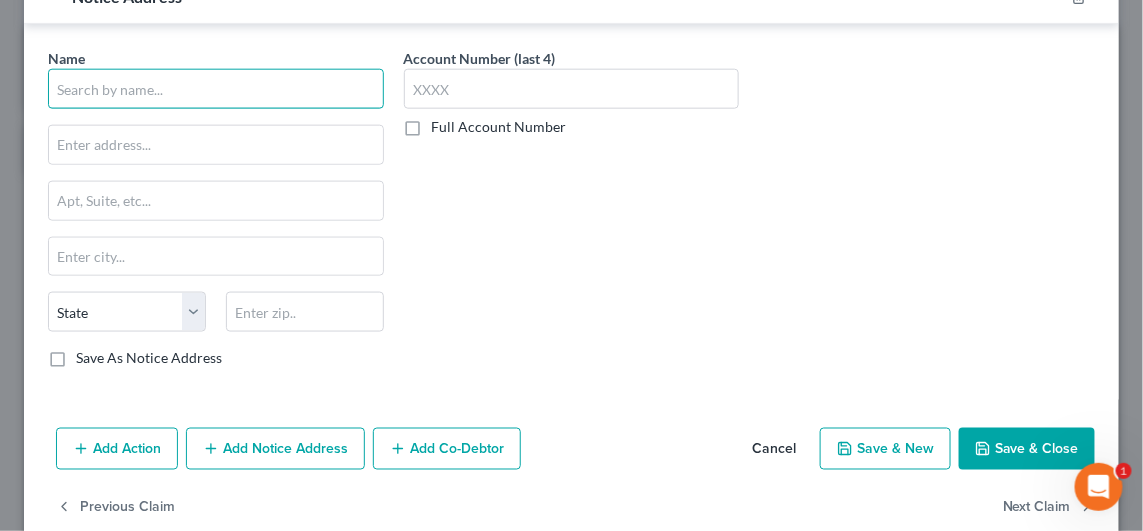 click at bounding box center (216, 89) 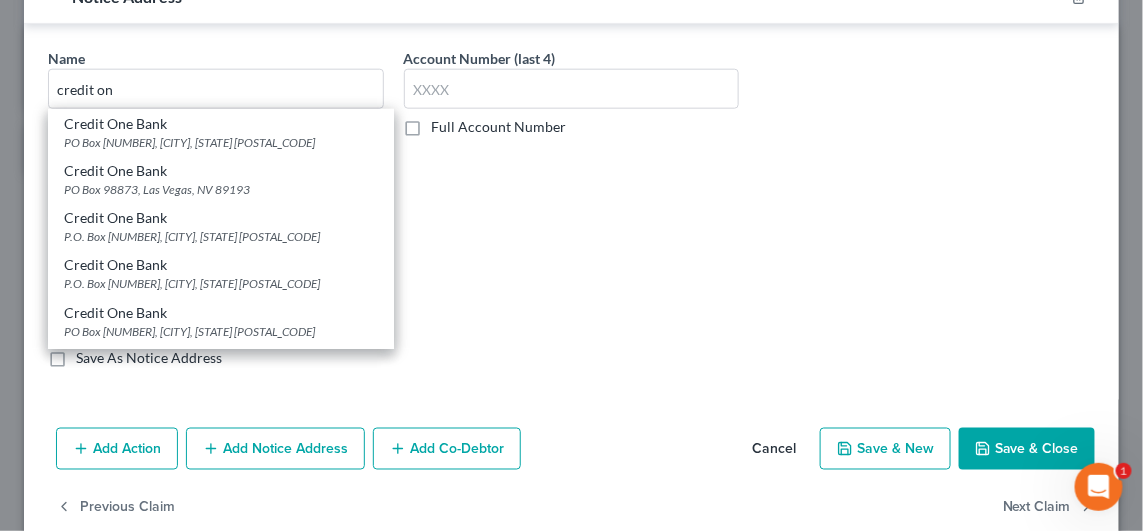 drag, startPoint x: 186, startPoint y: 134, endPoint x: 750, endPoint y: 256, distance: 577.0442 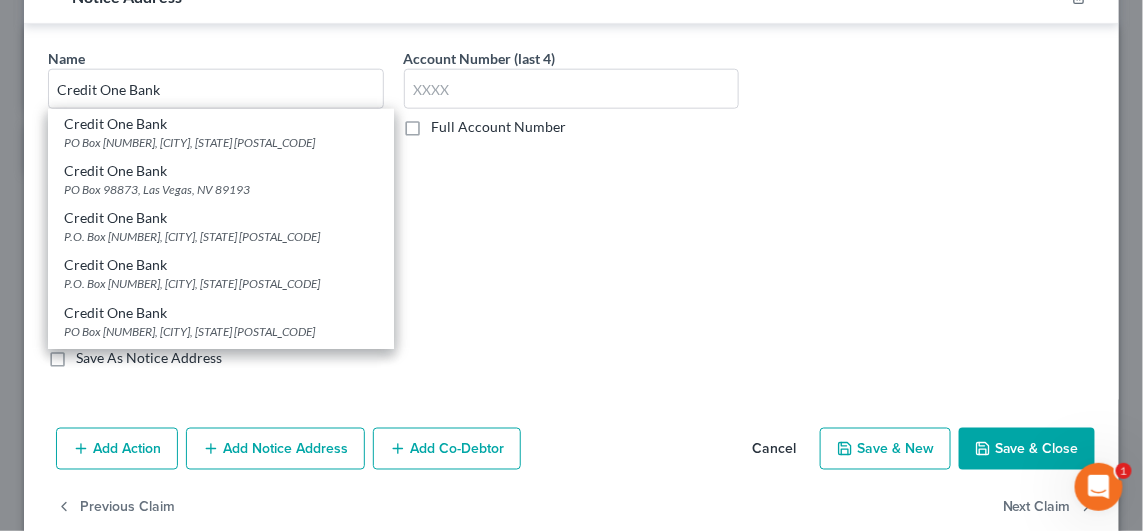 select on "31" 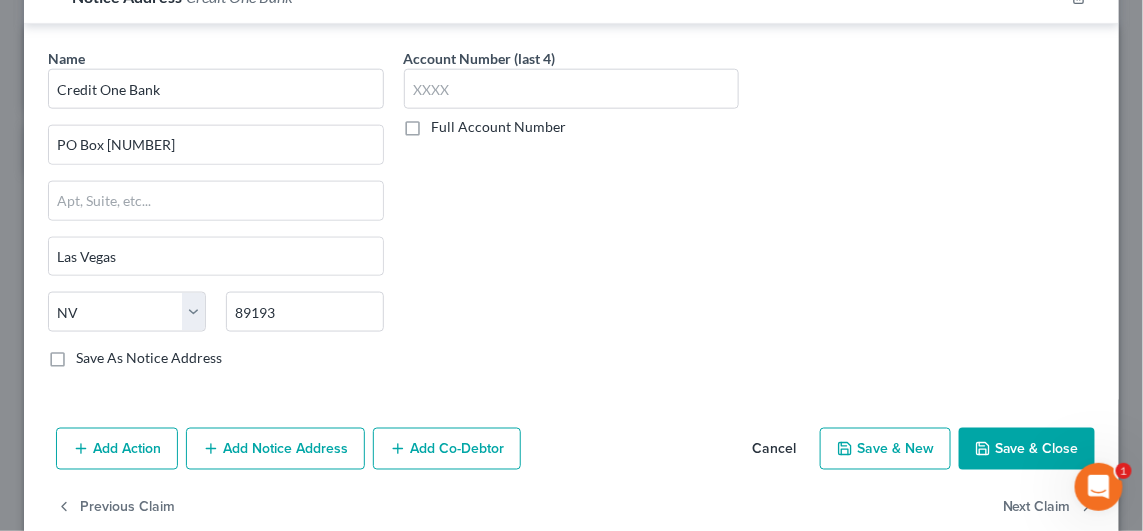 click on "Save & Close" at bounding box center (1027, 449) 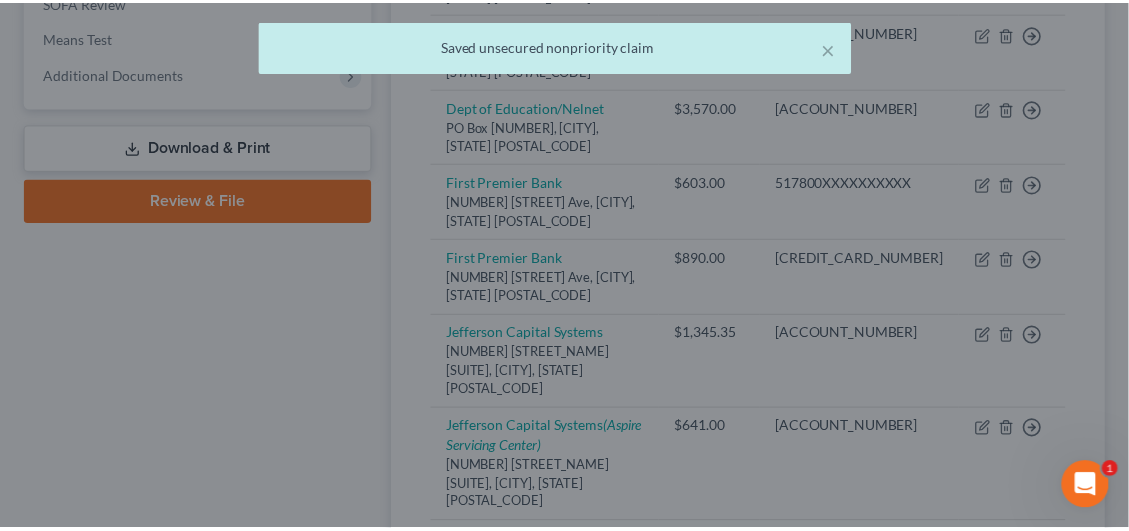 scroll, scrollTop: 0, scrollLeft: 0, axis: both 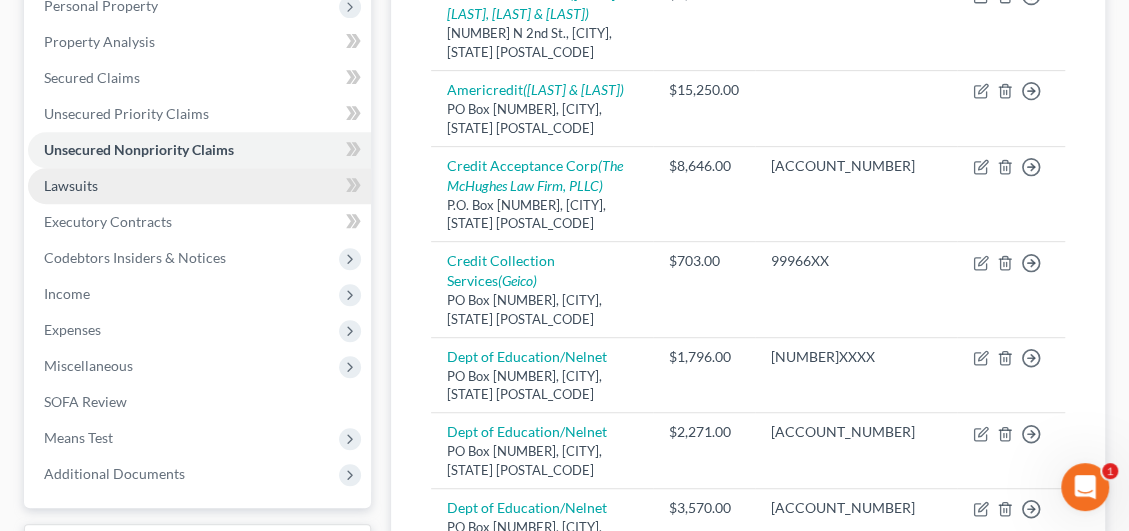 click on "Lawsuits" at bounding box center [199, 186] 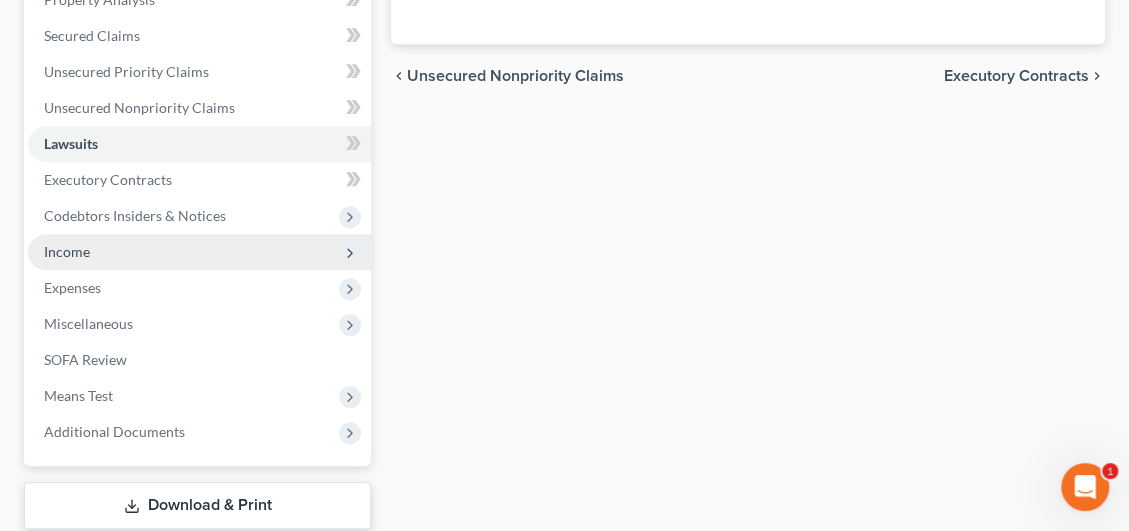 scroll, scrollTop: 365, scrollLeft: 0, axis: vertical 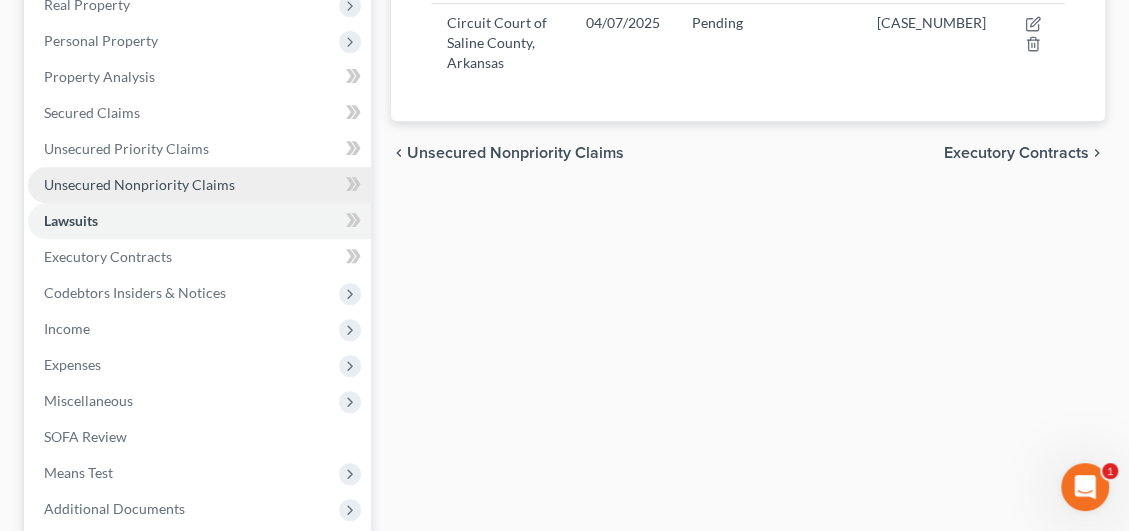 click on "Unsecured Nonpriority Claims" at bounding box center (139, 184) 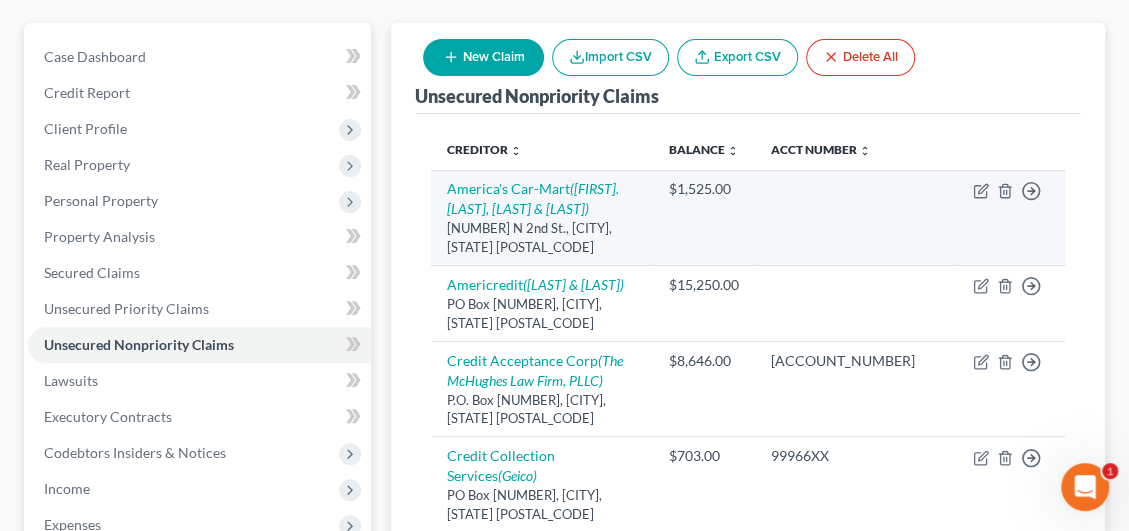 scroll, scrollTop: 0, scrollLeft: 0, axis: both 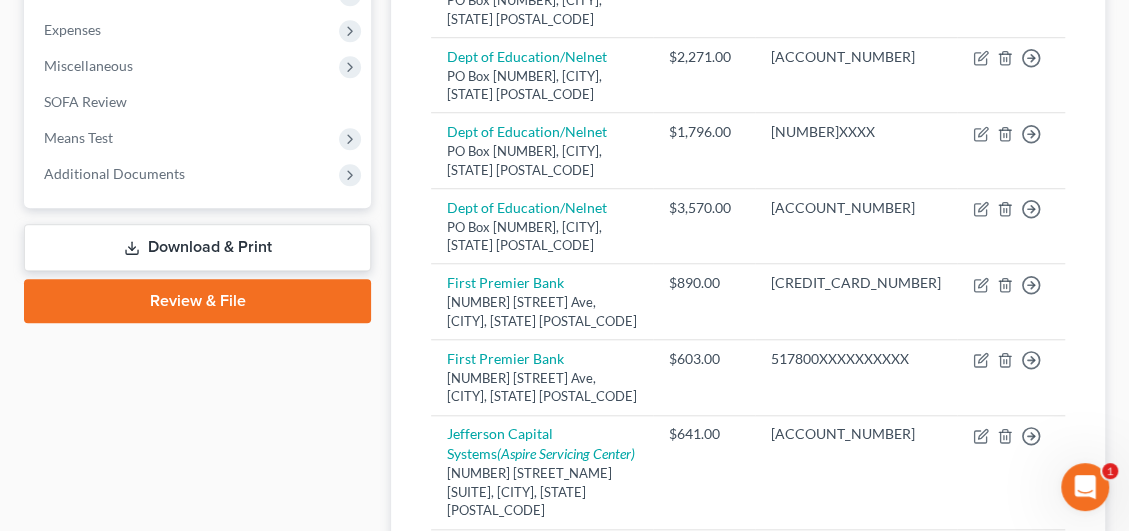 click on "Download & Print" at bounding box center [197, 247] 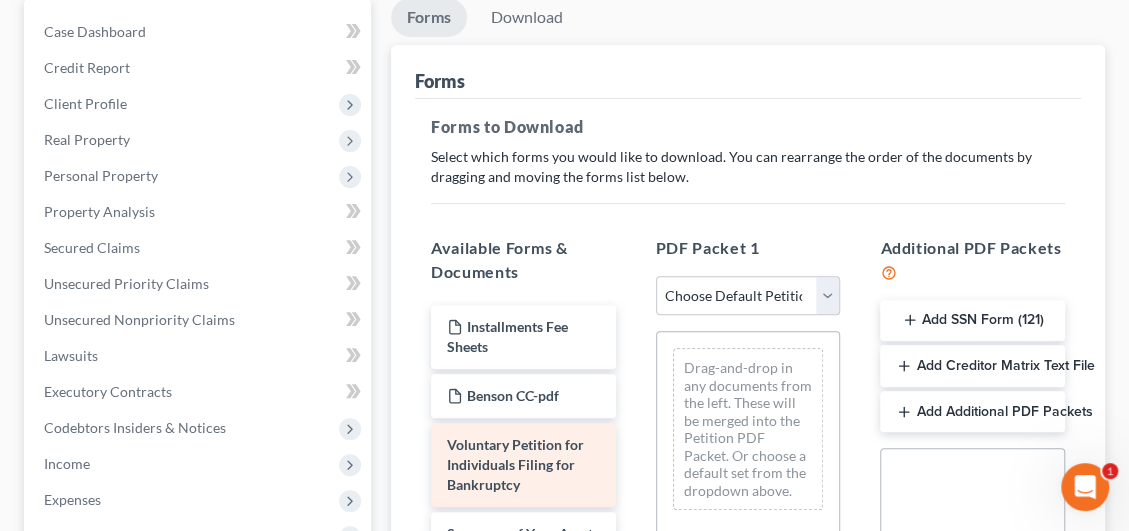 scroll, scrollTop: 300, scrollLeft: 0, axis: vertical 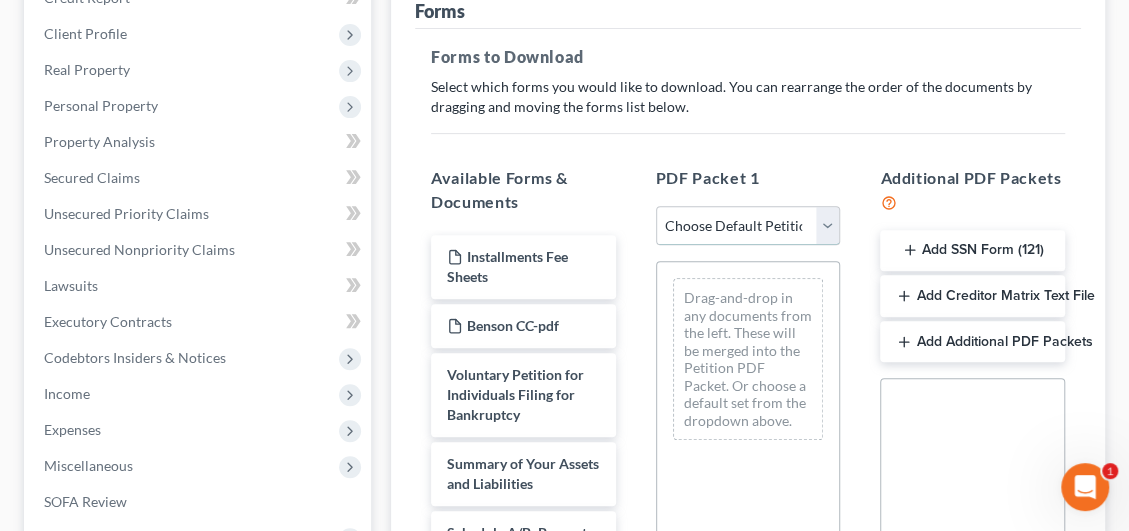 click on "Choose Default Petition PDF Packet Complete Bankruptcy Petition (all forms and schedules) Emergency Filing Forms (Petition and Creditor List Only) Amended Forms Signature Pages Only complete ch 7 file DC - chapter 7 template 202007.21 amend non prior unsec creditors" at bounding box center [748, 226] 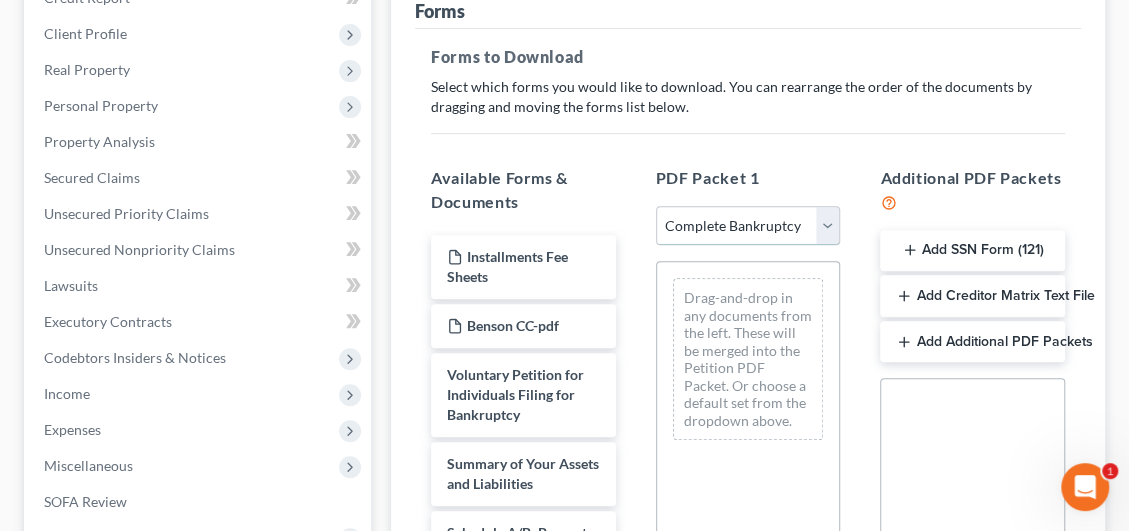 click on "Choose Default Petition PDF Packet Complete Bankruptcy Petition (all forms and schedules) Emergency Filing Forms (Petition and Creditor List Only) Amended Forms Signature Pages Only complete ch 7 file DC - chapter 7 template 202007.21 amend non prior unsec creditors" at bounding box center (748, 226) 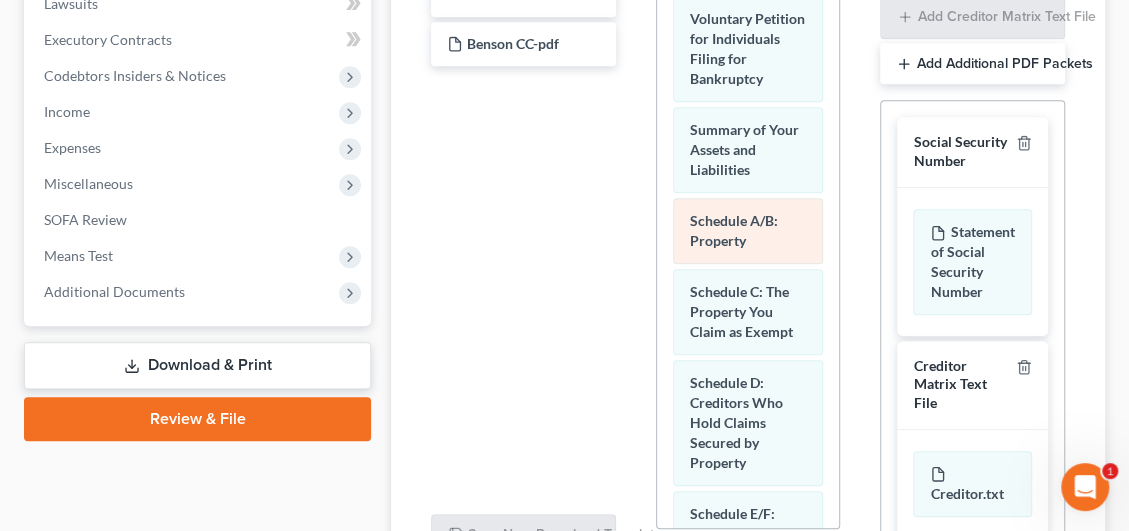 scroll, scrollTop: 600, scrollLeft: 0, axis: vertical 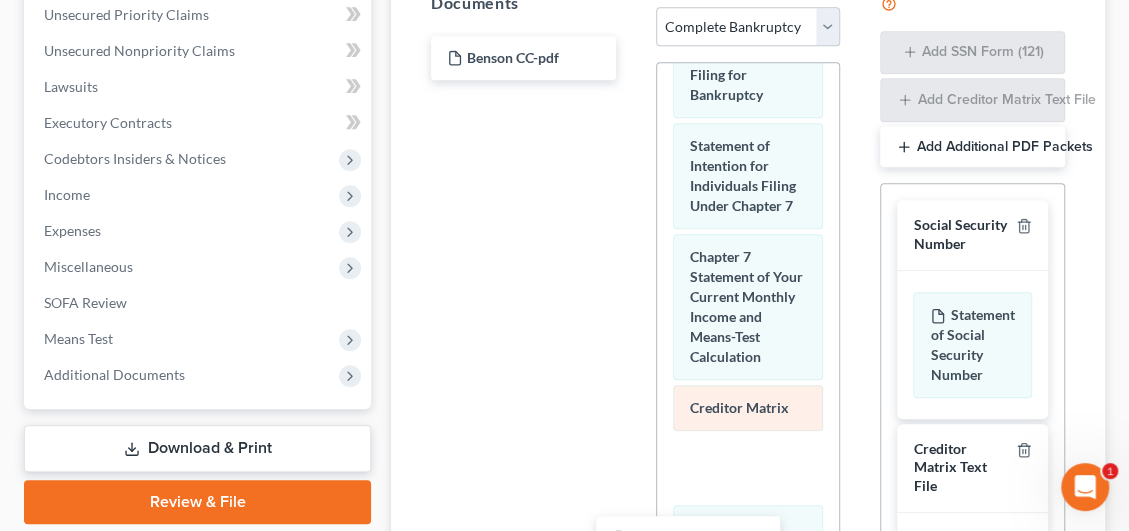 drag, startPoint x: 541, startPoint y: 49, endPoint x: 687, endPoint y: 488, distance: 462.64133 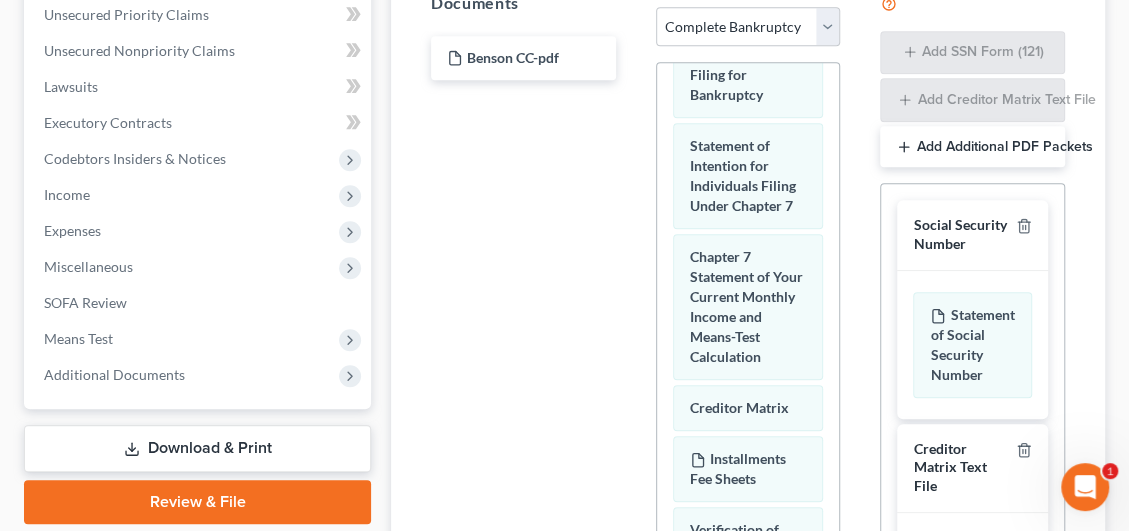 scroll, scrollTop: 782, scrollLeft: 0, axis: vertical 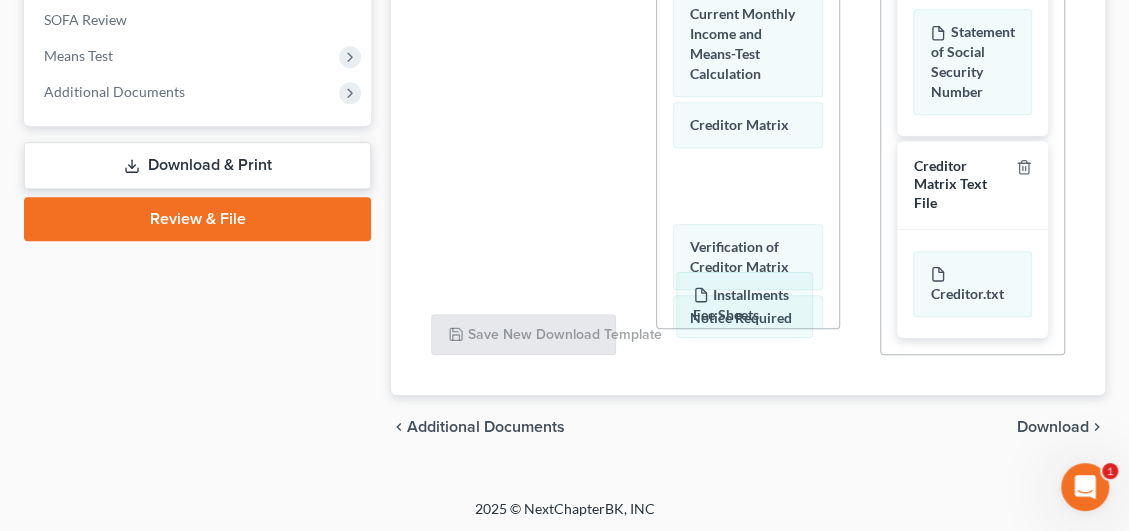 drag, startPoint x: 725, startPoint y: 266, endPoint x: 722, endPoint y: 242, distance: 24.186773 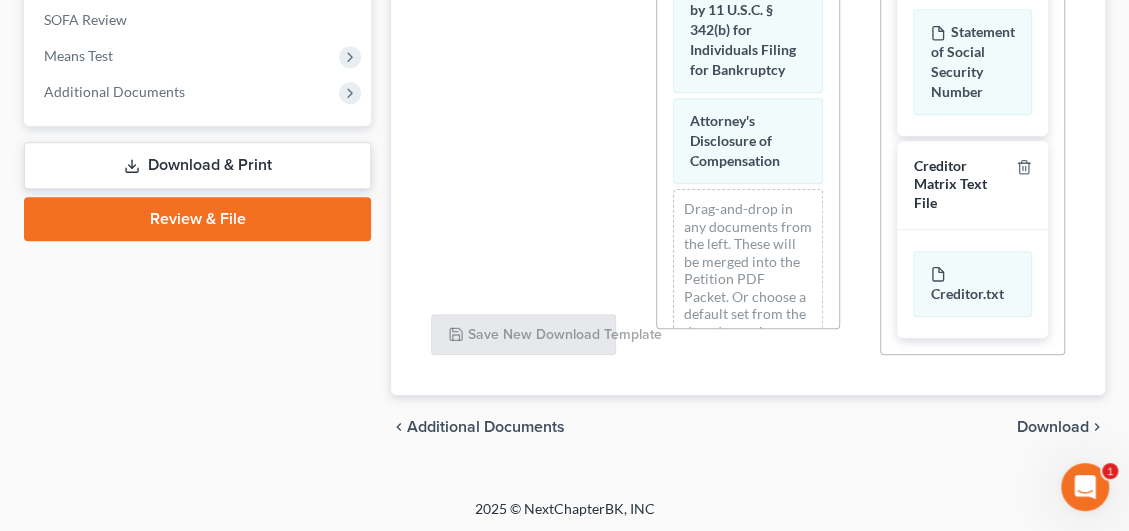 scroll, scrollTop: 1334, scrollLeft: 0, axis: vertical 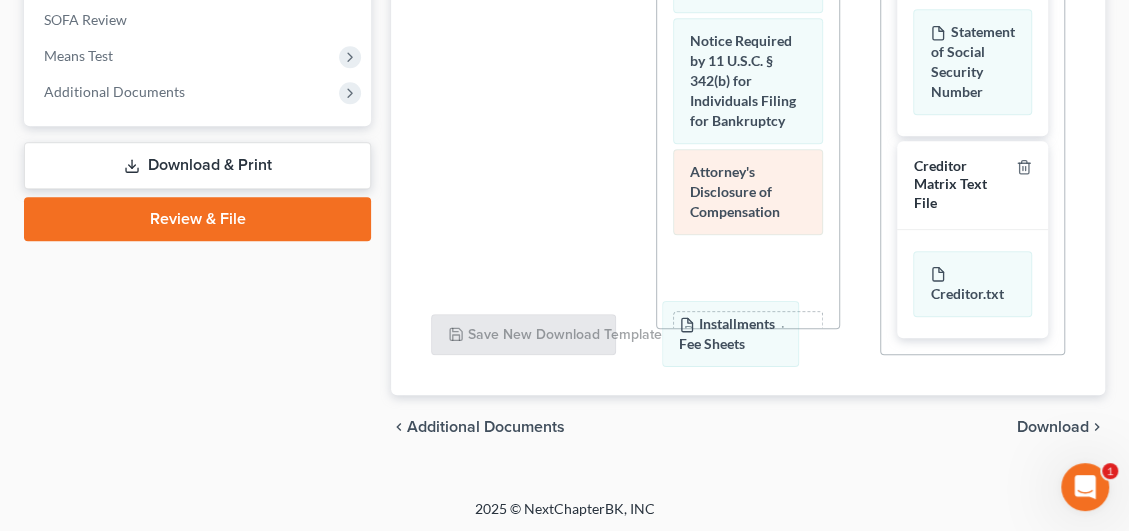 drag, startPoint x: 743, startPoint y: 69, endPoint x: 728, endPoint y: 297, distance: 228.49289 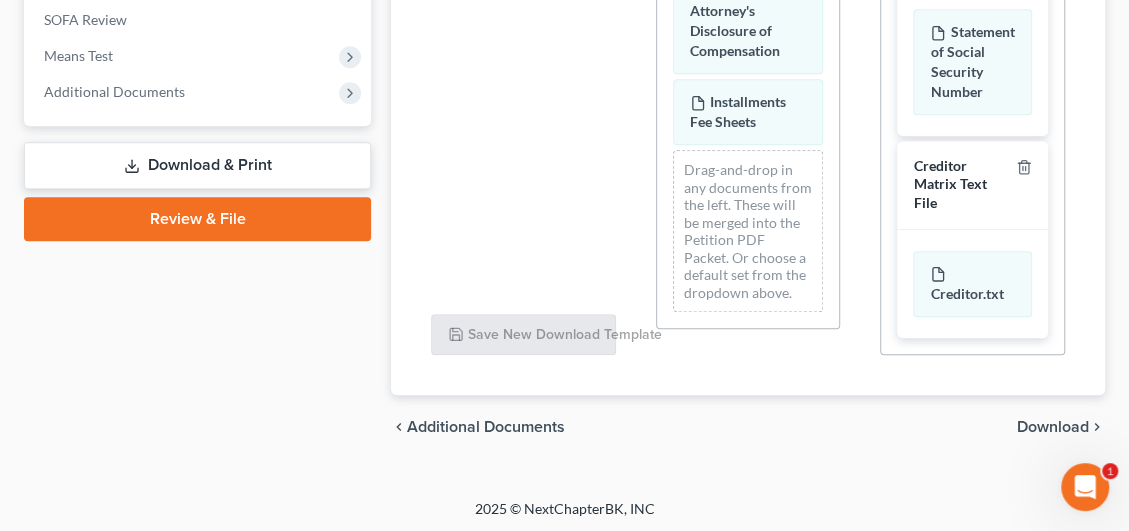 scroll, scrollTop: 1571, scrollLeft: 0, axis: vertical 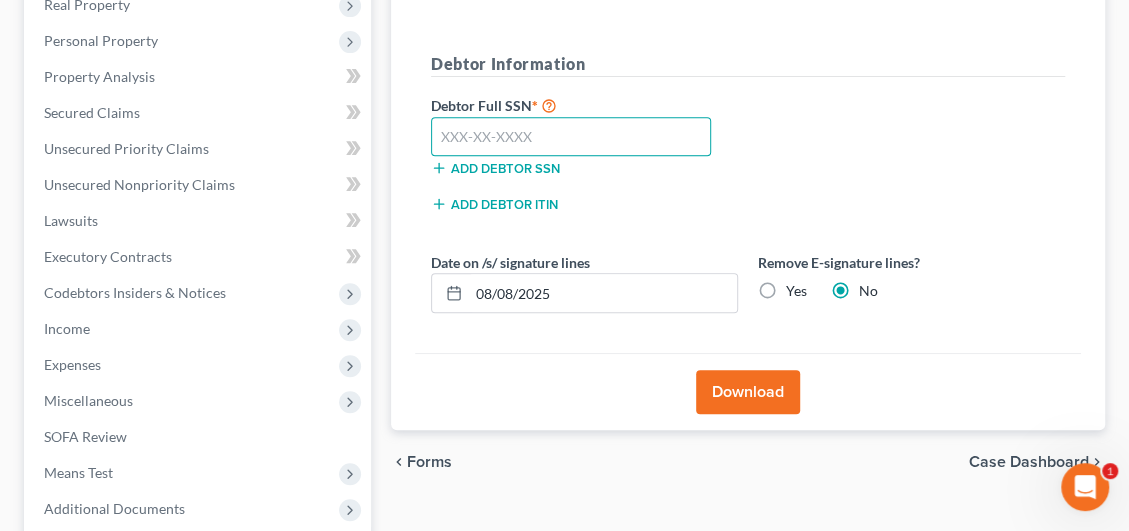 click at bounding box center [571, 137] 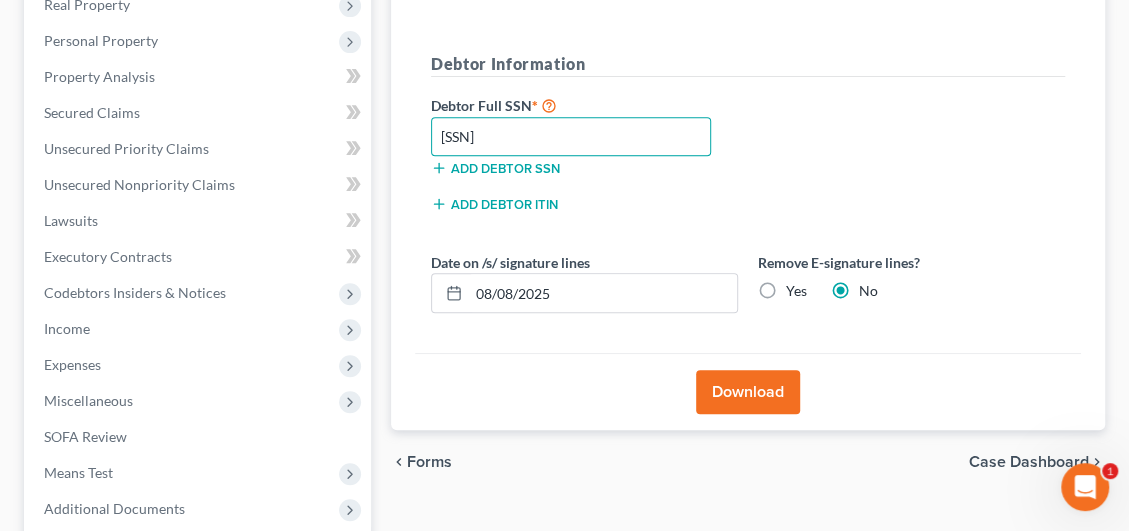 type on "[SSN]" 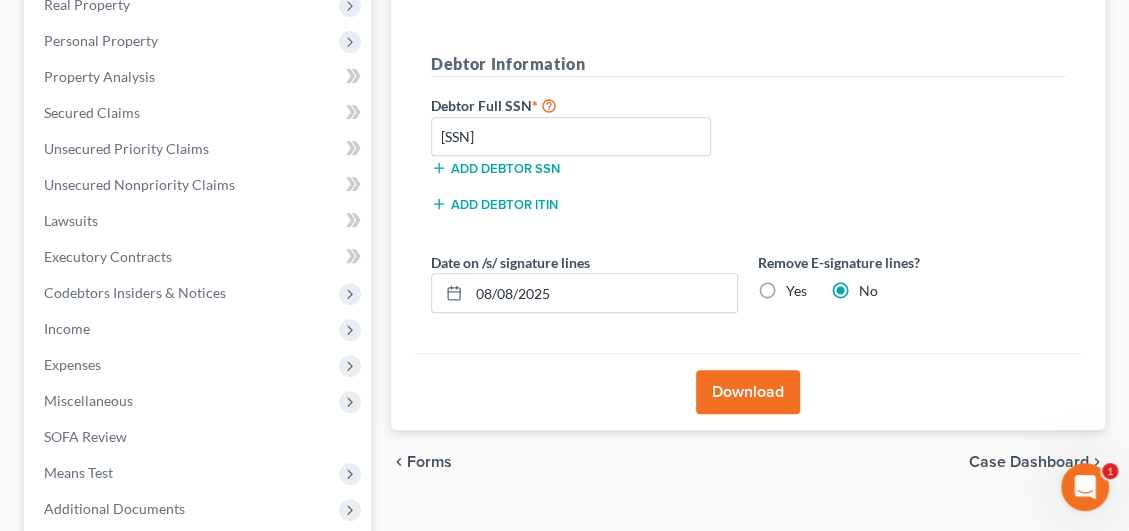 click on "Download" at bounding box center (748, 392) 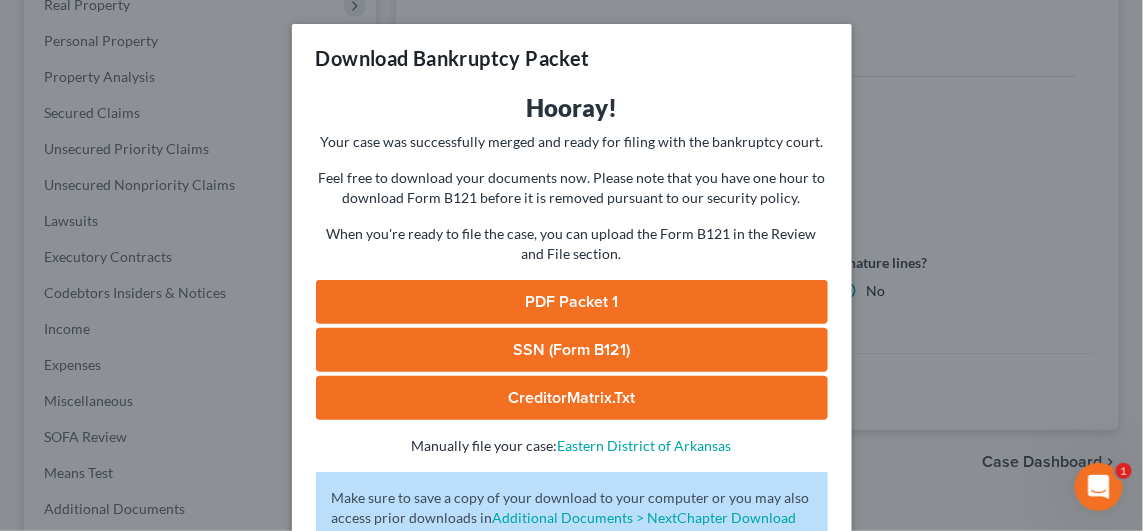 click on "PDF Packet 1" at bounding box center [572, 302] 